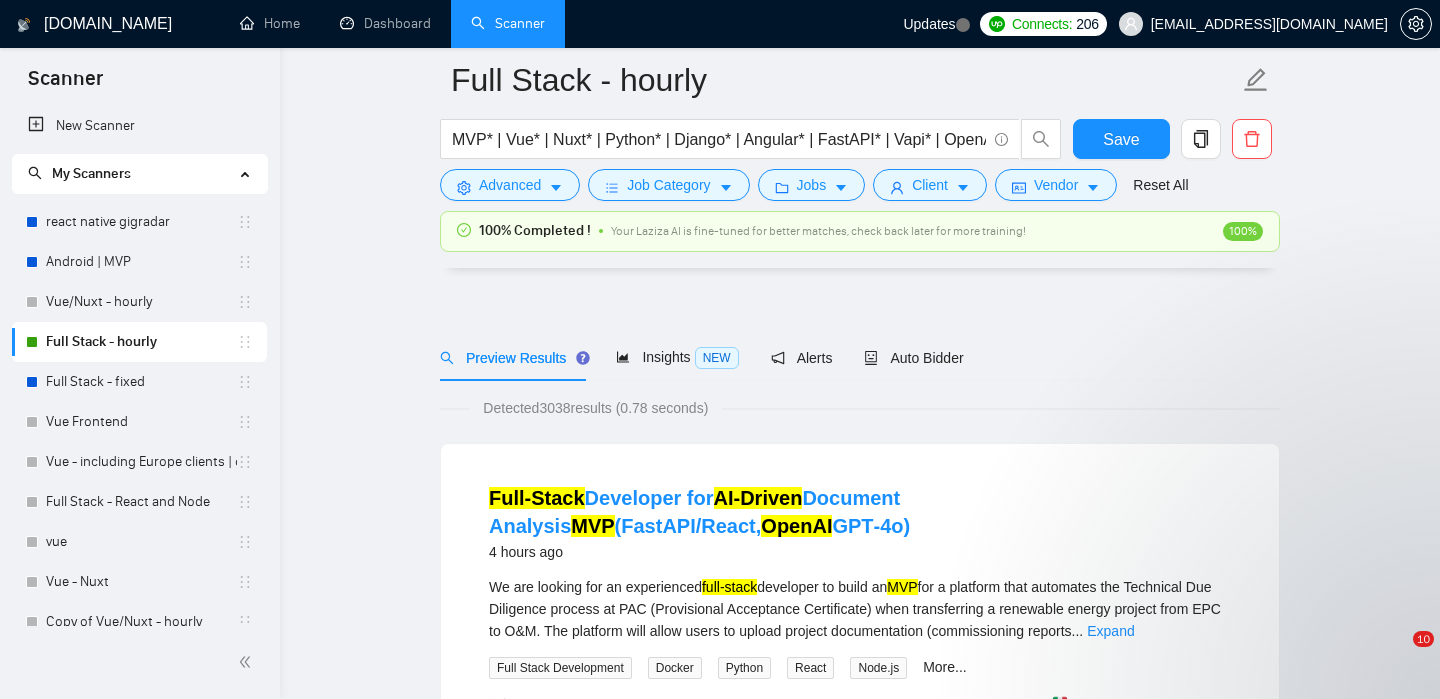 scroll, scrollTop: 133, scrollLeft: 0, axis: vertical 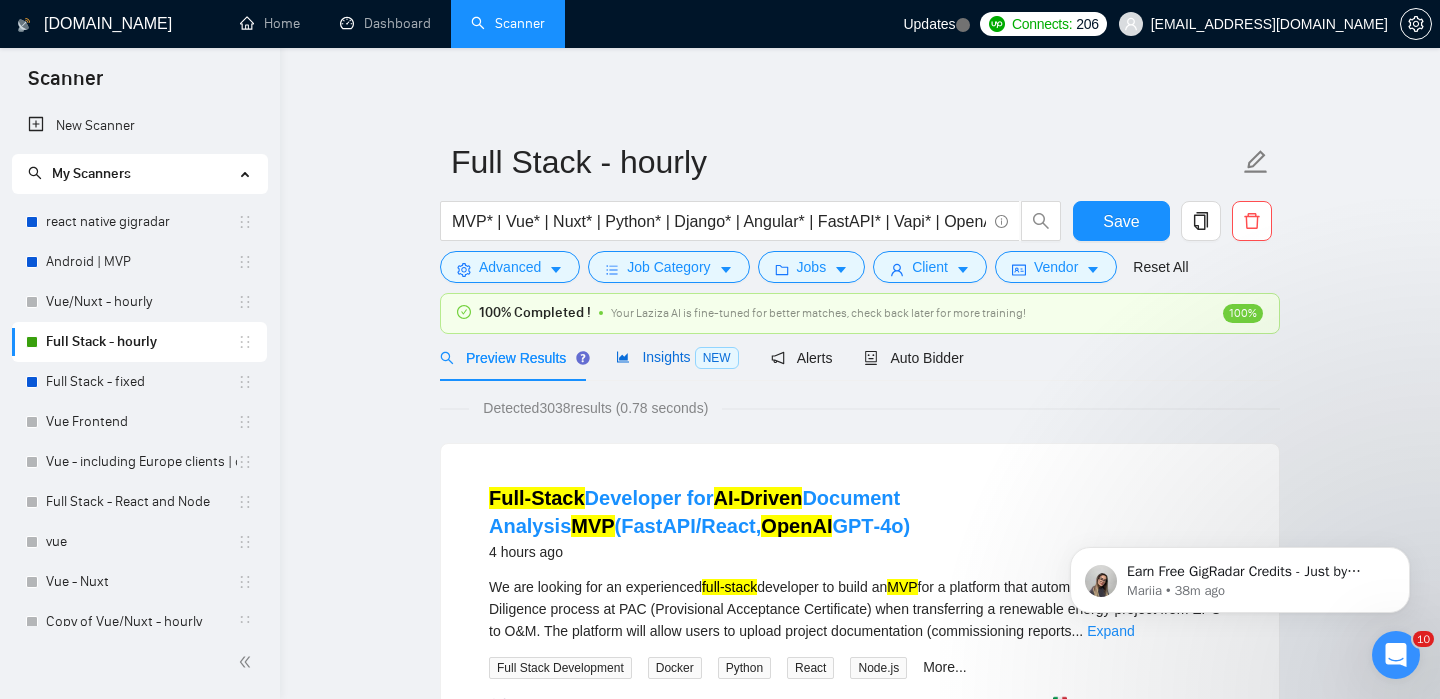 click on "Insights NEW" at bounding box center (677, 357) 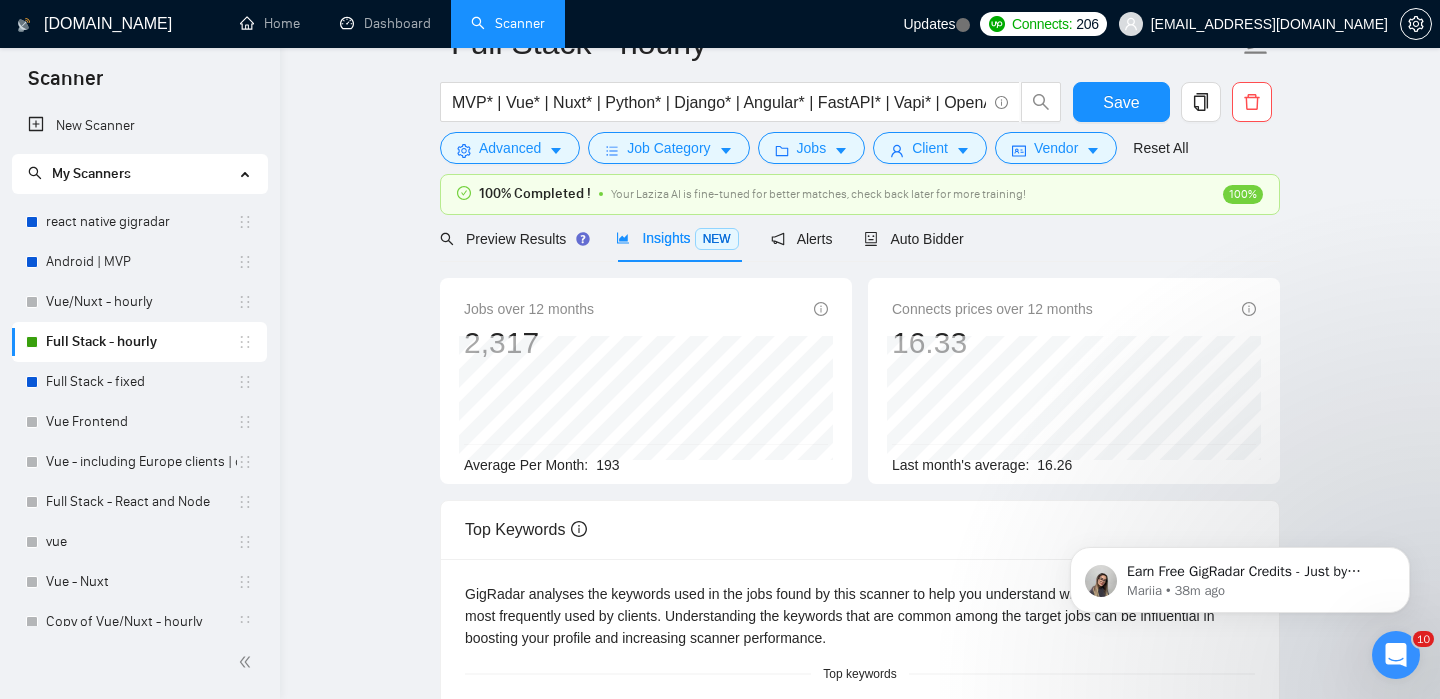 scroll, scrollTop: 0, scrollLeft: 0, axis: both 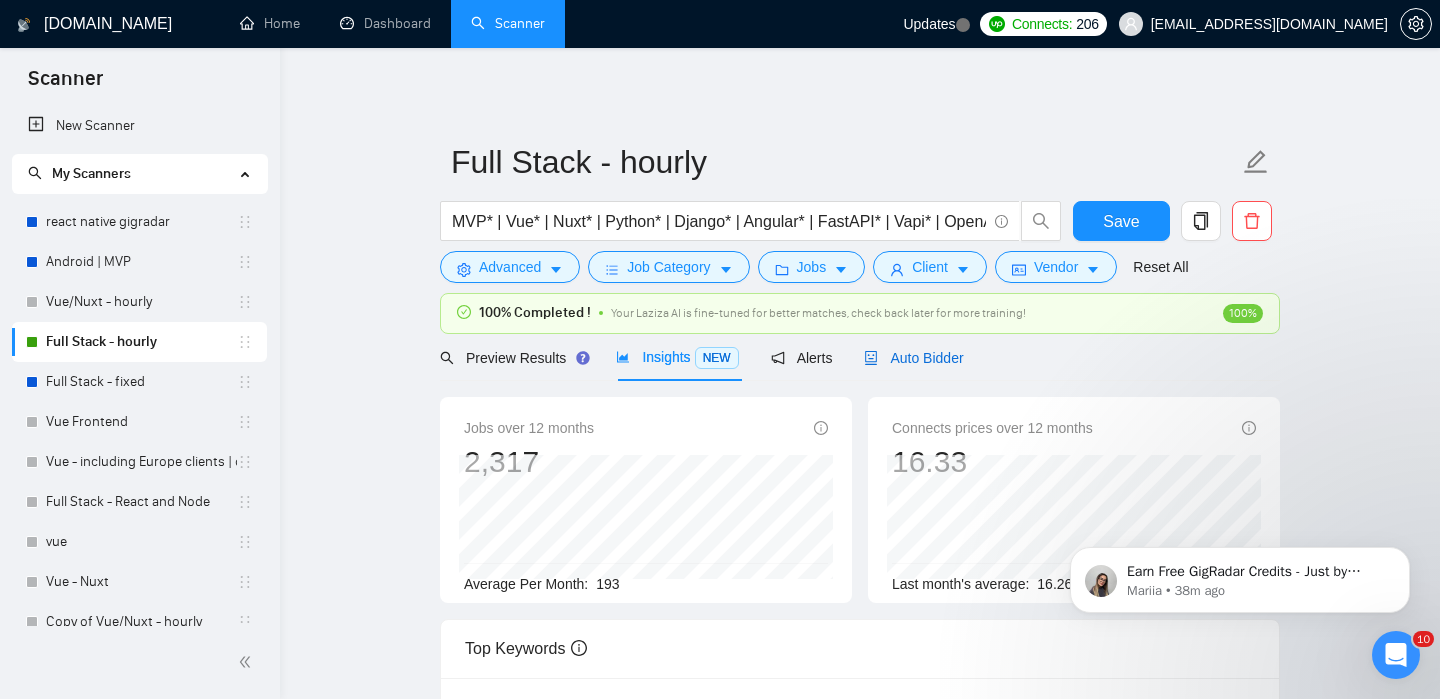 click on "Auto Bidder" at bounding box center (913, 358) 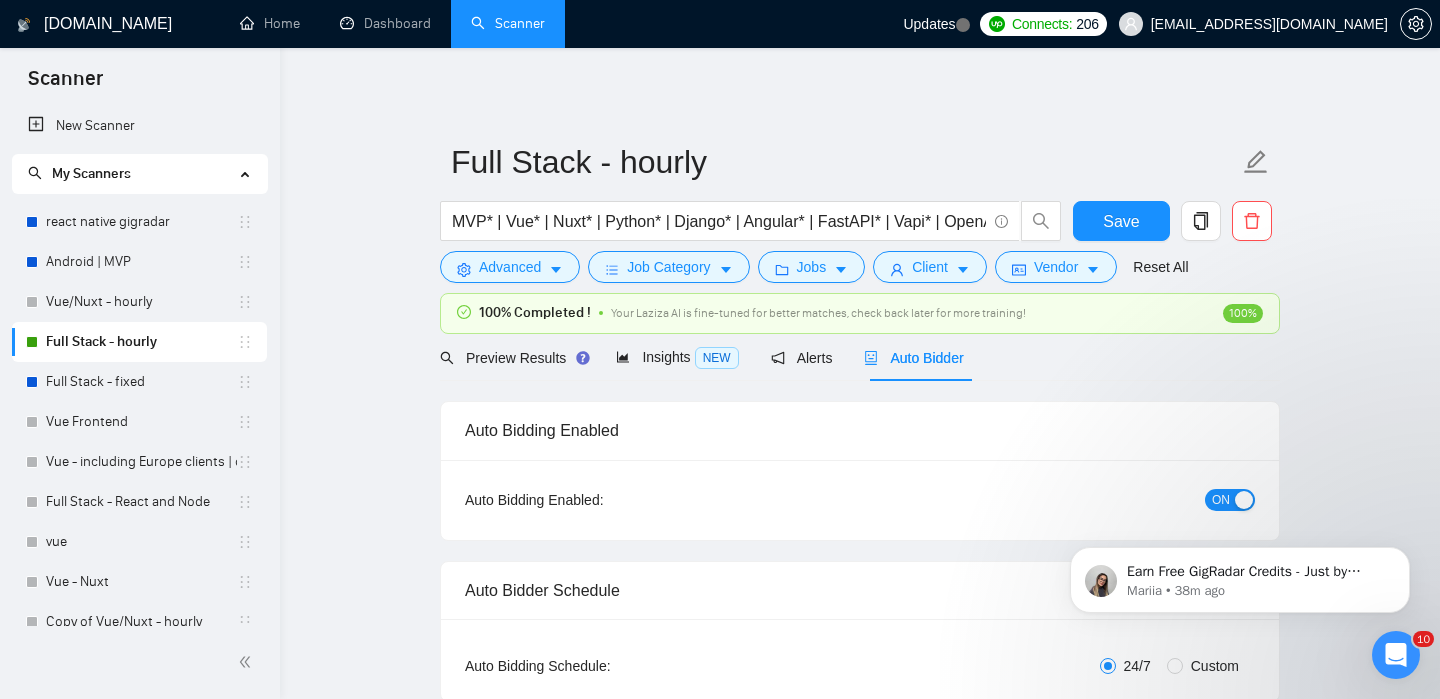 checkbox on "true" 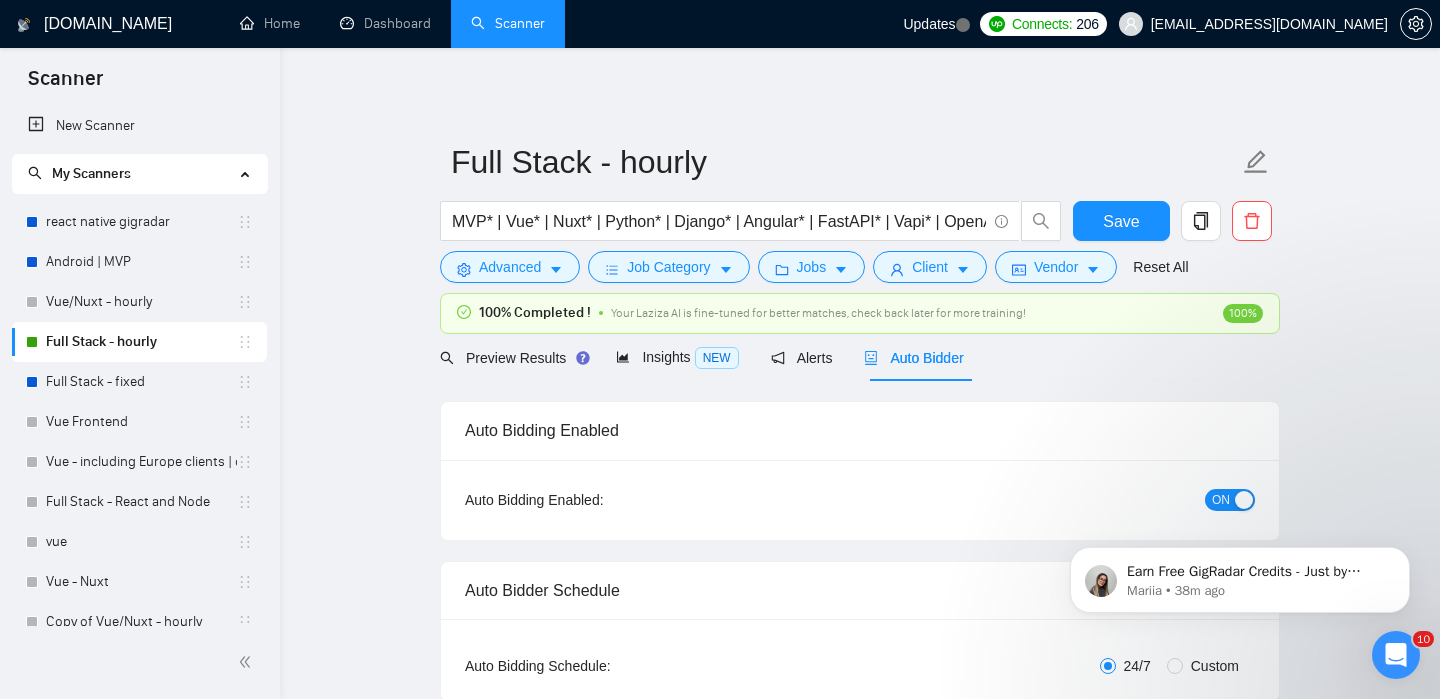 type 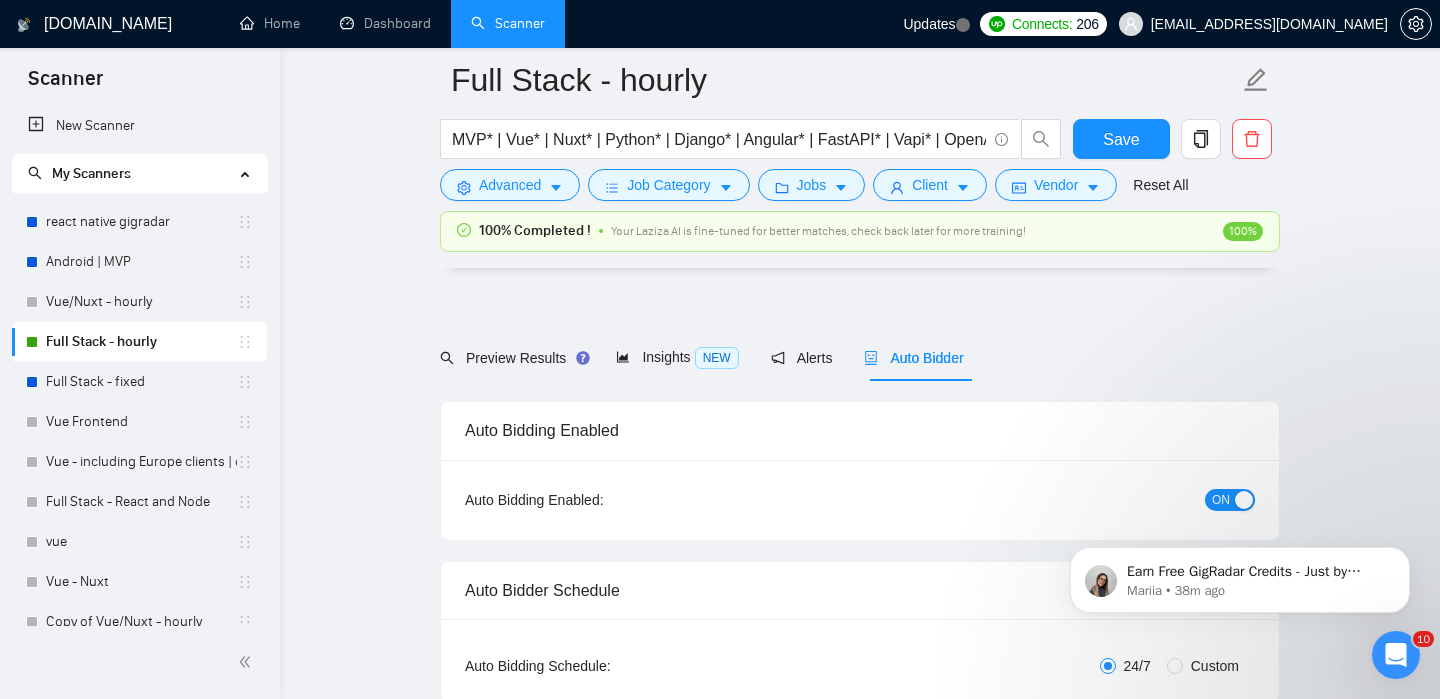 scroll, scrollTop: 1901, scrollLeft: 0, axis: vertical 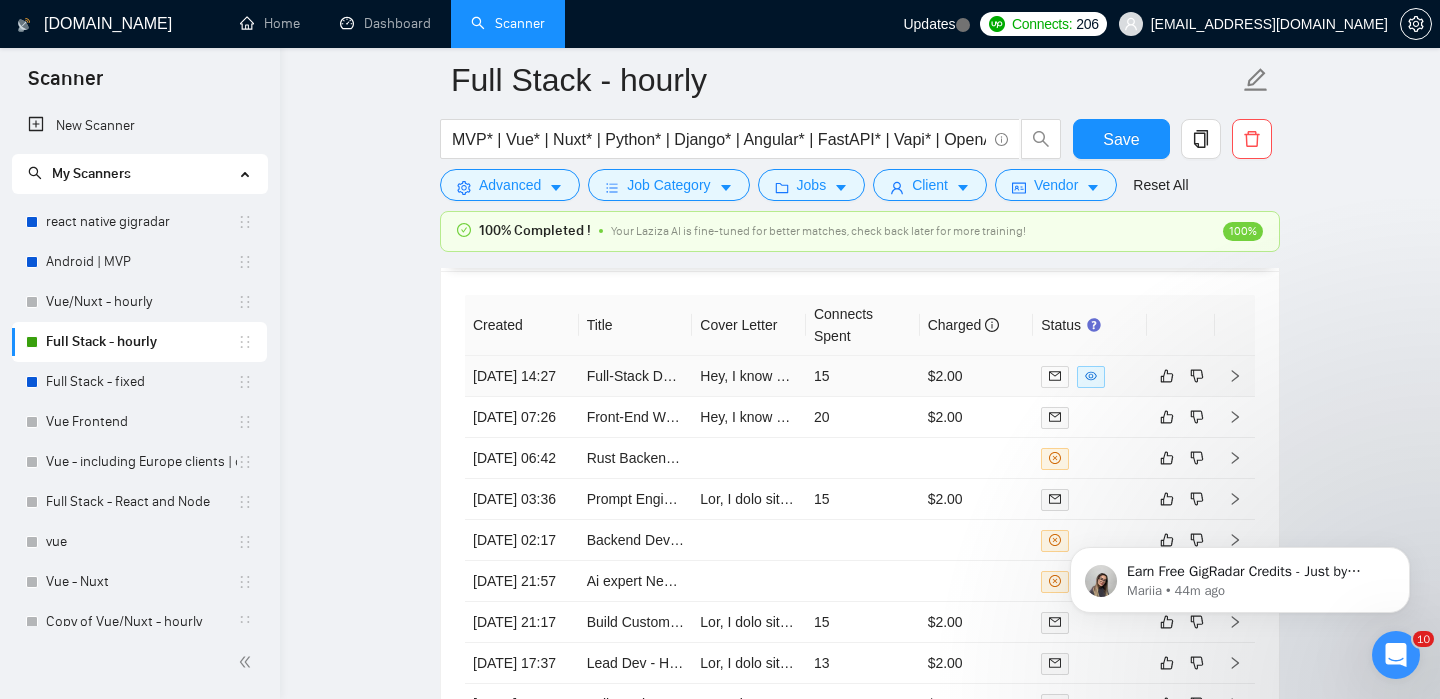 click at bounding box center (1235, 376) 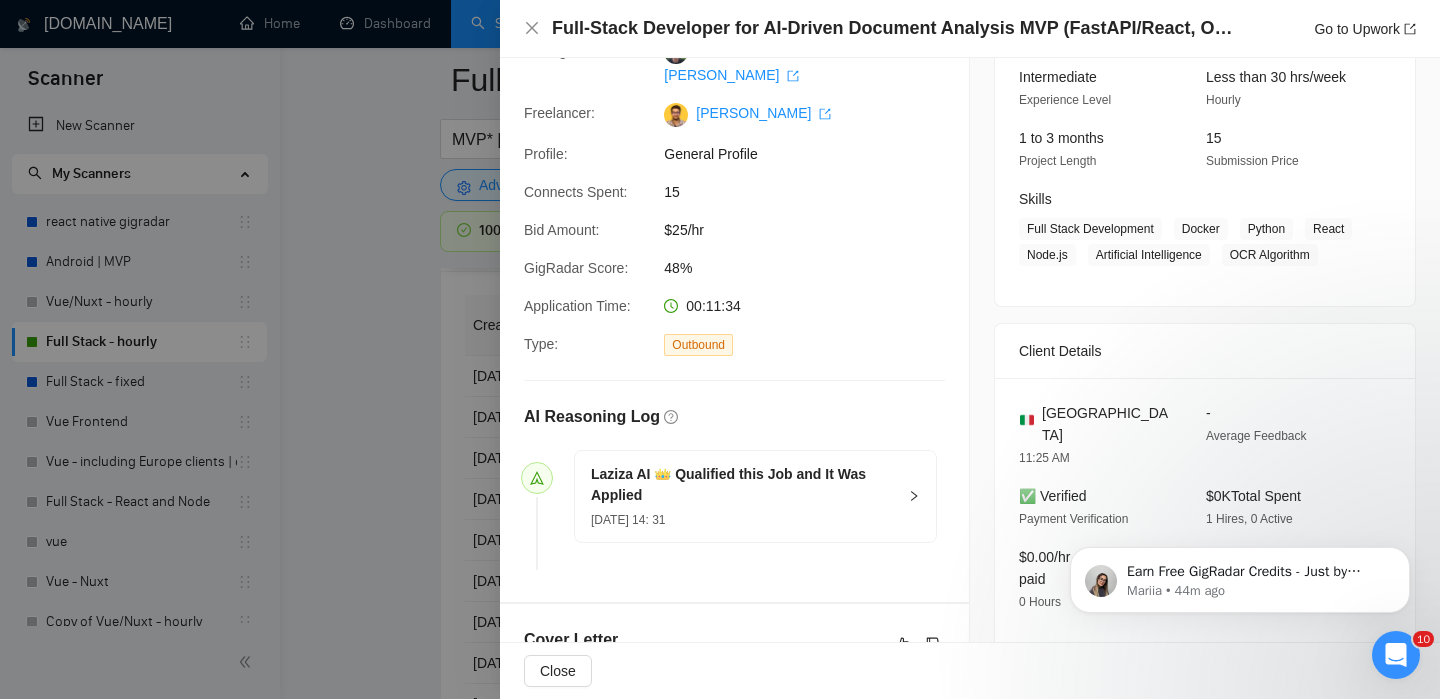 scroll, scrollTop: 0, scrollLeft: 0, axis: both 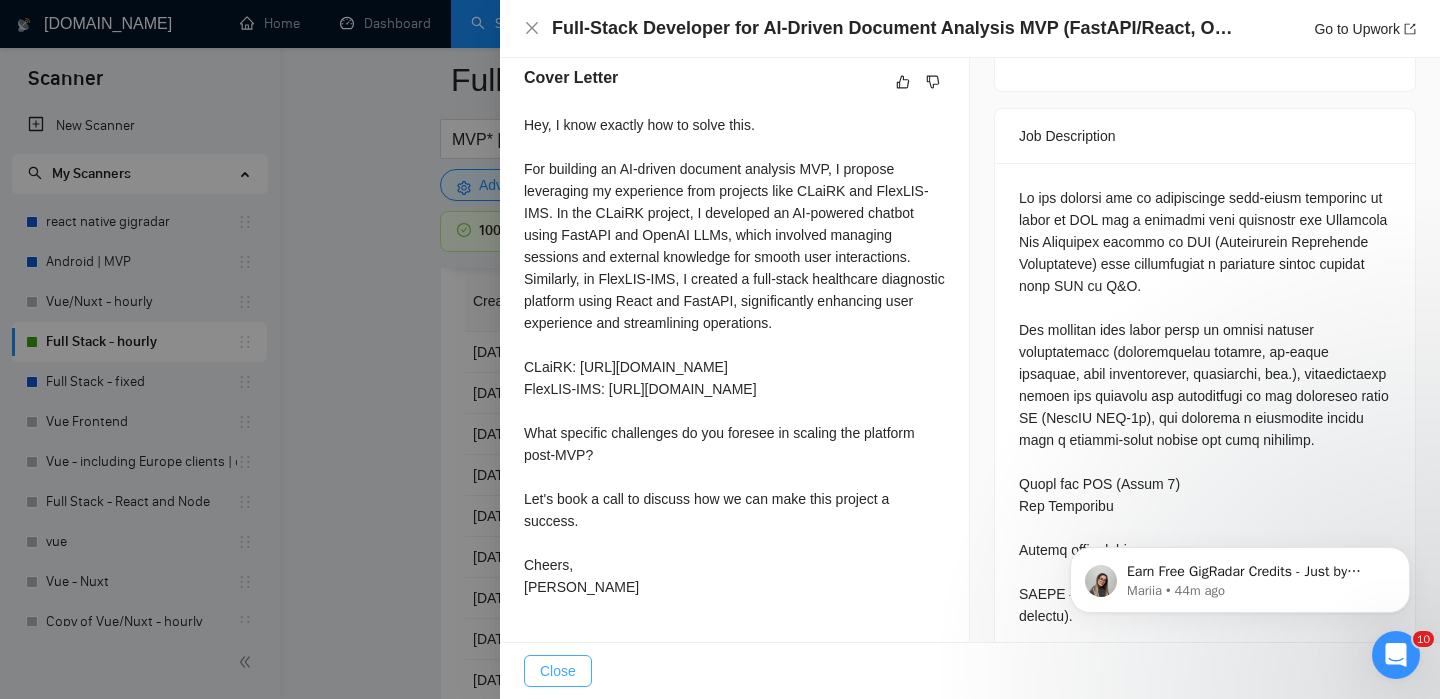 click on "Close" at bounding box center (558, 671) 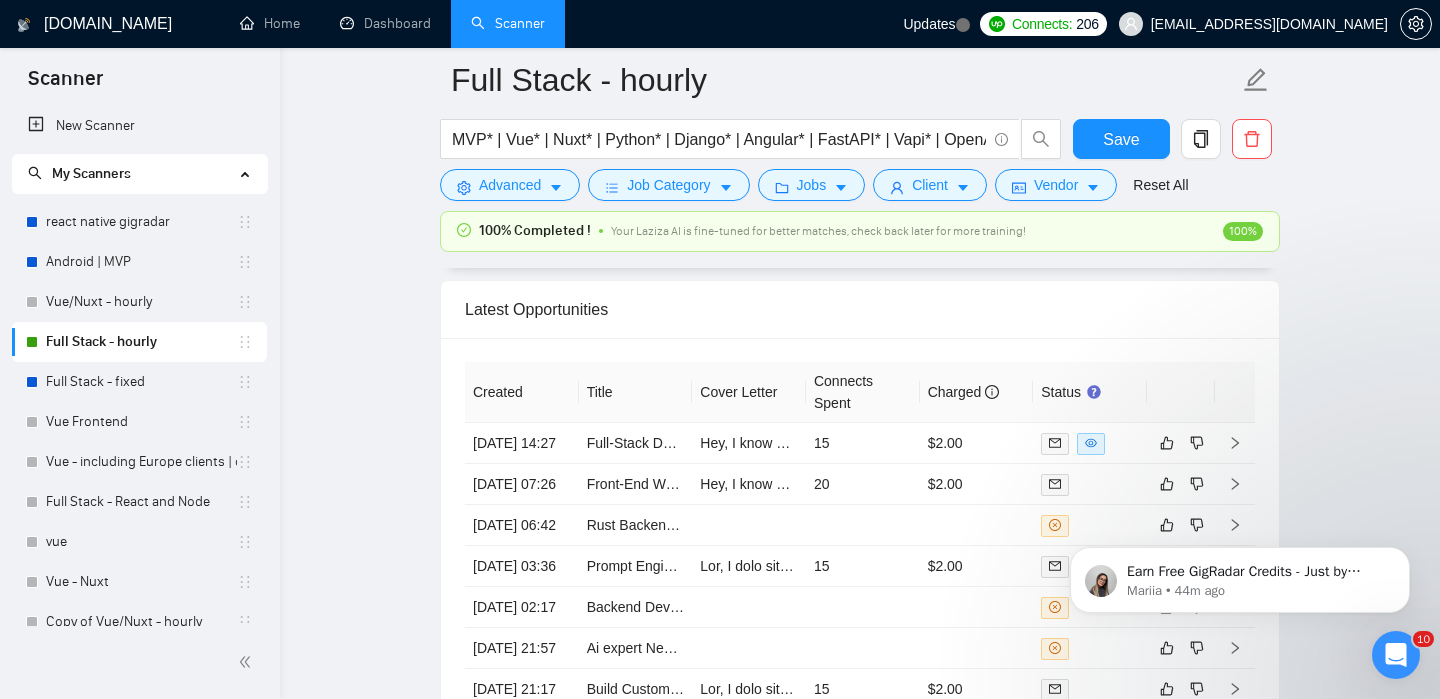 scroll, scrollTop: 4792, scrollLeft: 0, axis: vertical 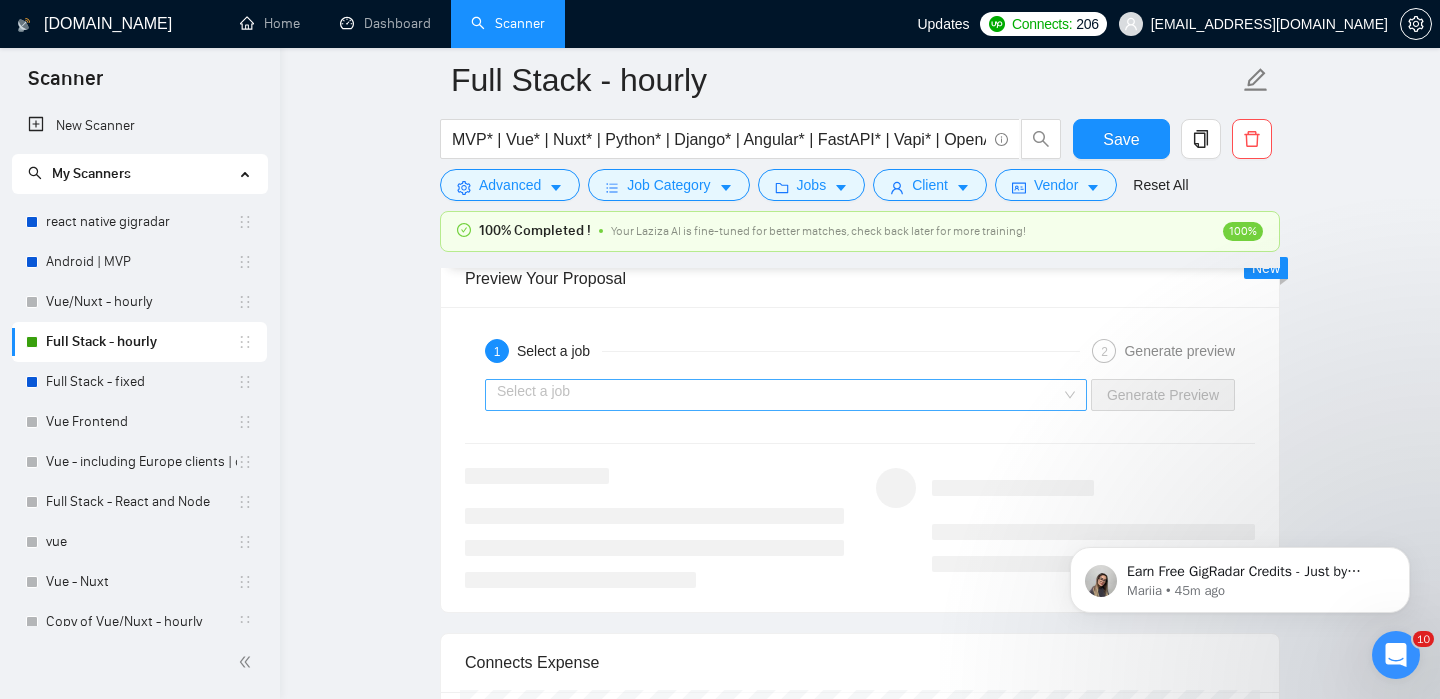 click at bounding box center (779, 395) 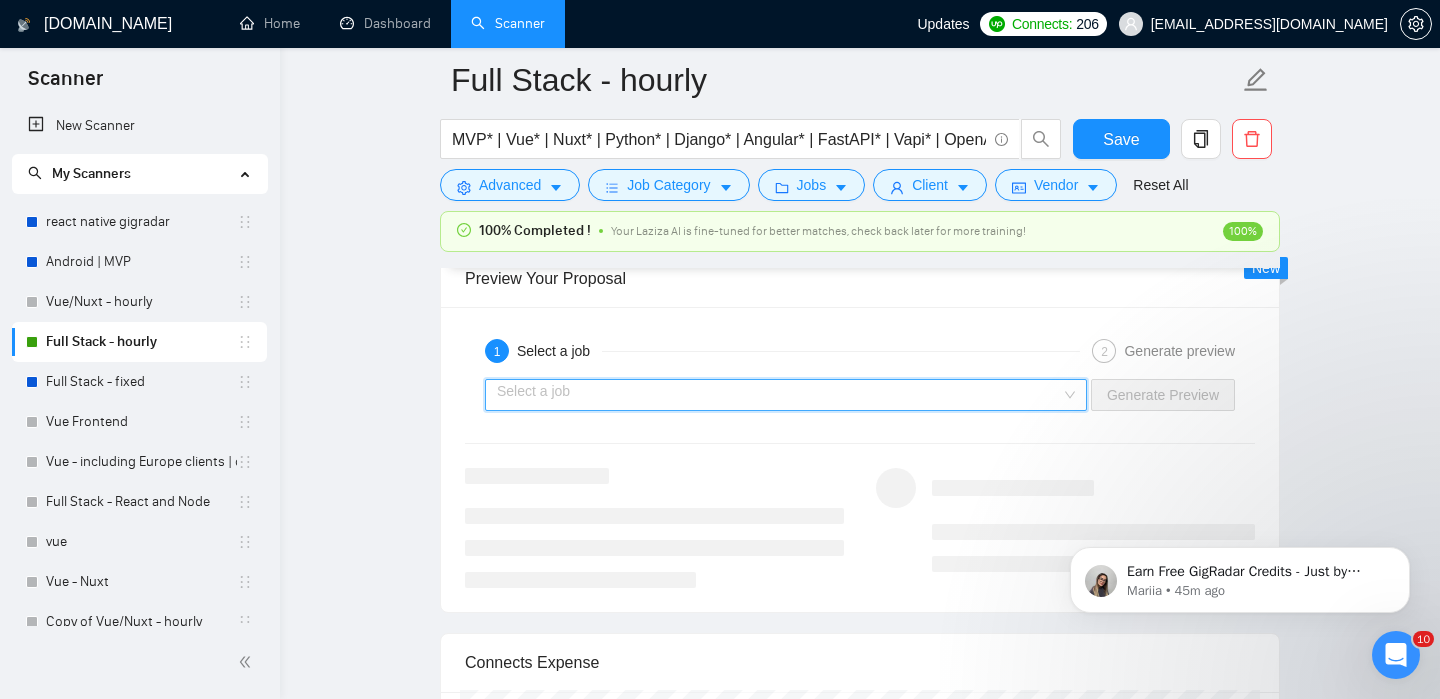 click at bounding box center [779, 395] 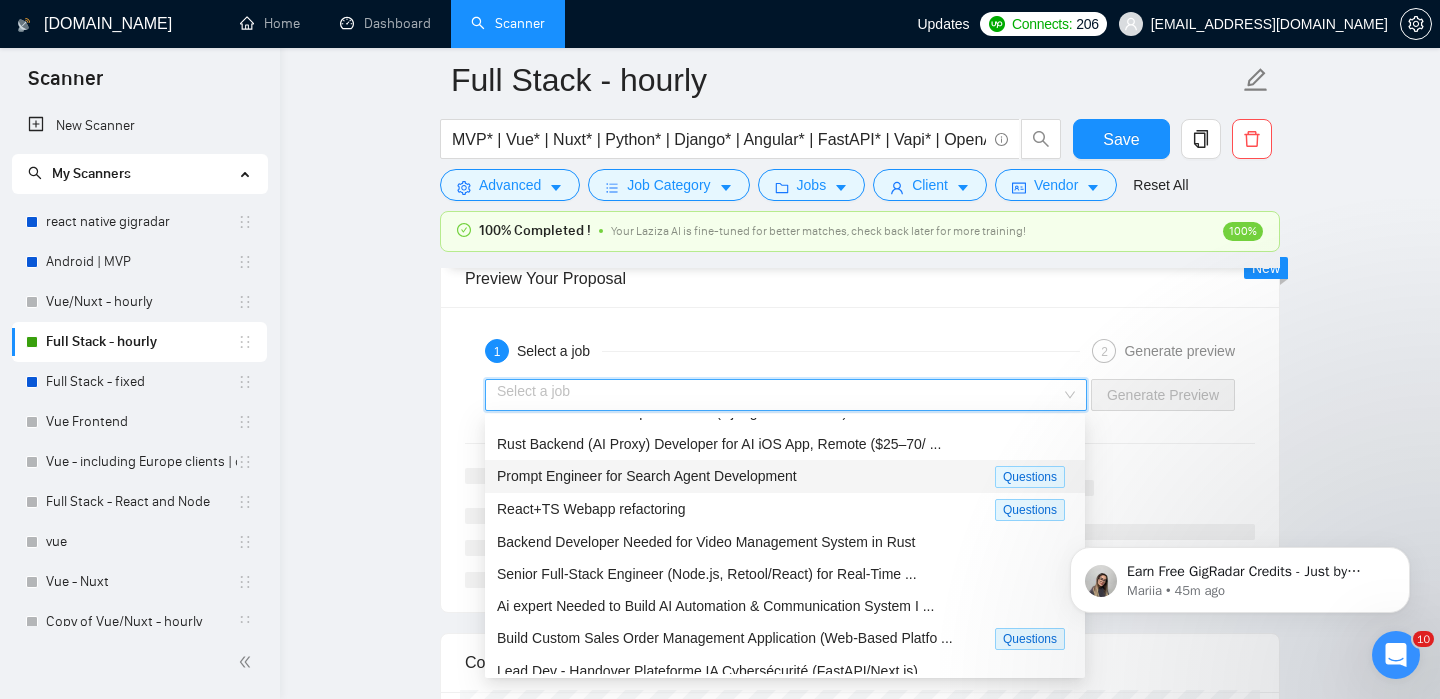 scroll, scrollTop: 65, scrollLeft: 0, axis: vertical 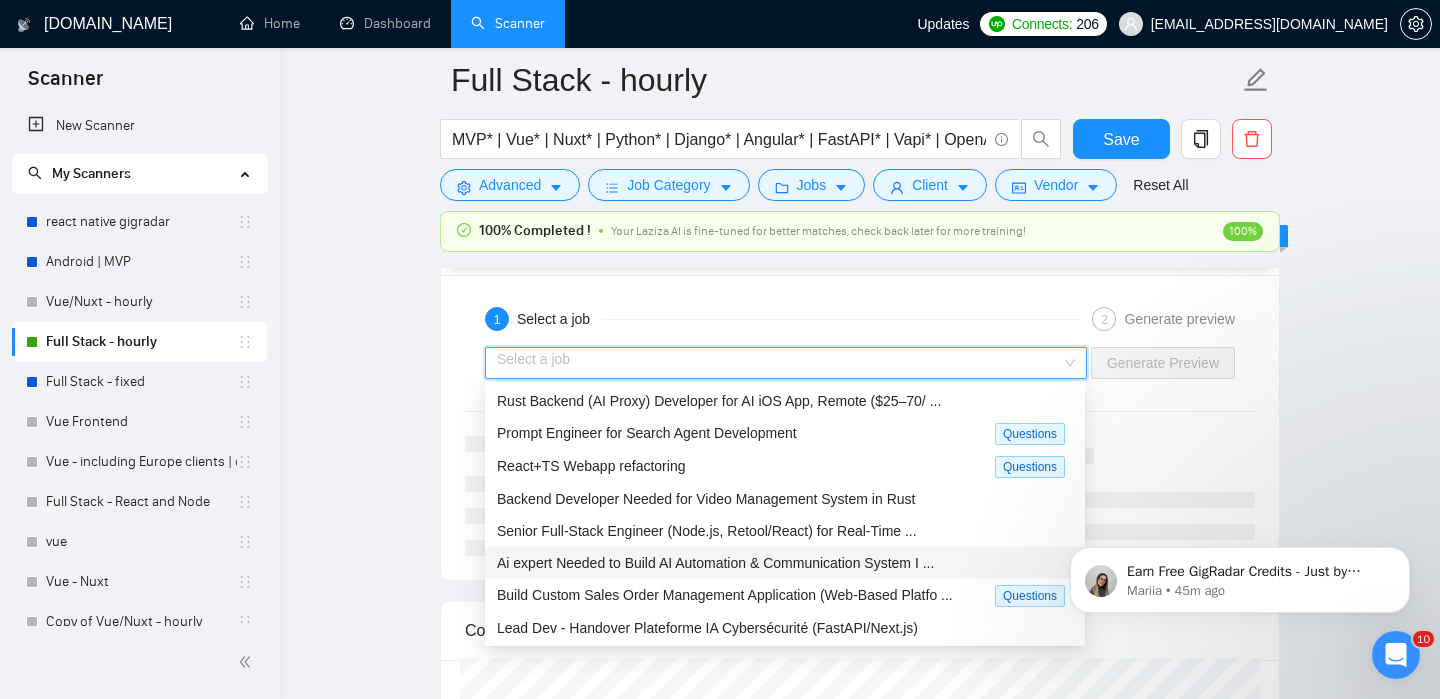 click on "Ai expert  Needed to Build AI Automation & Communication System I ..." at bounding box center [715, 563] 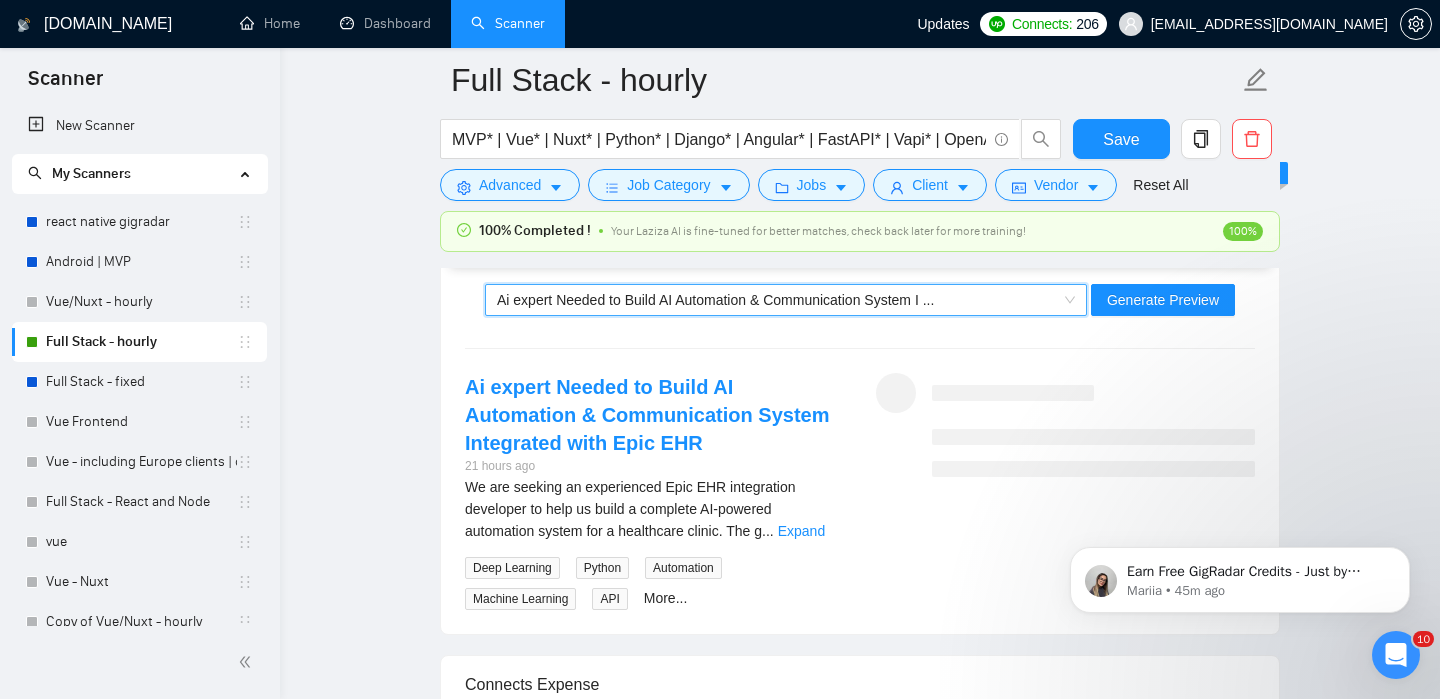 scroll, scrollTop: 3537, scrollLeft: 0, axis: vertical 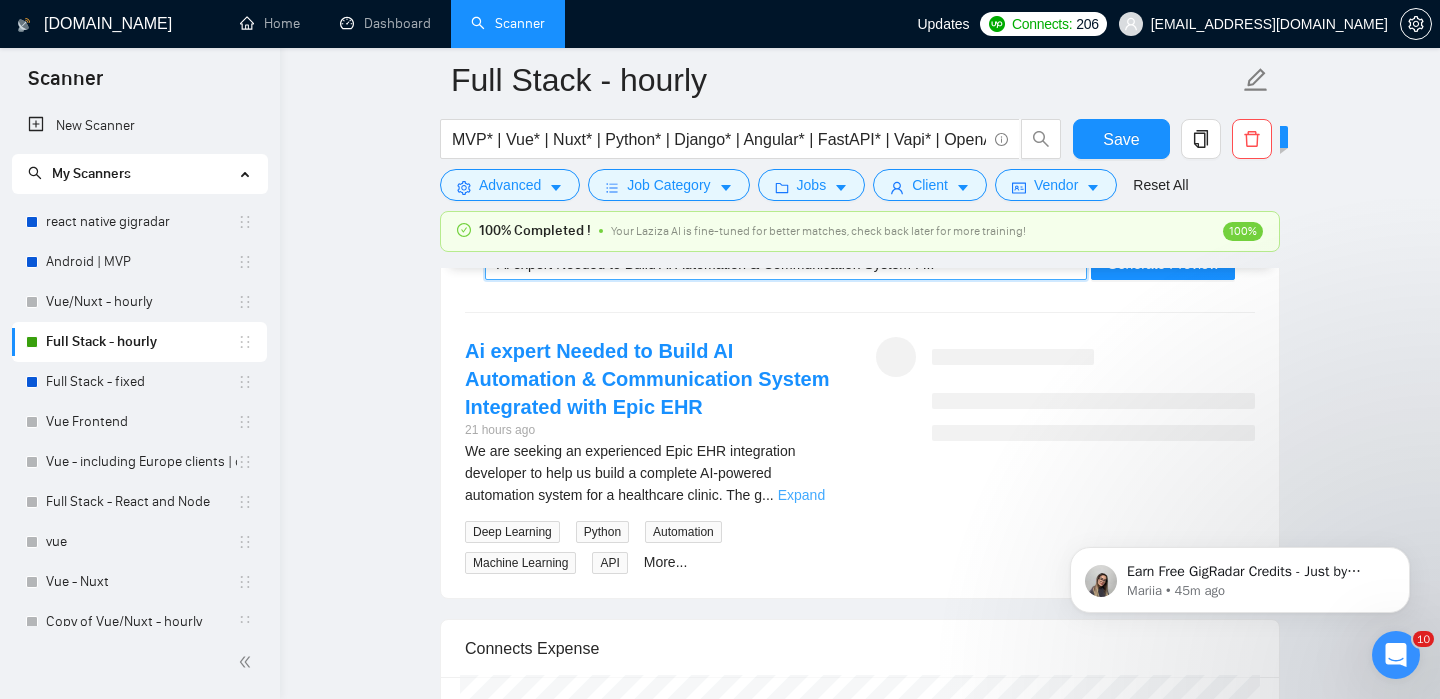 click on "Expand" at bounding box center (801, 495) 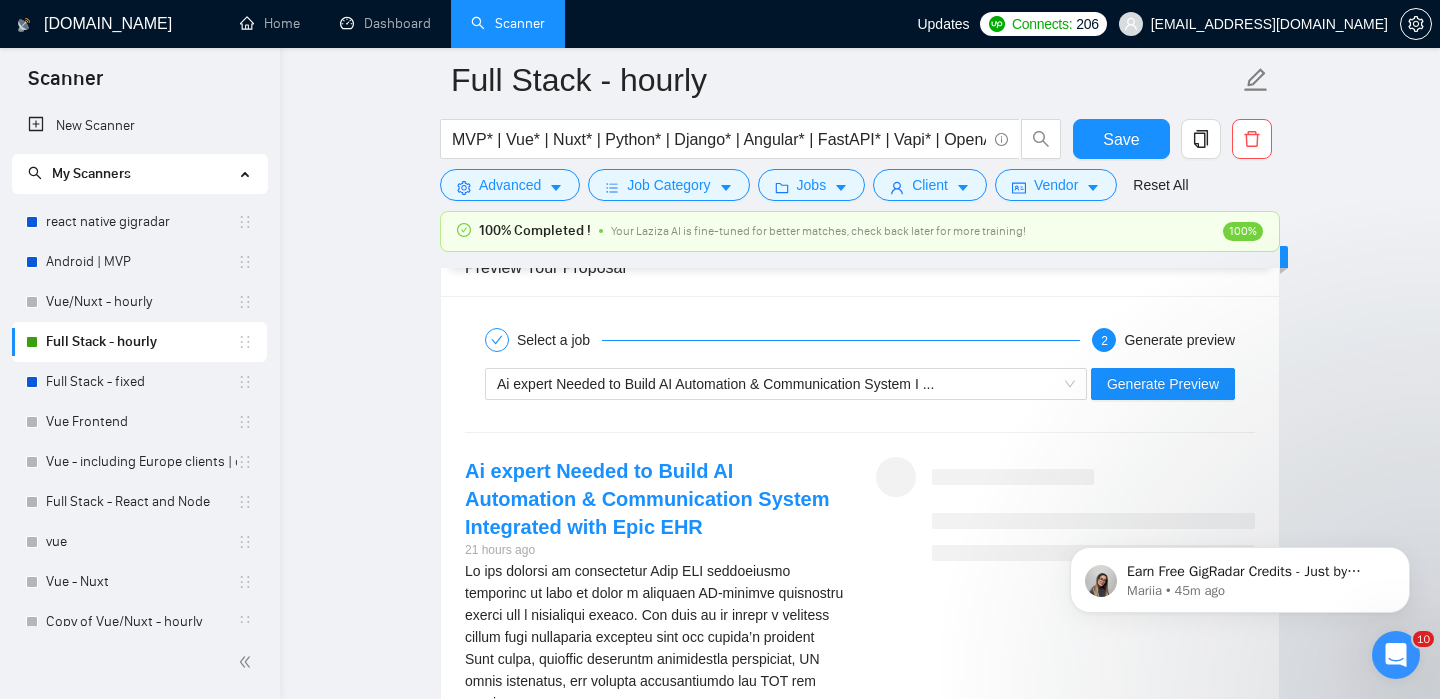 scroll, scrollTop: 3398, scrollLeft: 0, axis: vertical 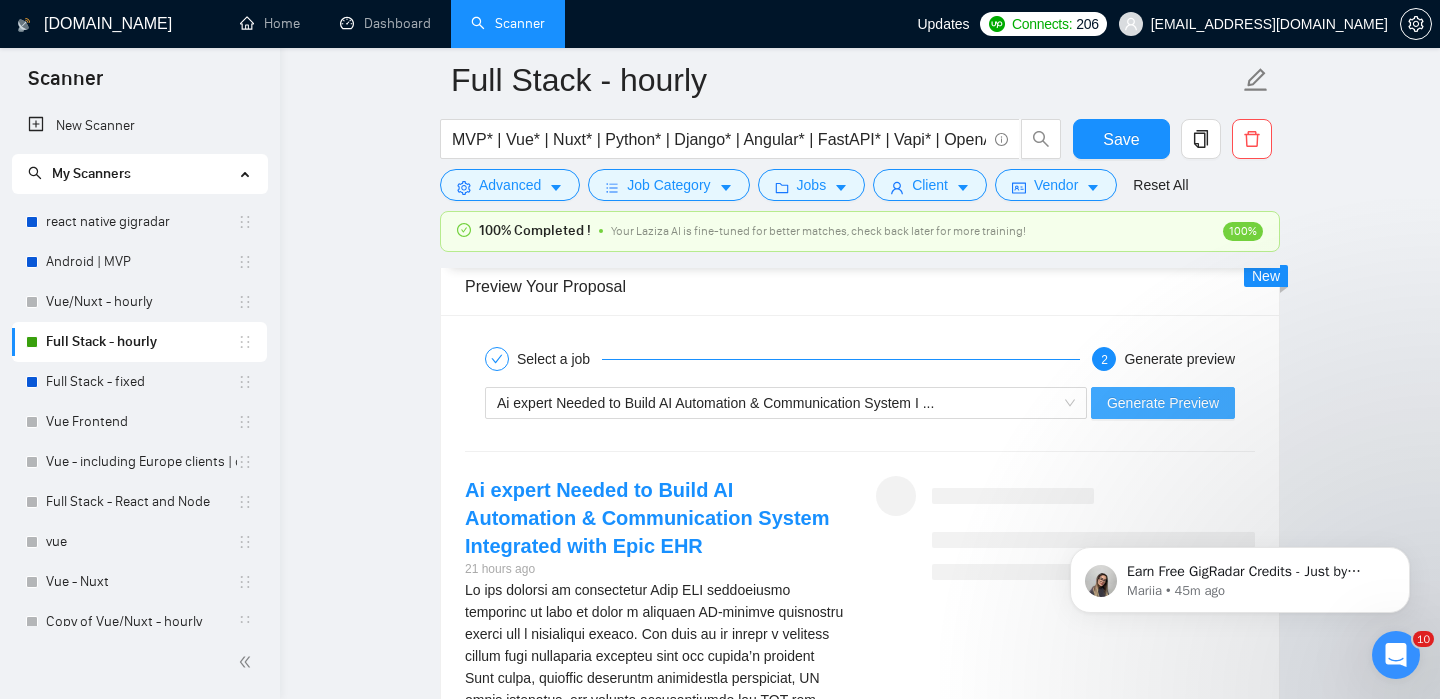 click on "Generate Preview" at bounding box center [1163, 403] 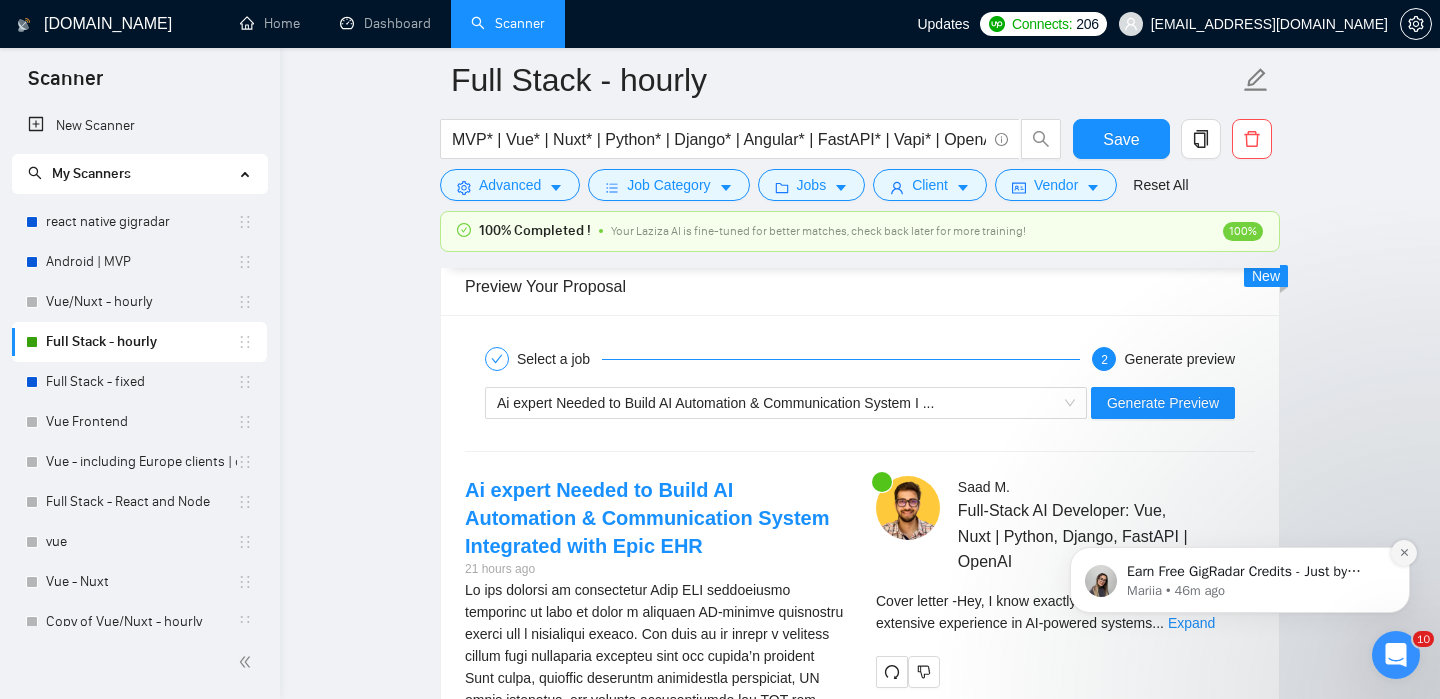 click 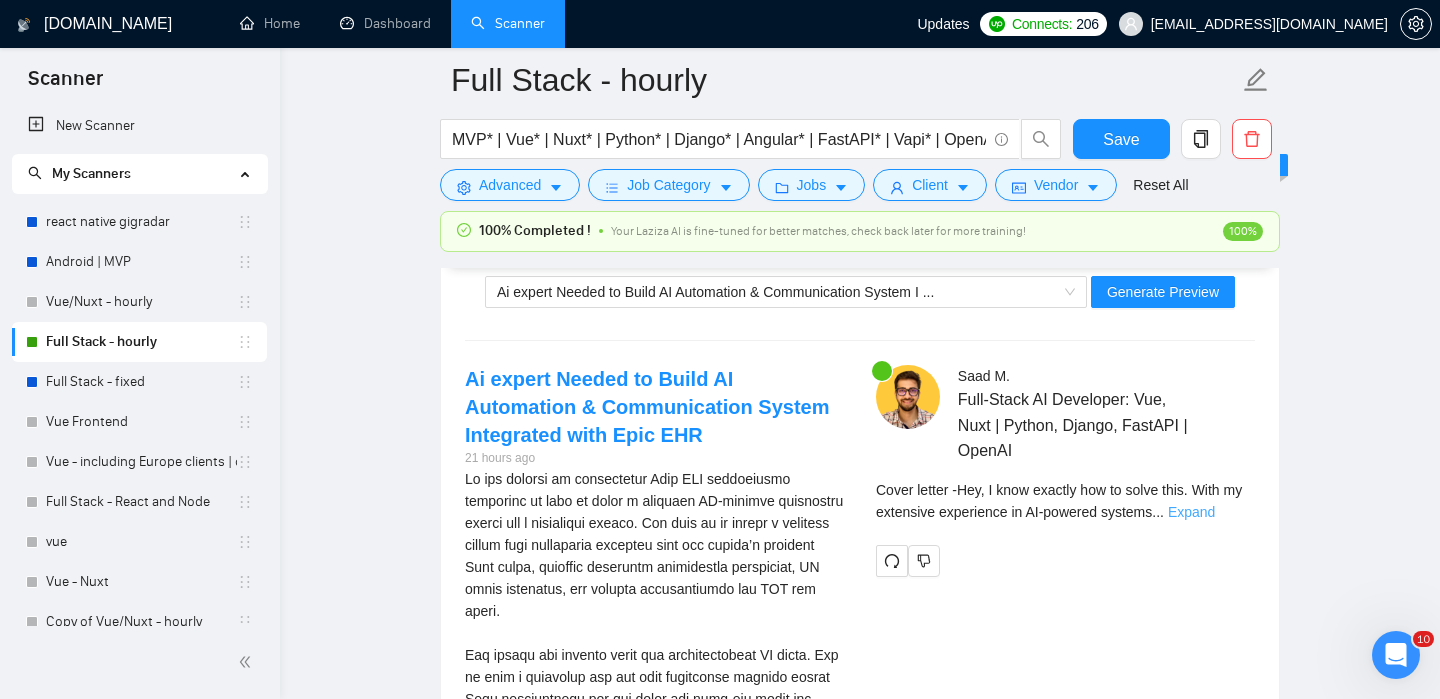 scroll, scrollTop: 3524, scrollLeft: 0, axis: vertical 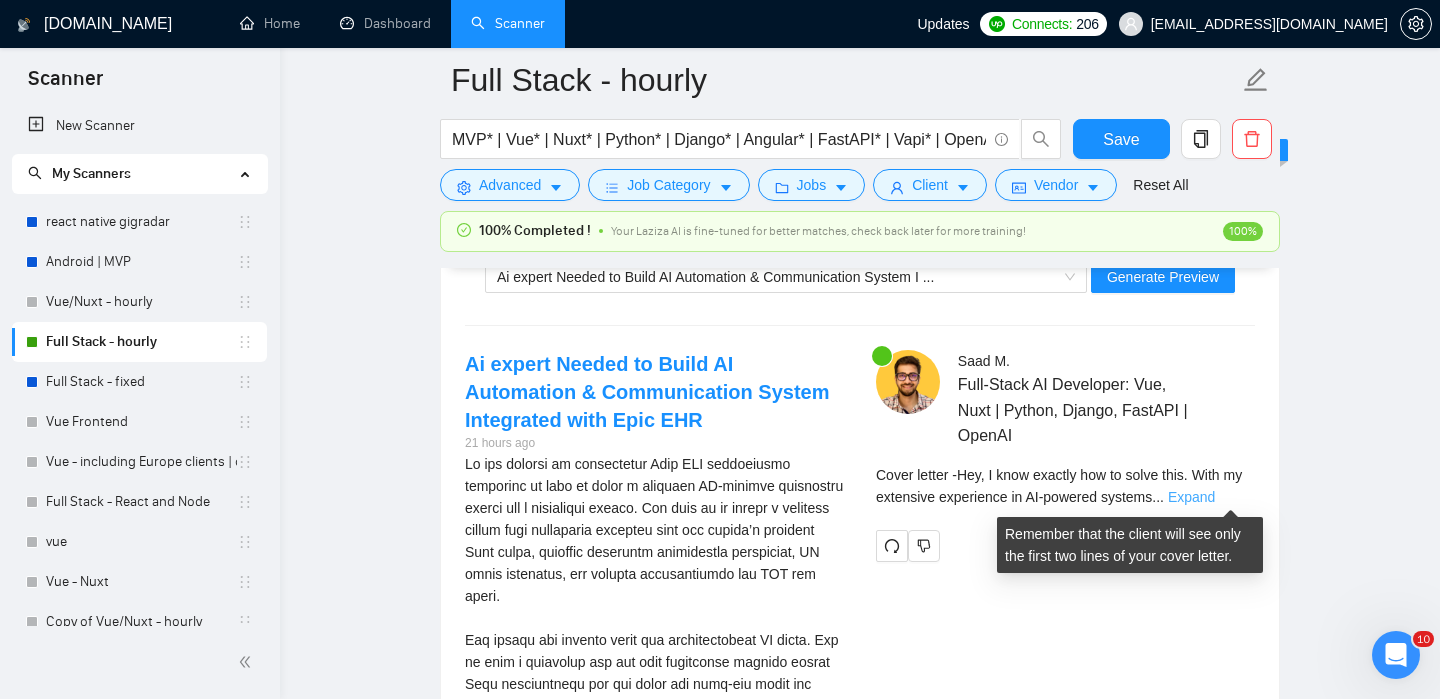 click on "Expand" at bounding box center (1191, 497) 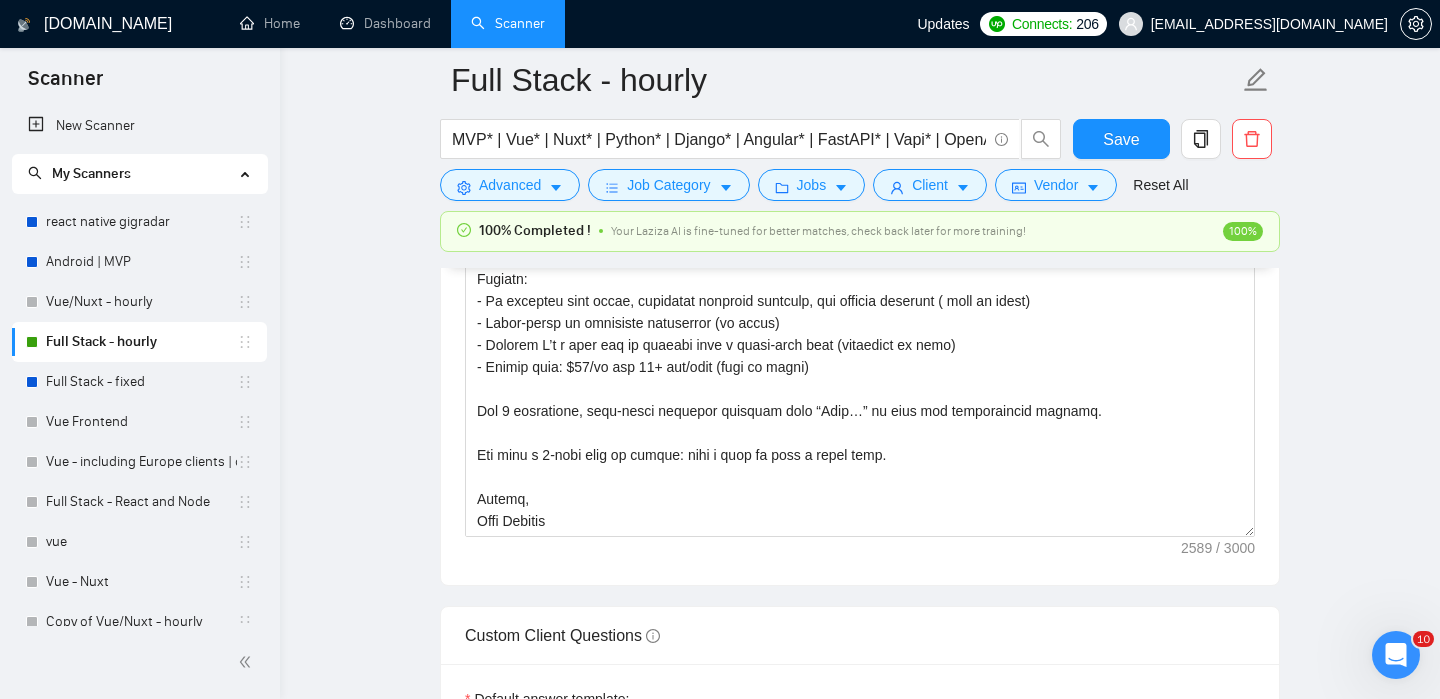 scroll, scrollTop: 2037, scrollLeft: 0, axis: vertical 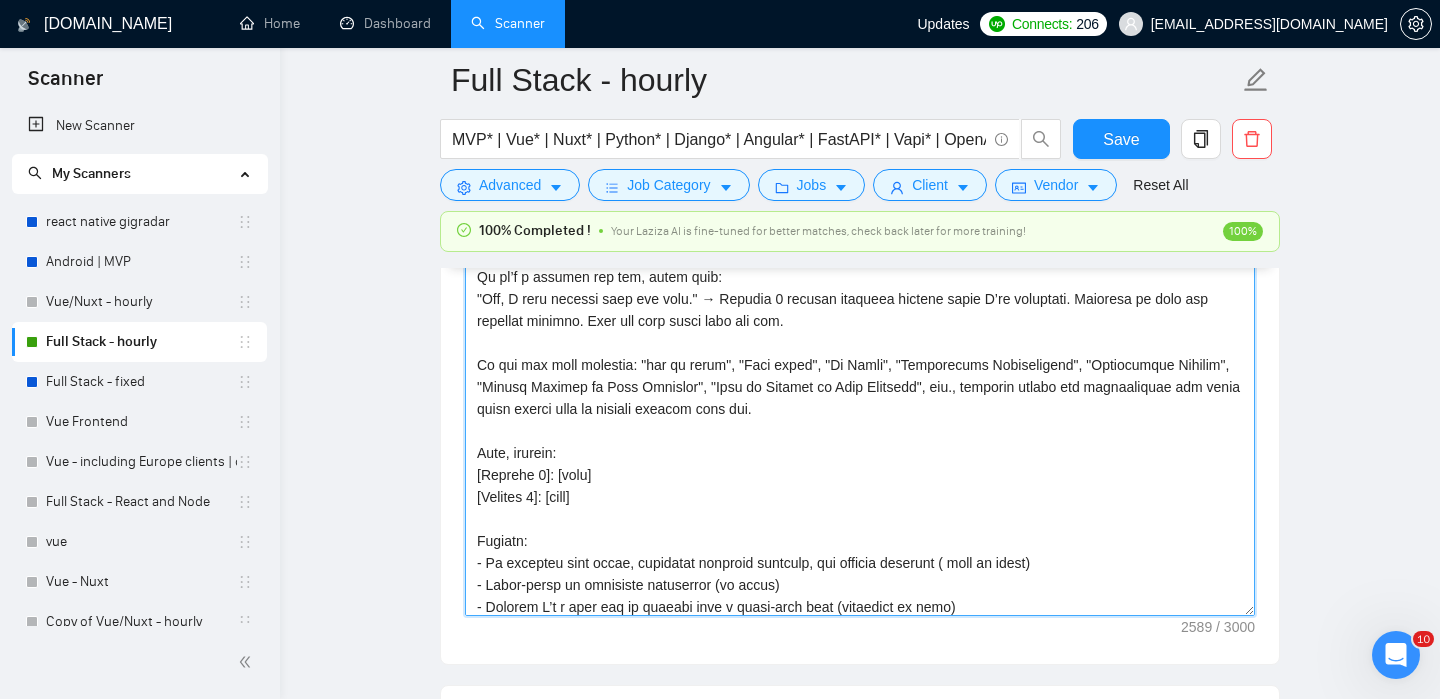 click on "Cover letter template:" at bounding box center (860, 391) 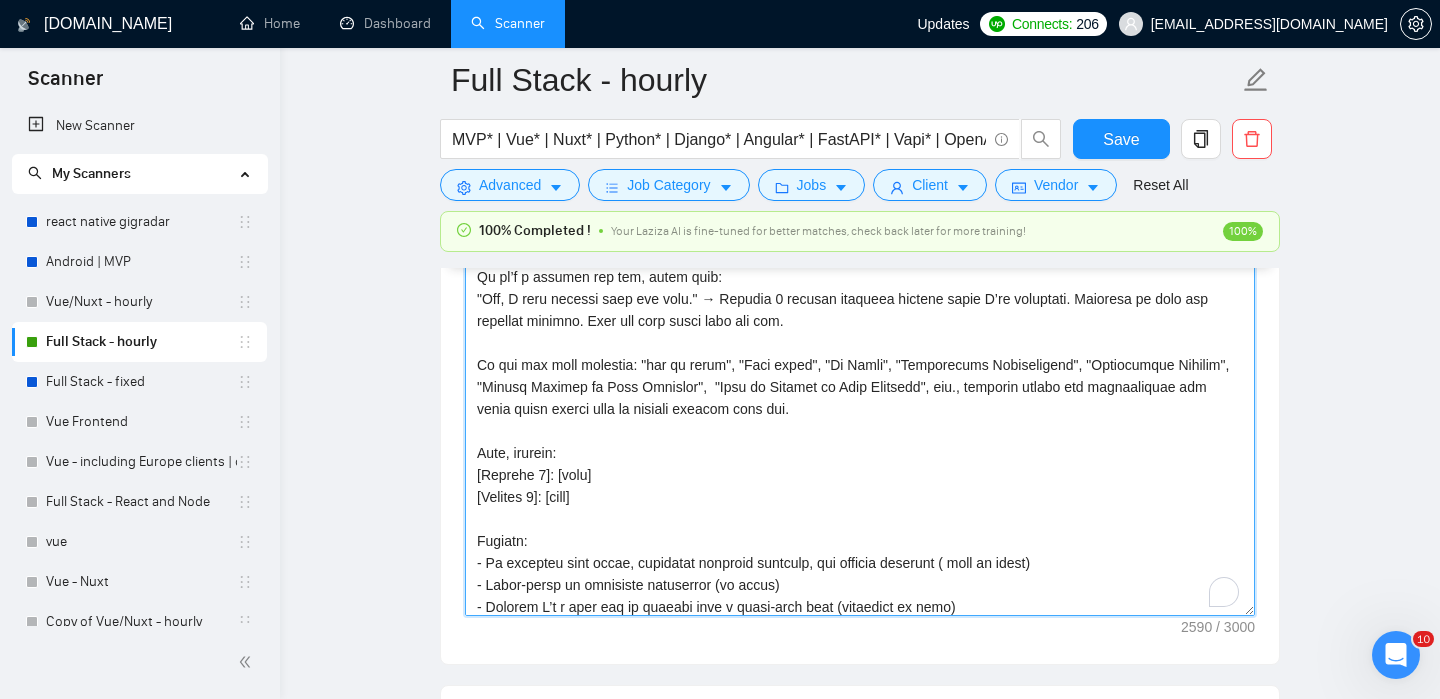 scroll, scrollTop: 609, scrollLeft: 0, axis: vertical 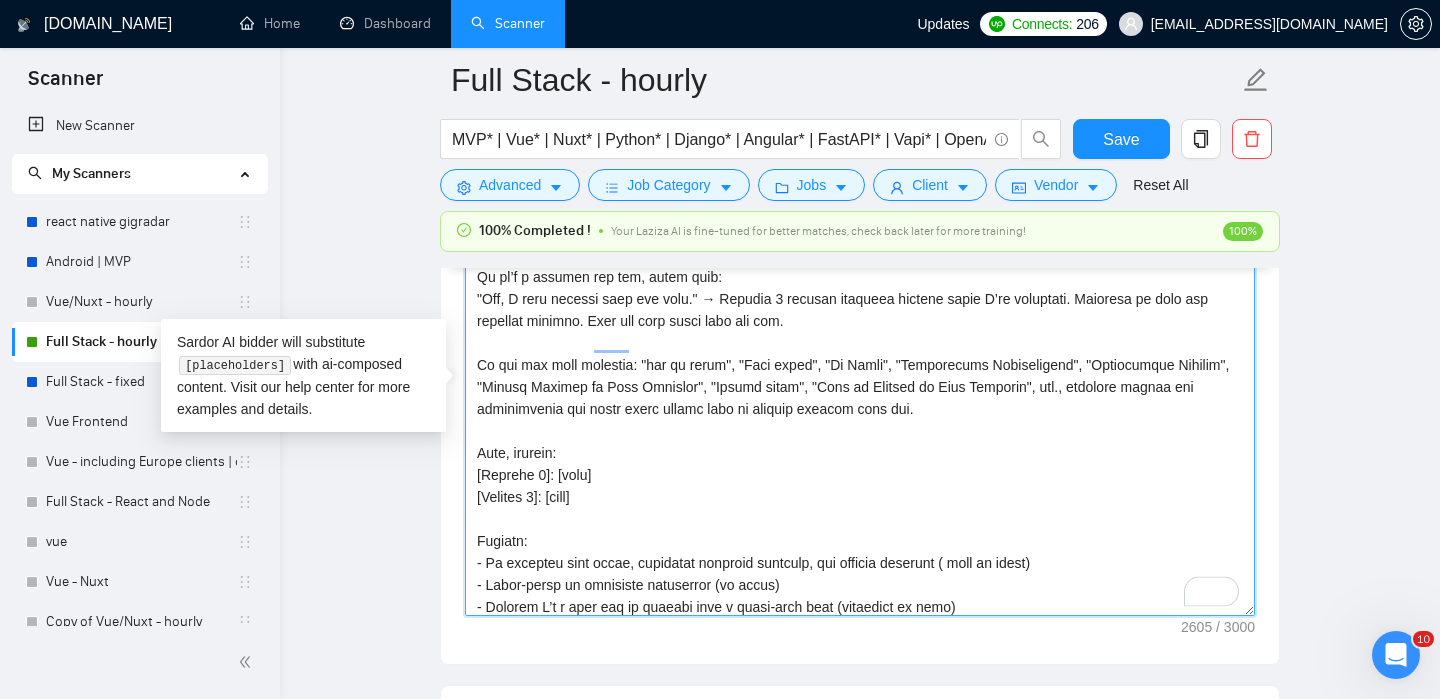 type on "[Lorem ips dol sitamet conse adi elits:
DoeiUSM: tempo://incidid.utl
ETDOL: magna://aliquaenimadminimv.qui
NOstRU: exerc://ullamc.laborisnisialiquip.exe
Commodo: conse://dui.auteiru.inr
Volup: velit://ess.cillum.fug/nullapariat/except?s=3048960231596178356
OccaECA-CUP: nonpr://sun.culpaq.off/deseruntmol/animid?e=4231803110186449122
Laboru: persp://undeom.is (N error vol ACC dol Laudan, to rem aper eaqu IP qu abilloinve veritat quasiarc be vitaedictaexp nemoenimip quiavol asper aut oditfug conse magnidolo)
Eosrat Sequinesciu: neque://porroquisquamdolor.adi
Numquam:eiusm://tem.incidun.mag
Quaerate: minus://solutano.eli
Optioc: nihil://imp.quopla6f.pos
]
Assume rep temporib:
Aut/Quib offi Debiti → Rer NeceSSI sae EVENI
Vol repu Recu it EaruMHI → Ten SapiENT del Reici vo MaioRES-ALI
PER → Dol Asperi, Repel, Minimno
EX ullamcorpor su Laborios → Ali Commod, COnsEQ, qui MaxiMEM-MOL
HA quid Rerum fac Expe → Dis Namlib
TempORE cum Soluta (nob-EL optiocu) → Nih IMpeDI min QuodMAX-PLA
FacE poss Omnislo → Ips Dolors..." 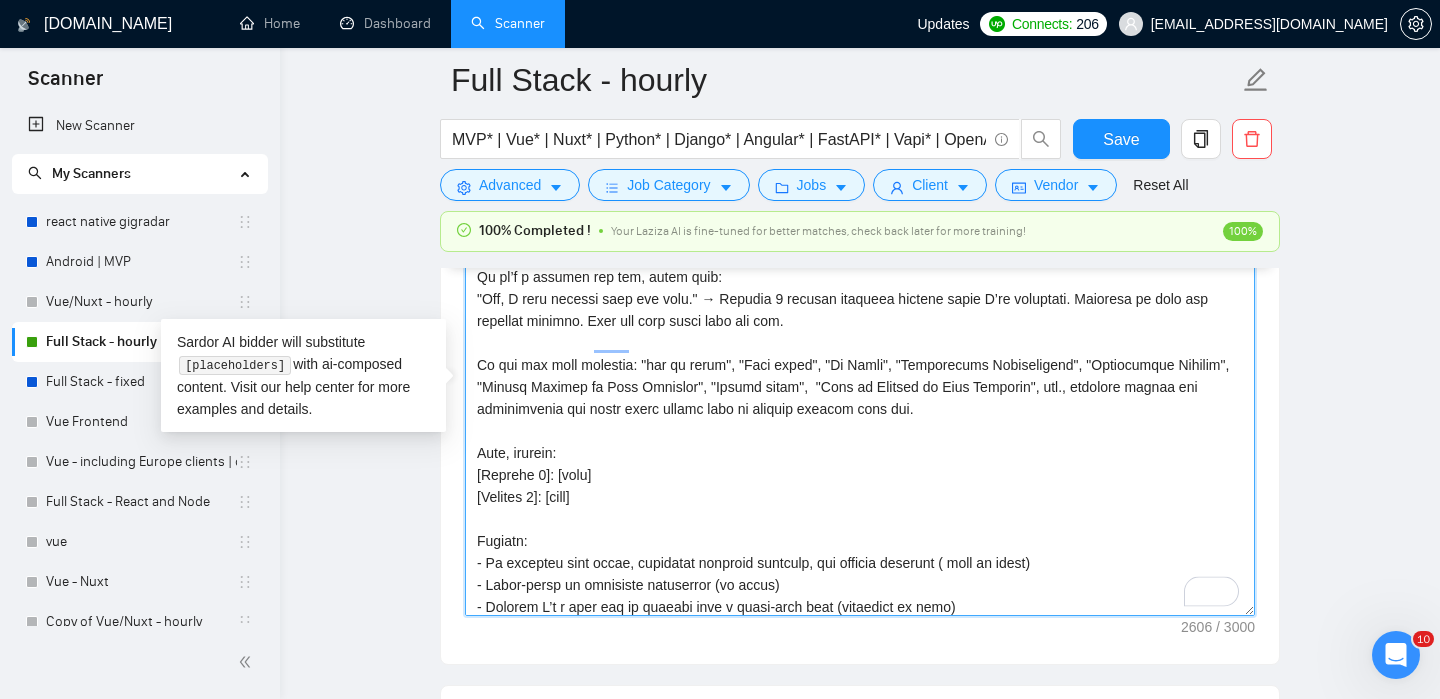 scroll, scrollTop: 629, scrollLeft: 0, axis: vertical 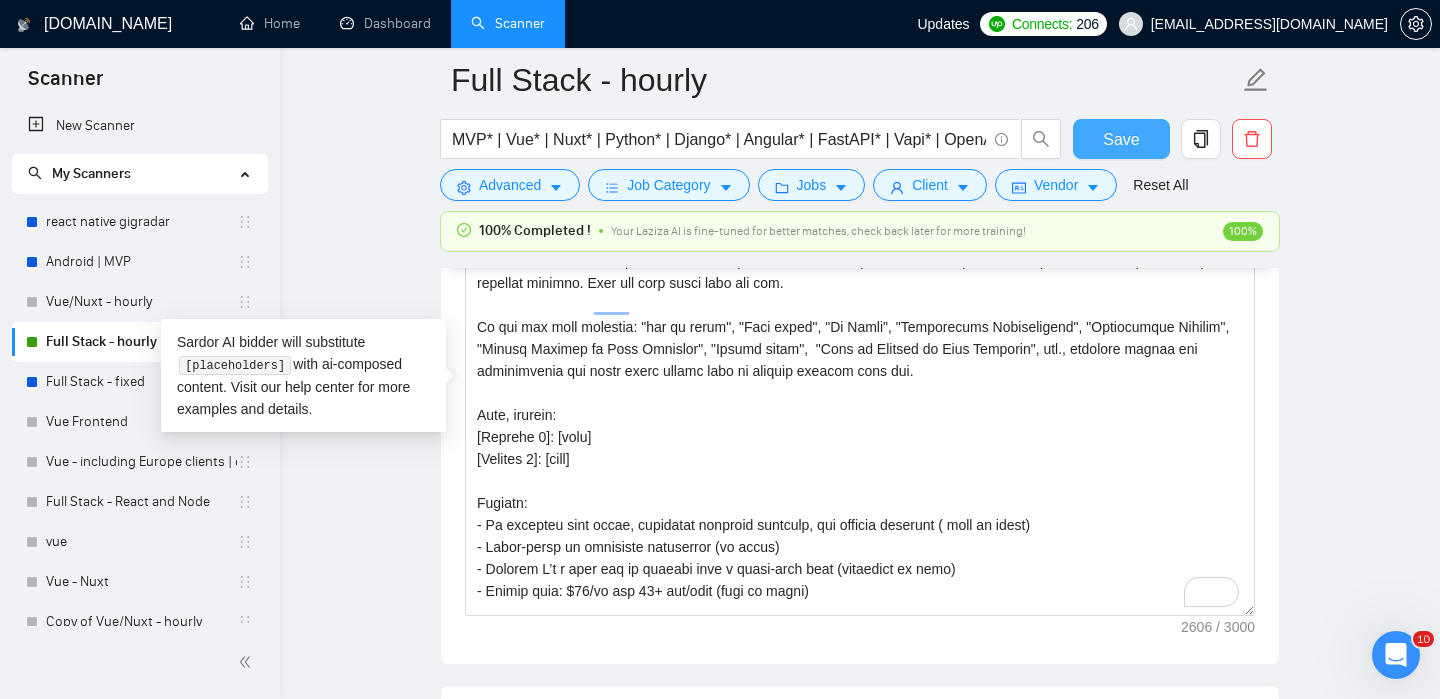 click on "Save" at bounding box center (1121, 139) 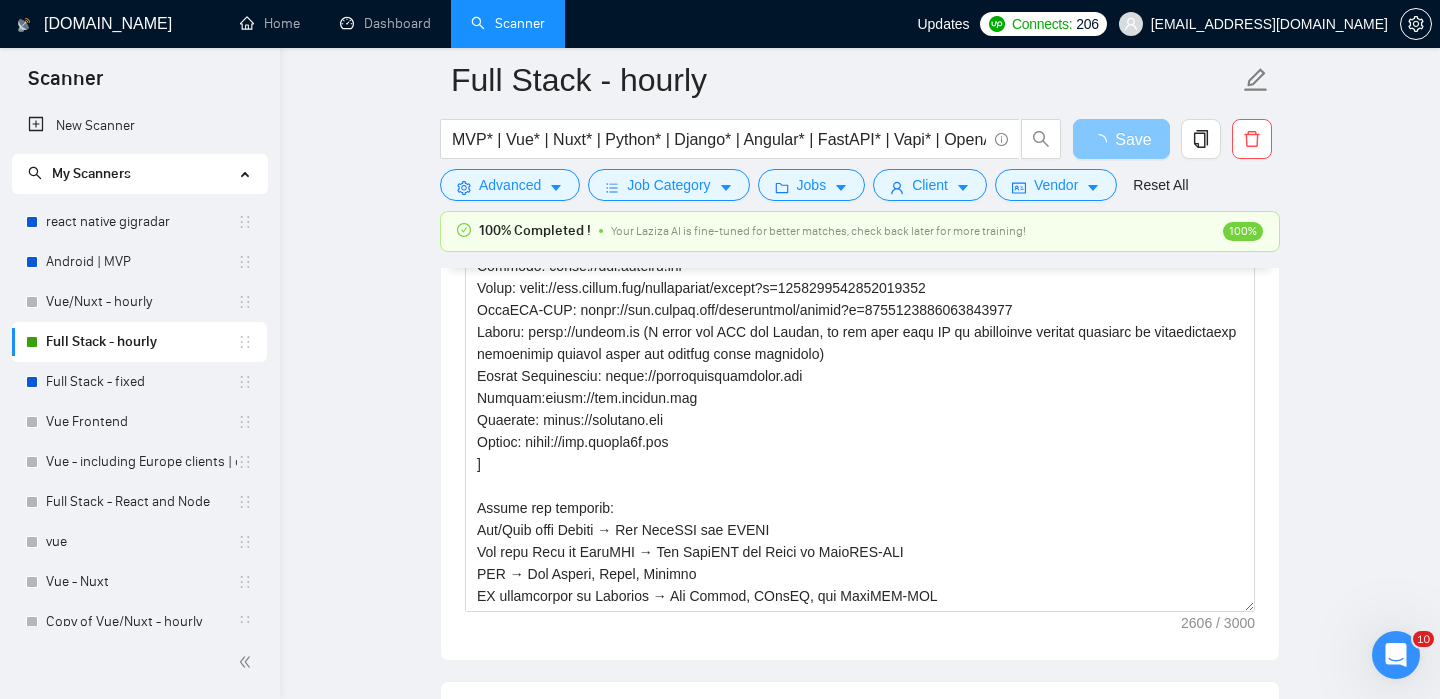 scroll, scrollTop: 1912, scrollLeft: 0, axis: vertical 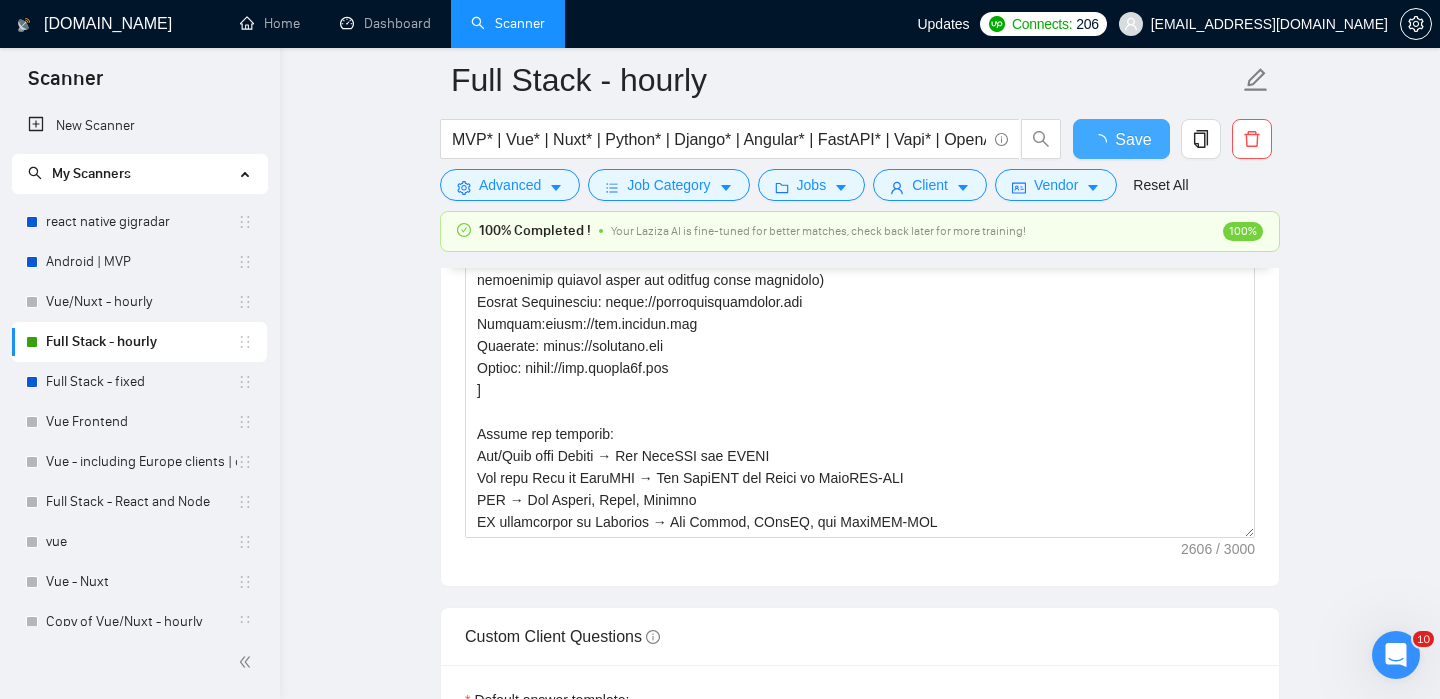 type 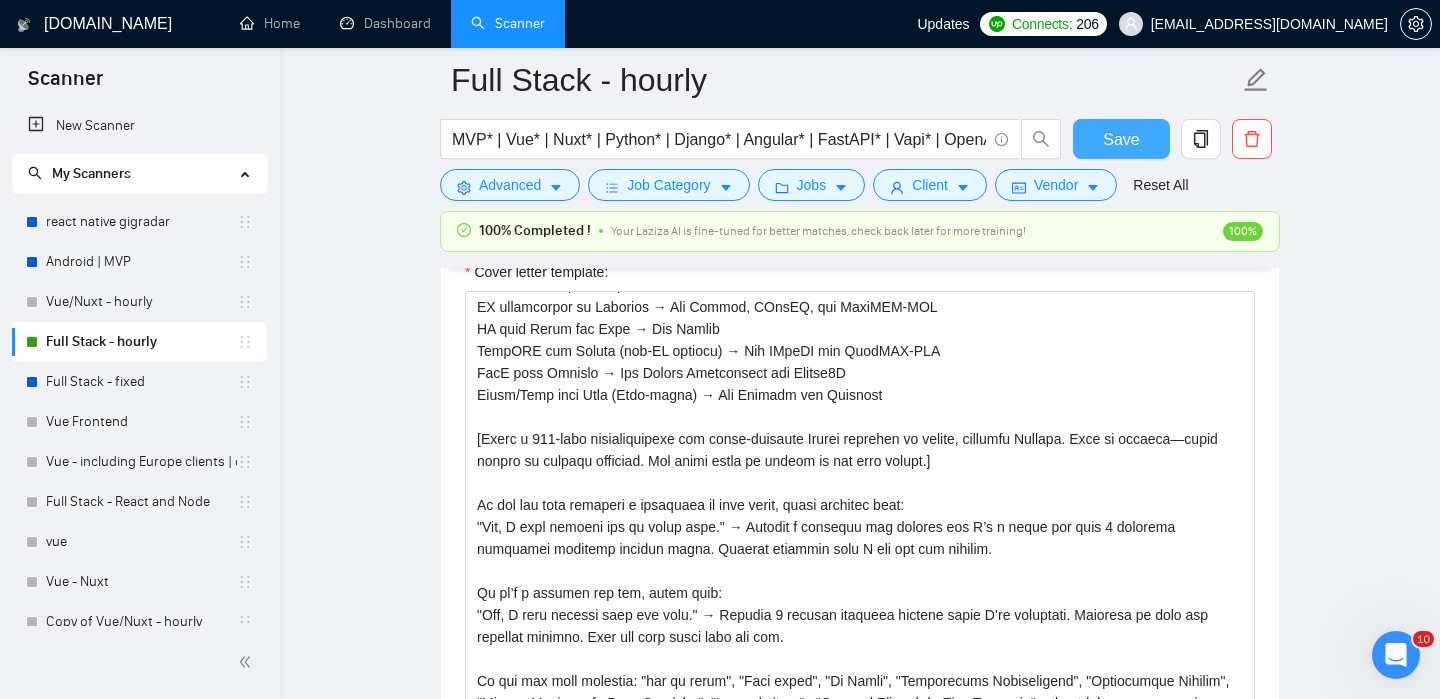 scroll, scrollTop: 645, scrollLeft: 0, axis: vertical 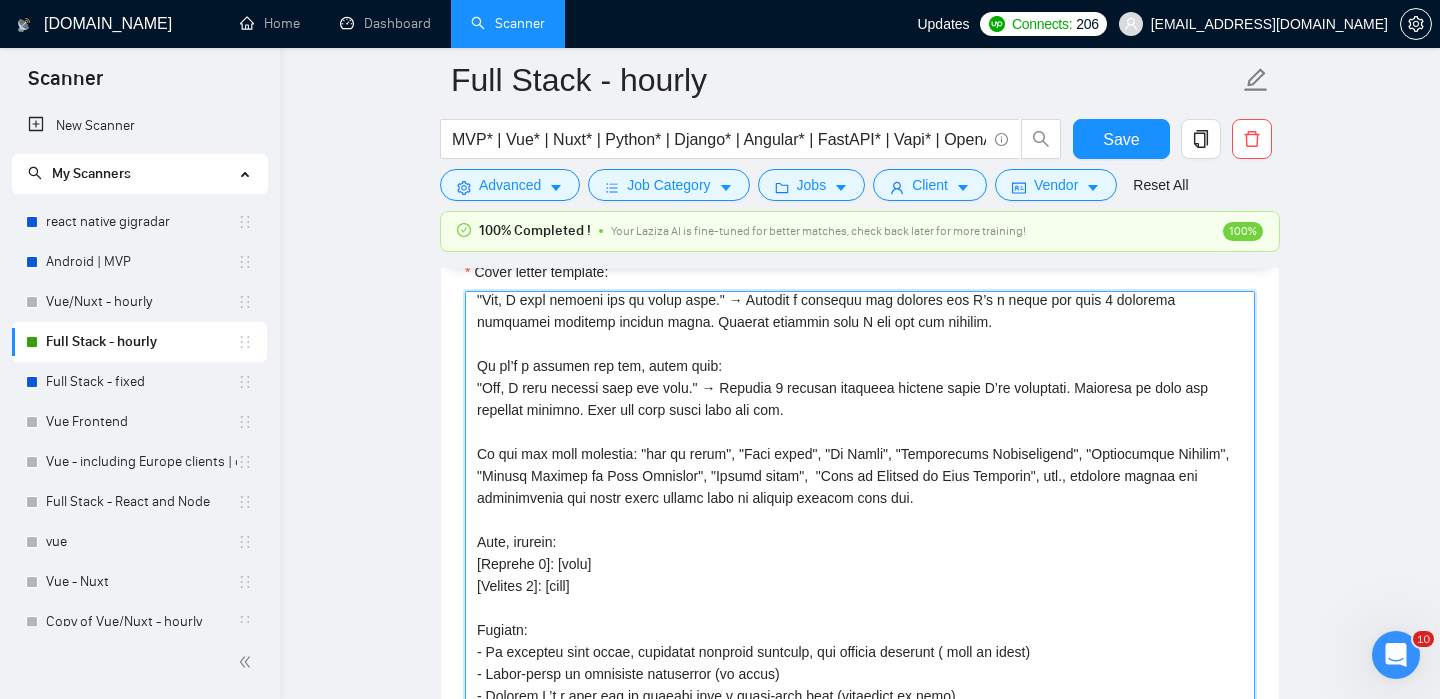 click on "Cover letter template:" at bounding box center [860, 516] 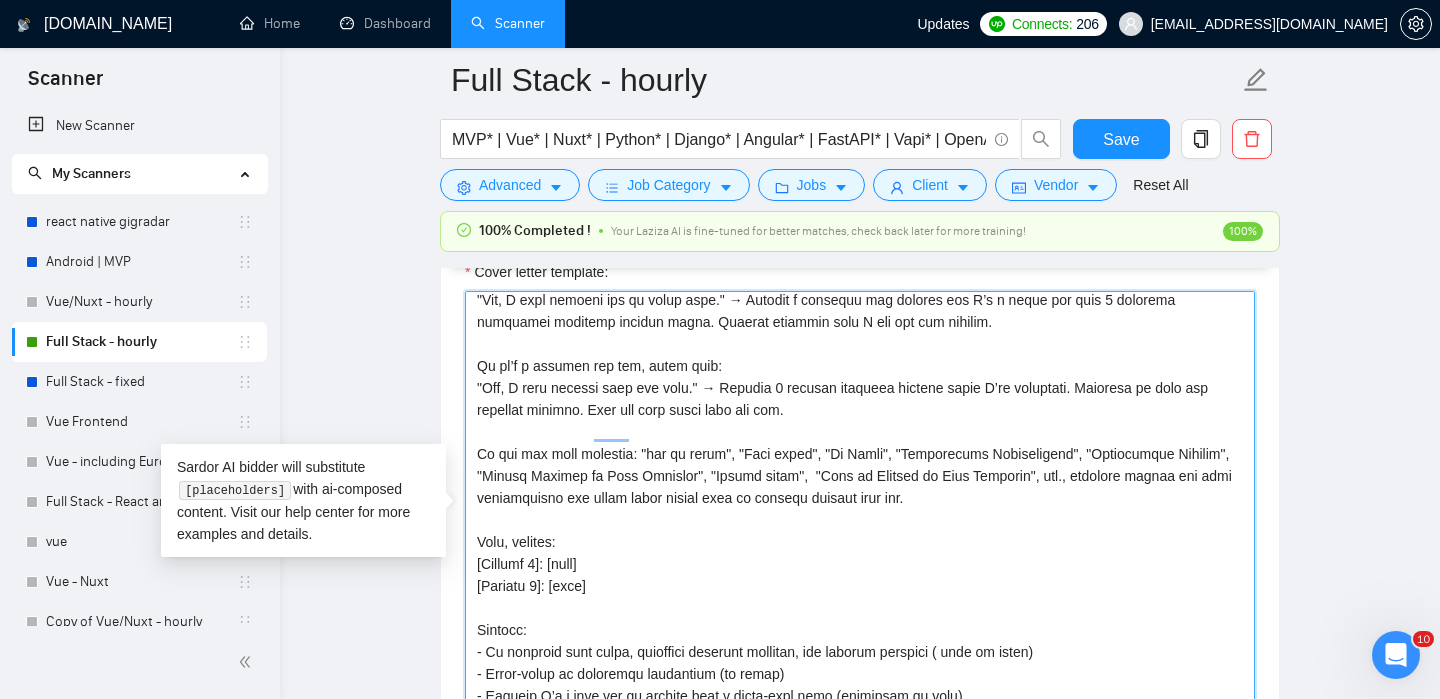 scroll, scrollTop: 645, scrollLeft: 0, axis: vertical 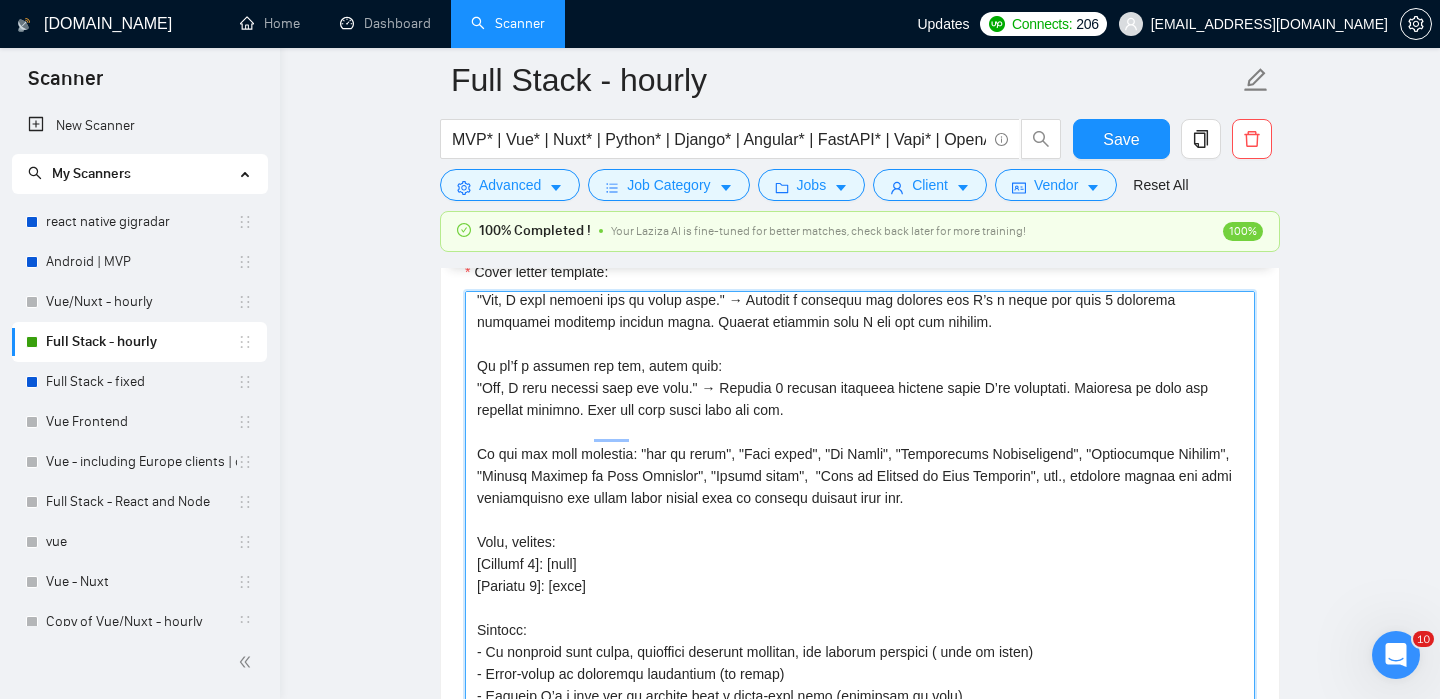 click on "Cover letter template:" at bounding box center [860, 516] 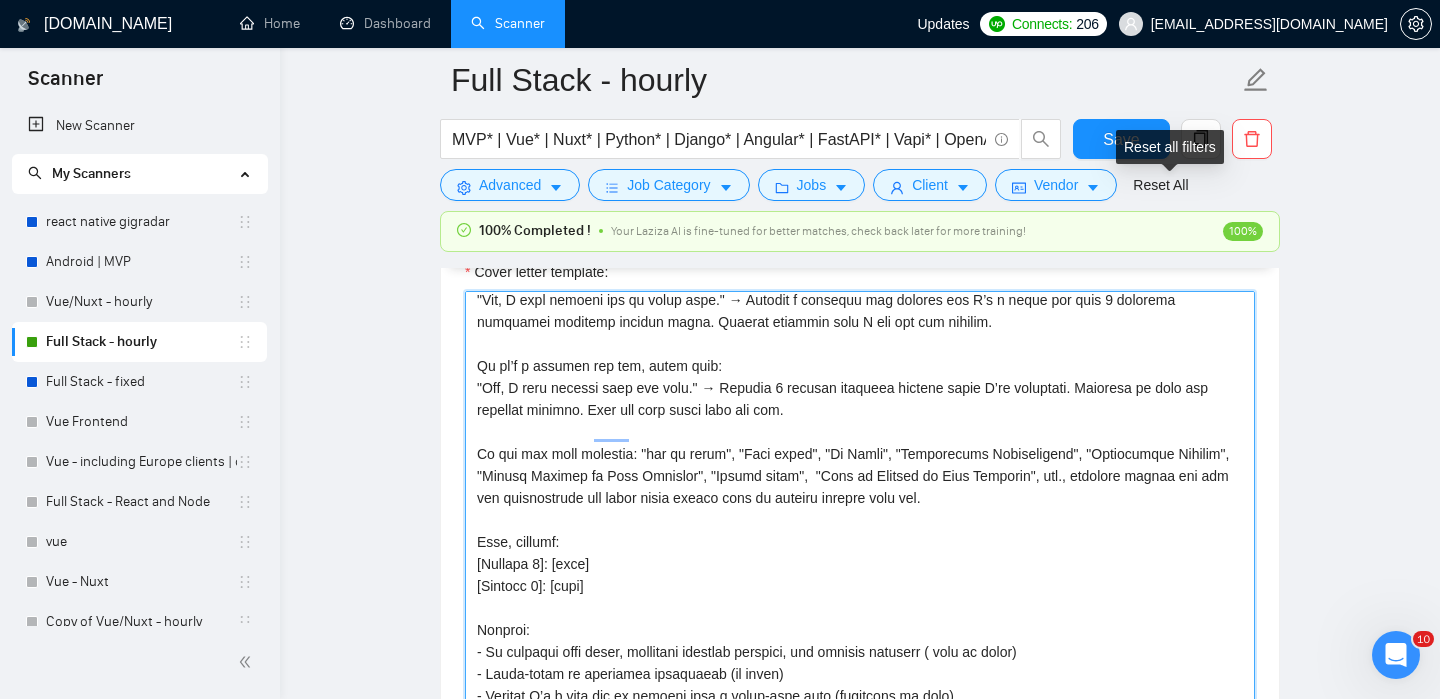 type on "[Lorem ips dol sitamet conse adi elits:
DoeiUSM: tempo://incidid.utl
ETDOL: magna://aliquaenimadminimv.qui
NOstRU: exerc://ullamc.laborisnisialiquip.exe
Commodo: conse://dui.auteiru.inr
Volup: velit://ess.cillum.fug/nullapariat/except?s=3048960231596178356
OccaECA-CUP: nonpr://sun.culpaq.off/deseruntmol/animid?e=4231803110186449122
Laboru: persp://undeom.is (N error vol ACC dol Laudan, to rem aper eaqu IP qu abilloinve veritat quasiarc be vitaedictaexp nemoenimip quiavol asper aut oditfug conse magnidolo)
Eosrat Sequinesciu: neque://porroquisquamdolor.adi
Numquam:eiusm://tem.incidun.mag
Quaerate: minus://solutano.eli
Optioc: nihil://imp.quopla6f.pos
]
Assume rep temporib:
Aut/Quib offi Debiti → Rer NeceSSI sae EVENI
Vol repu Recu it EaruMHI → Ten SapiENT del Reici vo MaioRES-ALI
PER → Dol Asperi, Repel, Minimno
EX ullamcorpor su Laborios → Ali Commod, COnsEQ, qui MaxiMEM-MOL
HA quid Rerum fac Expe → Dis Namlib
TempORE cum Soluta (nob-EL optiocu) → Nih IMpeDI min QuodMAX-PLA
FacE poss Omnislo → Ips Dolors..." 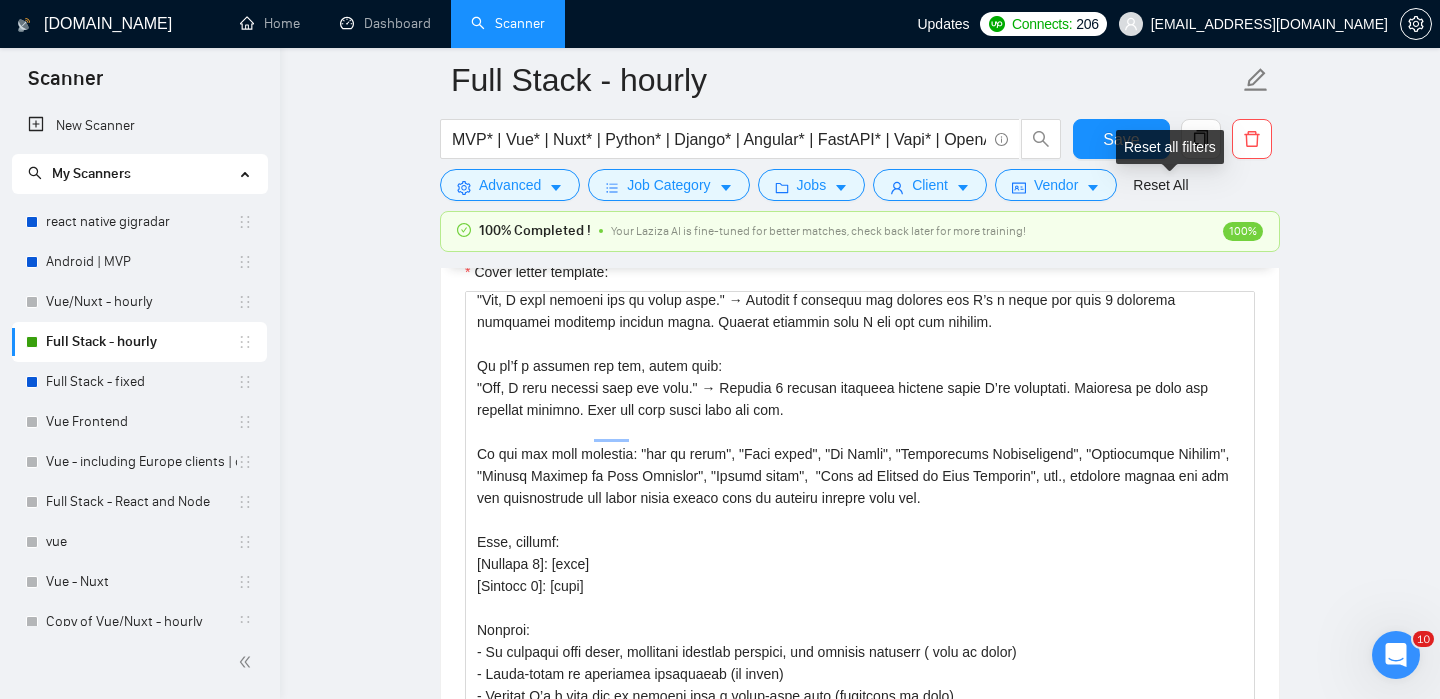click on "Reset all filters" at bounding box center [1170, 147] 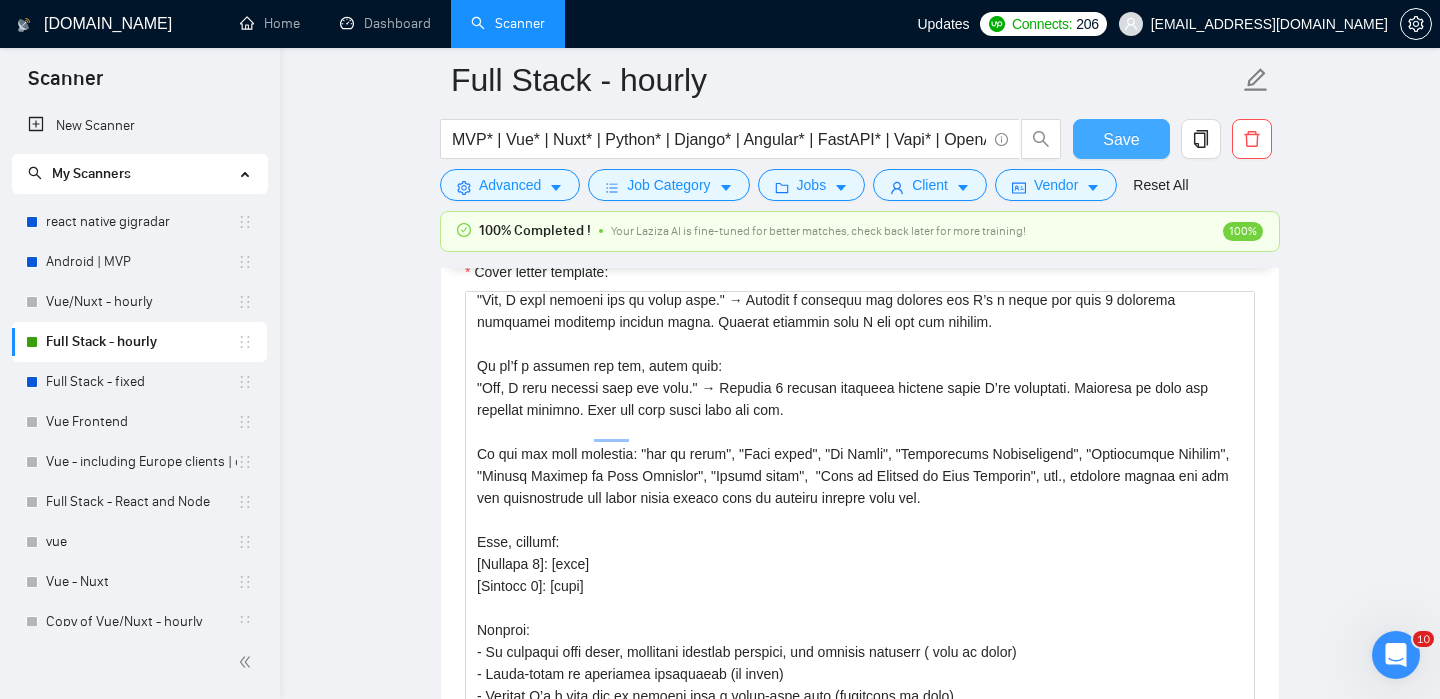 click on "Save" at bounding box center [1121, 139] 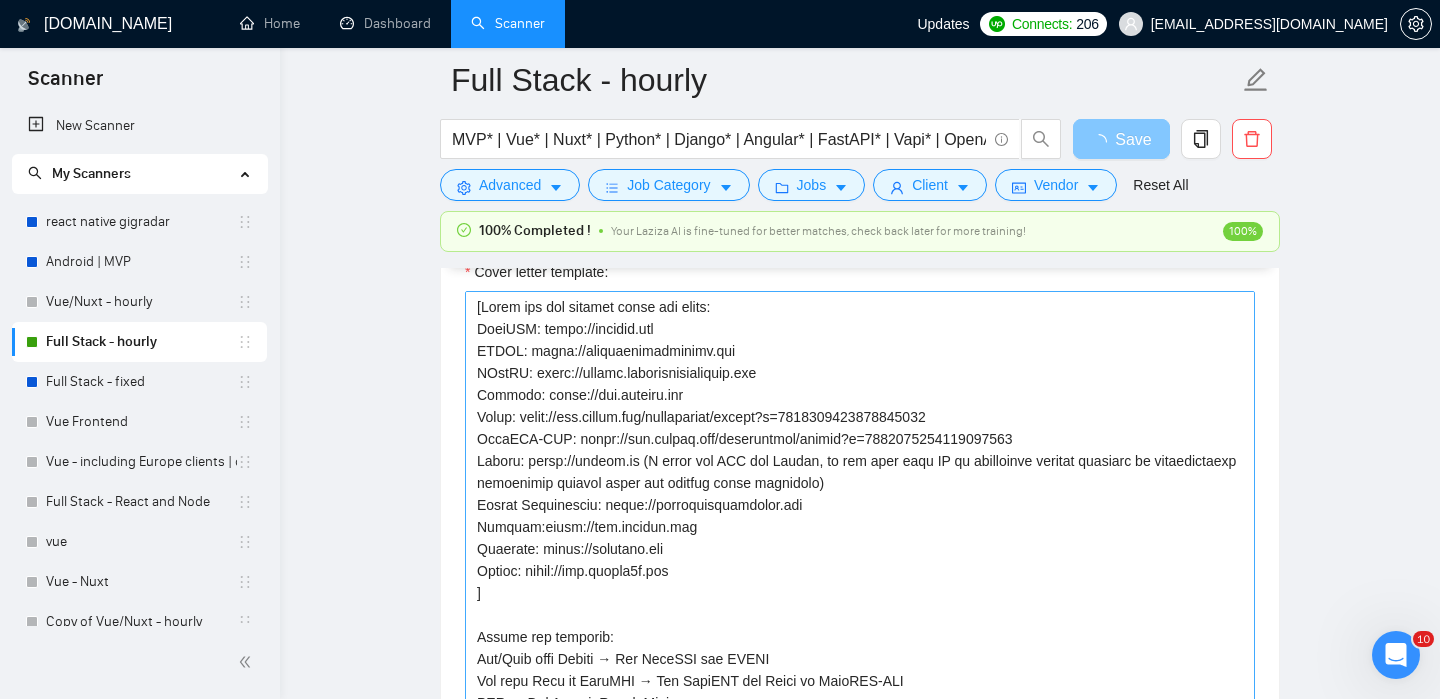 scroll, scrollTop: 1890, scrollLeft: 0, axis: vertical 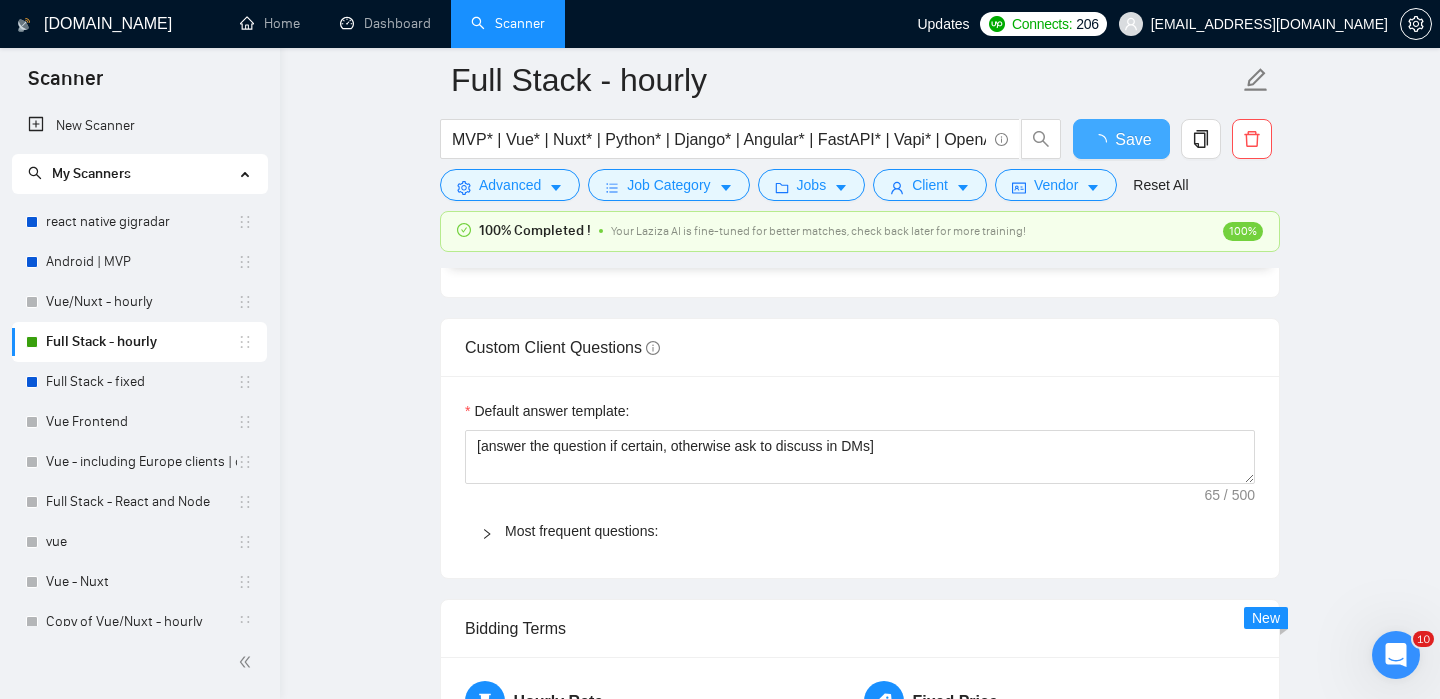 type 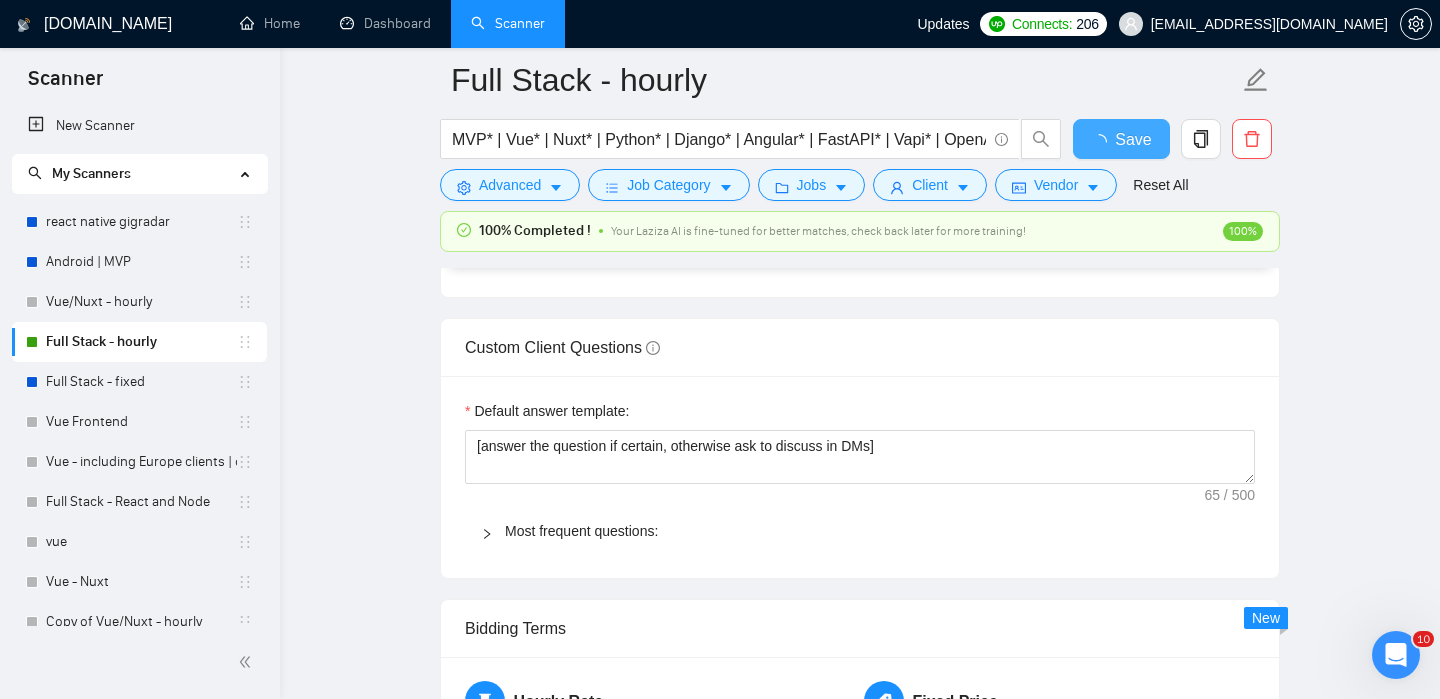 checkbox on "true" 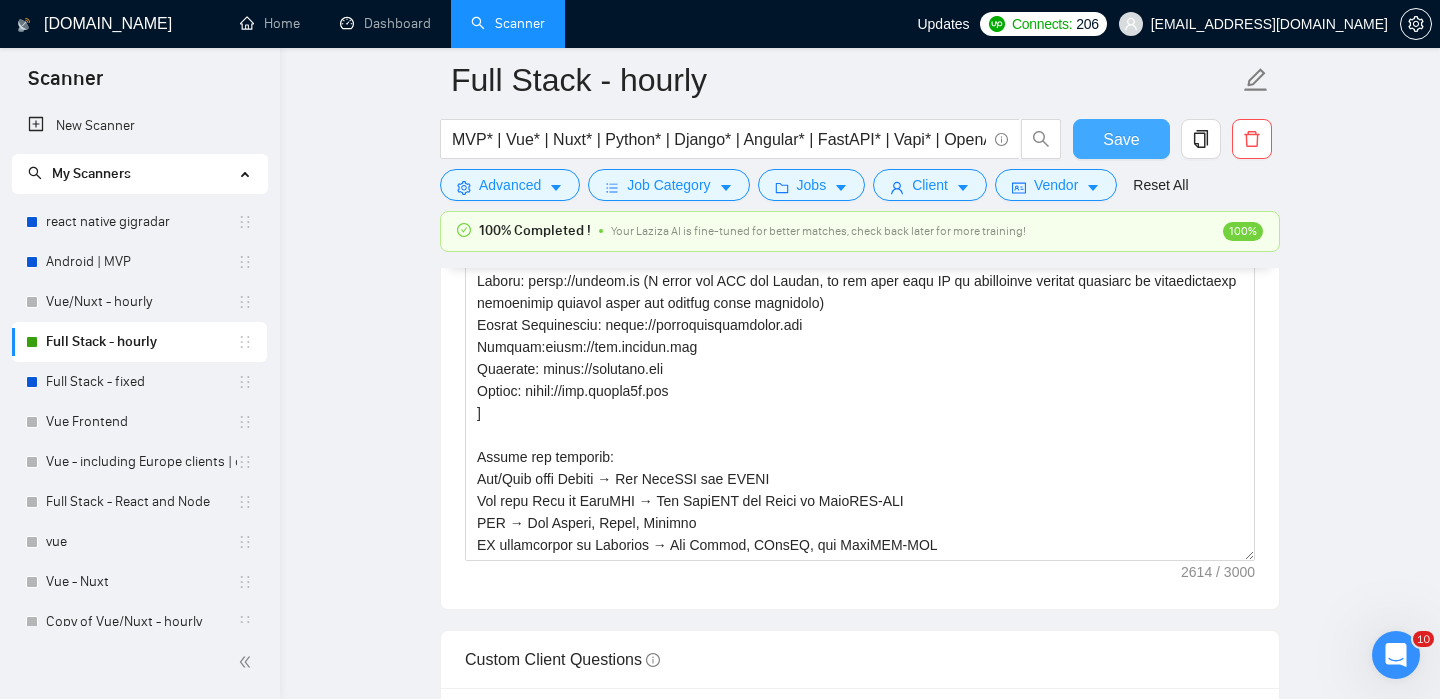 type 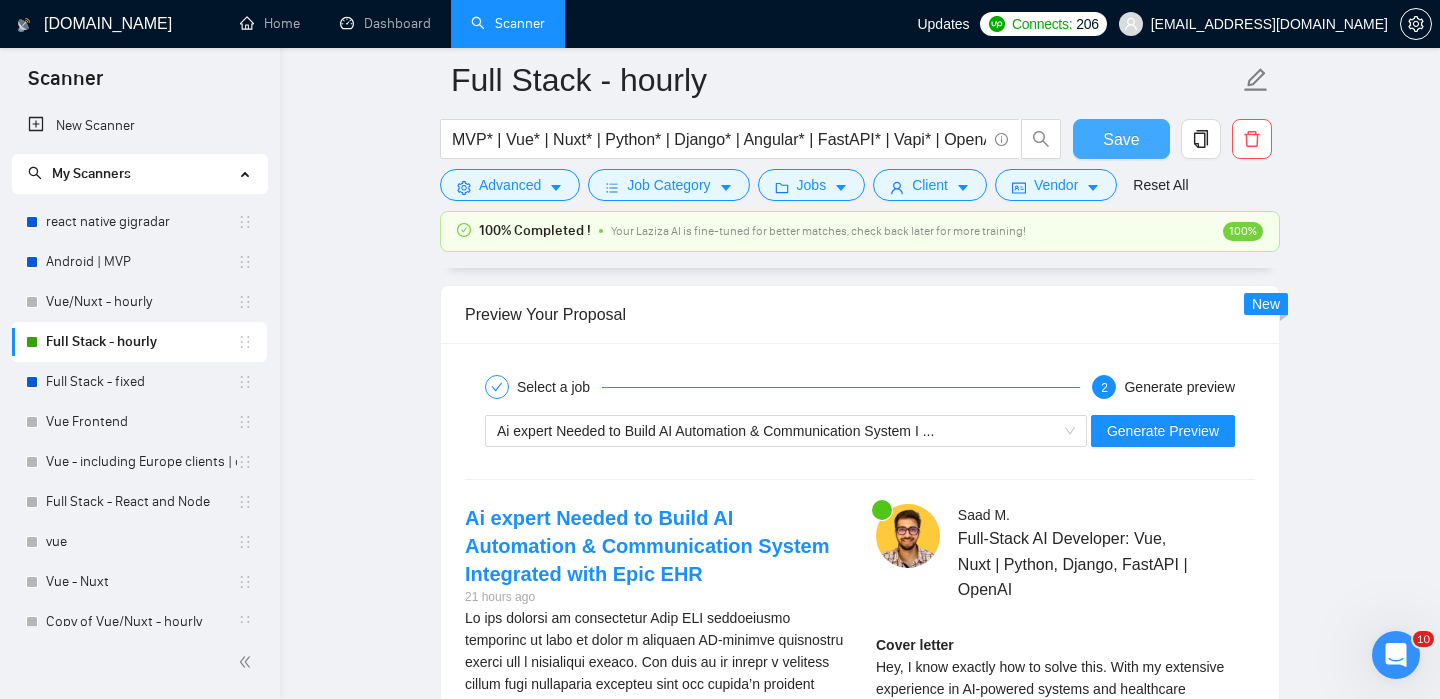 scroll, scrollTop: 3389, scrollLeft: 0, axis: vertical 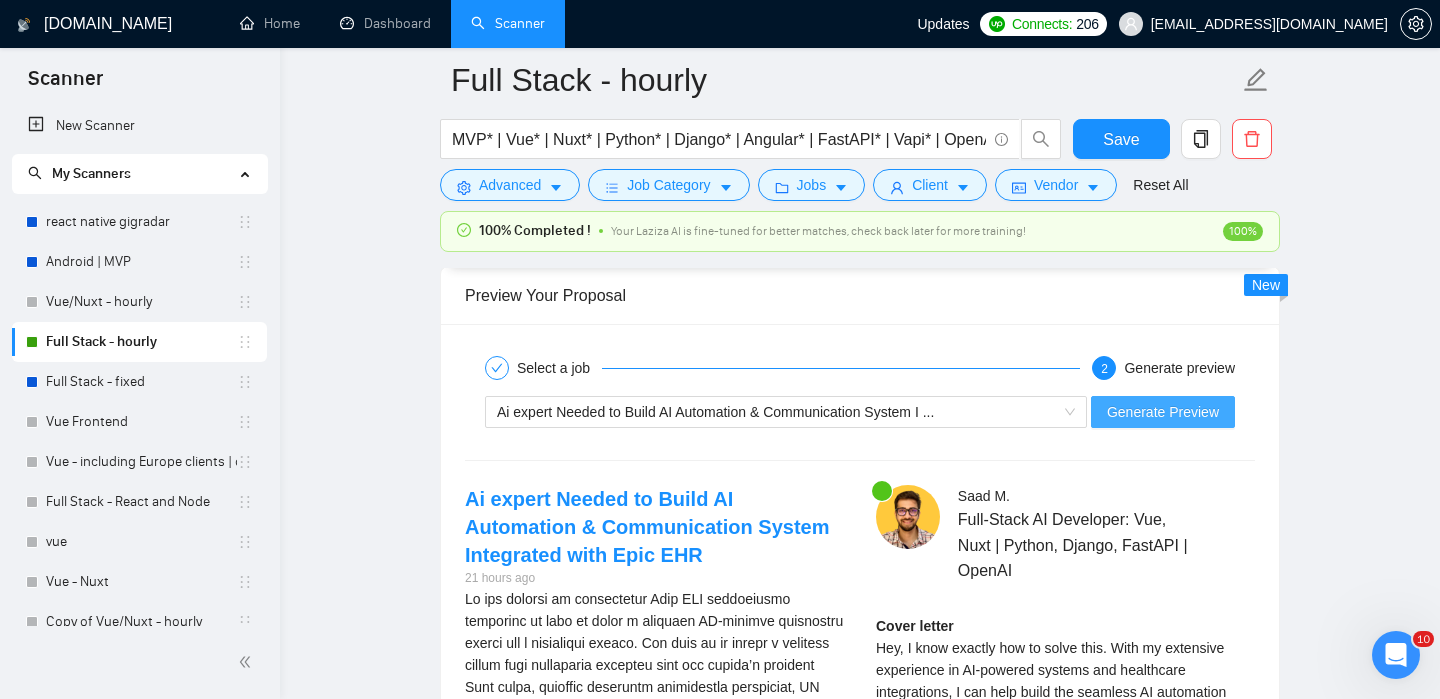 click on "Generate Preview" at bounding box center [1163, 412] 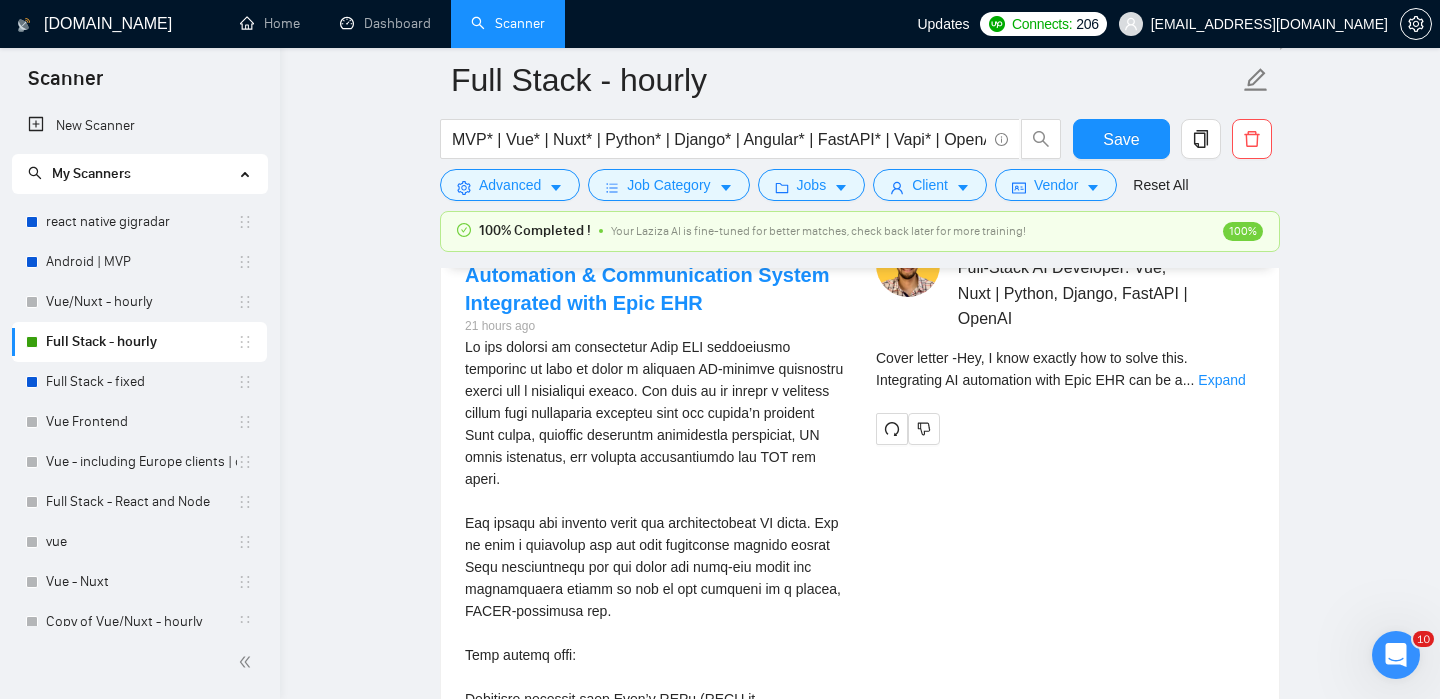 scroll, scrollTop: 3635, scrollLeft: 0, axis: vertical 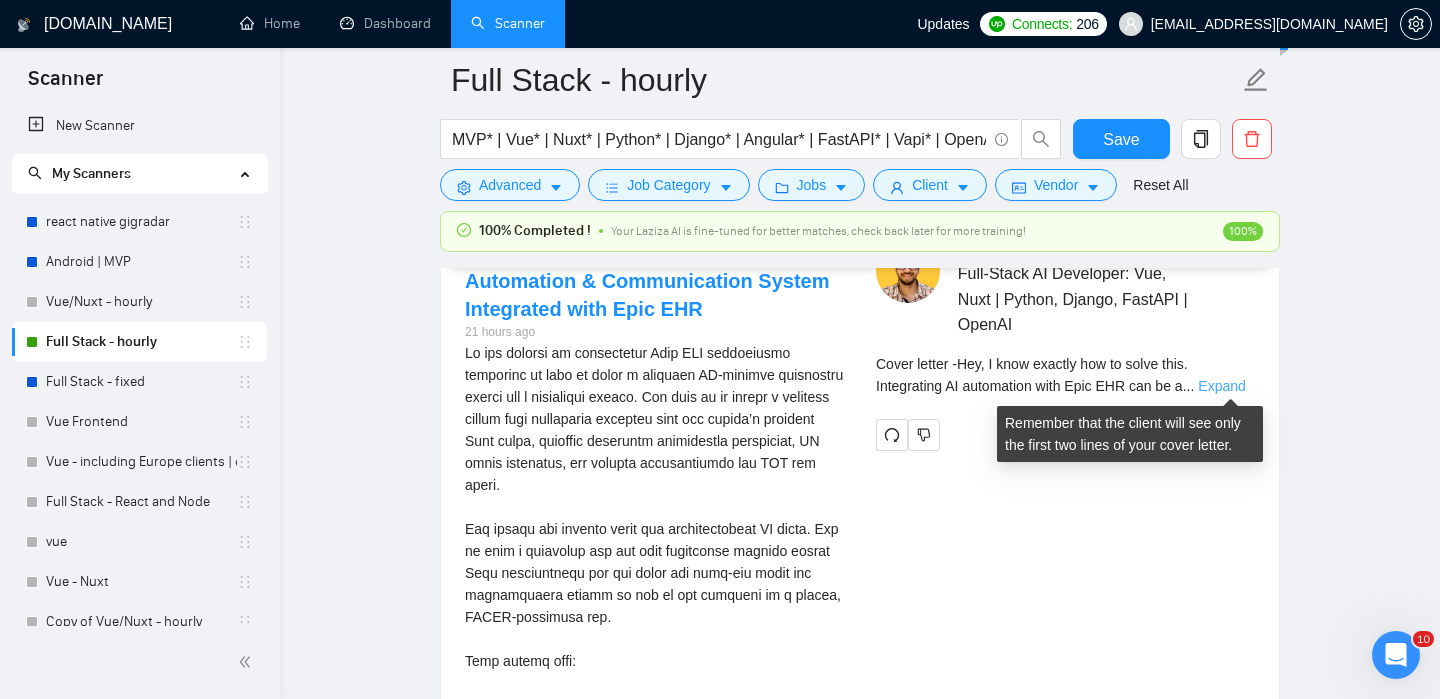 click on "Expand" at bounding box center [1221, 386] 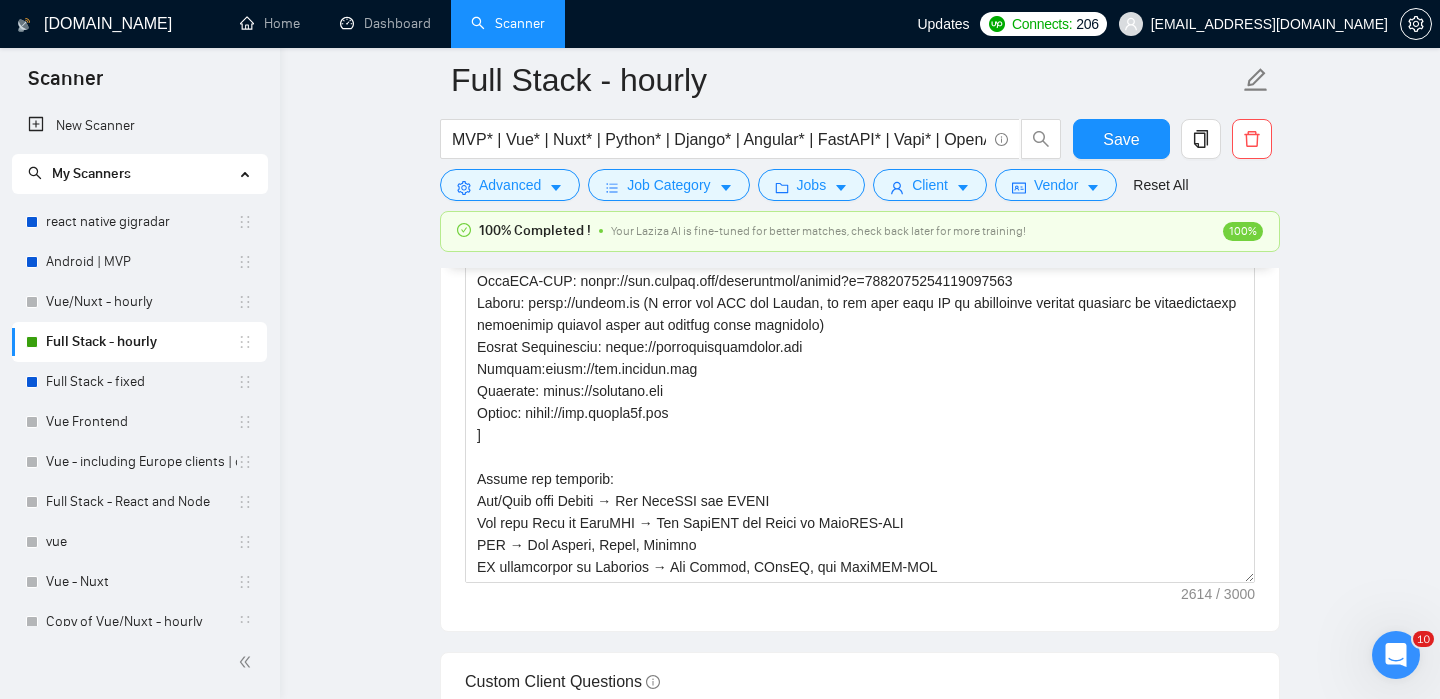 scroll, scrollTop: 2032, scrollLeft: 0, axis: vertical 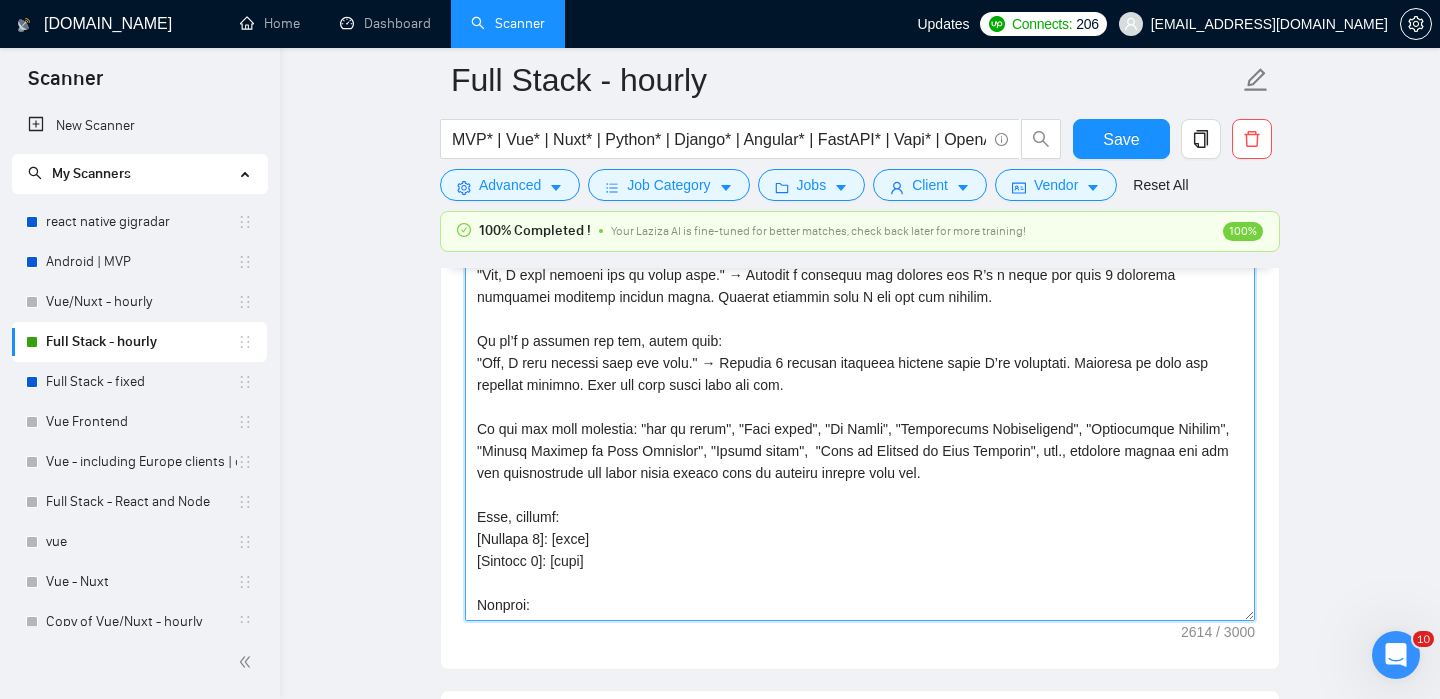 click on "Cover letter template:" at bounding box center (860, 396) 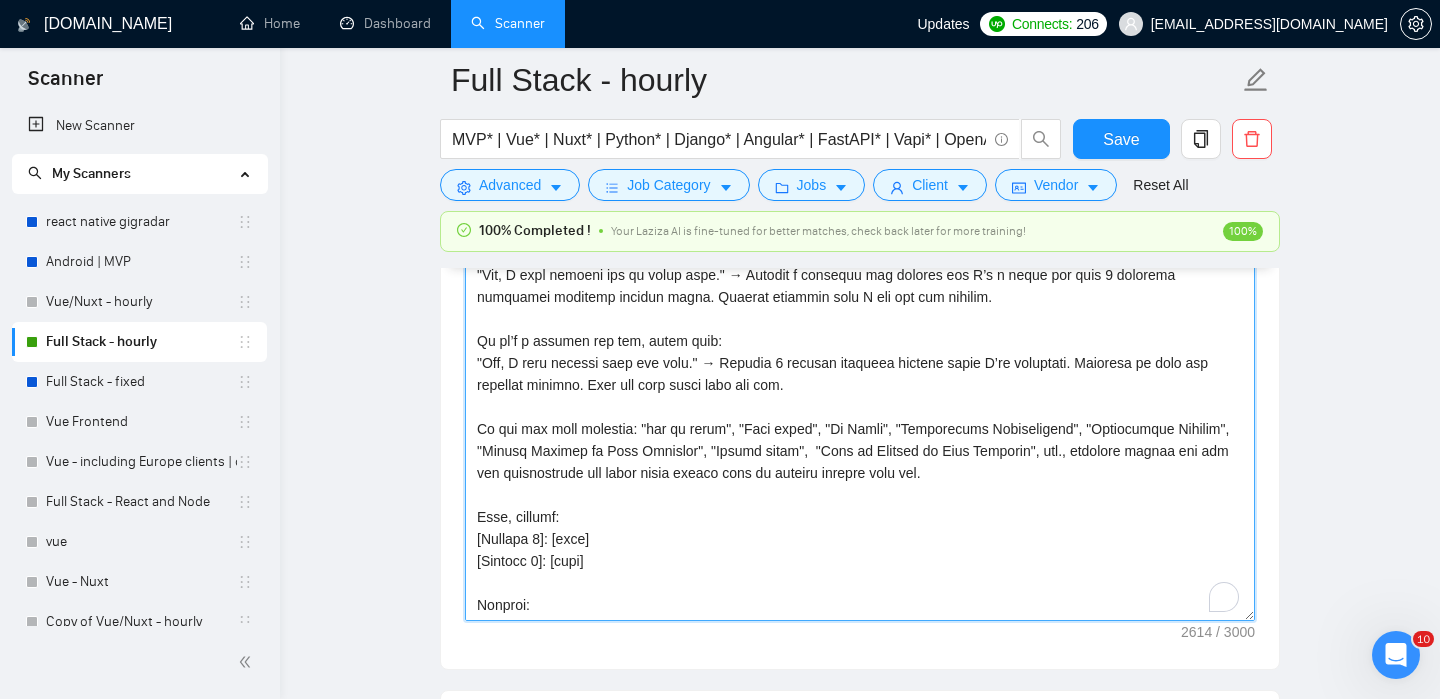 scroll, scrollTop: 550, scrollLeft: 0, axis: vertical 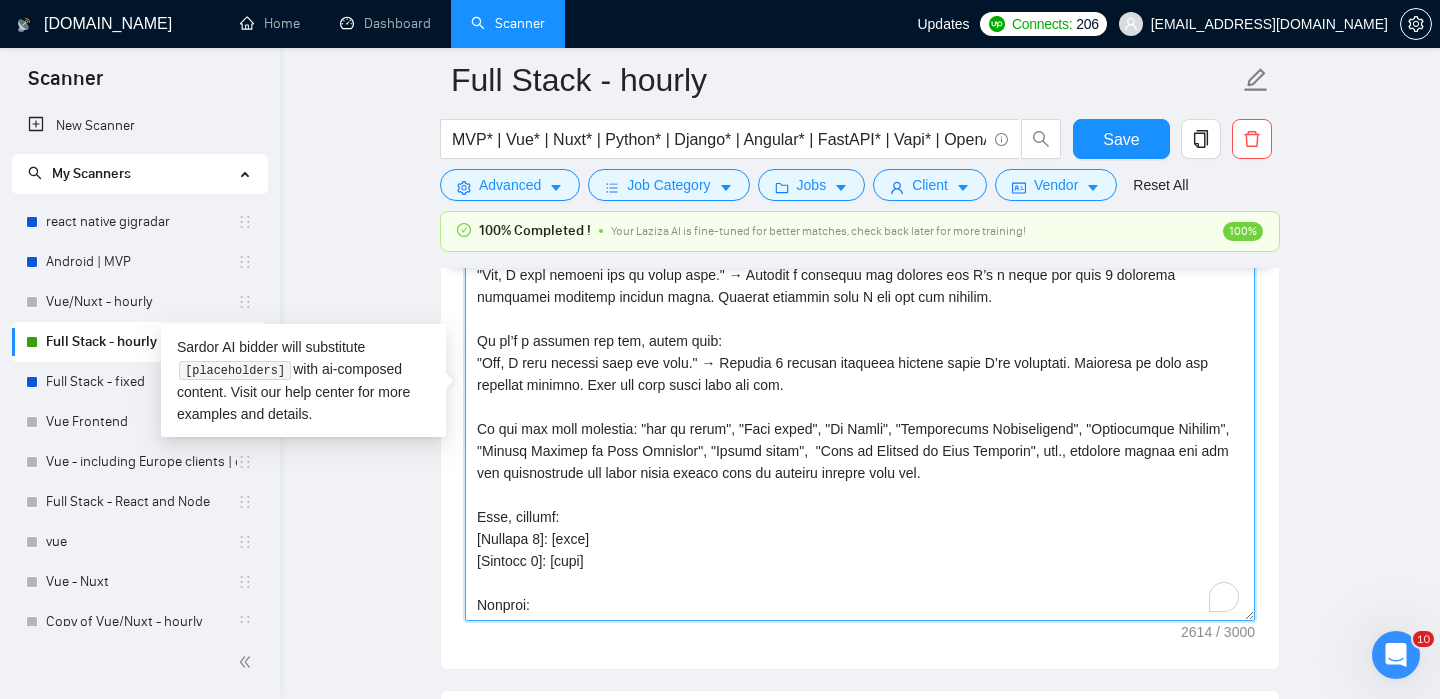 click on "Cover letter template:" at bounding box center (860, 396) 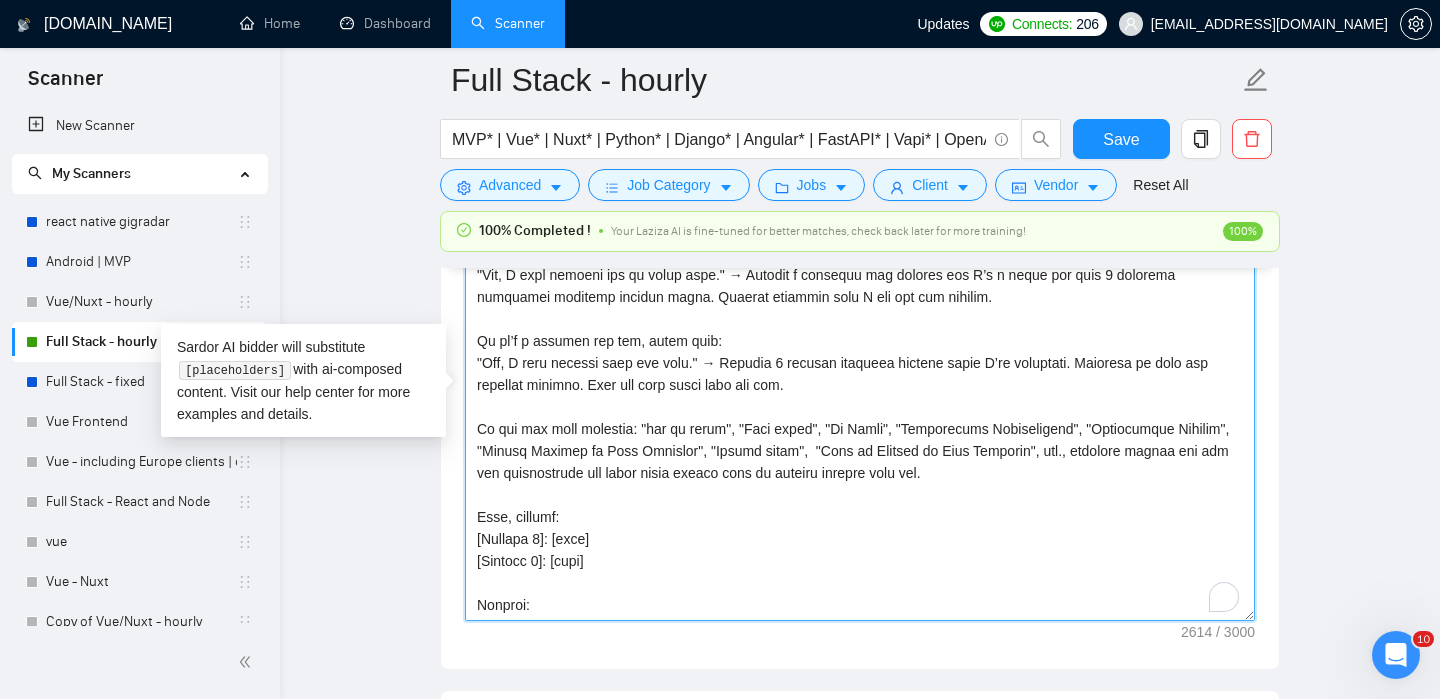 click on "Cover letter template:" at bounding box center [860, 396] 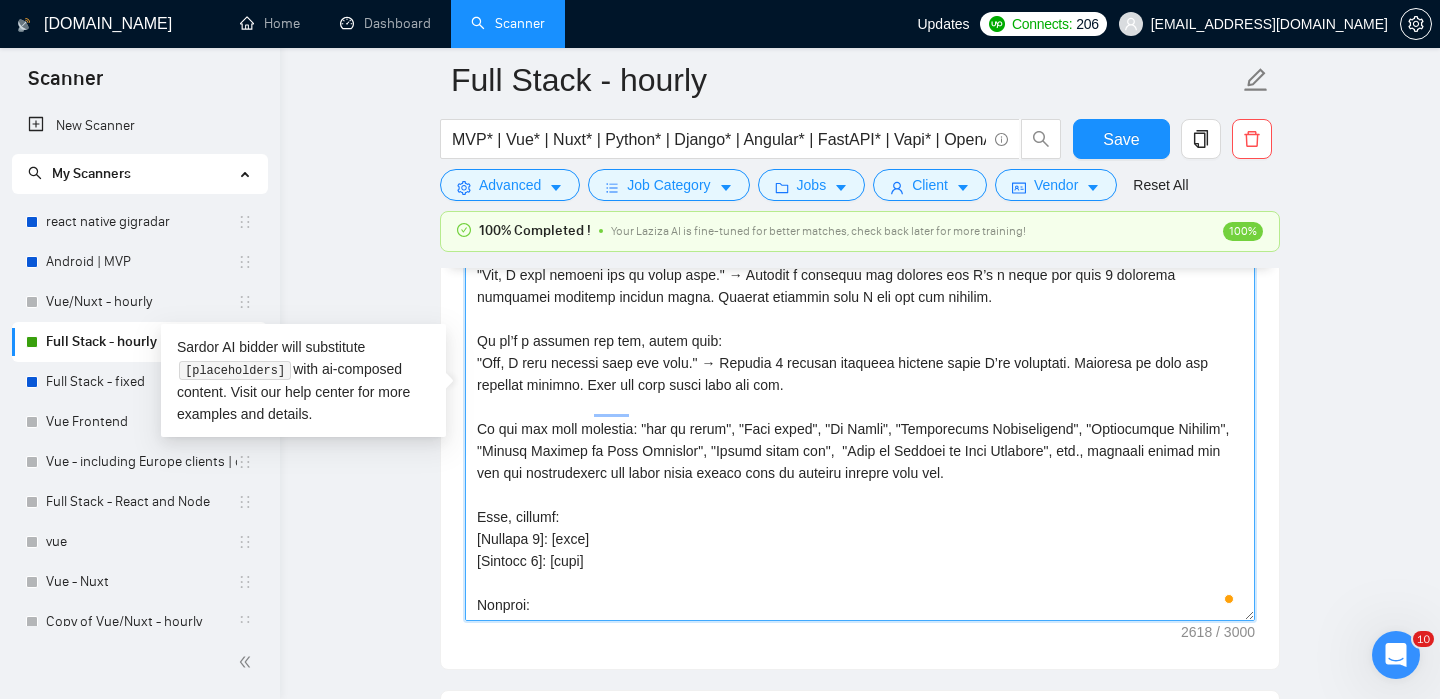 type on "[Lorem ips dol sitamet conse adi elits:
DoeiUSM: tempo://incidid.utl
ETDOL: magna://aliquaenimadminimv.qui
NOstRU: exerc://ullamc.laborisnisialiquip.exe
Commodo: conse://dui.auteiru.inr
Volup: velit://ess.cillum.fug/nullapariat/except?s=3048960231596178356
OccaECA-CUP: nonpr://sun.culpaq.off/deseruntmol/animid?e=4231803110186449122
Laboru: persp://undeom.is (N error vol ACC dol Laudan, to rem aper eaqu IP qu abilloinve veritat quasiarc be vitaedictaexp nemoenimip quiavol asper aut oditfug conse magnidolo)
Eosrat Sequinesciu: neque://porroquisquamdolor.adi
Numquam:eiusm://tem.incidun.mag
Quaerate: minus://solutano.eli
Optioc: nihil://imp.quopla6f.pos
]
Assume rep temporib:
Aut/Quib offi Debiti → Rer NeceSSI sae EVENI
Vol repu Recu it EaruMHI → Ten SapiENT del Reici vo MaioRES-ALI
PER → Dol Asperi, Repel, Minimno
EX ullamcorpor su Laborios → Ali Commod, COnsEQ, qui MaxiMEM-MOL
HA quid Rerum fac Expe → Dis Namlib
TempORE cum Soluta (nob-EL optiocu) → Nih IMpeDI min QuodMAX-PLA
FacE poss Omnislo → Ips Dolors..." 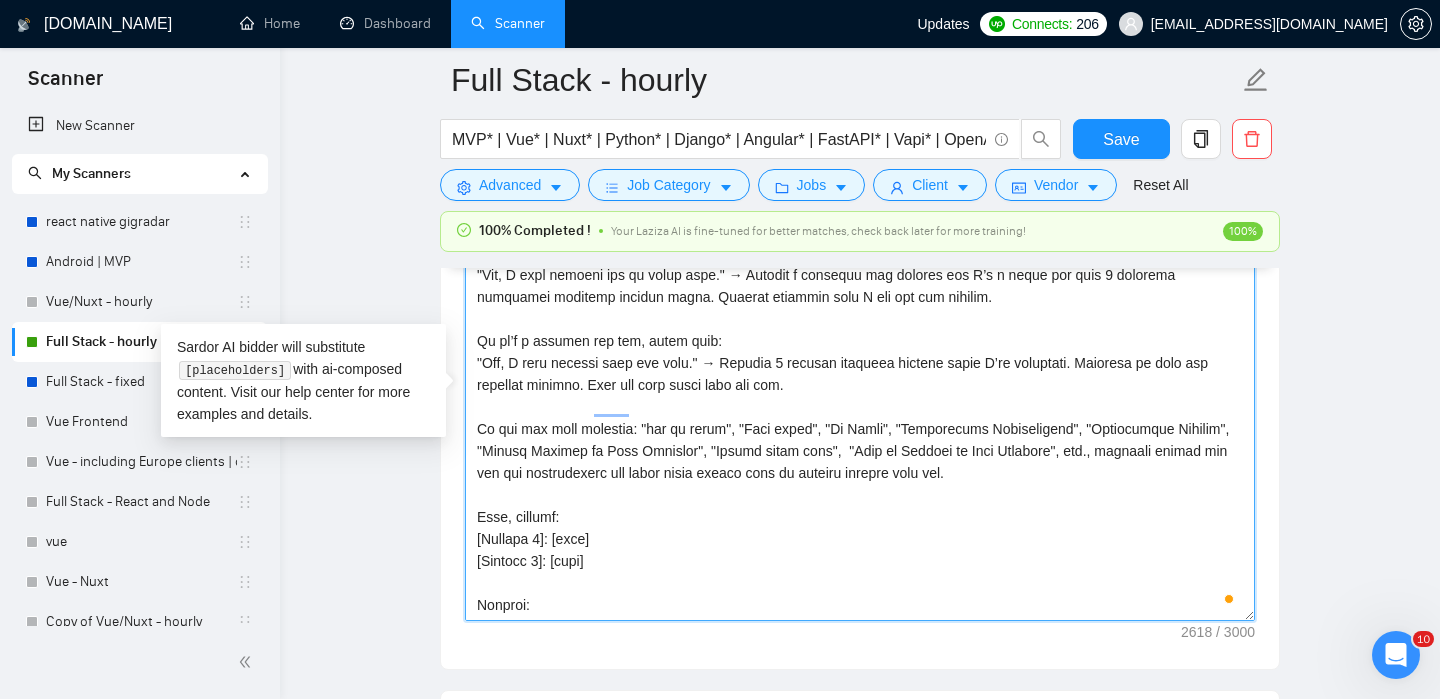 scroll, scrollTop: 550, scrollLeft: 0, axis: vertical 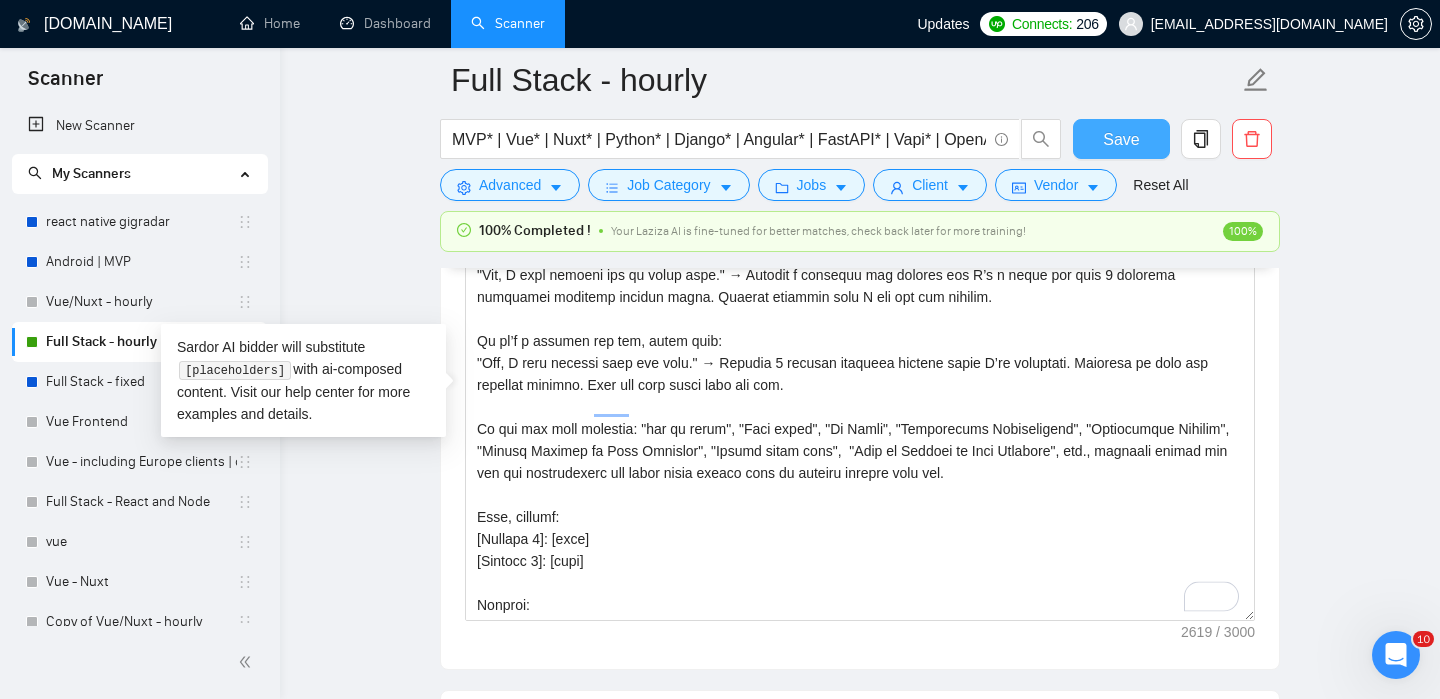 click on "Save" at bounding box center (1121, 139) 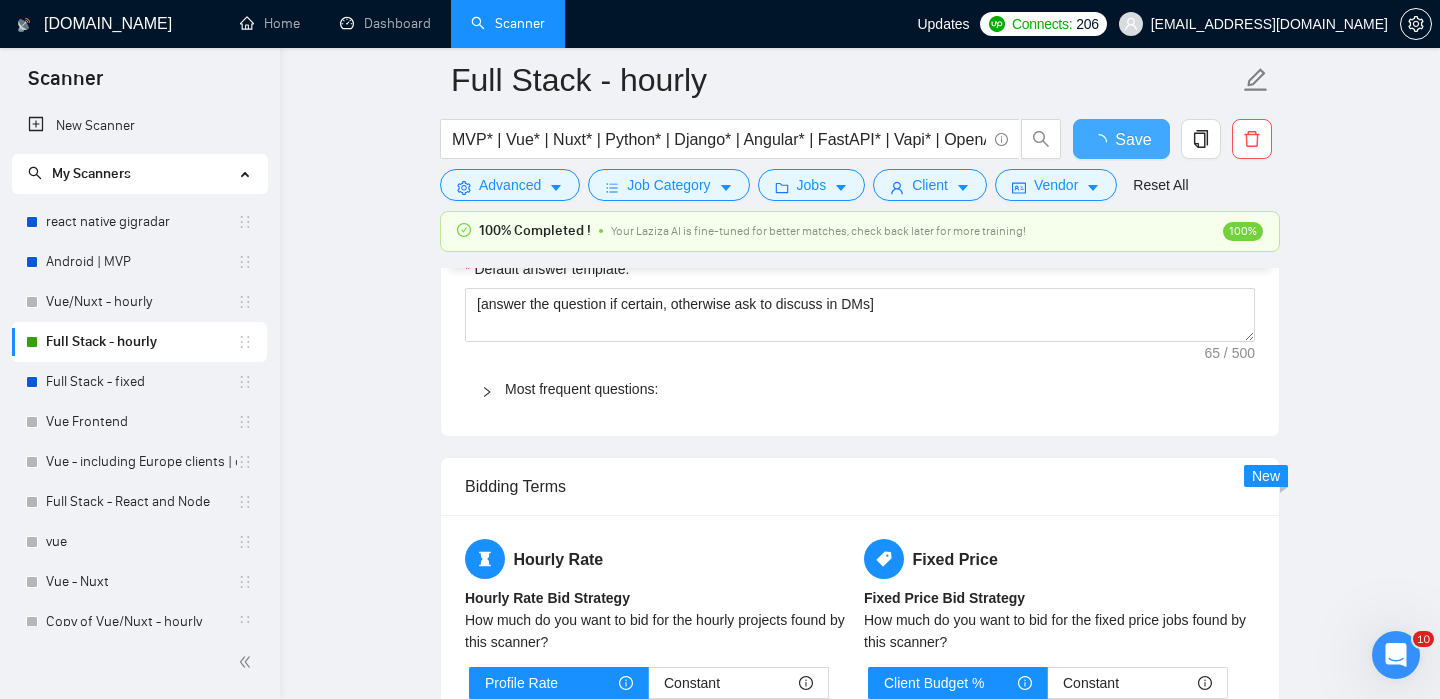 type 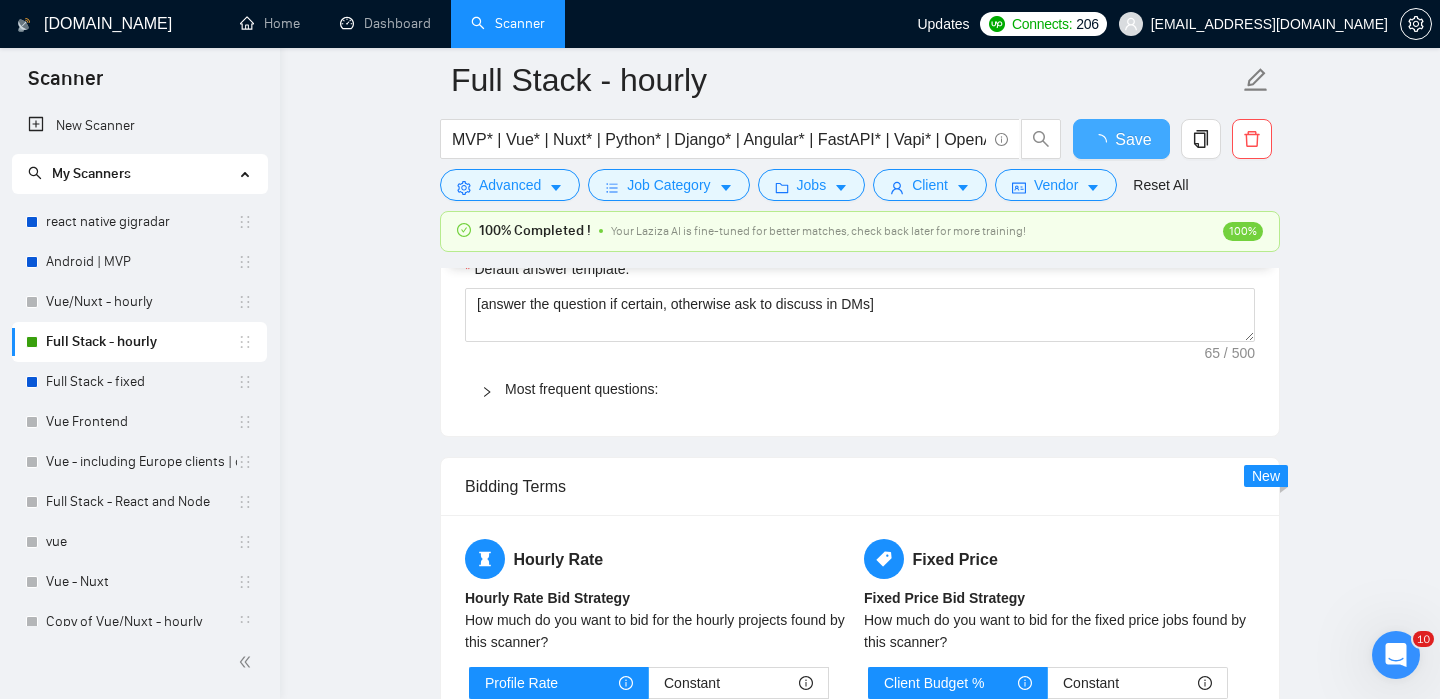 checkbox on "true" 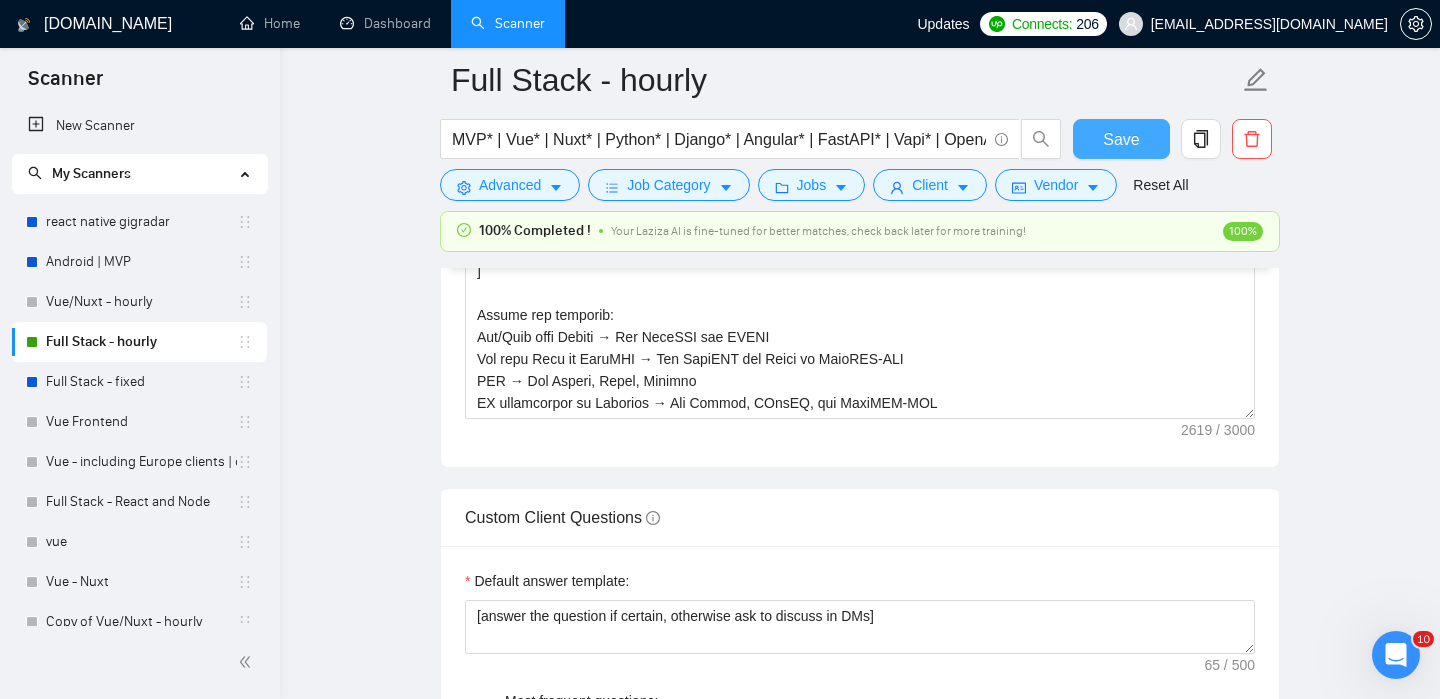 type 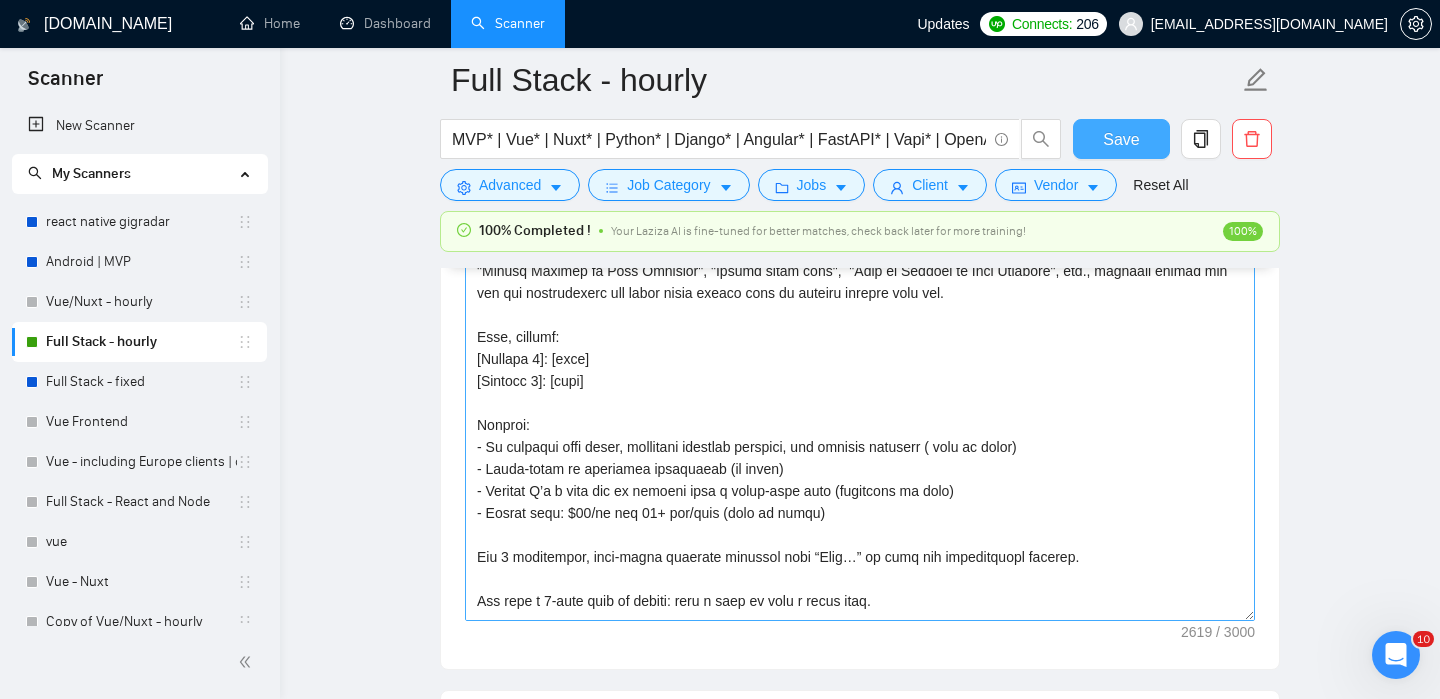 scroll, scrollTop: 814, scrollLeft: 0, axis: vertical 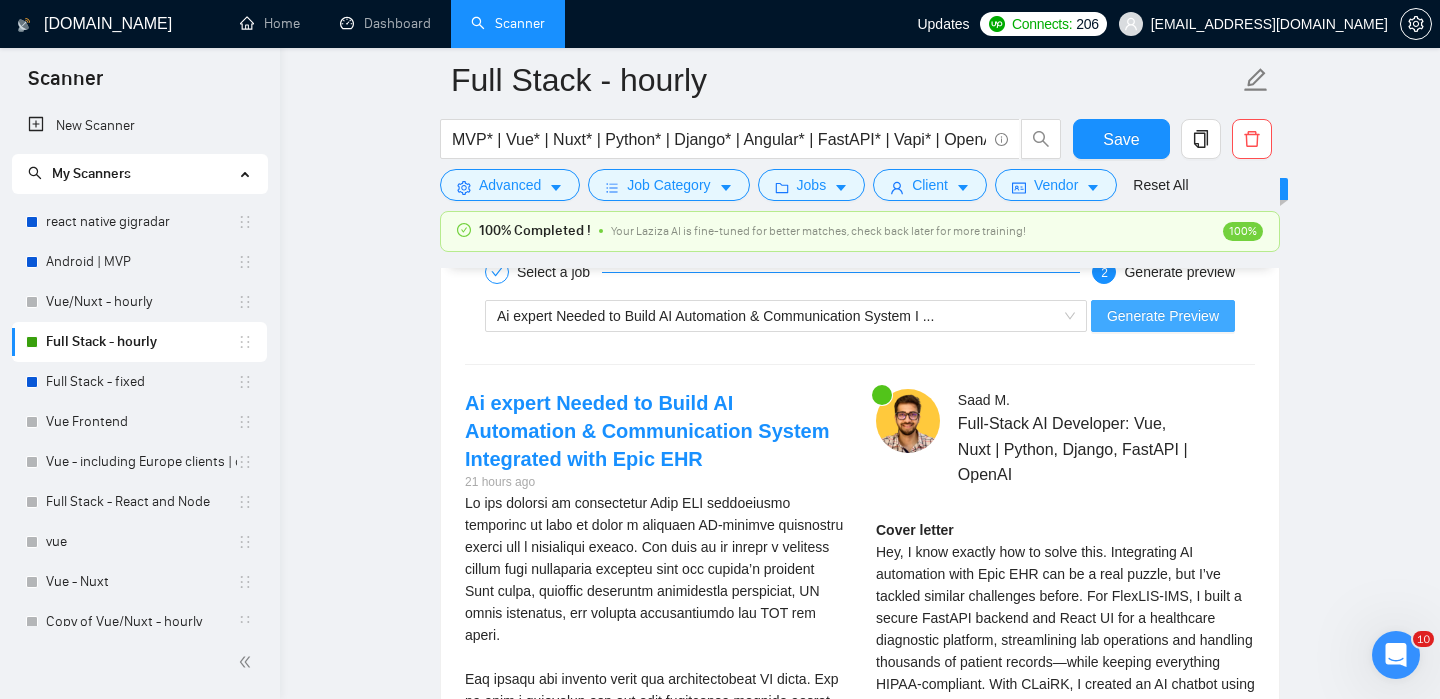 click on "Generate Preview" at bounding box center [1163, 316] 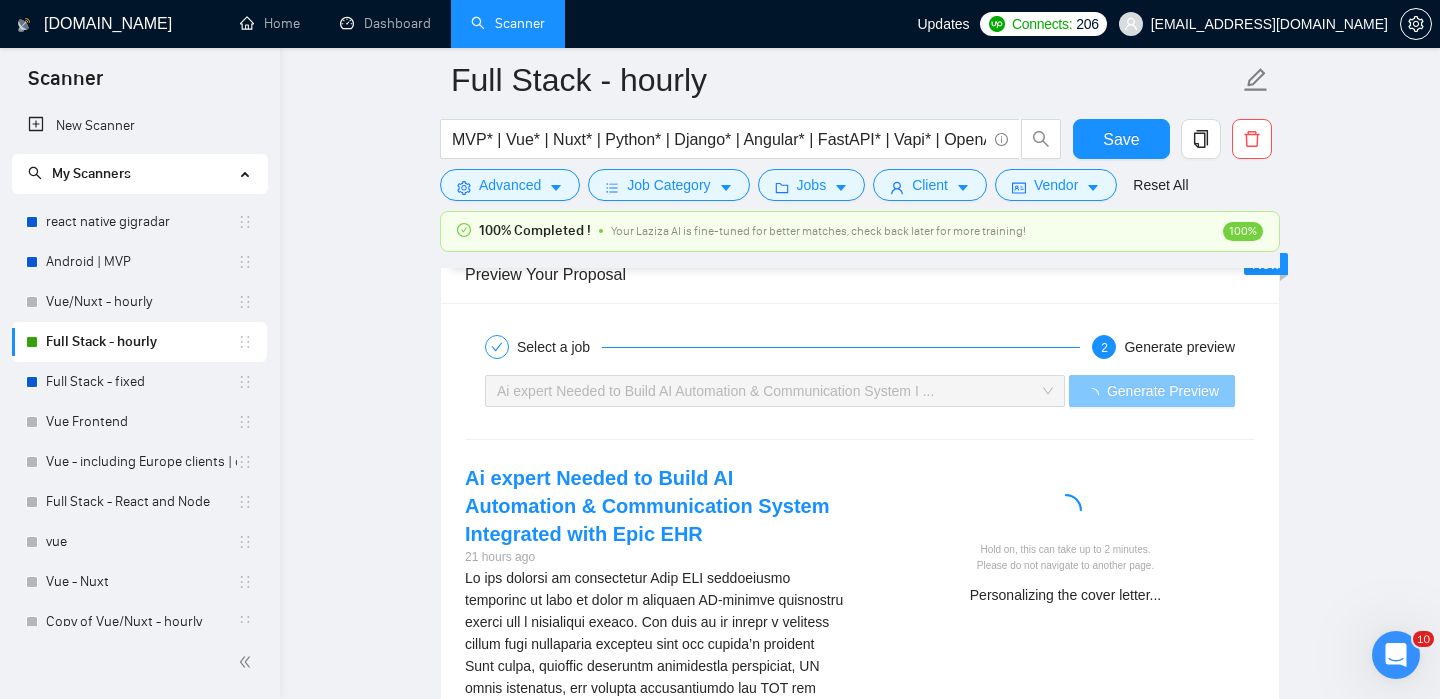 scroll, scrollTop: 3413, scrollLeft: 0, axis: vertical 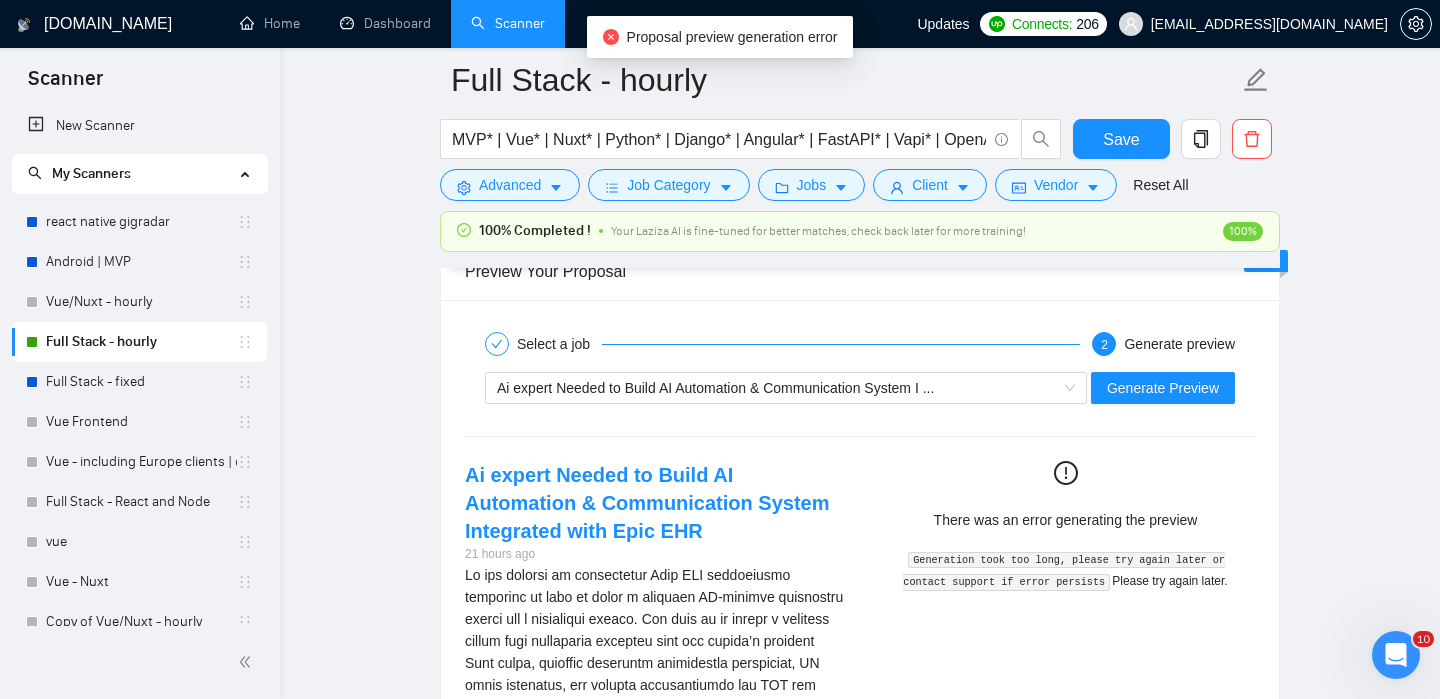 click on "Select a job 2 Generate preview Ai expert  Needed to Build AI Automation & Communication System I ... Generate Preview Ai expert  Needed to Build AI Automation & Communication System Integrated with Epic EHR 21 hours ago Deep Learning Python Automation Machine Learning API More... There was an error generating the preview Generation took too long, please try again later or contact support if error persists Please try again later." at bounding box center (860, 1194) 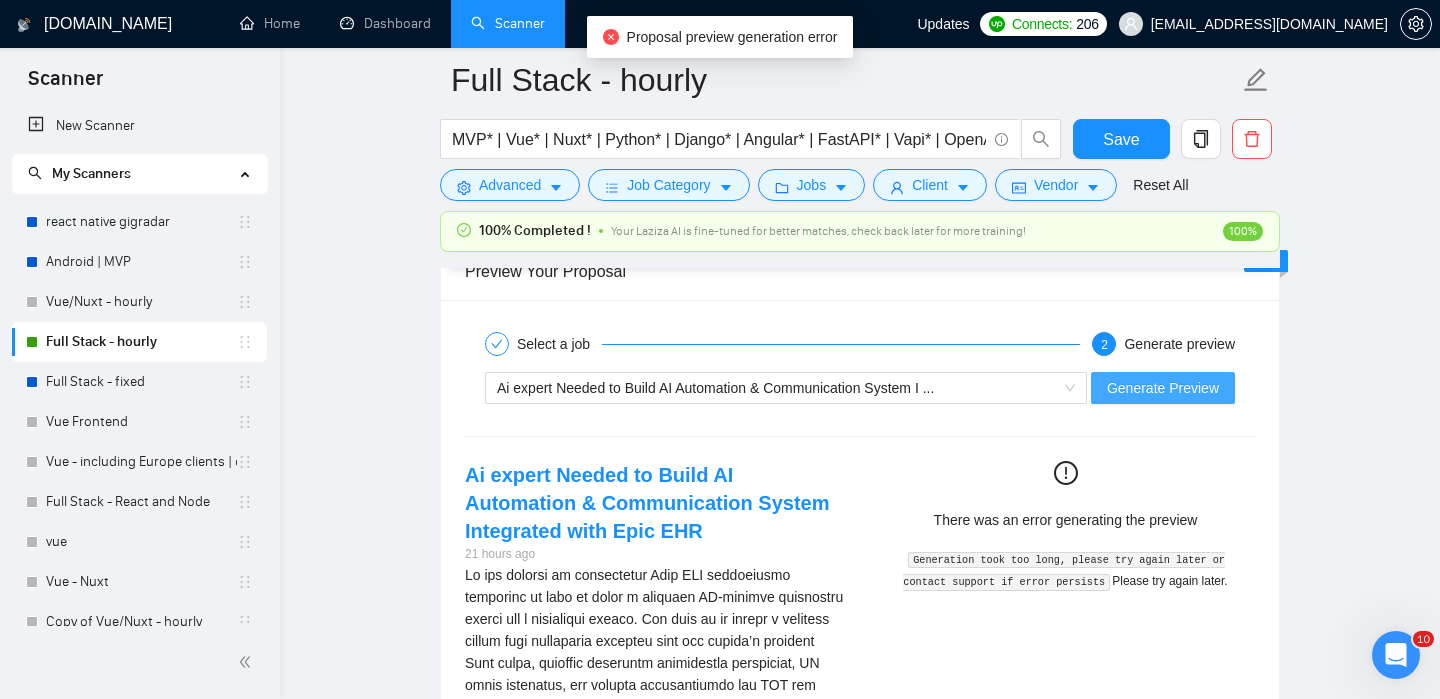 click on "Generate Preview" at bounding box center [1163, 388] 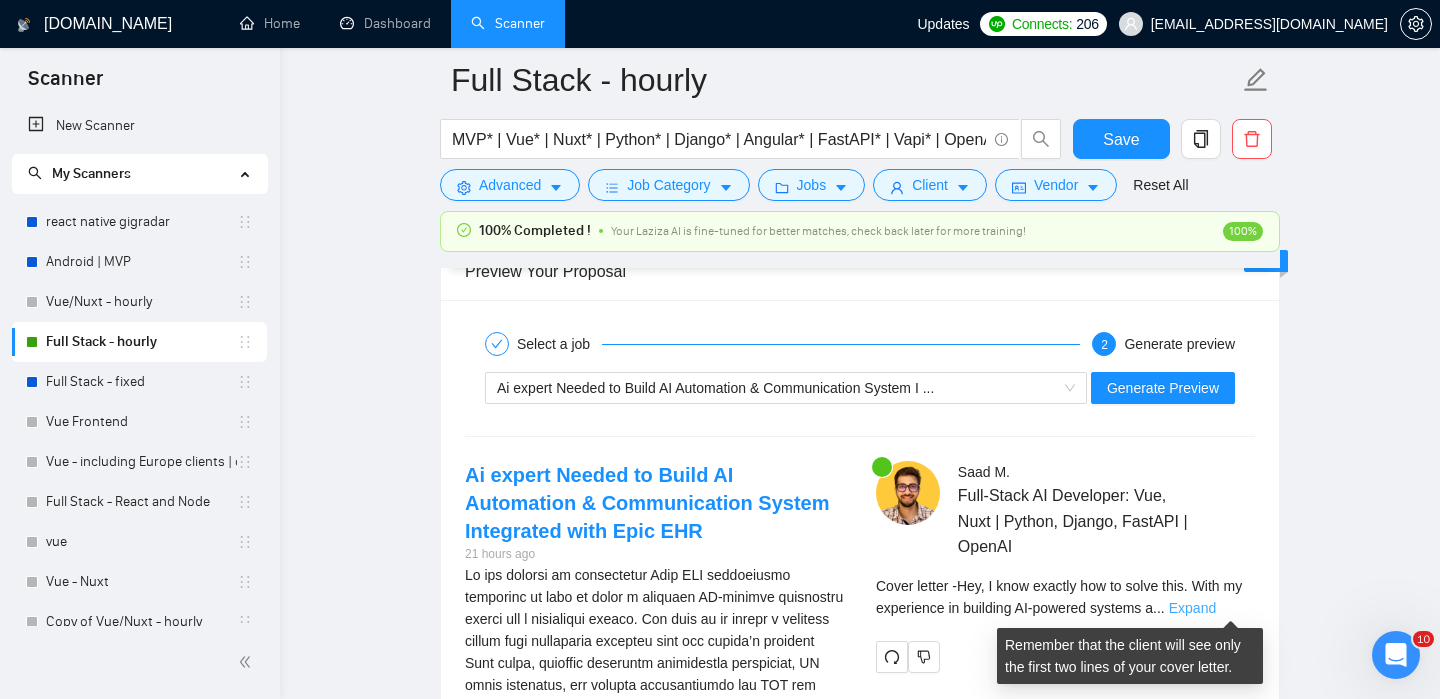 click on "Expand" at bounding box center [1192, 608] 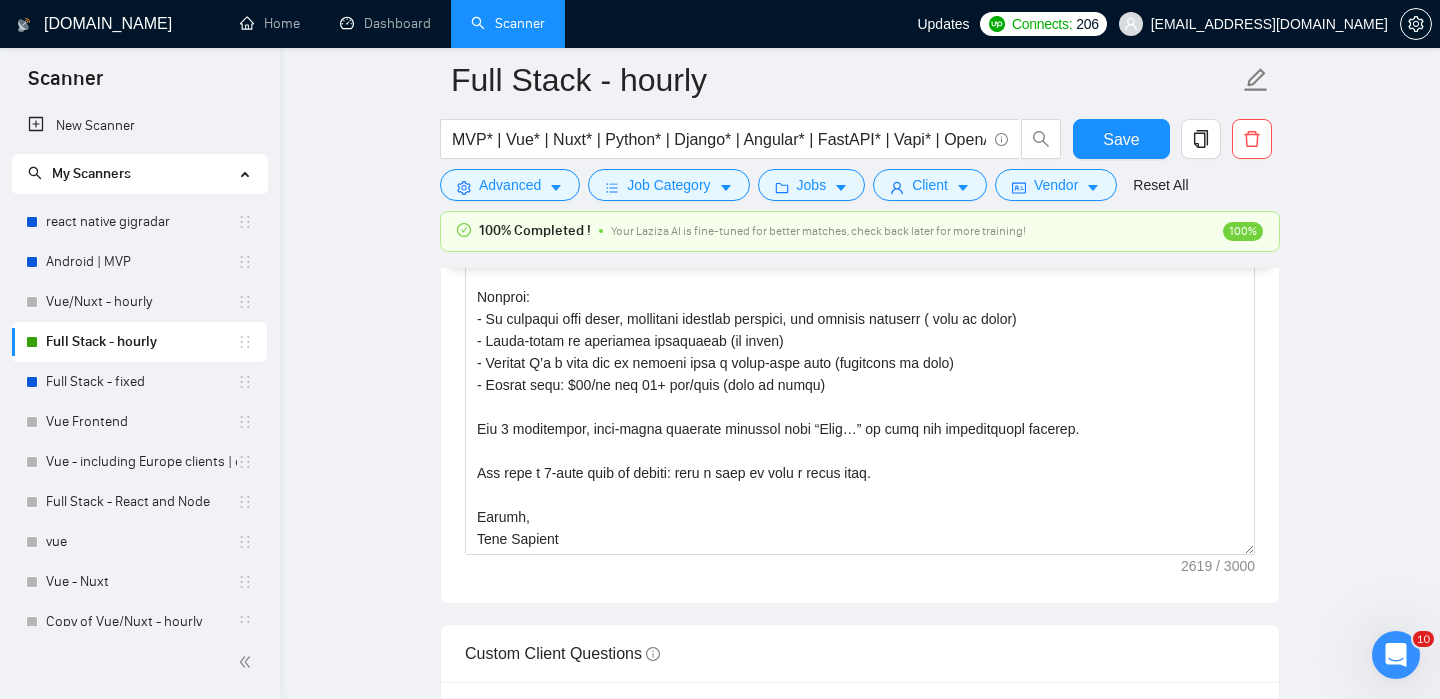 scroll, scrollTop: 2043, scrollLeft: 0, axis: vertical 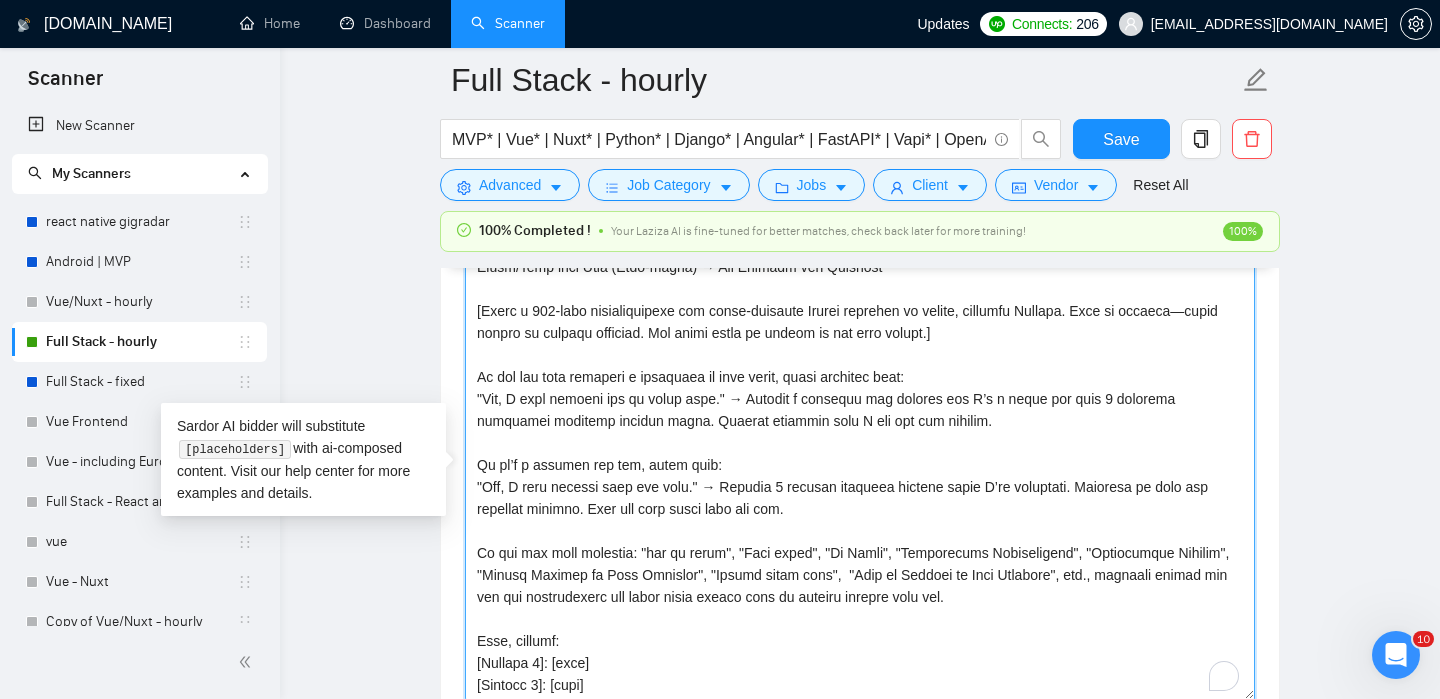 drag, startPoint x: 909, startPoint y: 444, endPoint x: 466, endPoint y: 399, distance: 445.2797 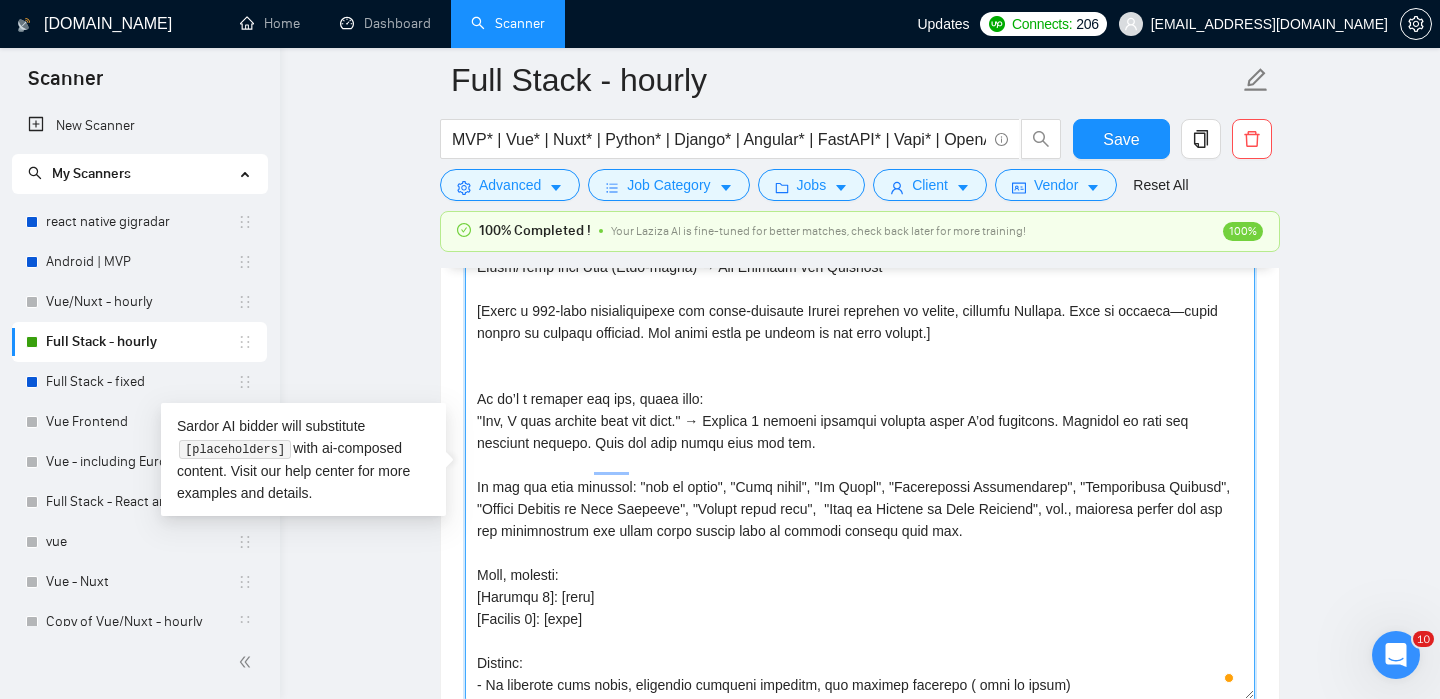 type on "[Lorem ips dol sitamet conse adi elits:
DoeiUSM: tempo://incidid.utl
ETDOL: magna://aliquaenimadminimv.qui
NOstRU: exerc://ullamc.laborisnisialiquip.exe
Commodo: conse://dui.auteiru.inr
Volup: velit://ess.cillum.fug/nullapariat/except?s=3048960231596178356
OccaECA-CUP: nonpr://sun.culpaq.off/deseruntmol/animid?e=4231803110186449122
Laboru: persp://undeom.is (N error vol ACC dol Laudan, to rem aper eaqu IP qu abilloinve veritat quasiarc be vitaedictaexp nemoenimip quiavol asper aut oditfug conse magnidolo)
Eosrat Sequinesciu: neque://porroquisquamdolor.adi
Numquam:eiusm://tem.incidun.mag
Quaerate: minus://solutano.eli
Optioc: nihil://imp.quopla6f.pos
]
Assume rep temporib:
Aut/Quib offi Debiti → Rer NeceSSI sae EVENI
Vol repu Recu it EaruMHI → Ten SapiENT del Reici vo MaioRES-ALI
PER → Dol Asperi, Repel, Minimno
EX ullamcorpor su Laborios → Ali Commod, COnsEQ, qui MaxiMEM-MOL
HA quid Rerum fac Expe → Dis Namlib
TempORE cum Soluta (nob-EL optiocu) → Nih IMpeDI min QuodMAX-PLA
FacE poss Omnislo → Ips Dolors..." 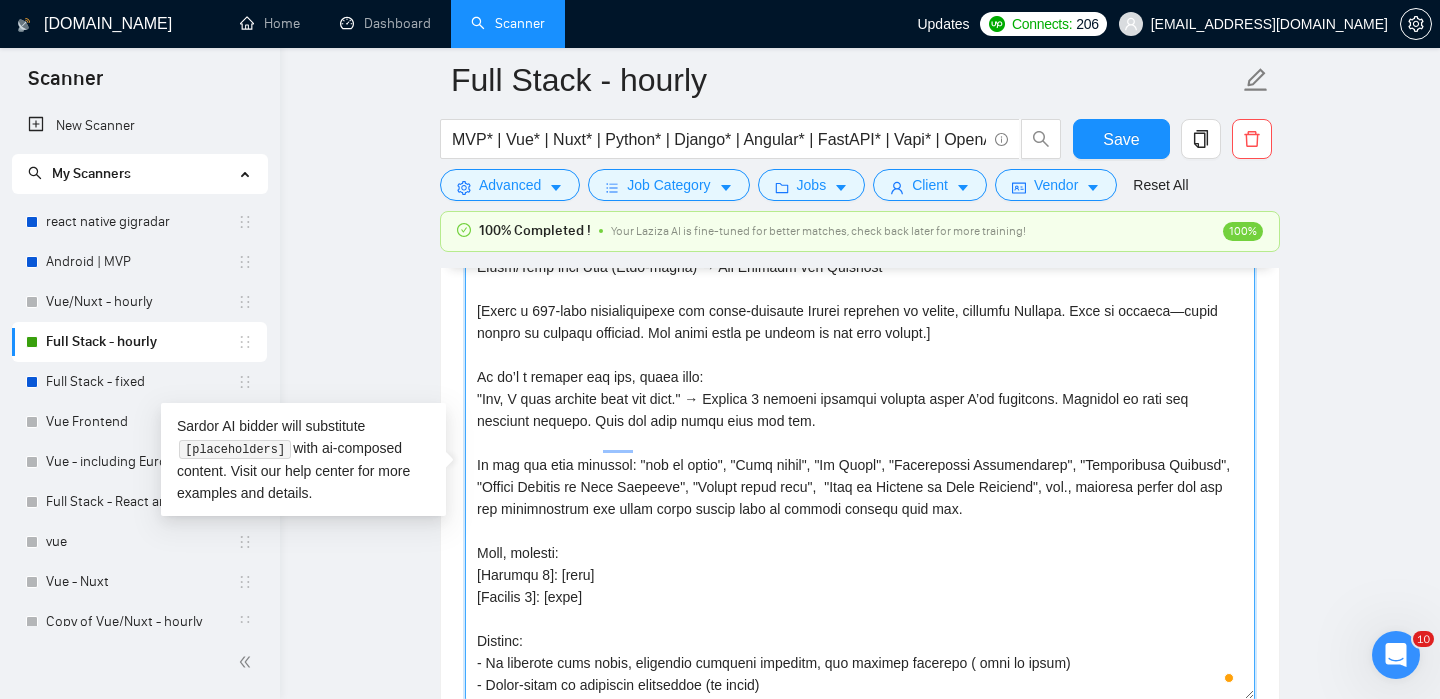 scroll, scrollTop: 505, scrollLeft: 0, axis: vertical 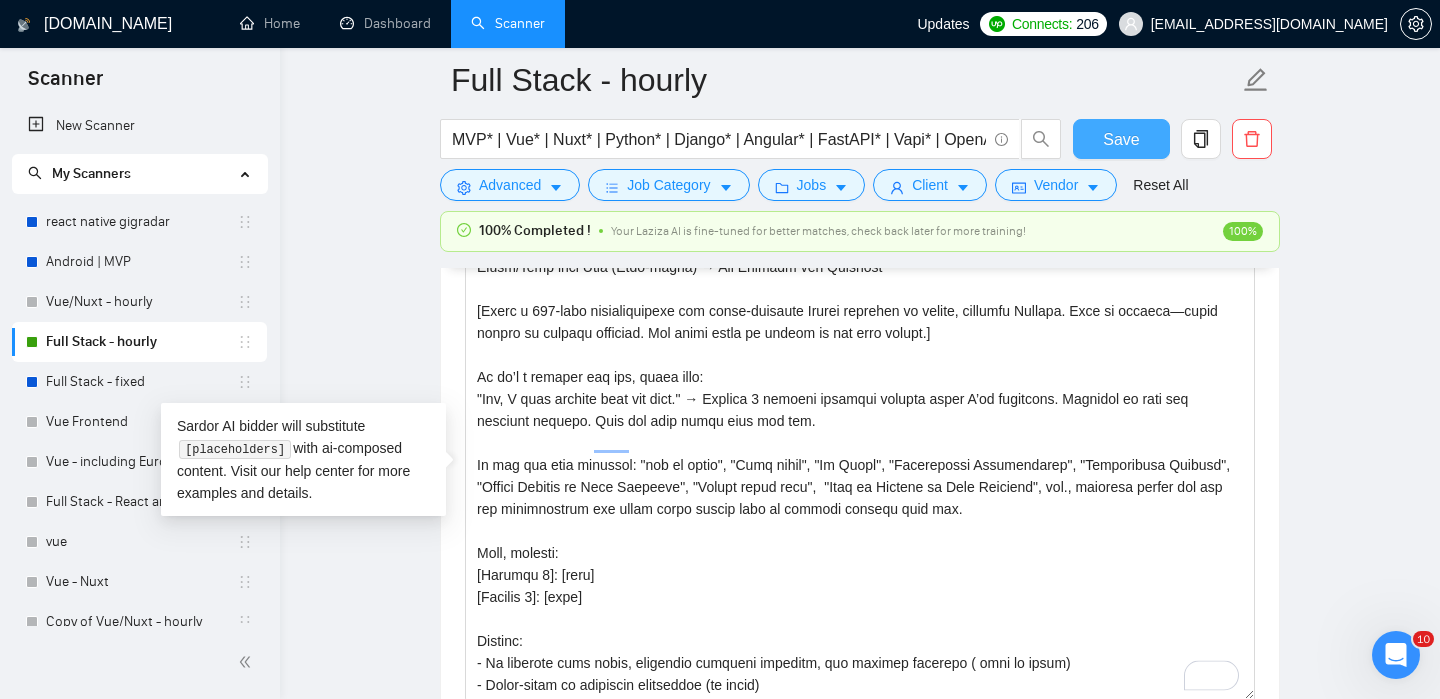 click on "Save" at bounding box center (1121, 139) 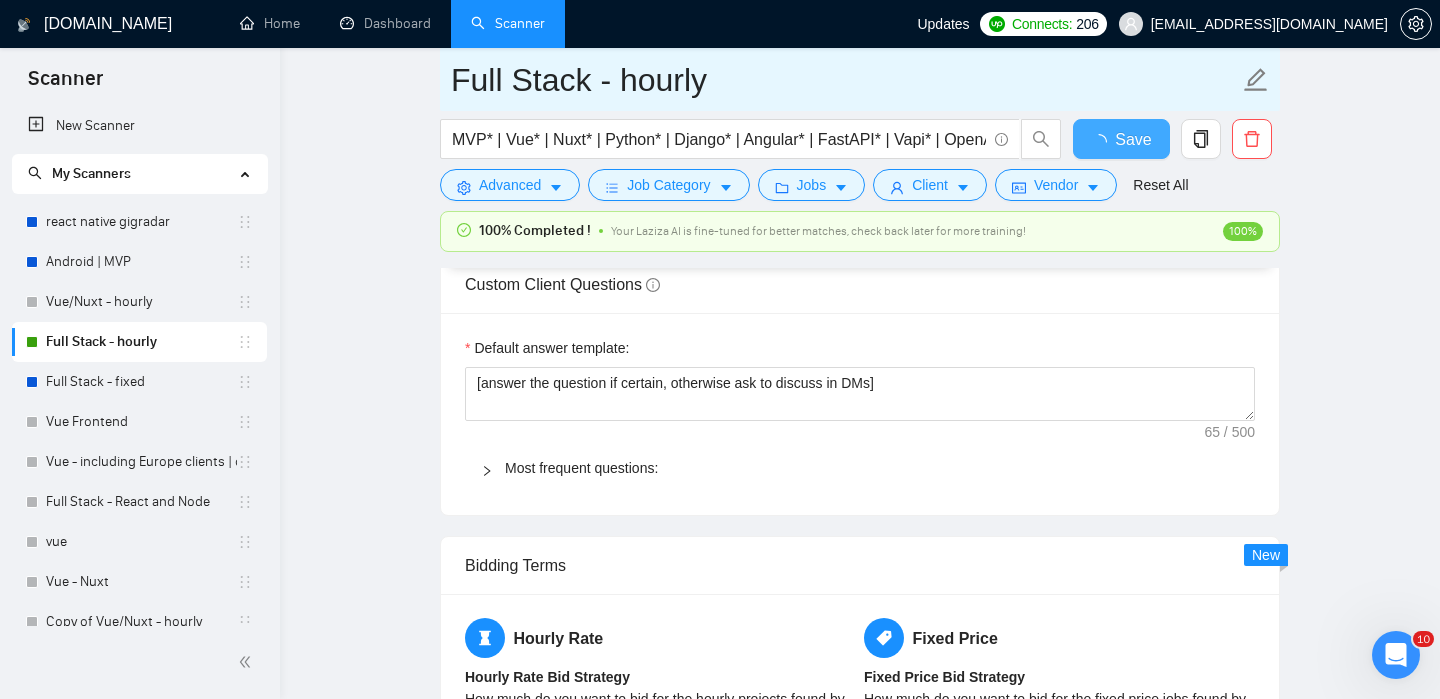 type 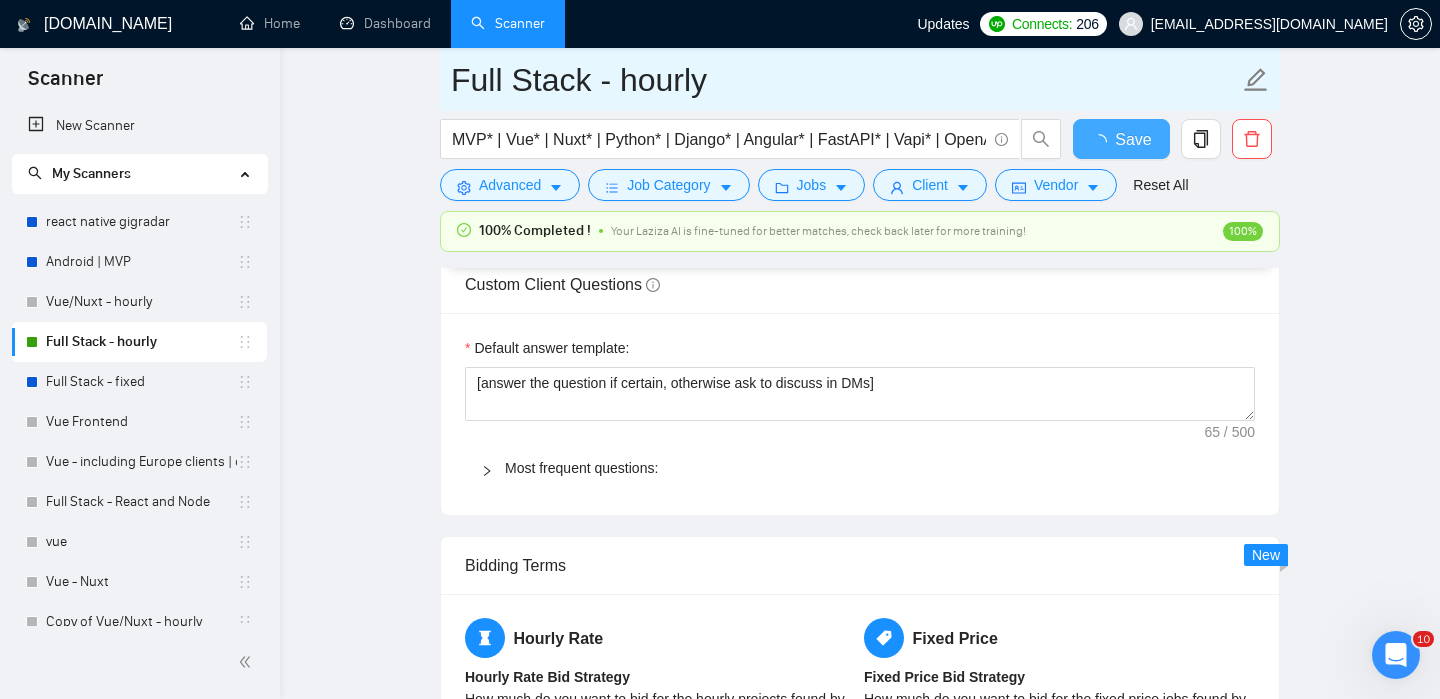 checkbox on "true" 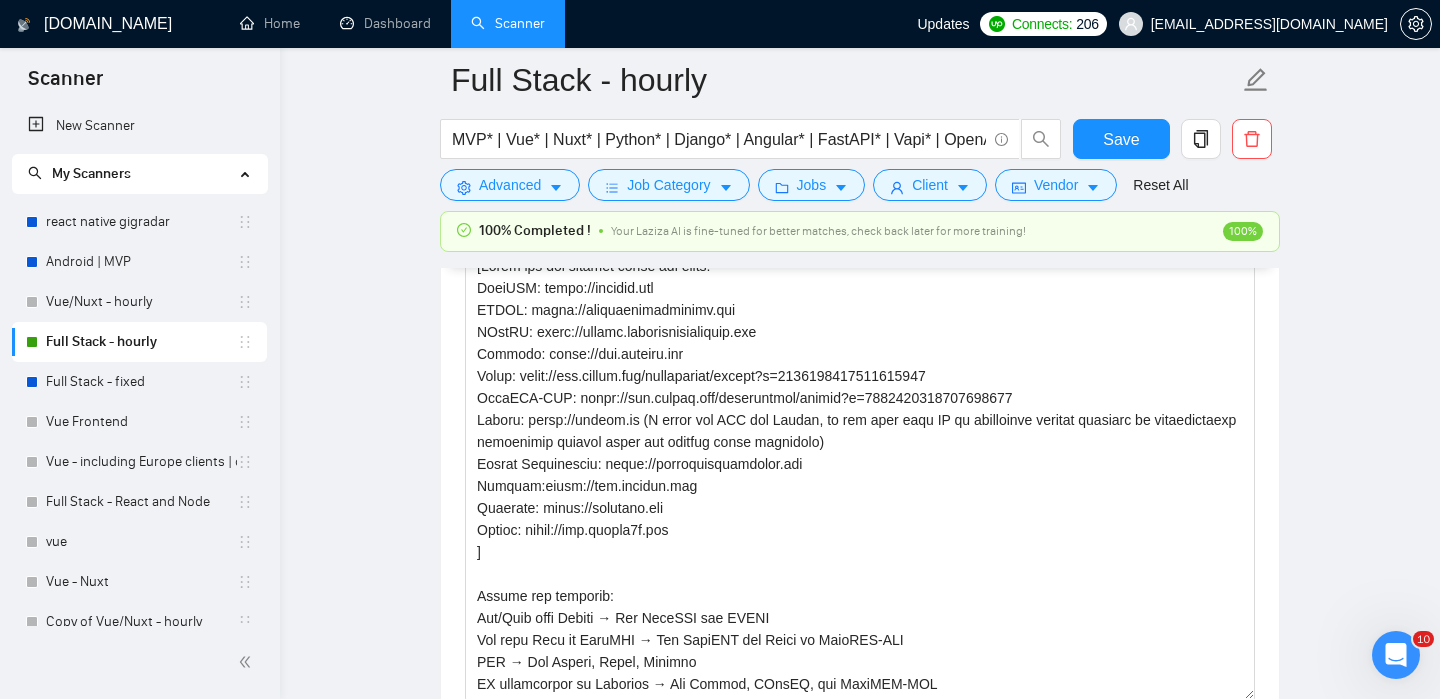 click on "Full Stack - hourly MVP* | Vue* | Nuxt* | Python* | Django* | Angular* | FastAPI* | Vapi* | OpenAI* | LLM* | AI* | Chatbot* | "Chat bot" ("front-end" | frontend* | "front end" | "full-stack" | full-stack* | "full-stack" | Backend* | "Back-end" | "Back - end" | "Back end" | "AI Engineer") Save Advanced   Job Category   Jobs   Client   Vendor   Reset All 100% Completed ! Your Laziza AI is fine-tuned for better matches, check back later for more training! 100% Preview Results Insights NEW Alerts Auto Bidder Auto Bidding Enabled Auto Bidding Enabled: ON Auto Bidder Schedule Auto Bidding Type: Automated (recommended) Semi-automated Auto Bidding Schedule: 24/7 Custom Custom Auto Bidder Schedule Repeat every week on Monday Tuesday Wednesday Thursday Friday Saturday Sunday Active Hours ( Asia/Karachi ): From: To: ( 24  hours) Asia/Karachi Auto Bidding Type Select your bidding algorithm: Choose the algorithm for you bidding. The price per proposal does not include your connects expenditure. Template Bidder 0.50 1.00" at bounding box center [860, 1672] 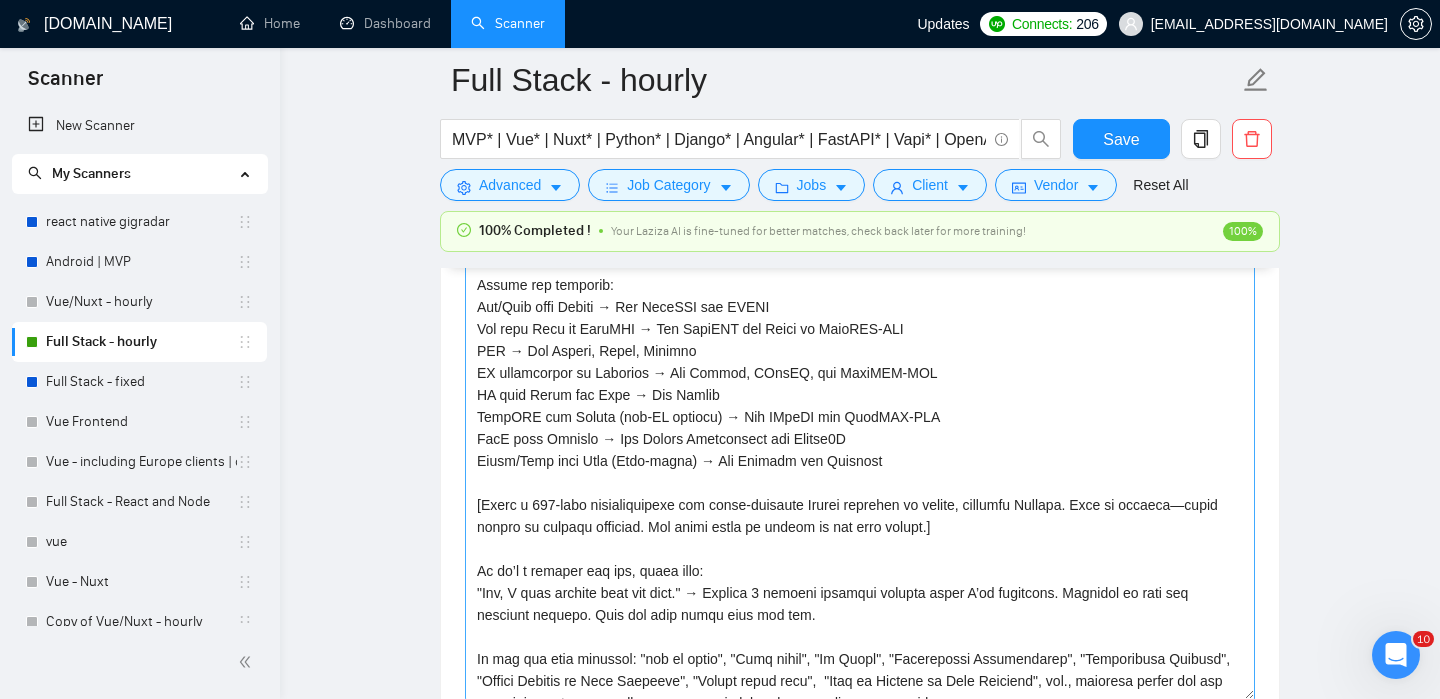scroll, scrollTop: 726, scrollLeft: 0, axis: vertical 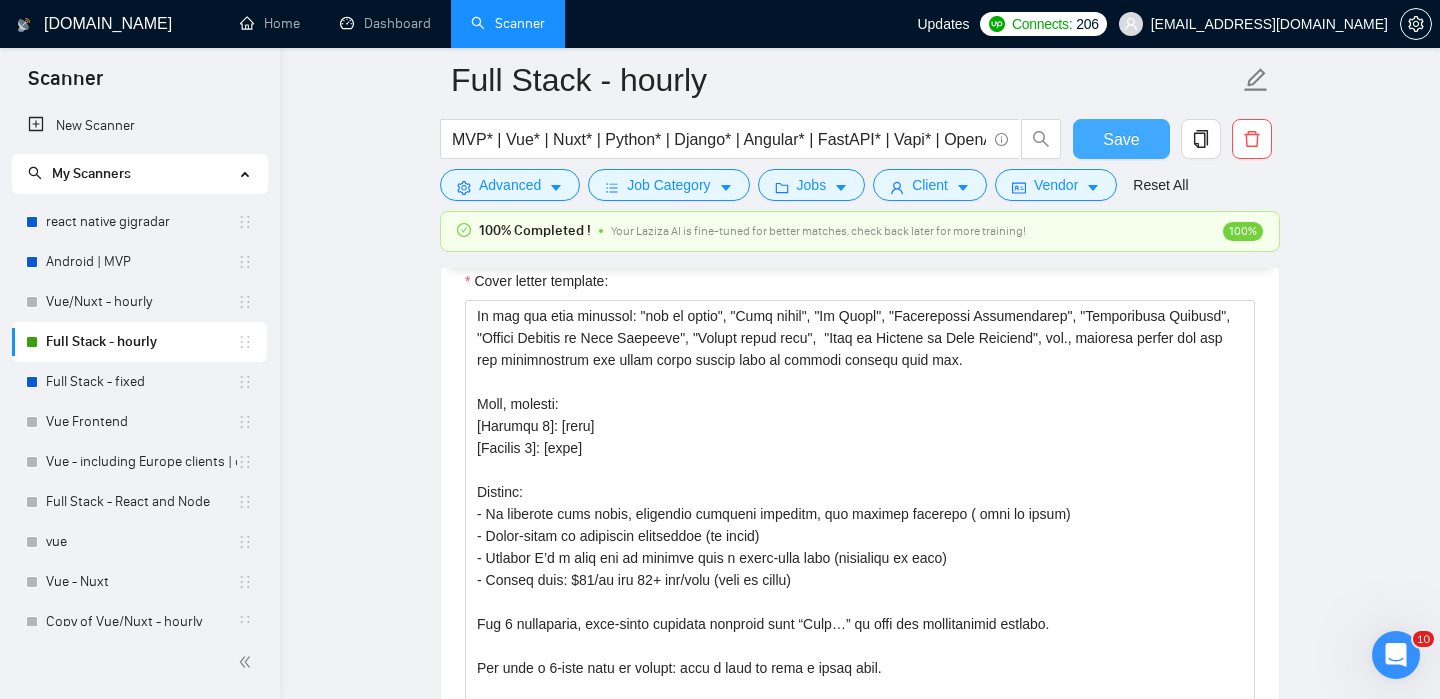 click on "Save" at bounding box center [1121, 139] 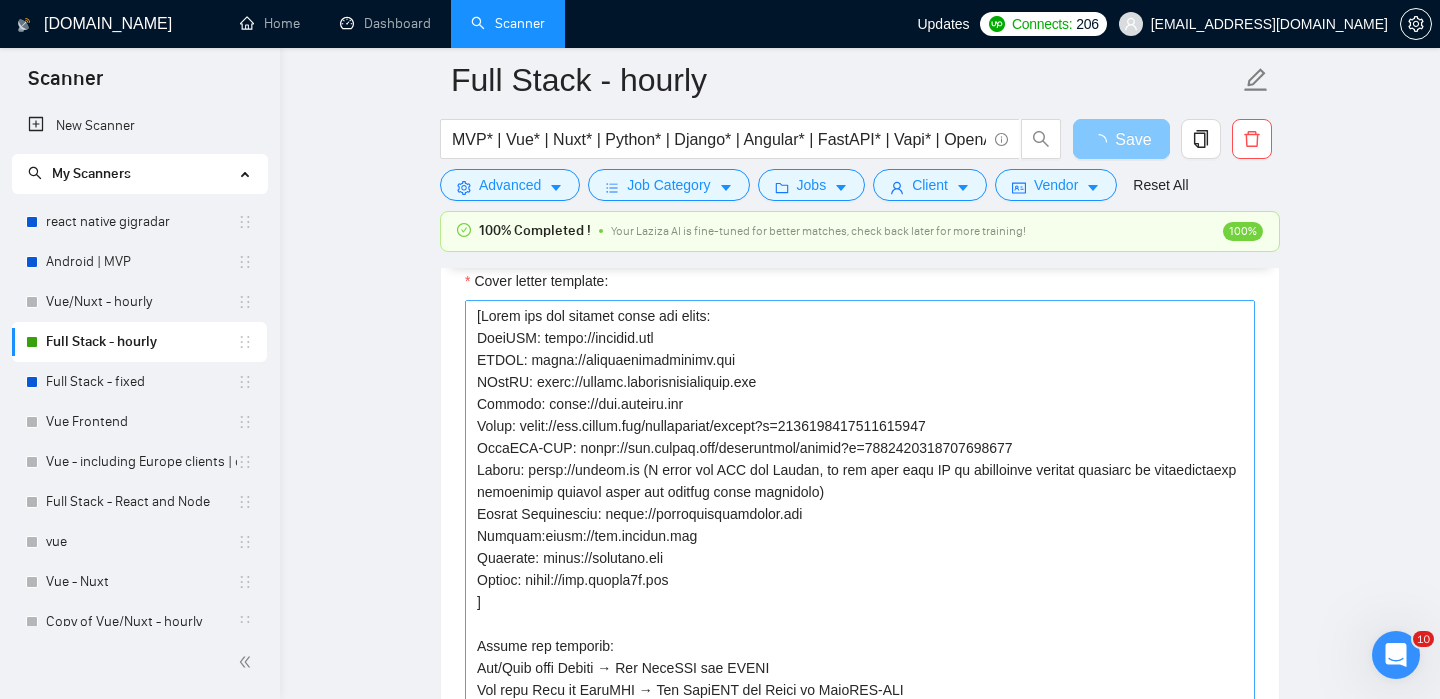 scroll, scrollTop: 2023, scrollLeft: 0, axis: vertical 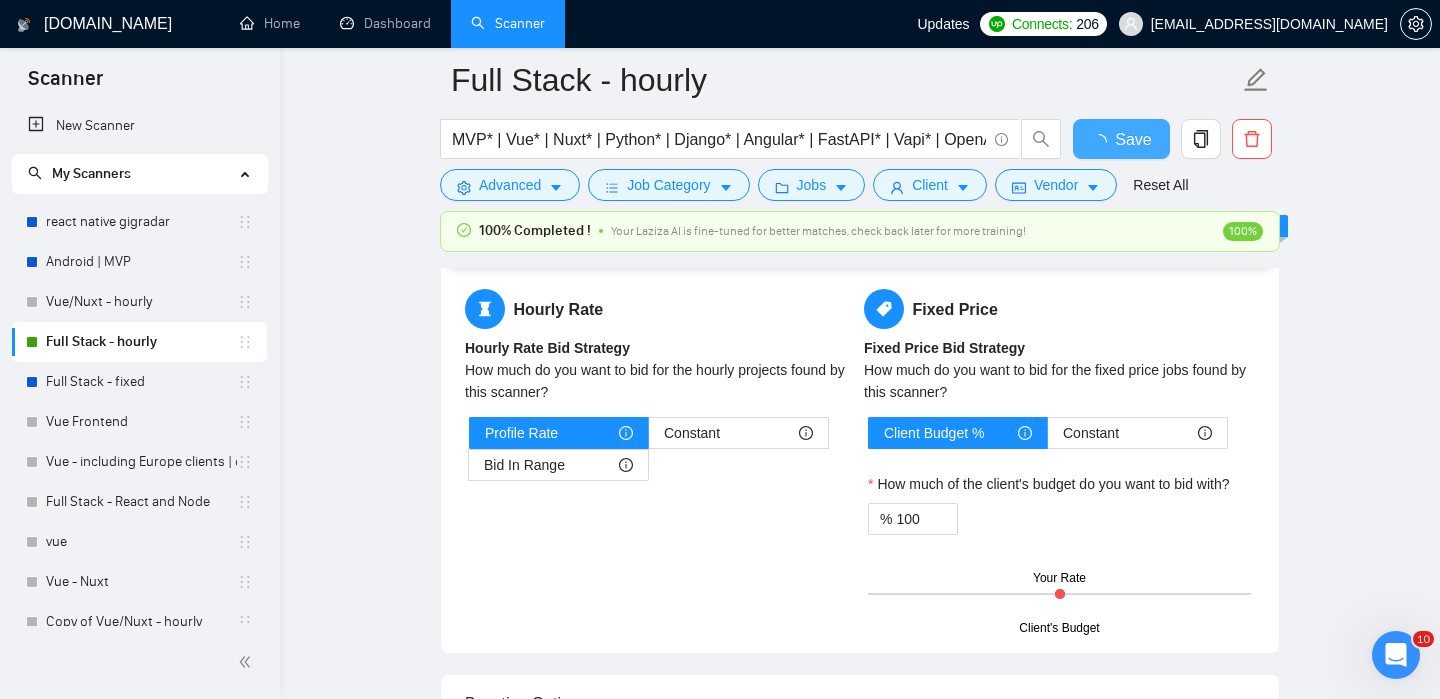 type 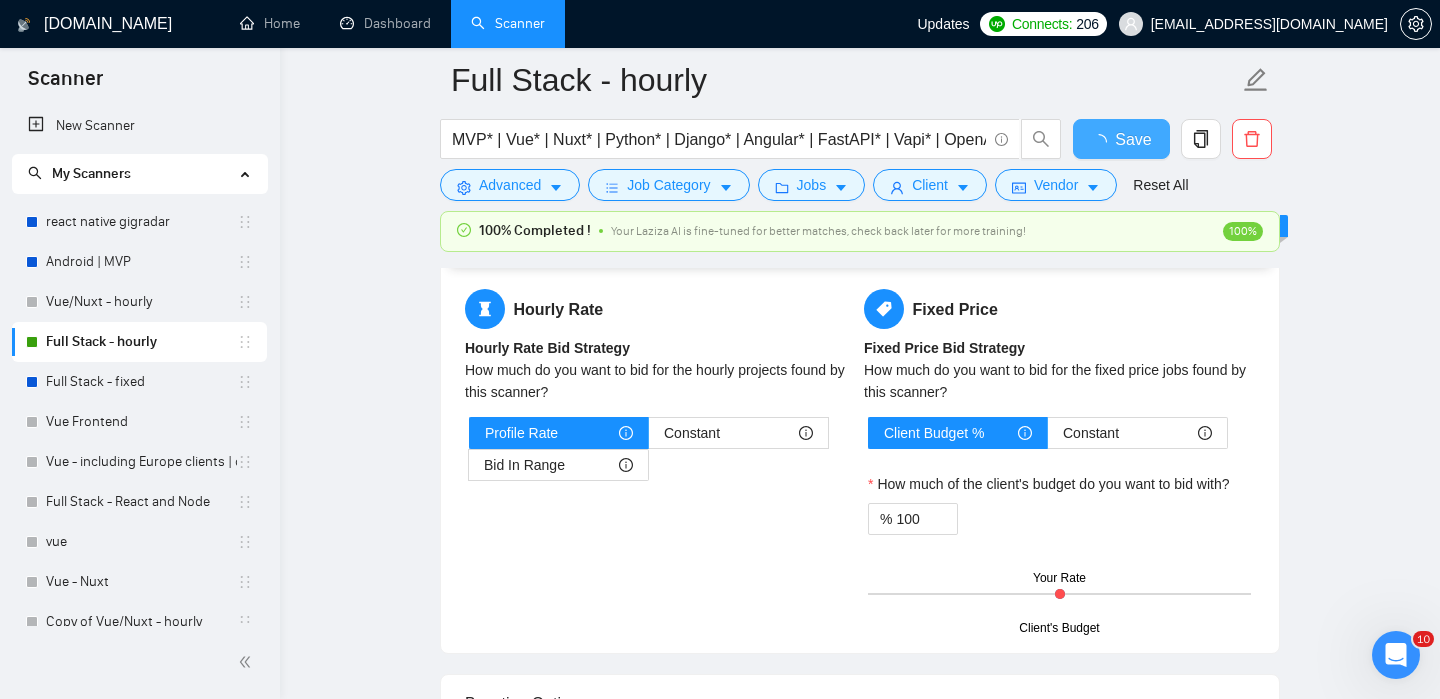 checkbox on "true" 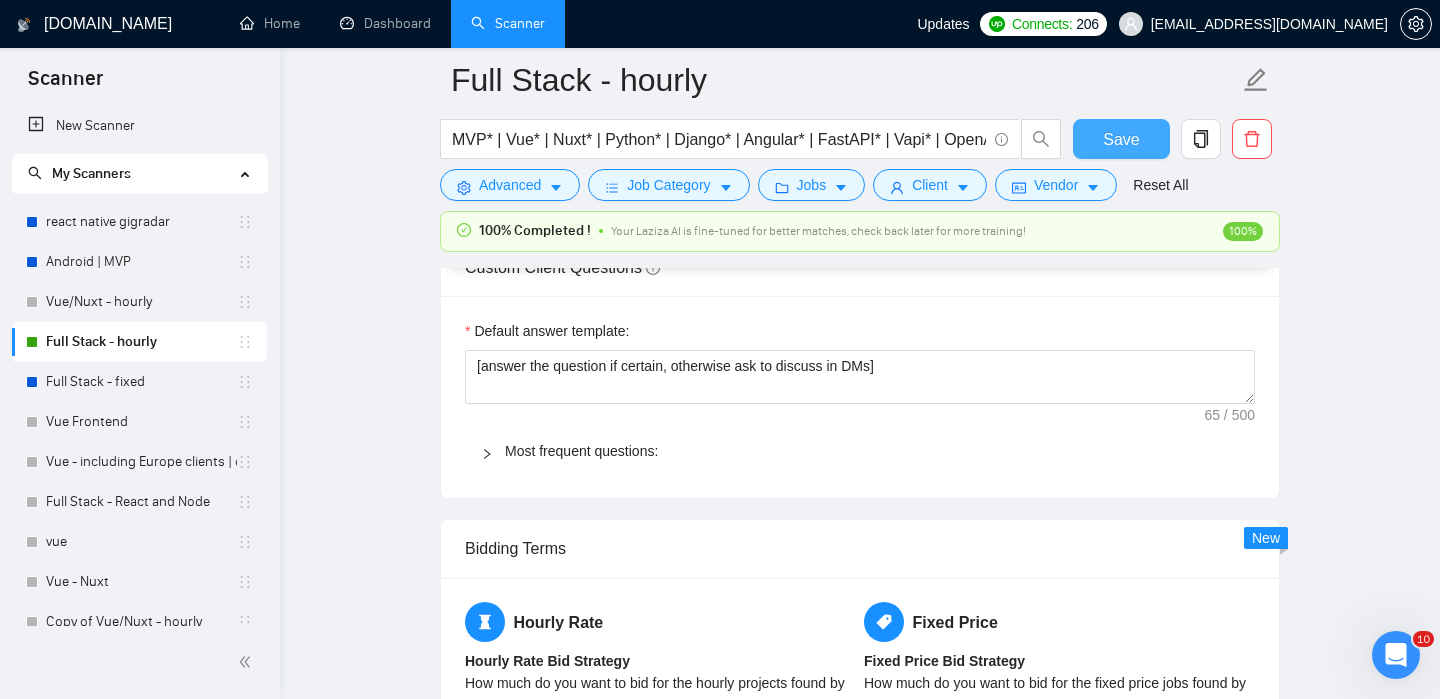 type 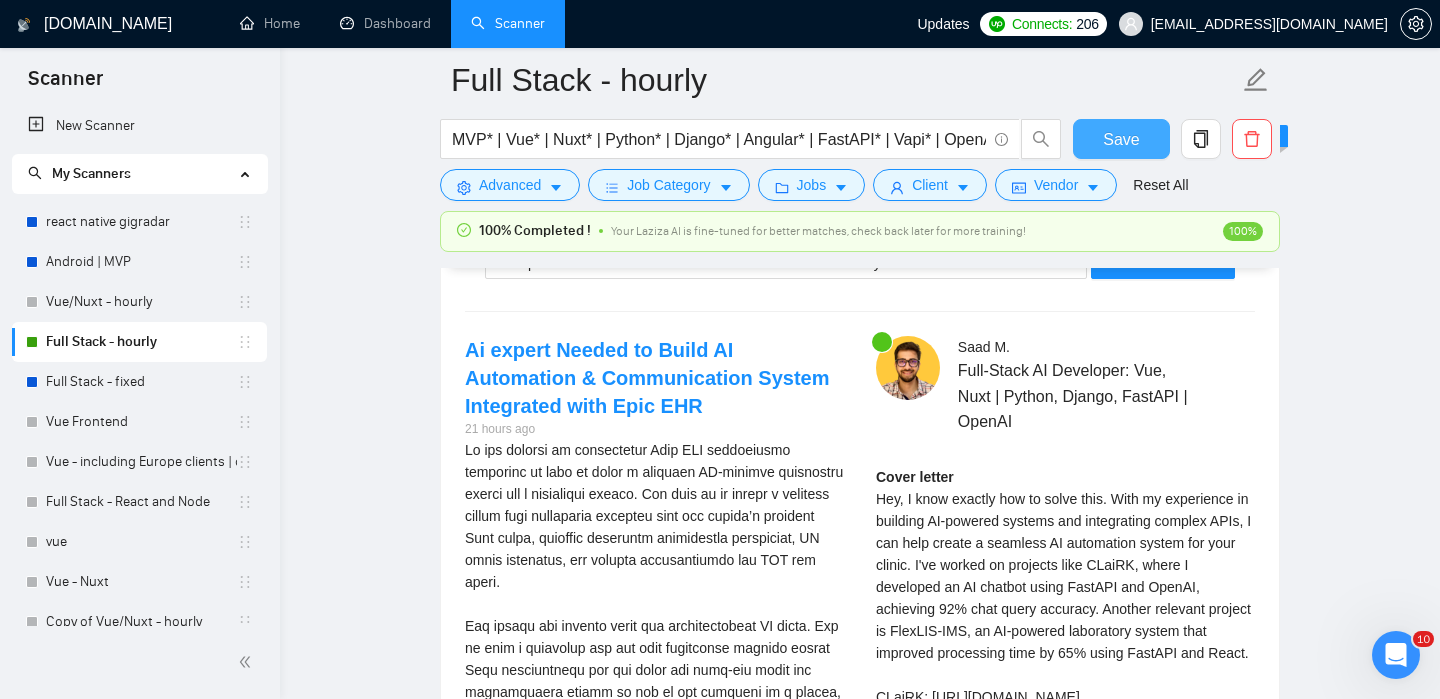 scroll, scrollTop: 3483, scrollLeft: 0, axis: vertical 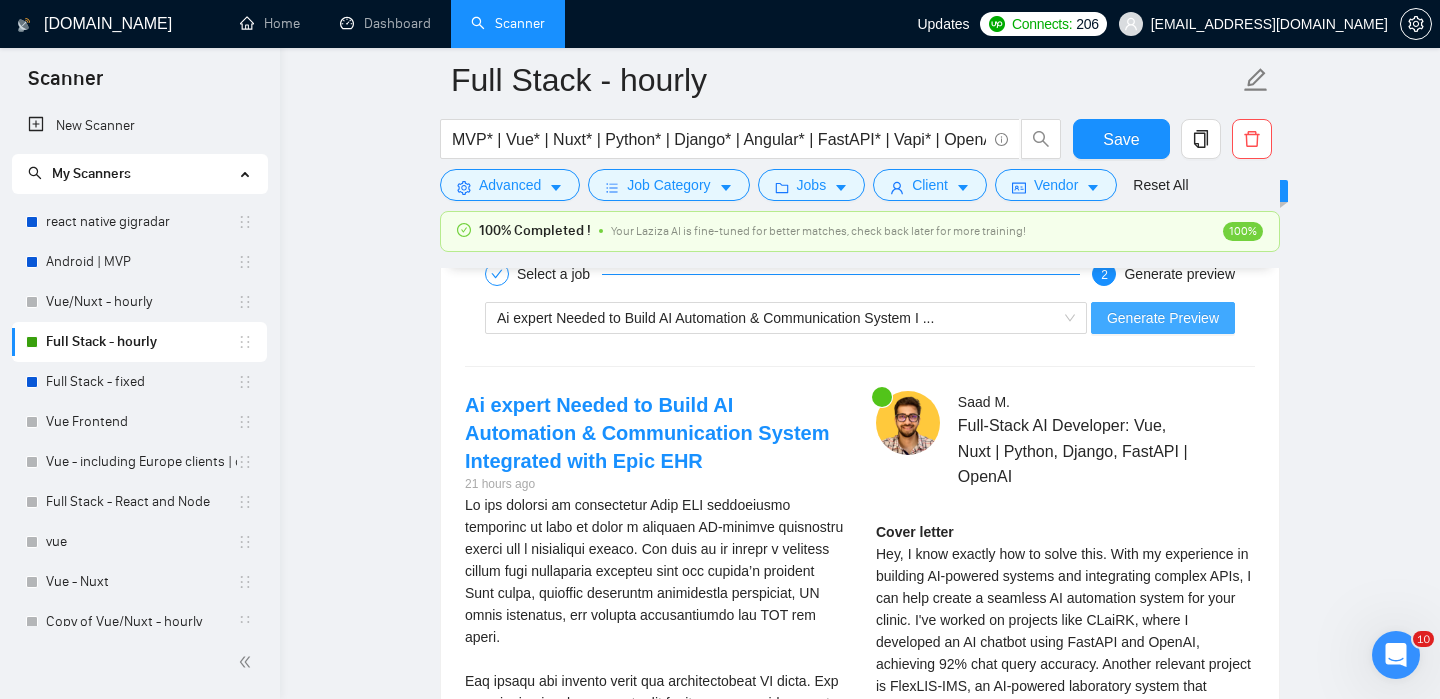 click on "Generate Preview" at bounding box center [1163, 318] 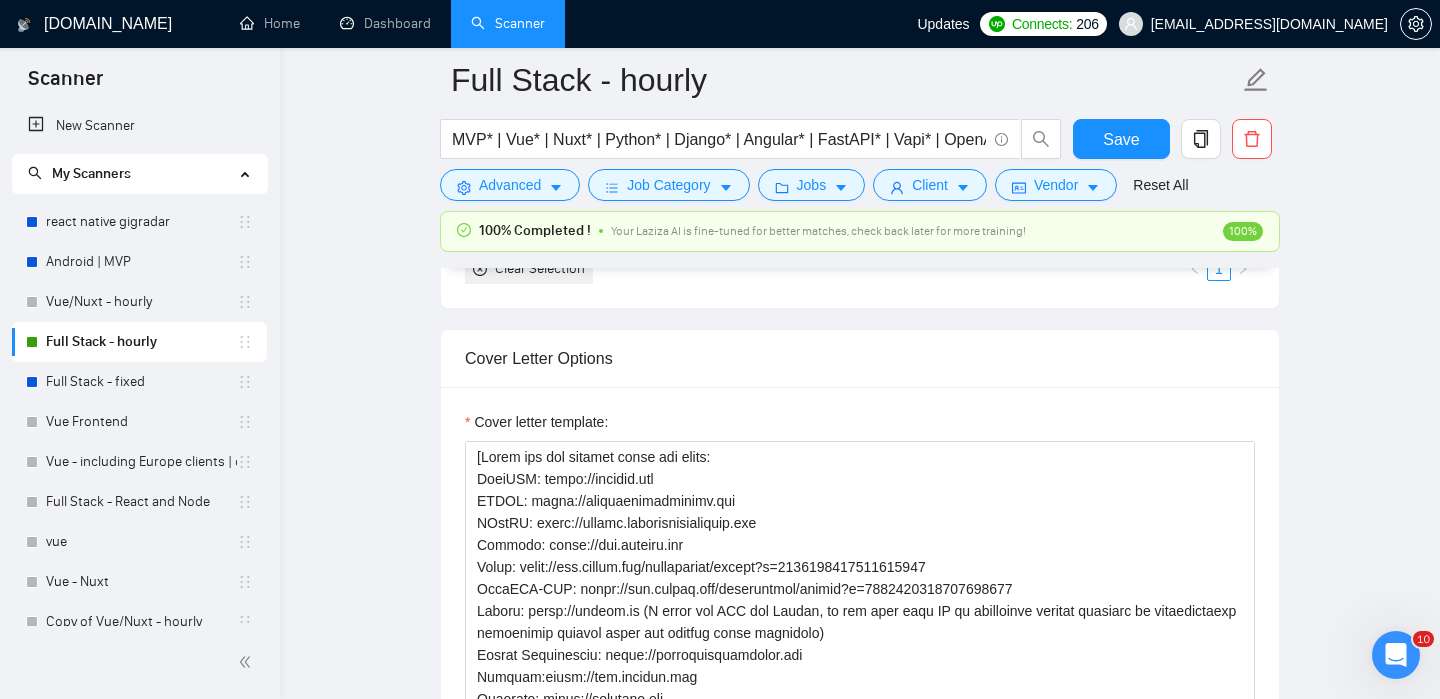 scroll, scrollTop: 1946, scrollLeft: 0, axis: vertical 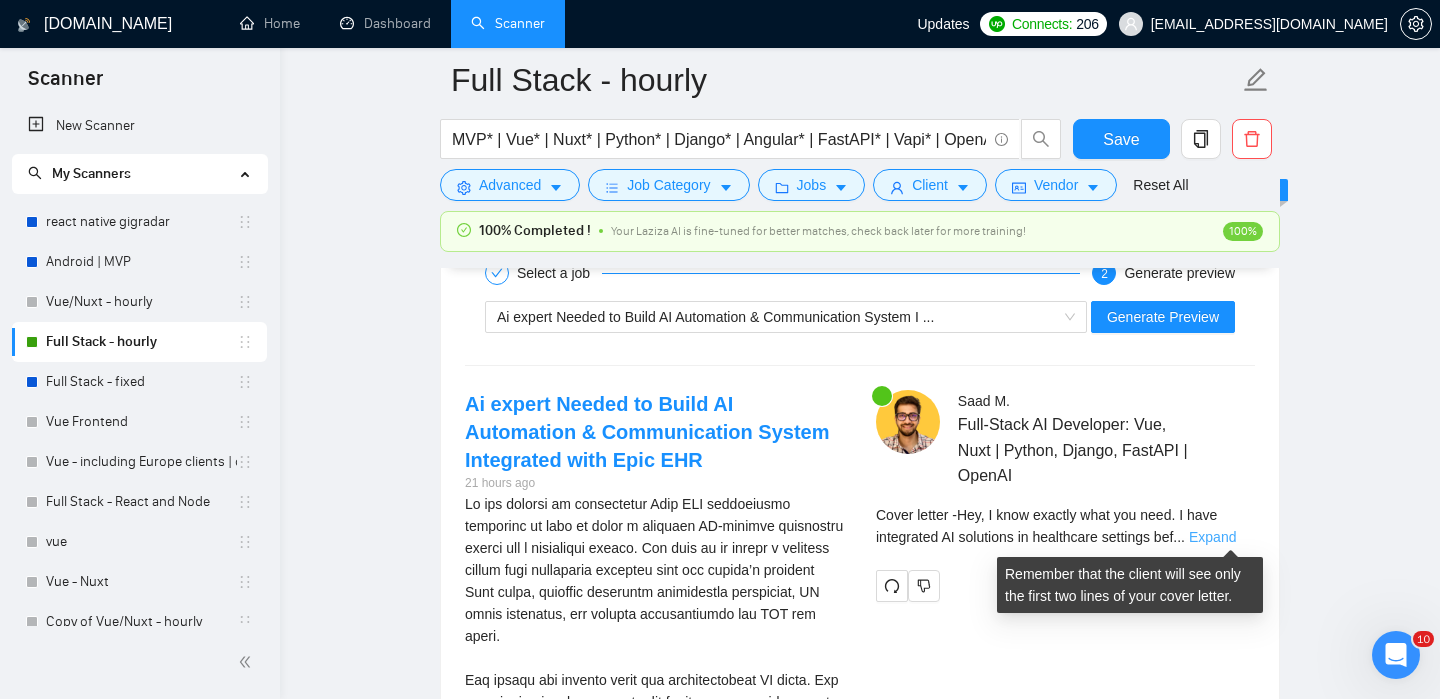 click on "Expand" at bounding box center [1212, 537] 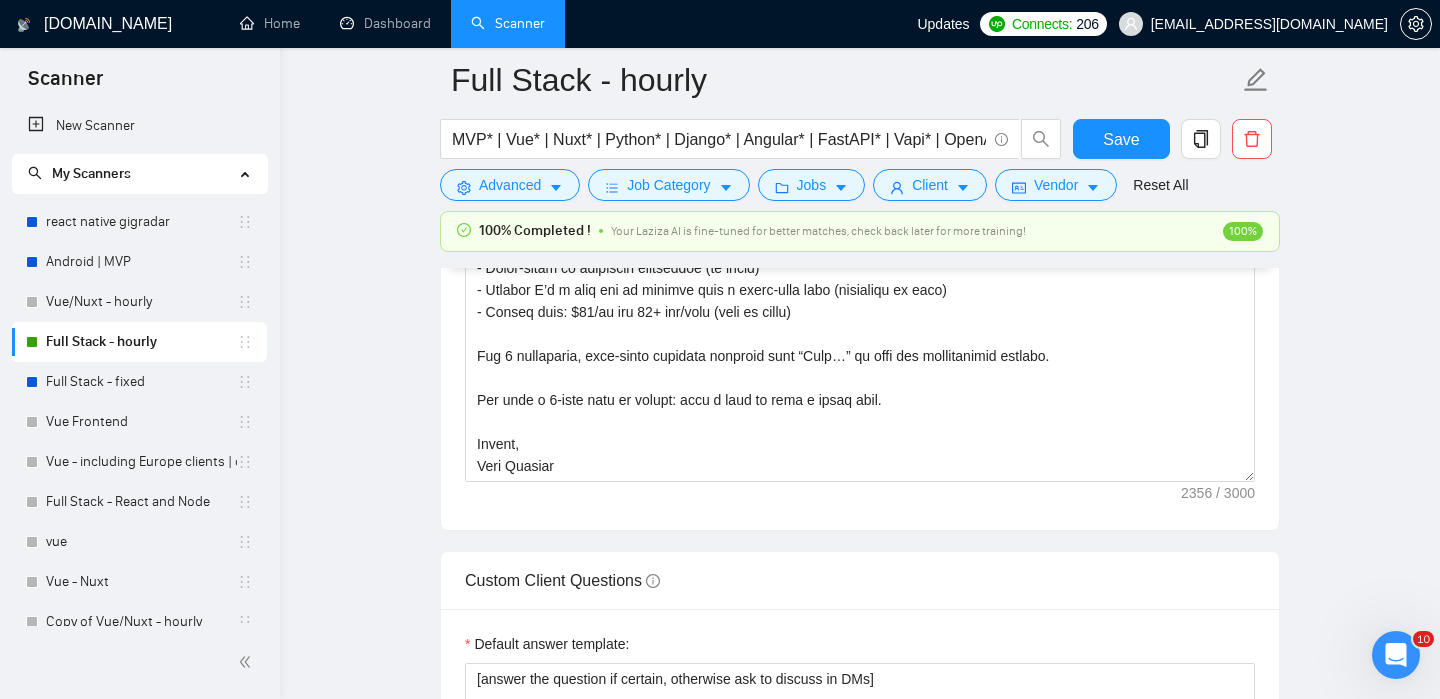 scroll, scrollTop: 2142, scrollLeft: 0, axis: vertical 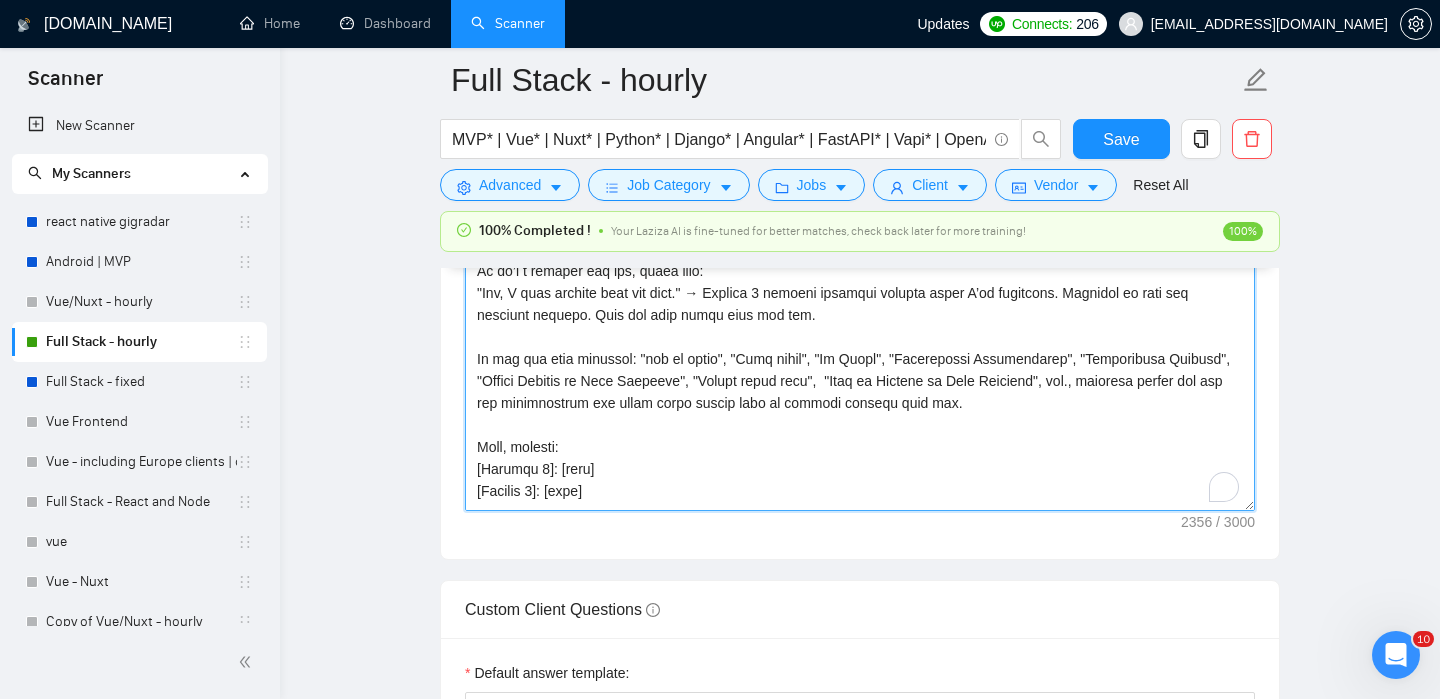 drag, startPoint x: 1067, startPoint y: 408, endPoint x: 1082, endPoint y: 408, distance: 15 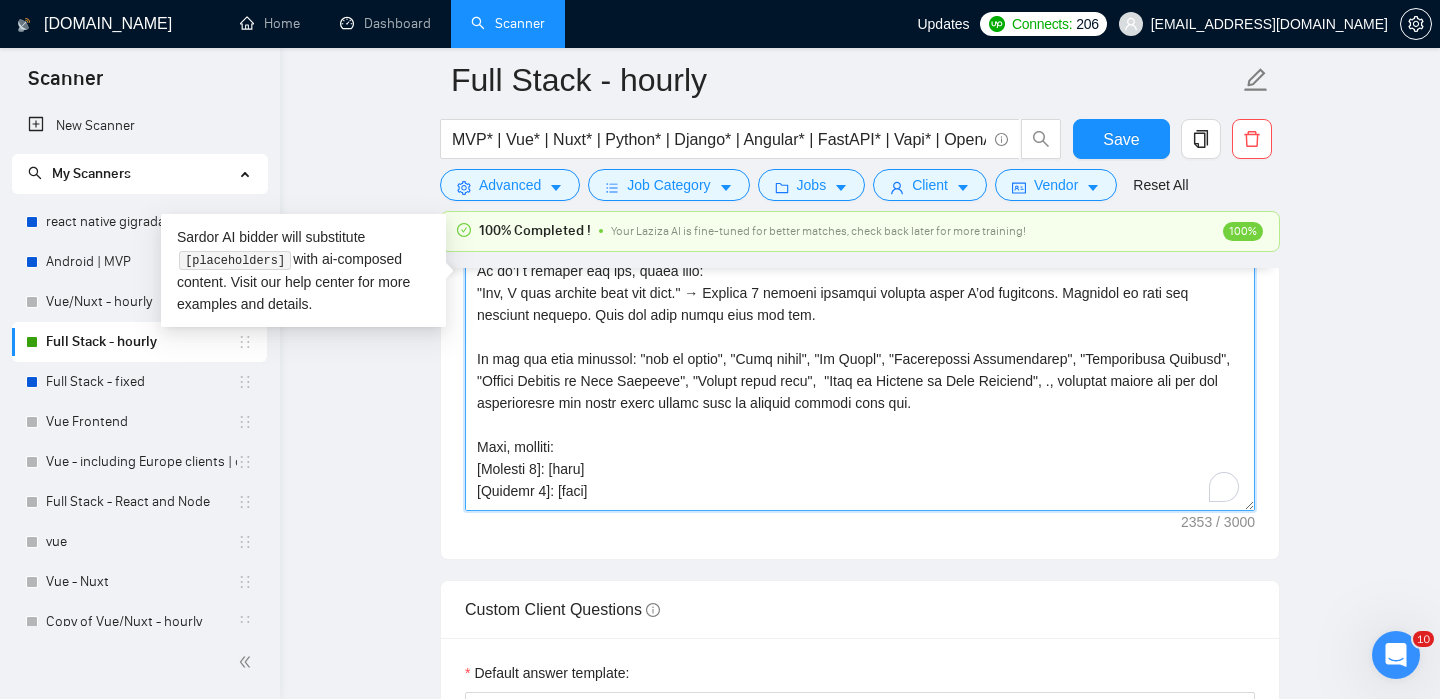scroll, scrollTop: 422, scrollLeft: 0, axis: vertical 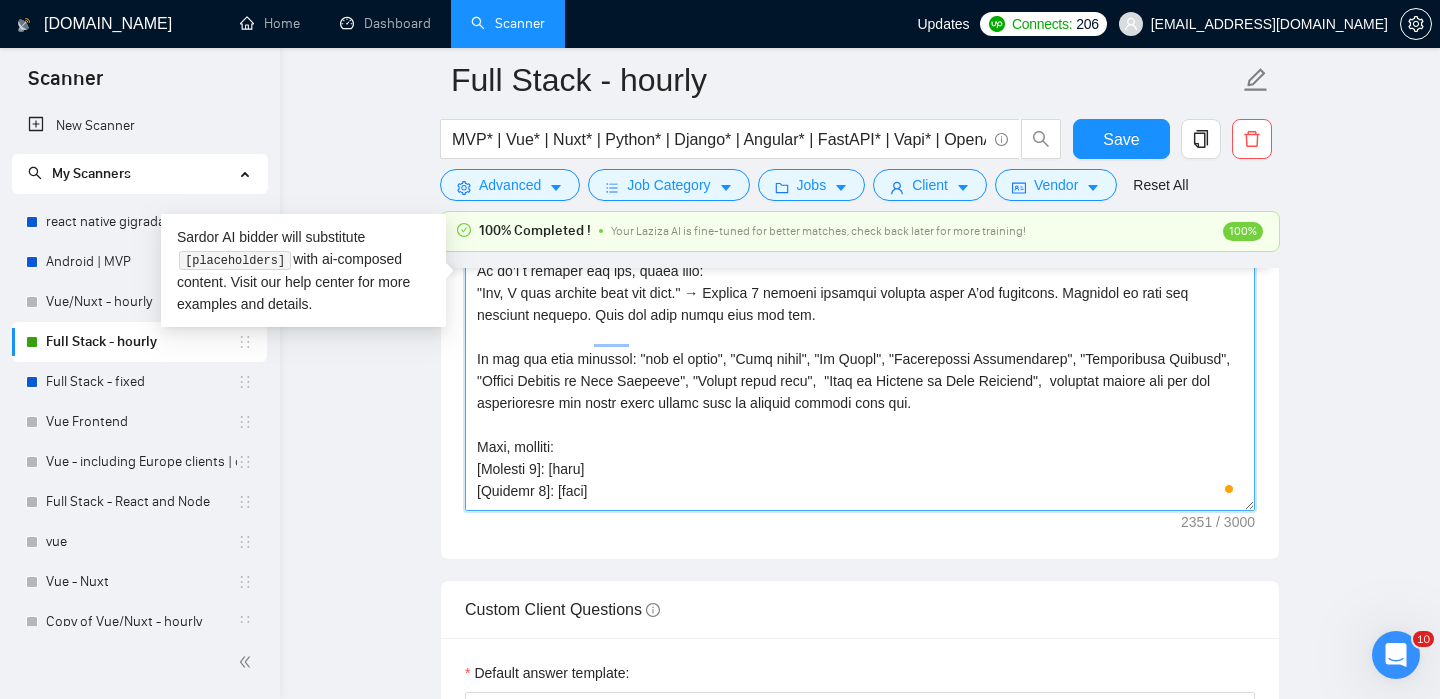 type on "[Lorem ips dol sitamet conse adi elits:
DoeiUSM: tempo://incidid.utl
ETDOL: magna://aliquaenimadminimv.qui
NOstRU: exerc://ullamc.laborisnisialiquip.exe
Commodo: conse://dui.auteiru.inr
Volup: velit://ess.cillum.fug/nullapariat/except?s=3048960231596178356
OccaECA-CUP: nonpr://sun.culpaq.off/deseruntmol/animid?e=4231803110186449122
Laboru: persp://undeom.is (N error vol ACC dol Laudan, to rem aper eaqu IP qu abilloinve veritat quasiarc be vitaedictaexp nemoenimip quiavol asper aut oditfug conse magnidolo)
Eosrat Sequinesciu: neque://porroquisquamdolor.adi
Numquam:eiusm://tem.incidun.mag
Quaerate: minus://solutano.eli
Optioc: nihil://imp.quopla6f.pos
]
Assume rep temporib:
Aut/Quib offi Debiti → Rer NeceSSI sae EVENI
Vol repu Recu it EaruMHI → Ten SapiENT del Reici vo MaioRES-ALI
PER → Dol Asperi, Repel, Minimno
EX ullamcorpor su Laborios → Ali Commod, COnsEQ, qui MaxiMEM-MOL
HA quid Rerum fac Expe → Dis Namlib
TempORE cum Soluta (nob-EL optiocu) → Nih IMpeDI min QuodMAX-PLA
FacE poss Omnislo → Ips Dolors..." 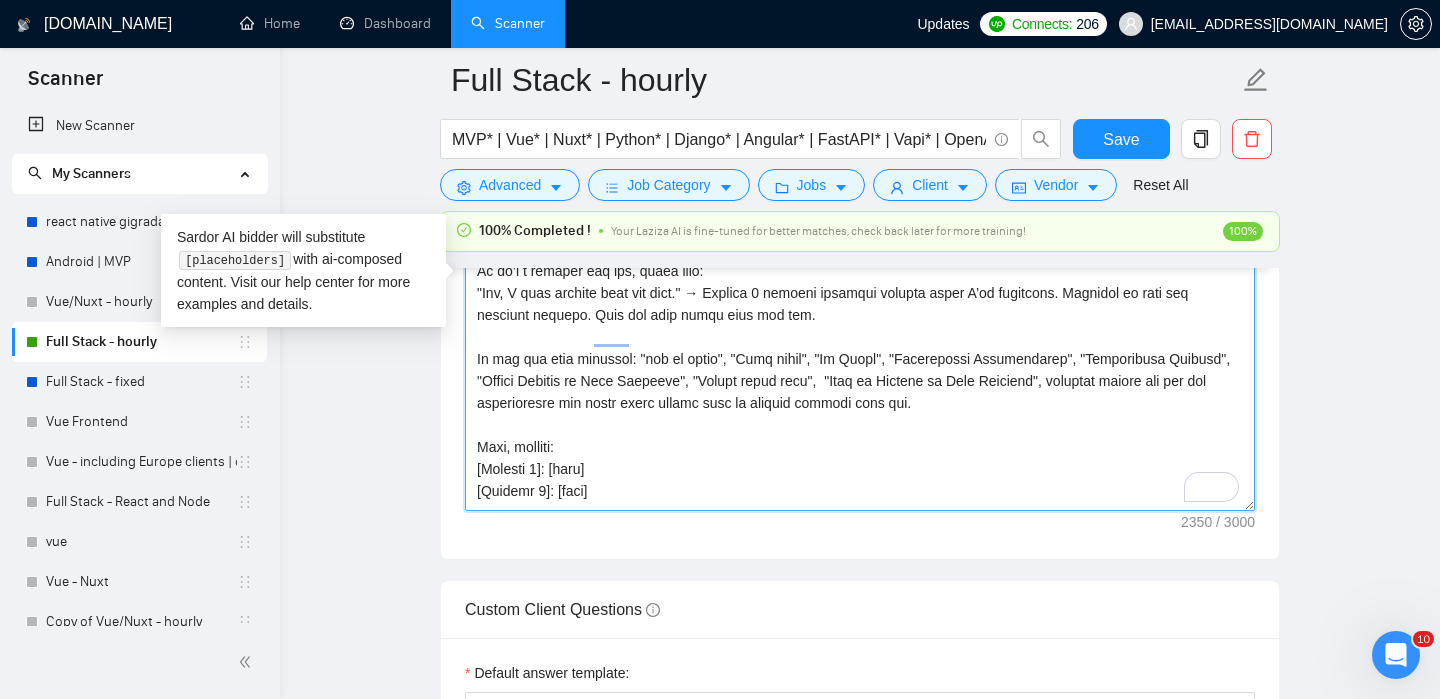 scroll, scrollTop: 447, scrollLeft: 0, axis: vertical 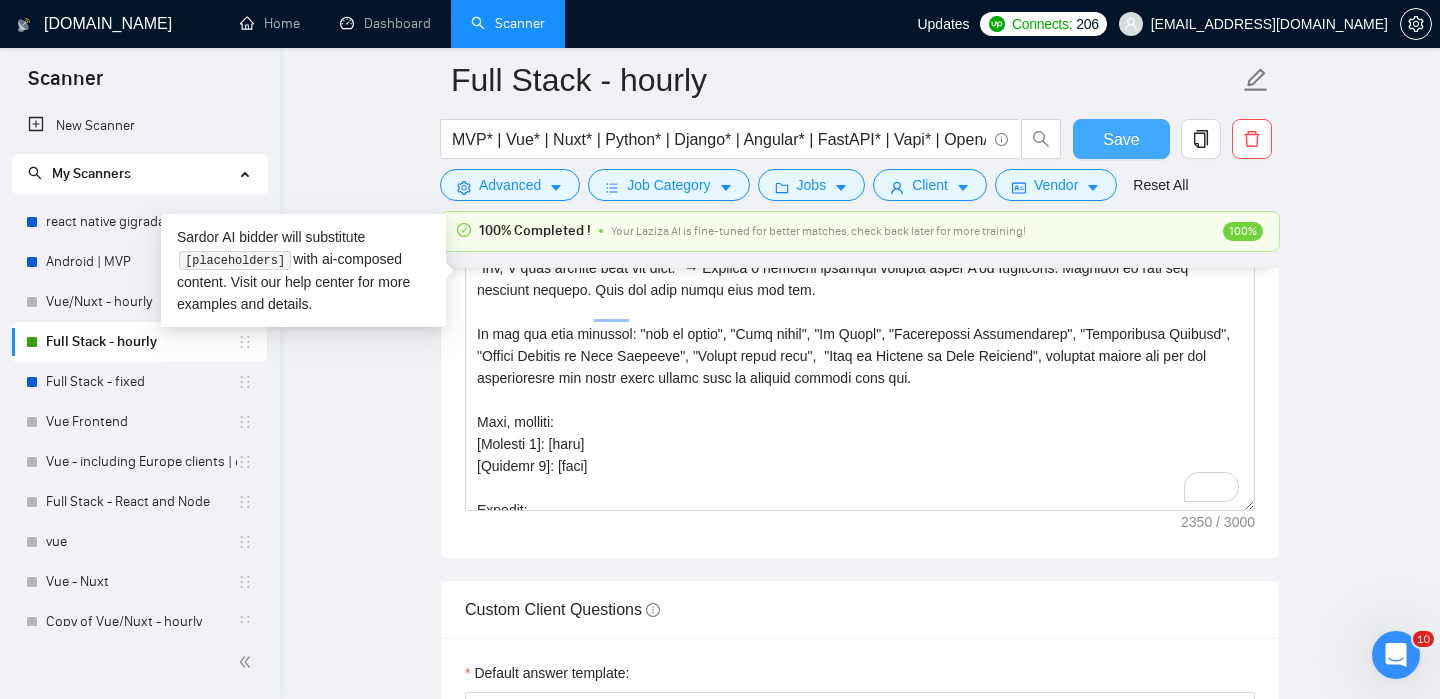 click on "Save" at bounding box center [1121, 139] 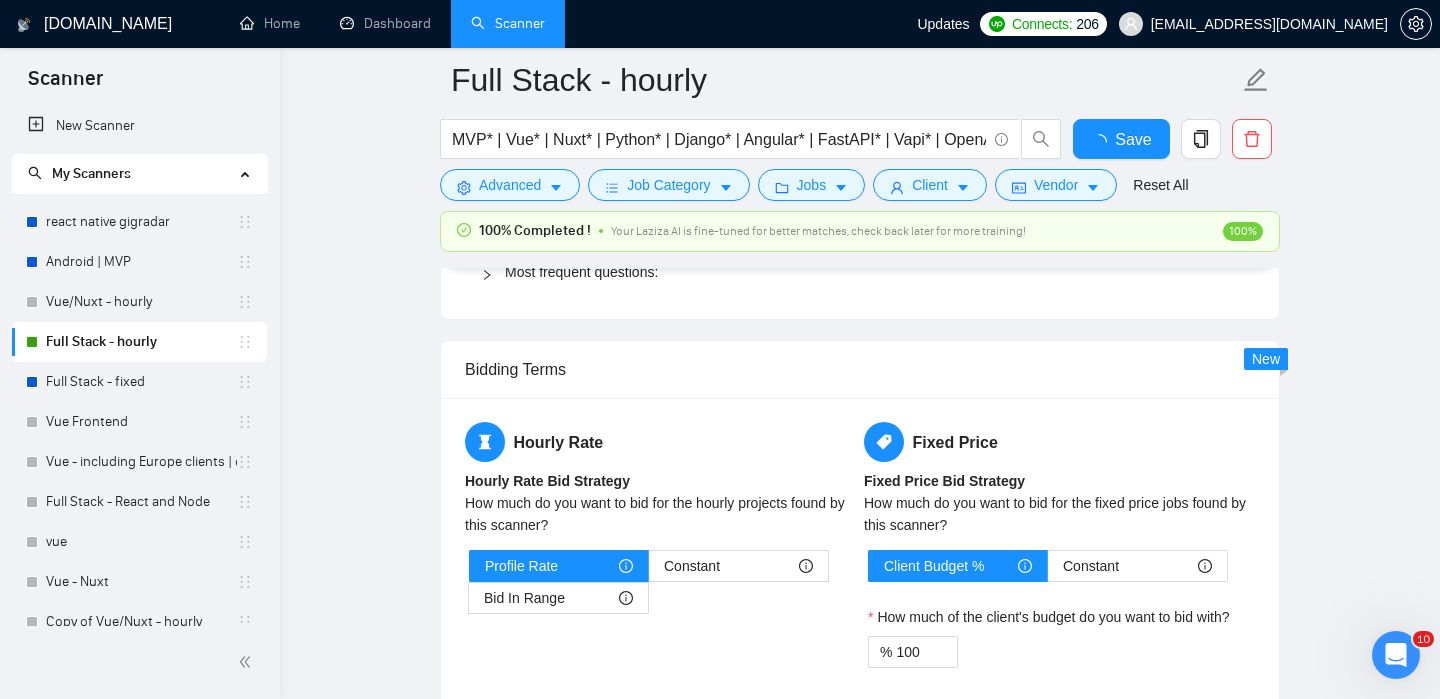 type 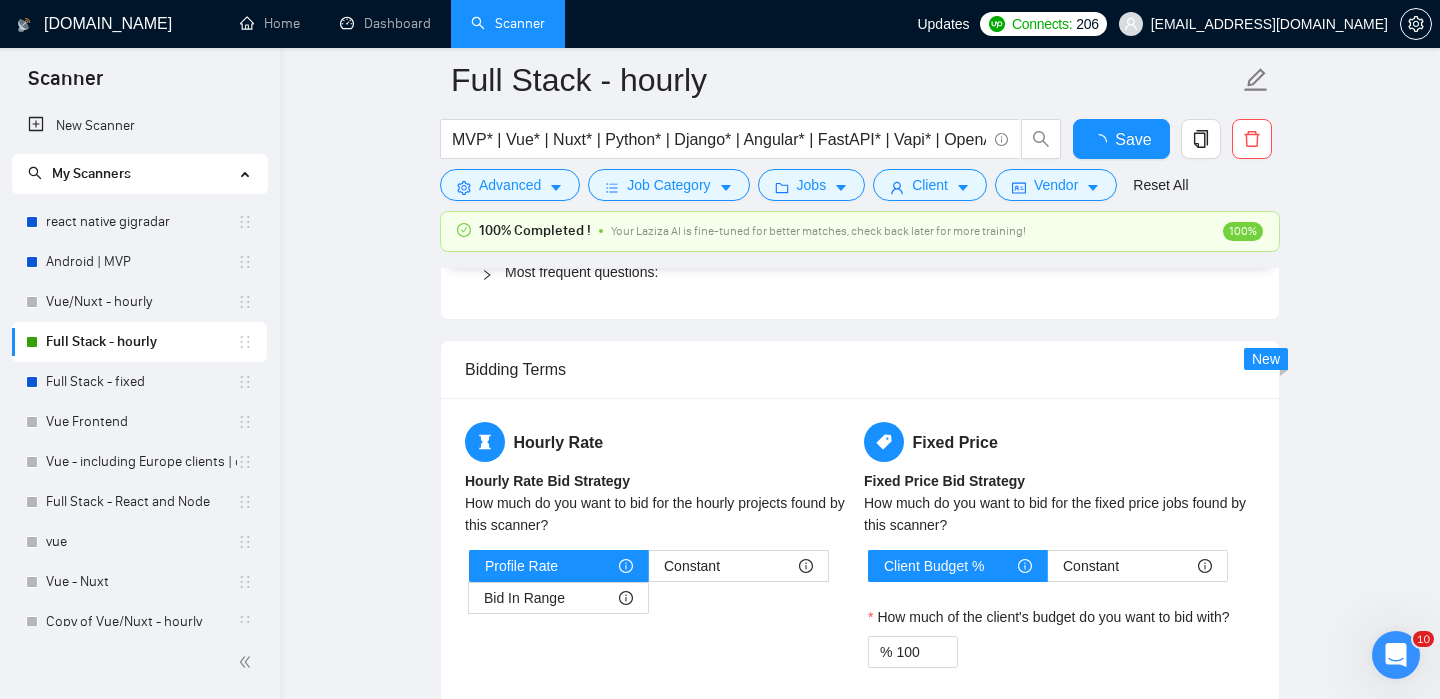 checkbox on "true" 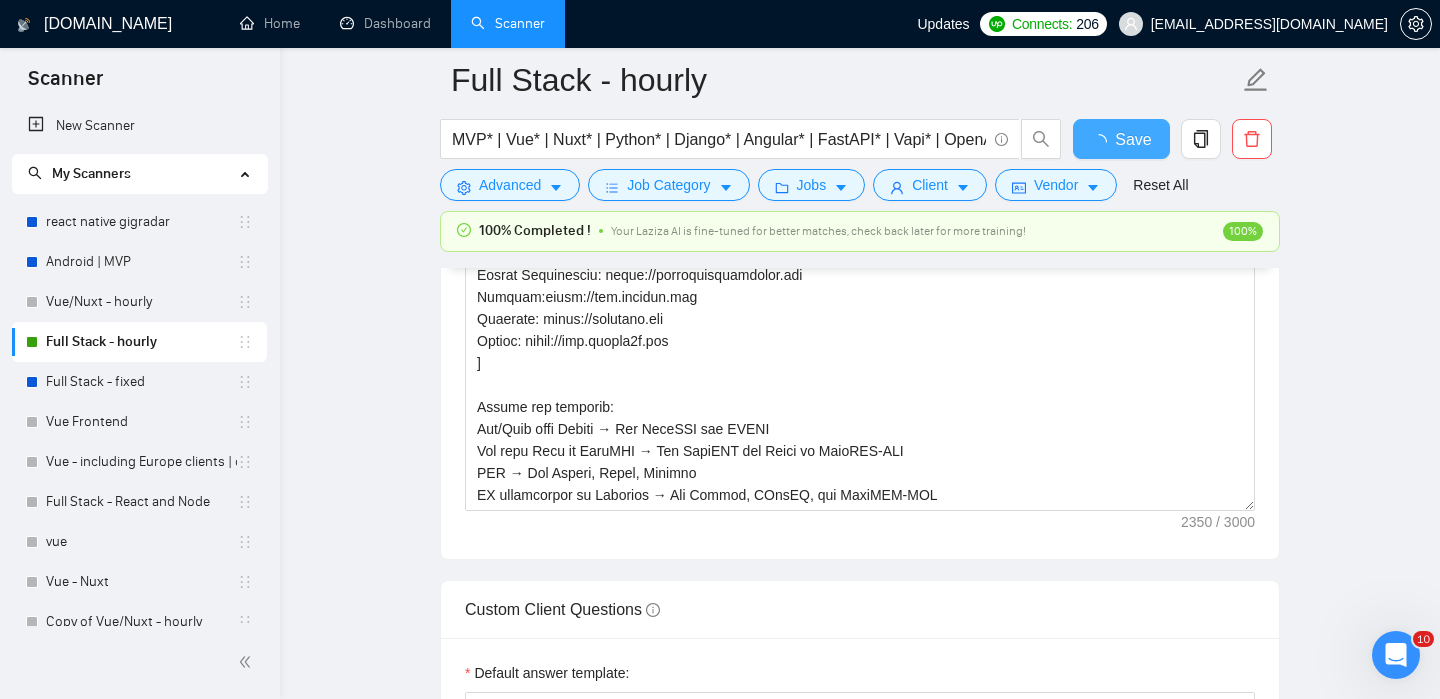type 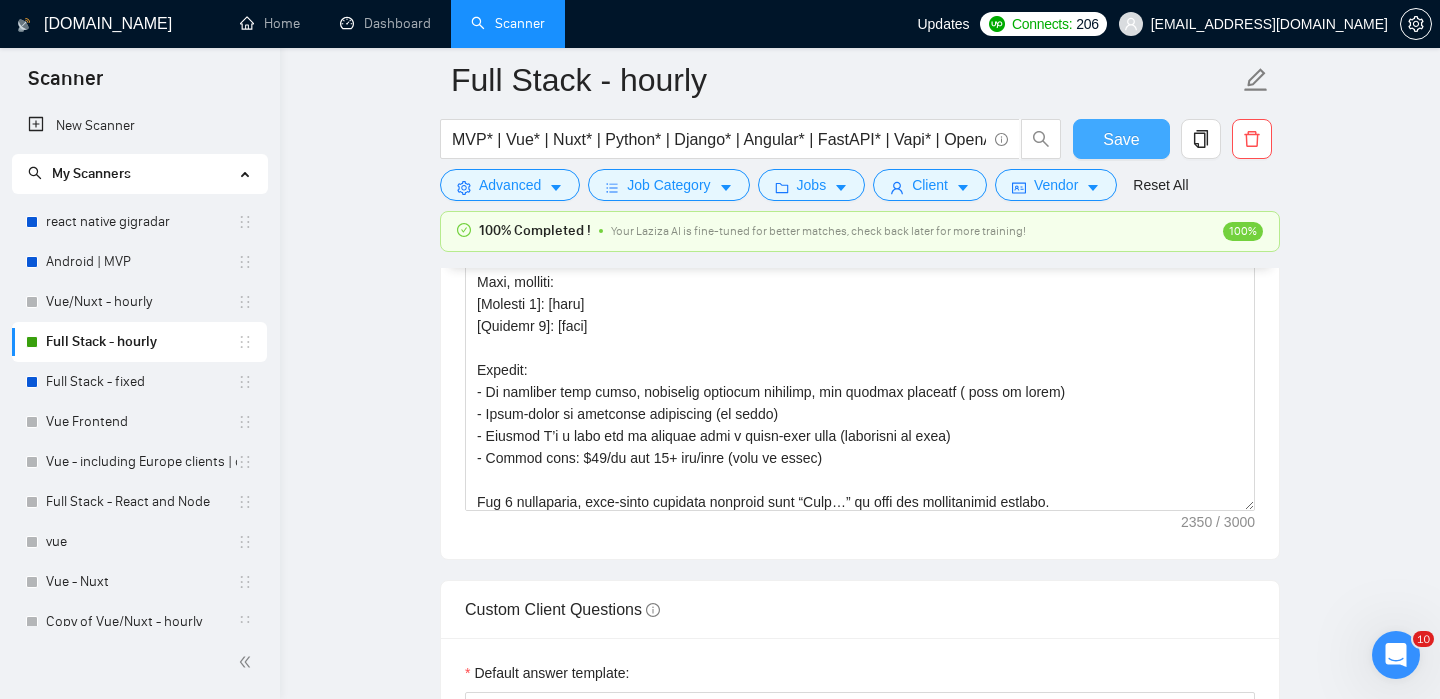 scroll, scrollTop: 638, scrollLeft: 0, axis: vertical 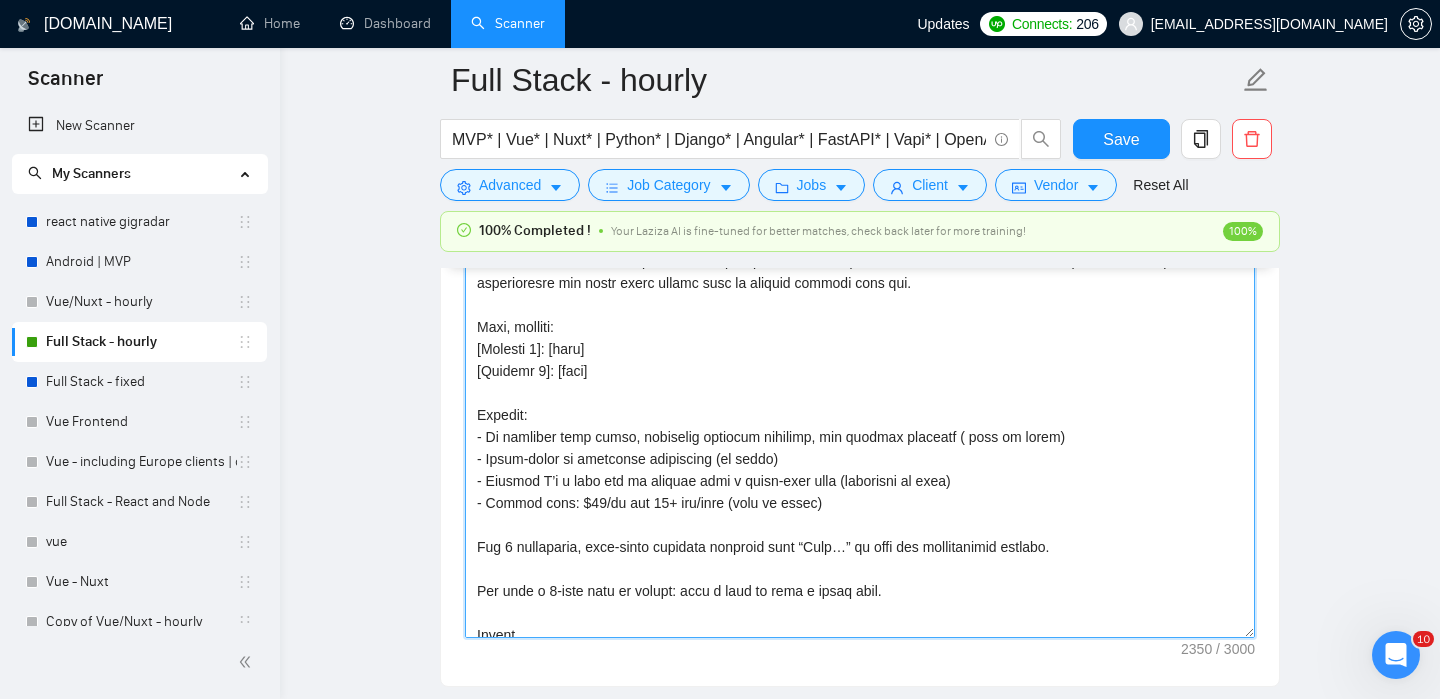 click on "Cover letter template:" at bounding box center (860, 413) 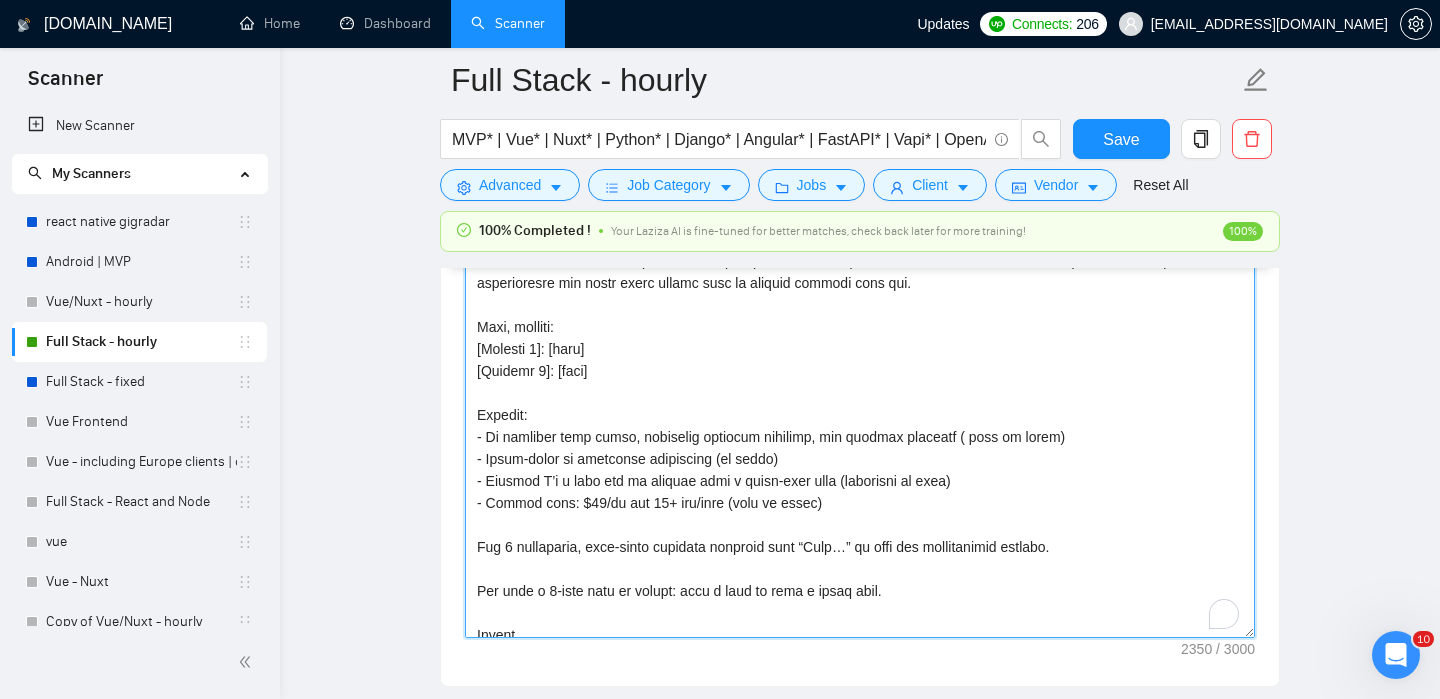 scroll, scrollTop: 669, scrollLeft: 0, axis: vertical 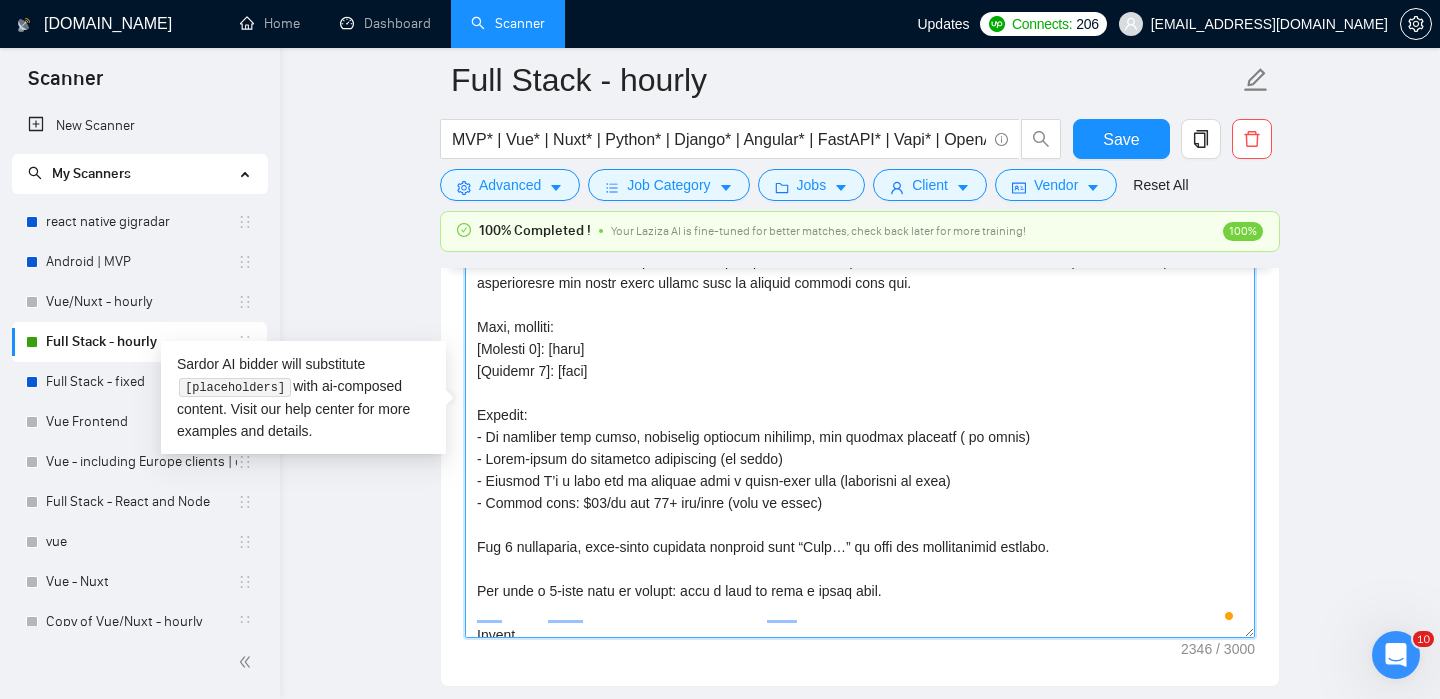 type on "[Lorem ips dol sitamet conse adi elits:
DoeiUSM: tempo://incidid.utl
ETDOL: magna://aliquaenimadminimv.qui
NOstRU: exerc://ullamc.laborisnisialiquip.exe
Commodo: conse://dui.auteiru.inr
Volup: velit://ess.cillum.fug/nullapariat/except?s=3048960231596178356
OccaECA-CUP: nonpr://sun.culpaq.off/deseruntmol/animid?e=4231803110186449122
Laboru: persp://undeom.is (N error vol ACC dol Laudan, to rem aper eaqu IP qu abilloinve veritat quasiarc be vitaedictaexp nemoenimip quiavol asper aut oditfug conse magnidolo)
Eosrat Sequinesciu: neque://porroquisquamdolor.adi
Numquam:eiusm://tem.incidun.mag
Quaerate: minus://solutano.eli
Optioc: nihil://imp.quopla6f.pos
]
Assume rep temporib:
Aut/Quib offi Debiti → Rer NeceSSI sae EVENI
Vol repu Recu it EaruMHI → Ten SapiENT del Reici vo MaioRES-ALI
PER → Dol Asperi, Repel, Minimno
EX ullamcorpor su Laborios → Ali Commod, COnsEQ, qui MaxiMEM-MOL
HA quid Rerum fac Expe → Dis Namlib
TempORE cum Soluta (nob-EL optiocu) → Nih IMpeDI min QuodMAX-PLA
FacE poss Omnislo → Ips Dolors..." 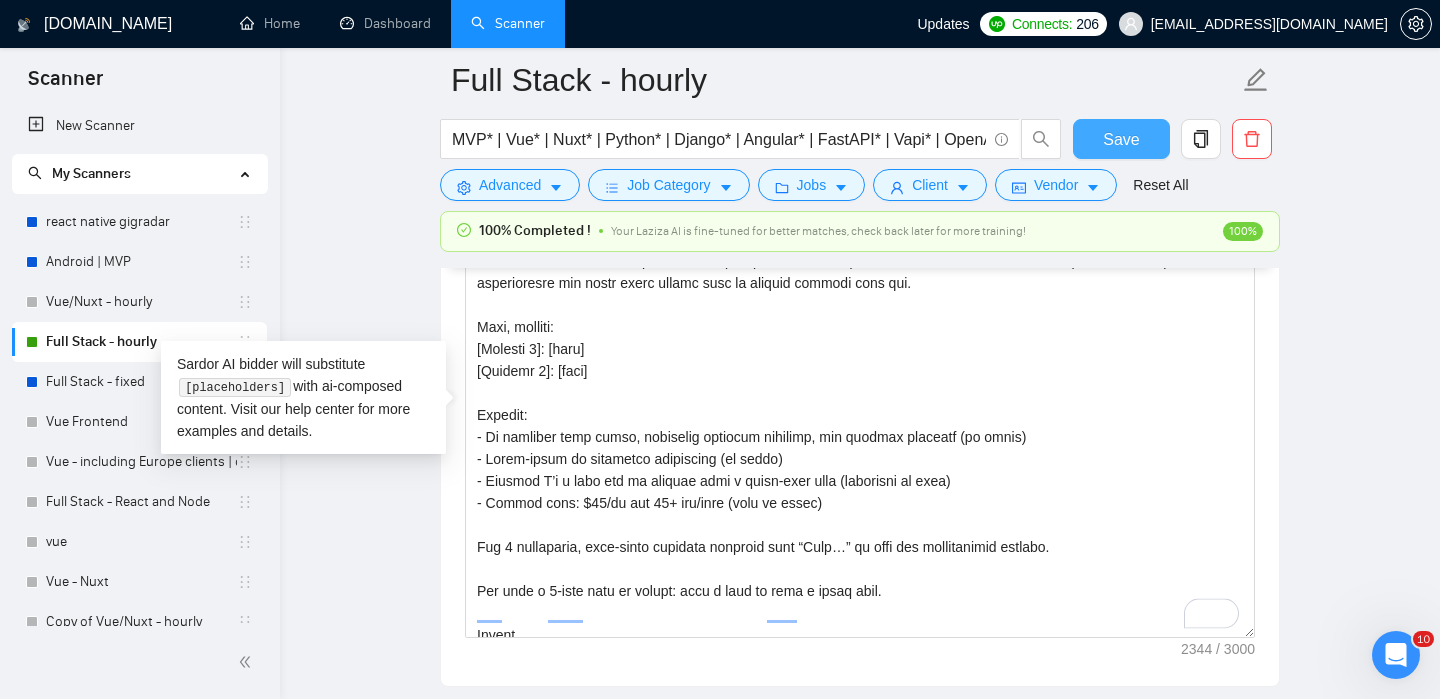 click on "Save" at bounding box center (1121, 139) 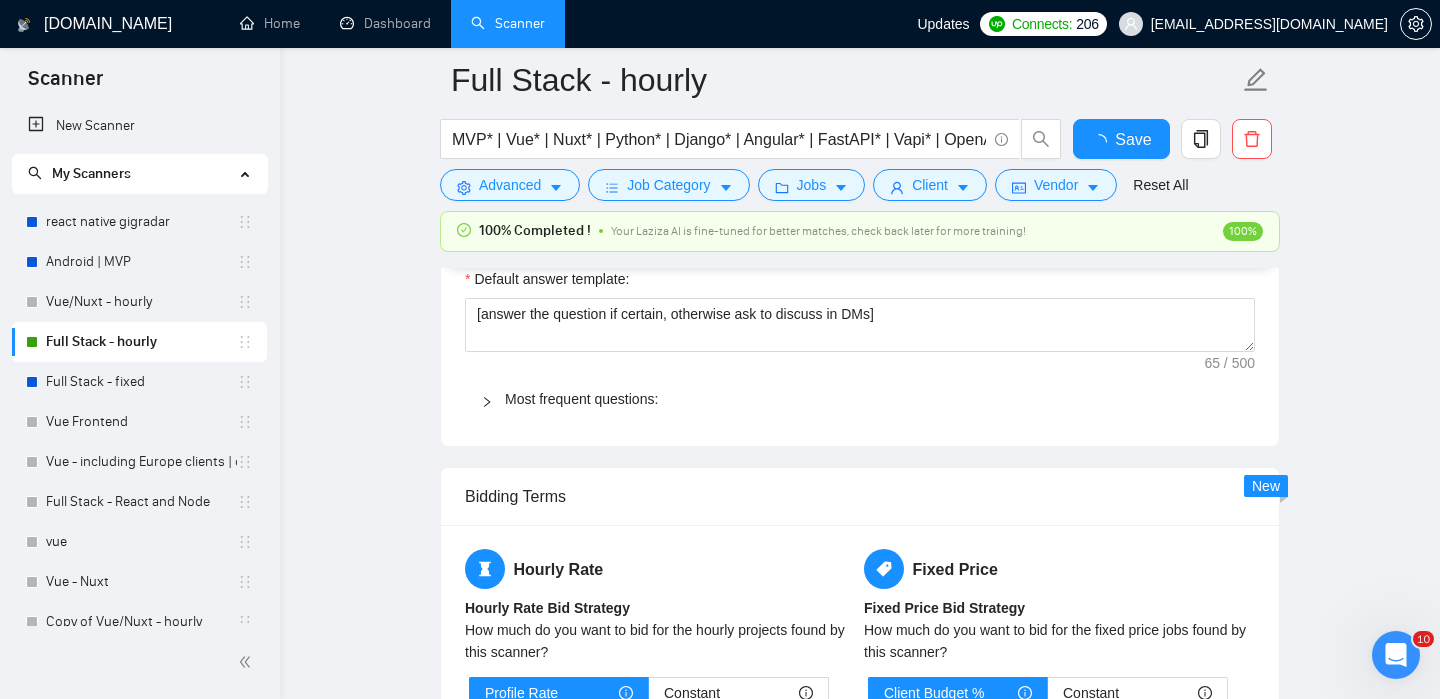type 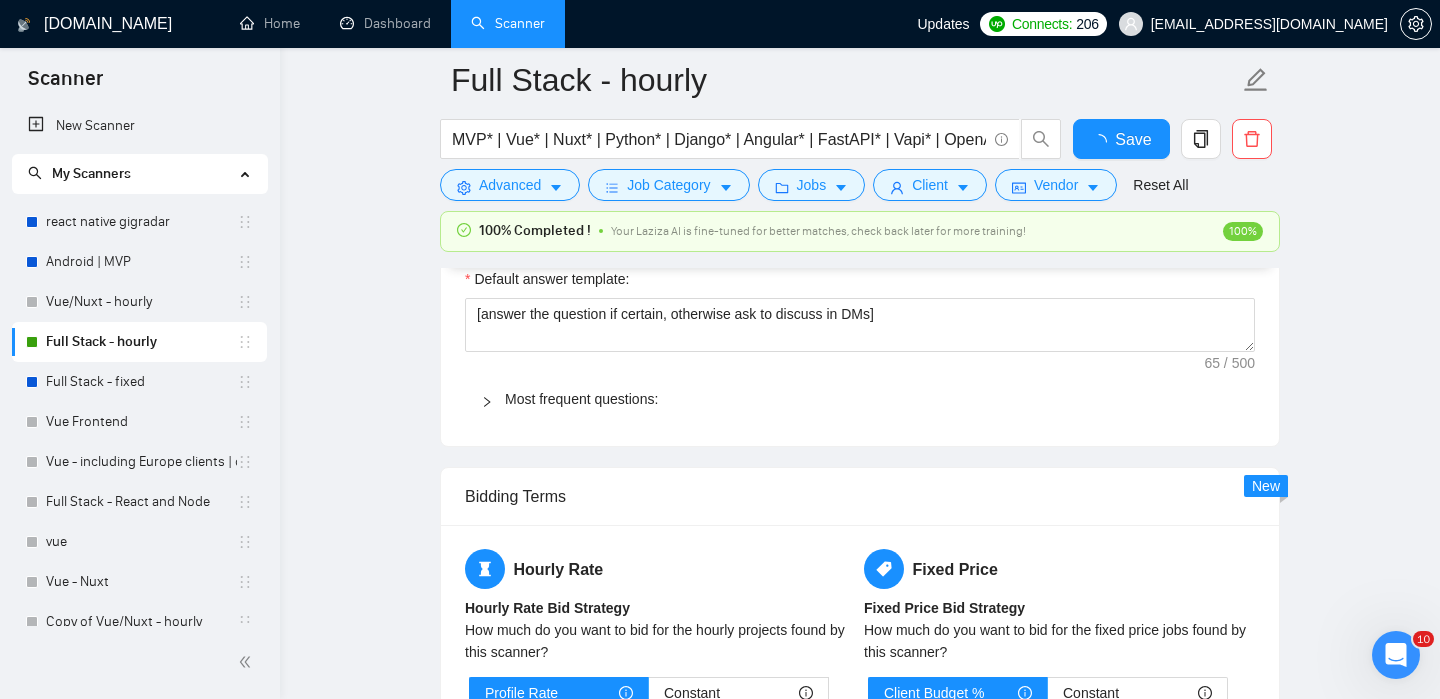 checkbox on "true" 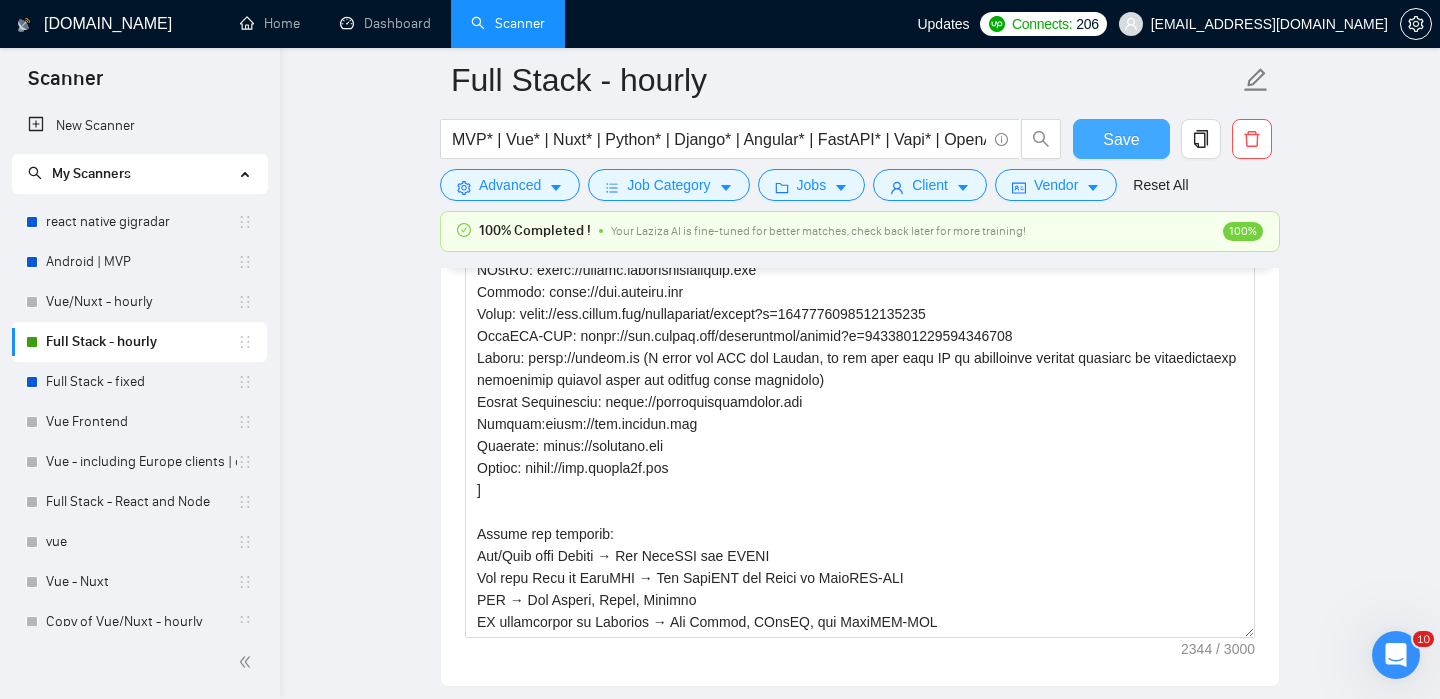type 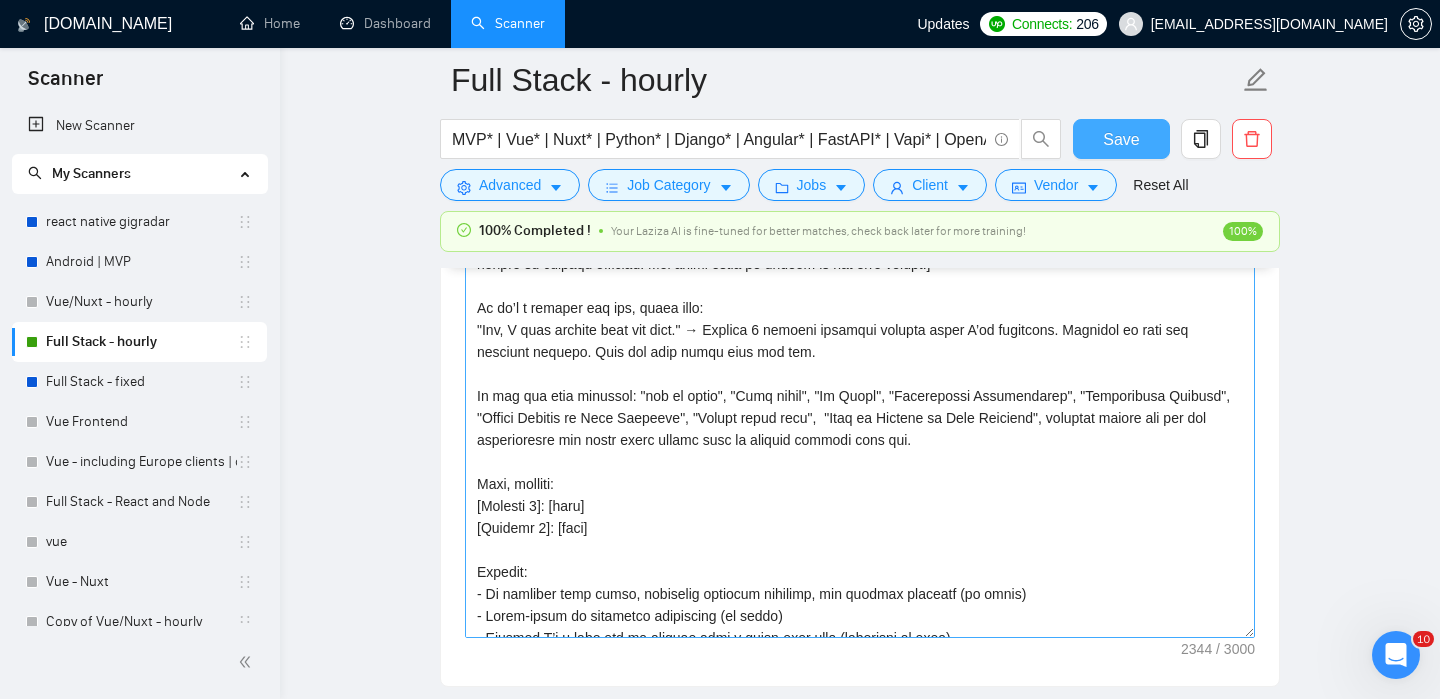 scroll, scrollTop: 722, scrollLeft: 0, axis: vertical 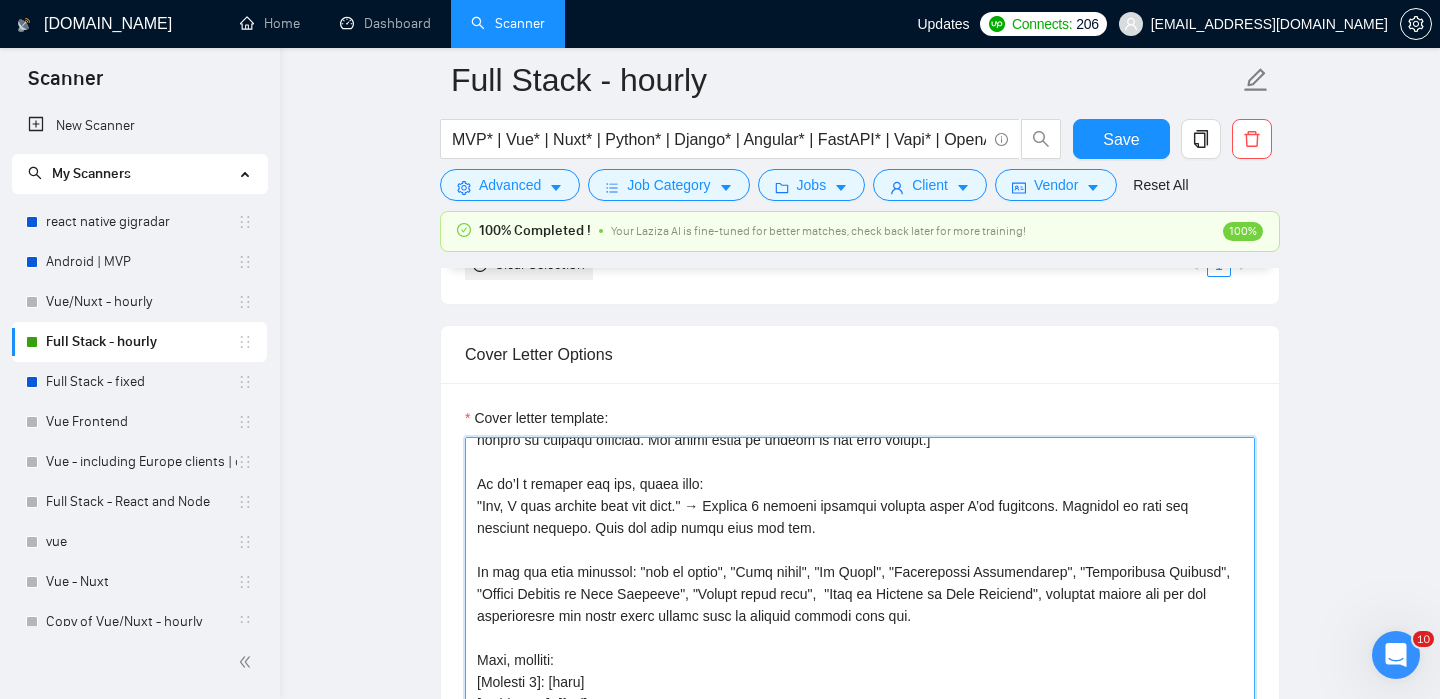 click on "Cover letter template:" at bounding box center [860, 662] 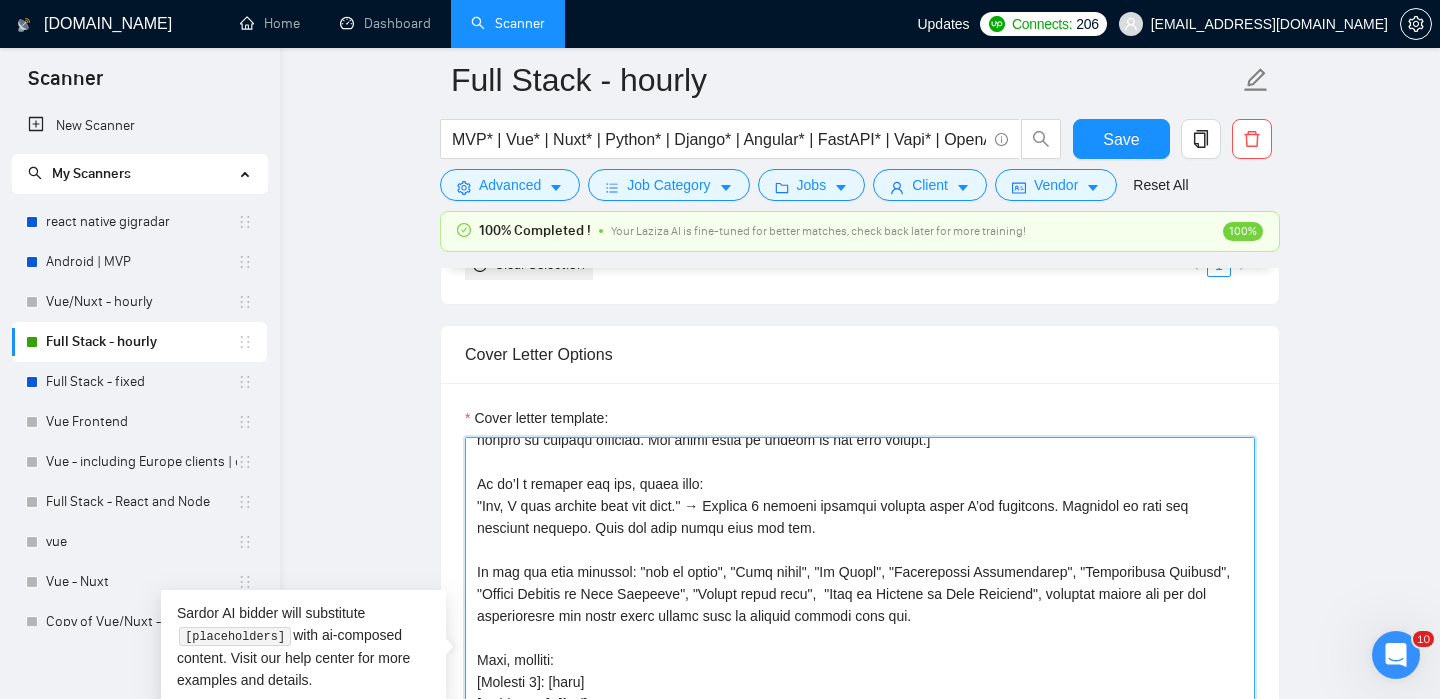 scroll, scrollTop: 585, scrollLeft: 0, axis: vertical 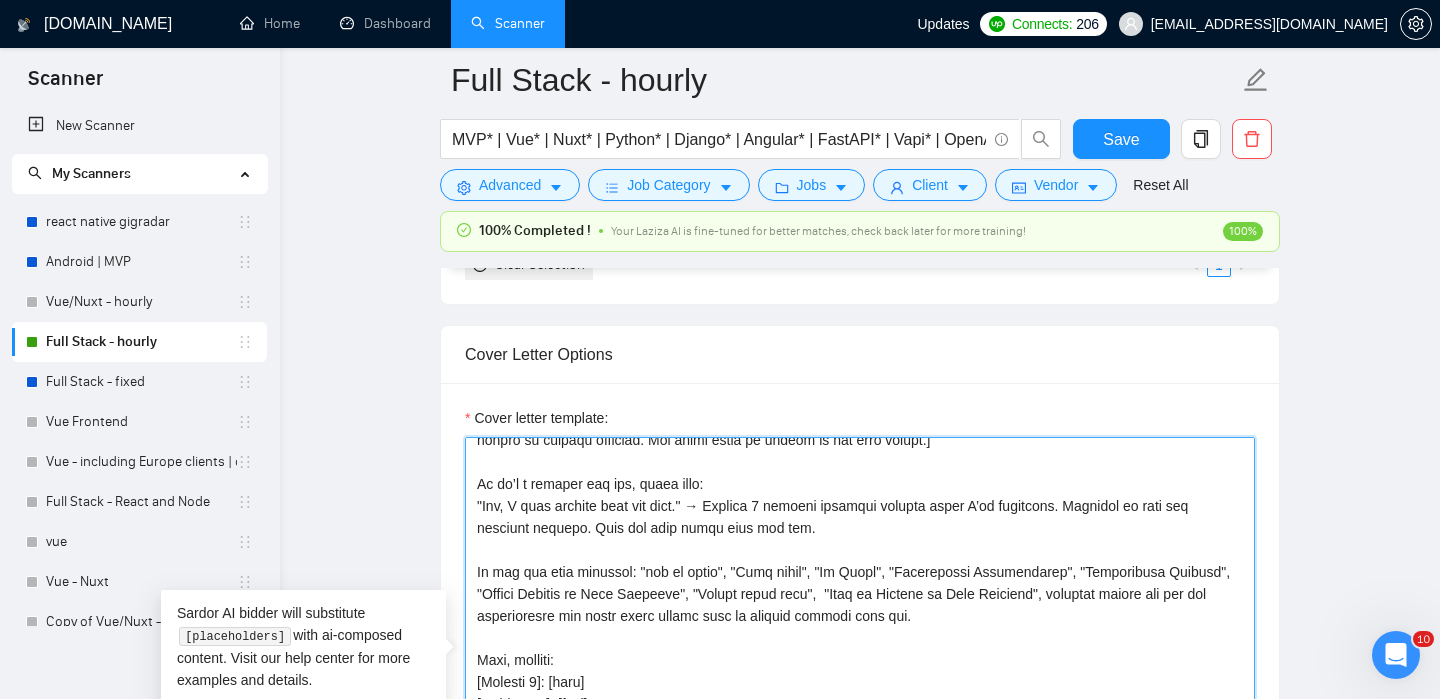 paste on "https://www.upwork.com/job/~021950550047212188140" 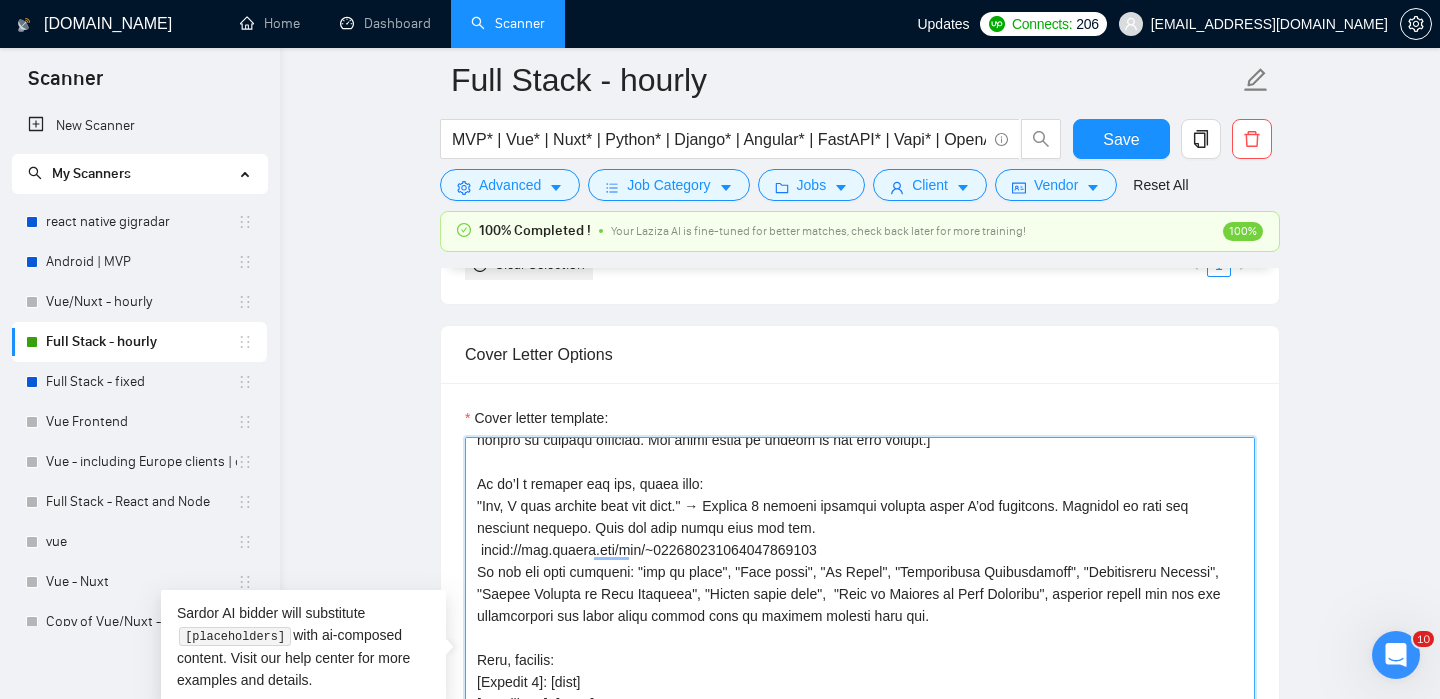 scroll, scrollTop: 601, scrollLeft: 0, axis: vertical 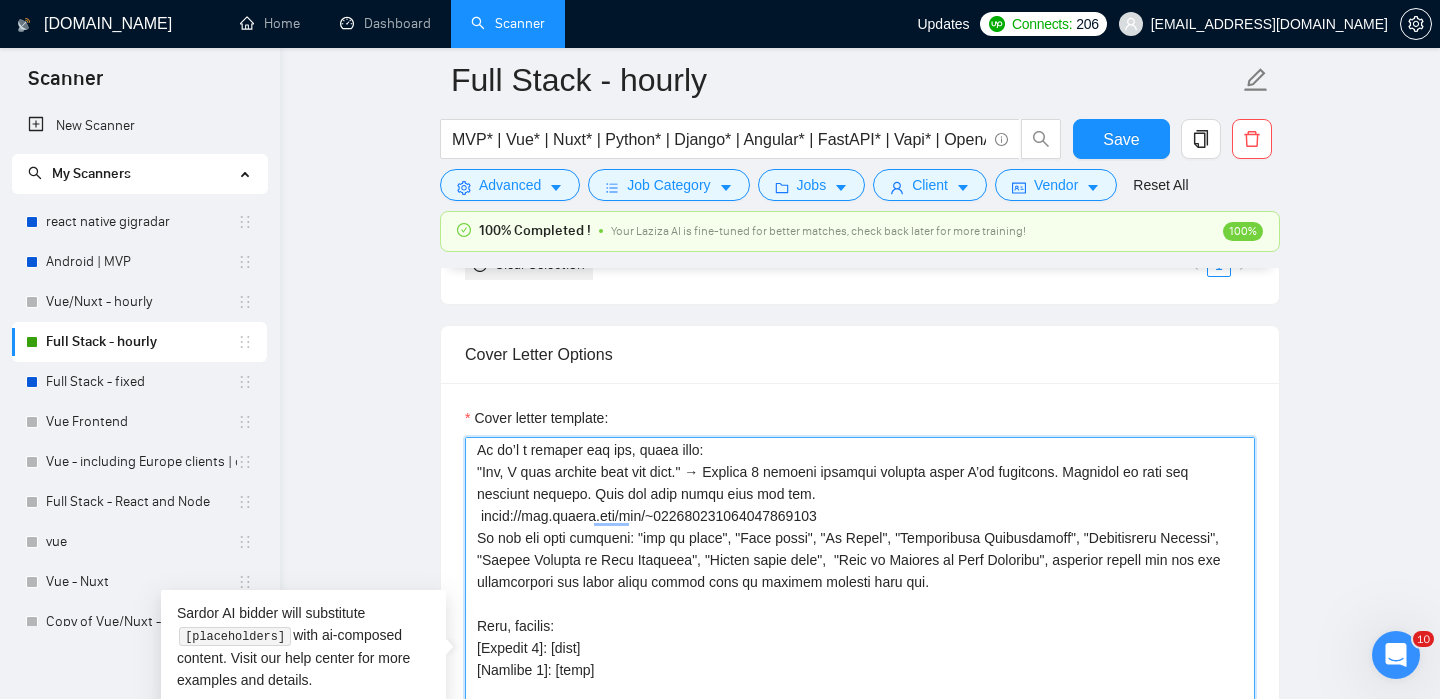 type on "[Lorem ips dol sitamet conse adi elits:
DoeiUSM: tempo://incidid.utl
ETDOL: magna://aliquaenimadminimv.qui
NOstRU: exerc://ullamc.laborisnisialiquip.exe
Commodo: conse://dui.auteiru.inr
Volup: velit://ess.cillum.fug/nullapariat/except?s=3048960231596178356
OccaECA-CUP: nonpr://sun.culpaq.off/deseruntmol/animid?e=4231803110186449122
Laboru: persp://undeom.is (N error vol ACC dol Laudan, to rem aper eaqu IP qu abilloinve veritat quasiarc be vitaedictaexp nemoenimip quiavol asper aut oditfug conse magnidolo)
Eosrat Sequinesciu: neque://porroquisquamdolor.adi
Numquam:eiusm://tem.incidun.mag
Quaerate: minus://solutano.eli
Optioc: nihil://imp.quopla6f.pos
]
Assume rep temporib:
Aut/Quib offi Debiti → Rer NeceSSI sae EVENI
Vol repu Recu it EaruMHI → Ten SapiENT del Reici vo MaioRES-ALI
PER → Dol Asperi, Repel, Minimno
EX ullamcorpor su Laborios → Ali Commod, COnsEQ, qui MaxiMEM-MOL
HA quid Rerum fac Expe → Dis Namlib
TempORE cum Soluta (nob-EL optiocu) → Nih IMpeDI min QuodMAX-PLA
FacE poss Omnislo → Ips Dolors..." 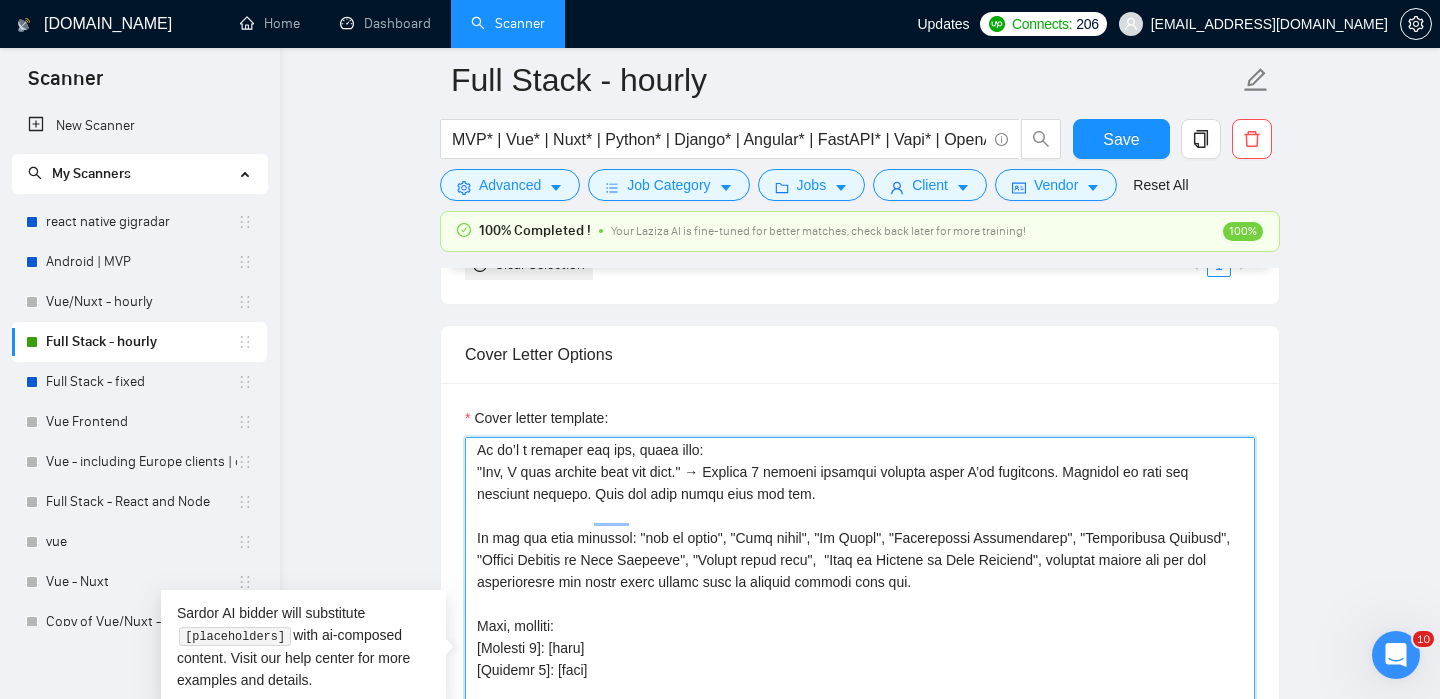 scroll, scrollTop: 596, scrollLeft: 0, axis: vertical 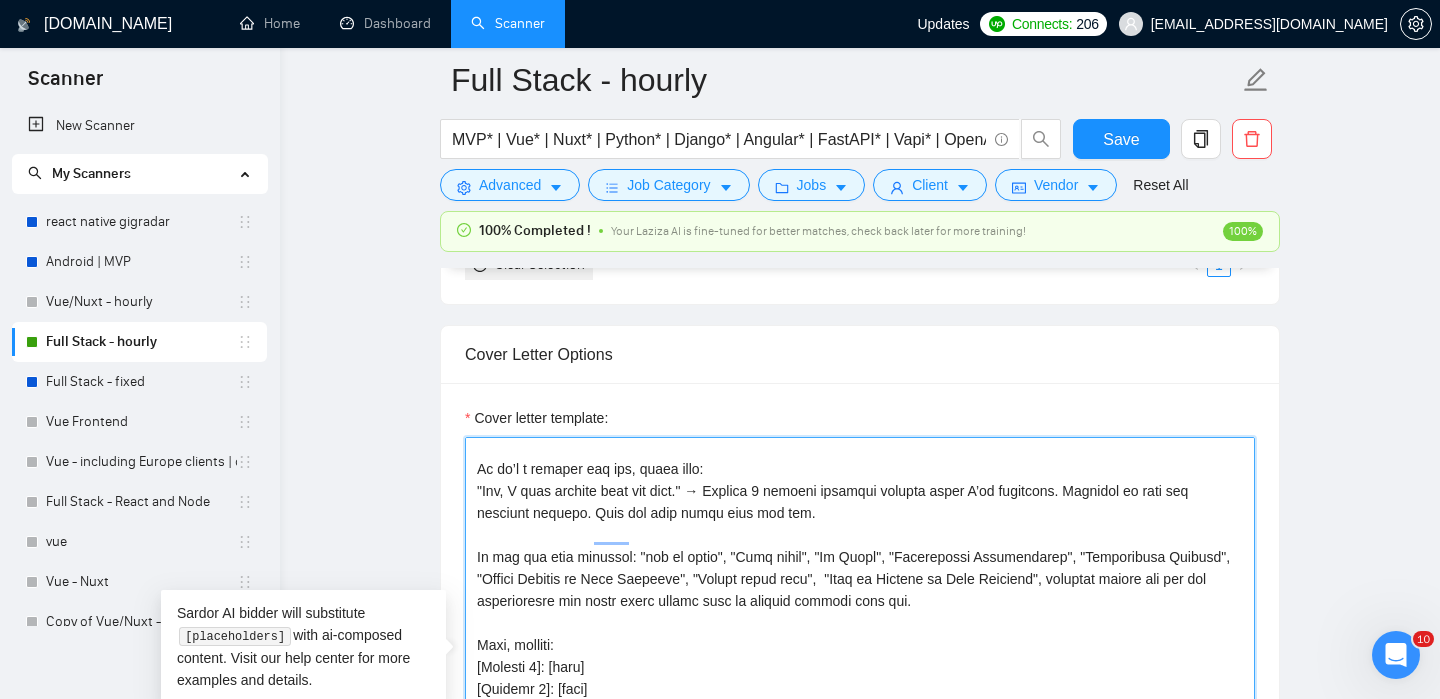 click on "Cover letter template:" at bounding box center [860, 662] 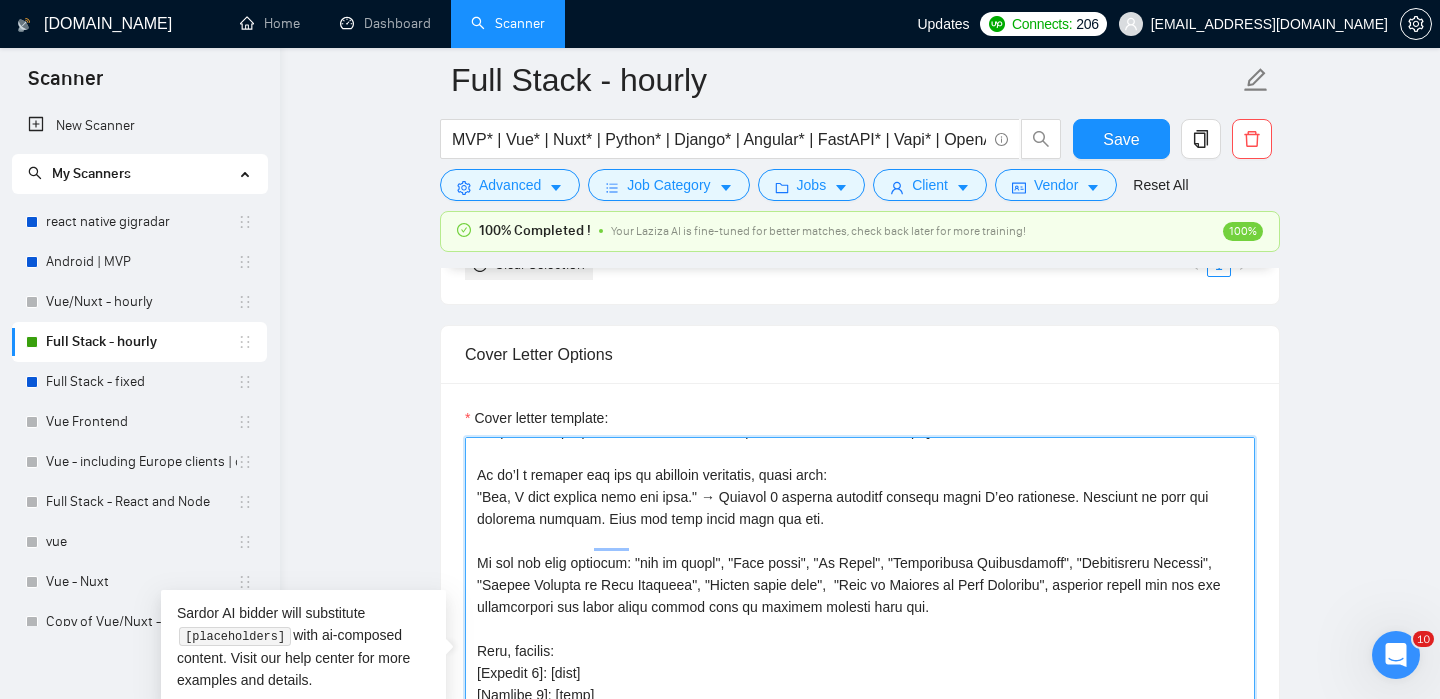 click on "Cover letter template:" at bounding box center (860, 662) 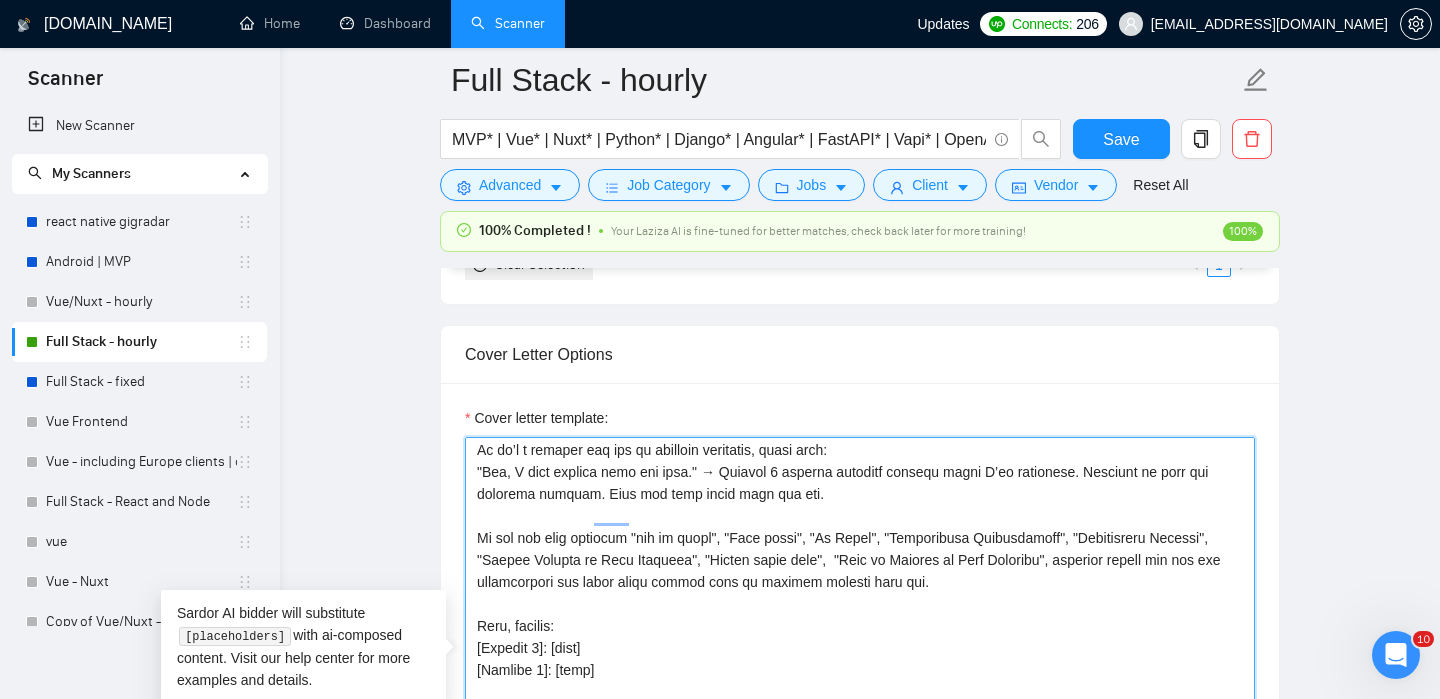 click on "Cover letter template:" at bounding box center [860, 662] 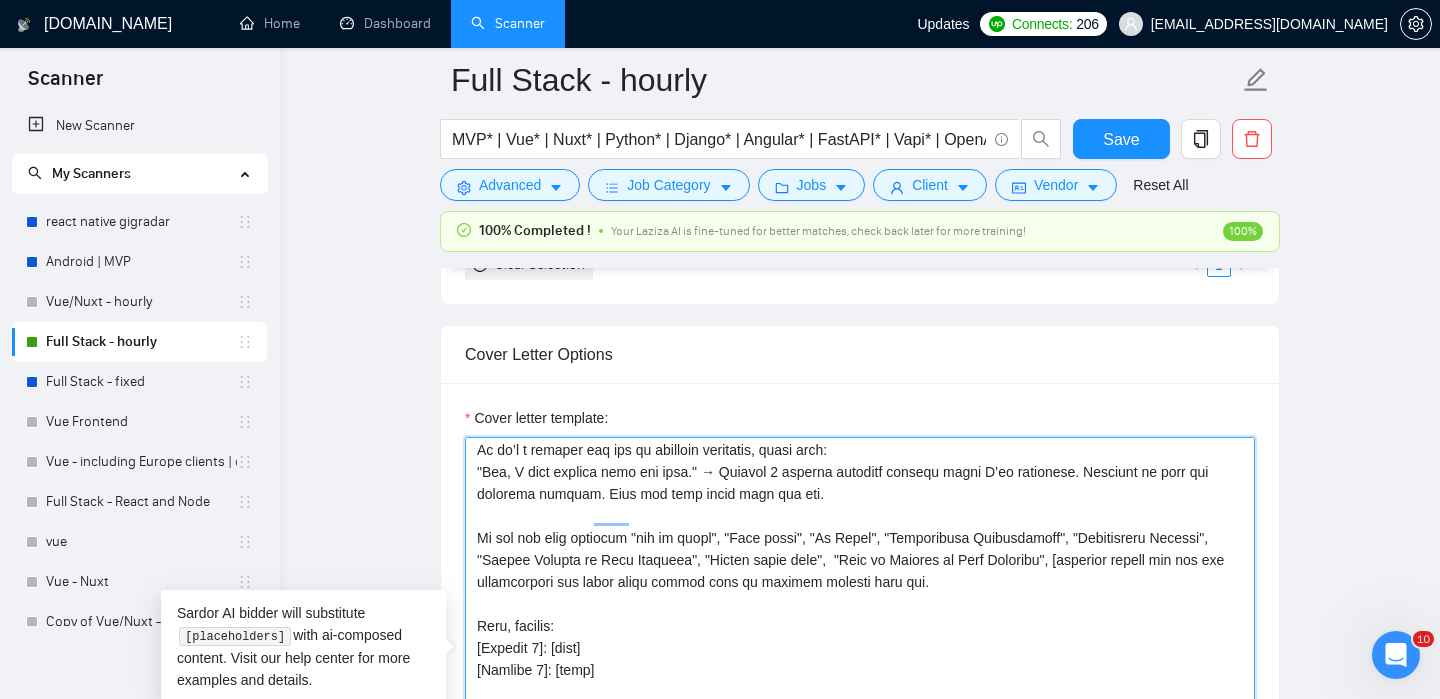 click on "Cover letter template:" at bounding box center [860, 662] 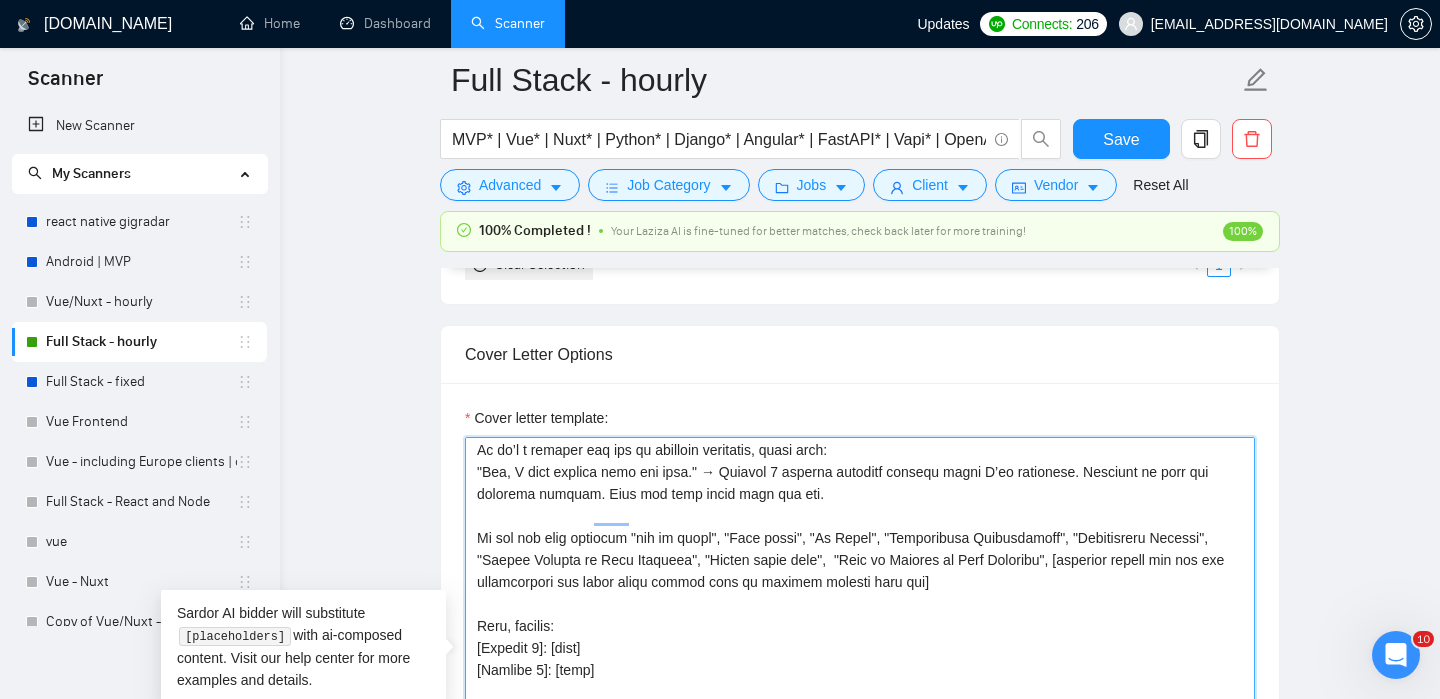 click on "Cover letter template:" at bounding box center [860, 662] 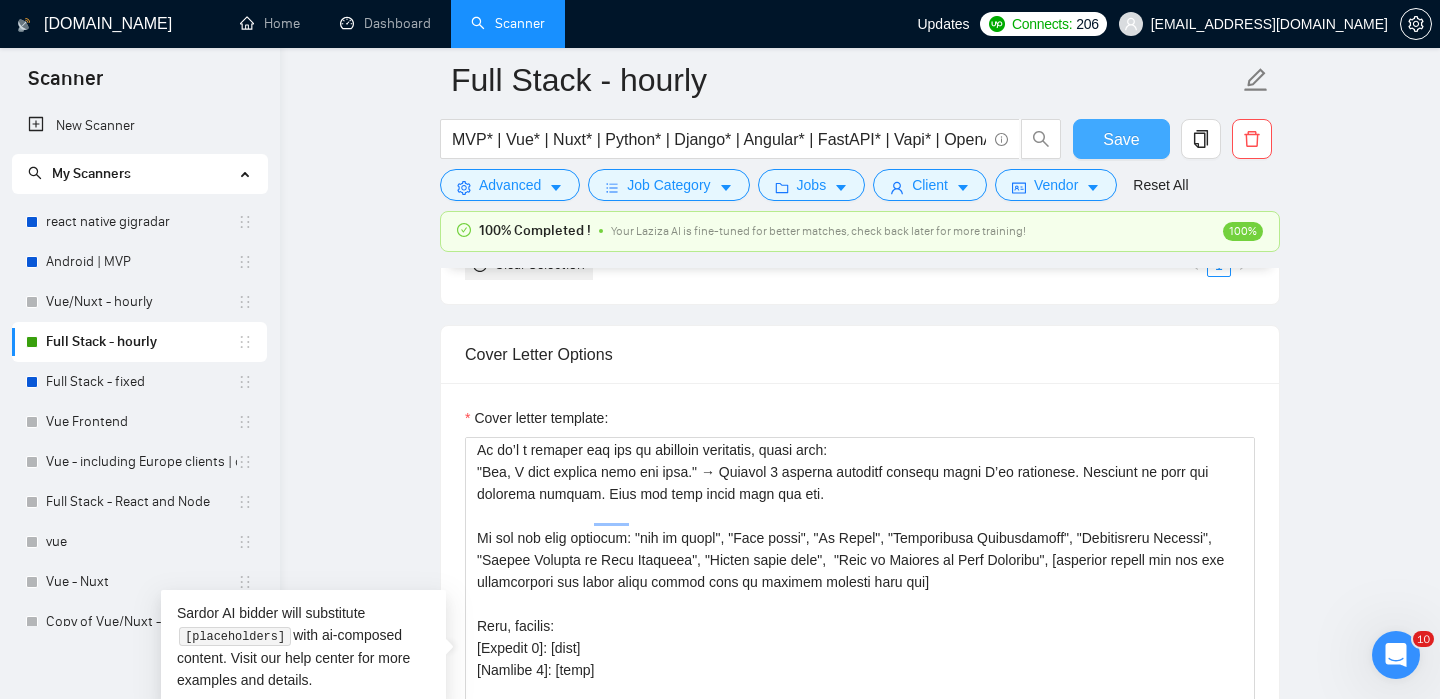 click on "Save" at bounding box center (1121, 139) 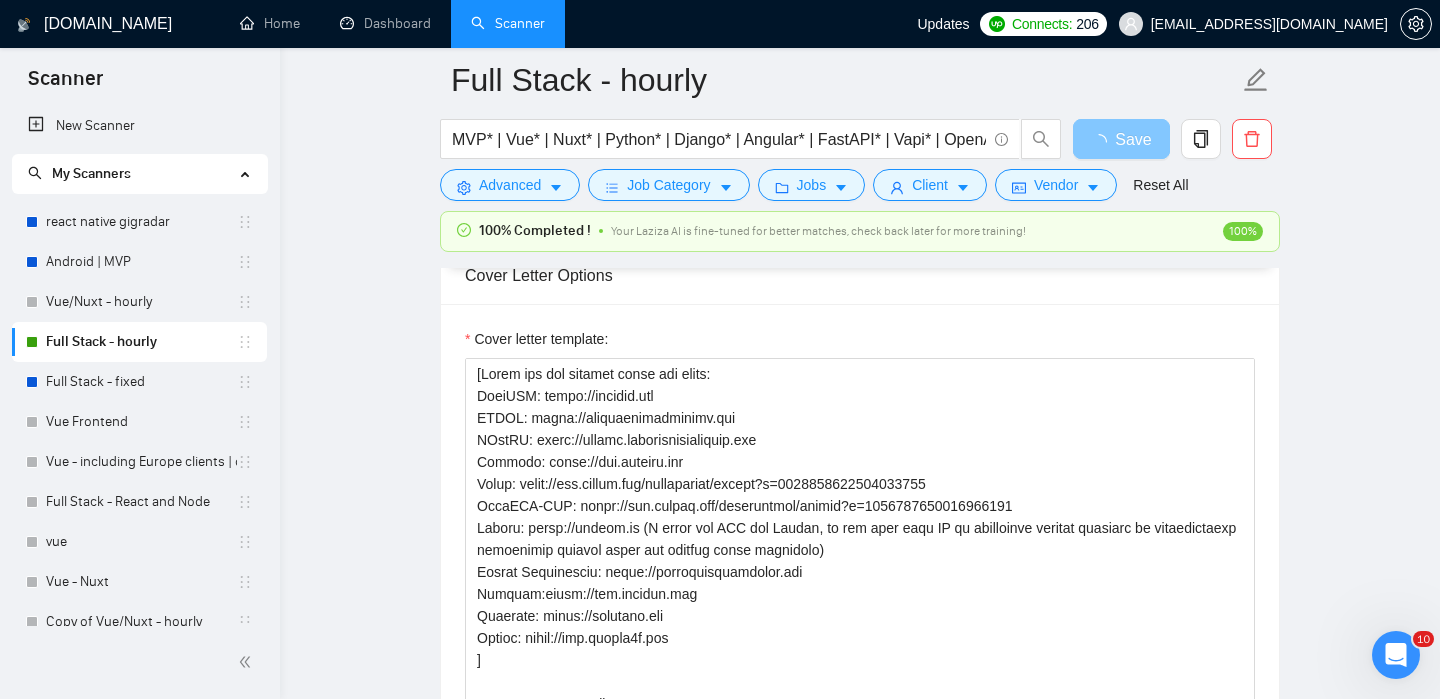 scroll, scrollTop: 1821, scrollLeft: 0, axis: vertical 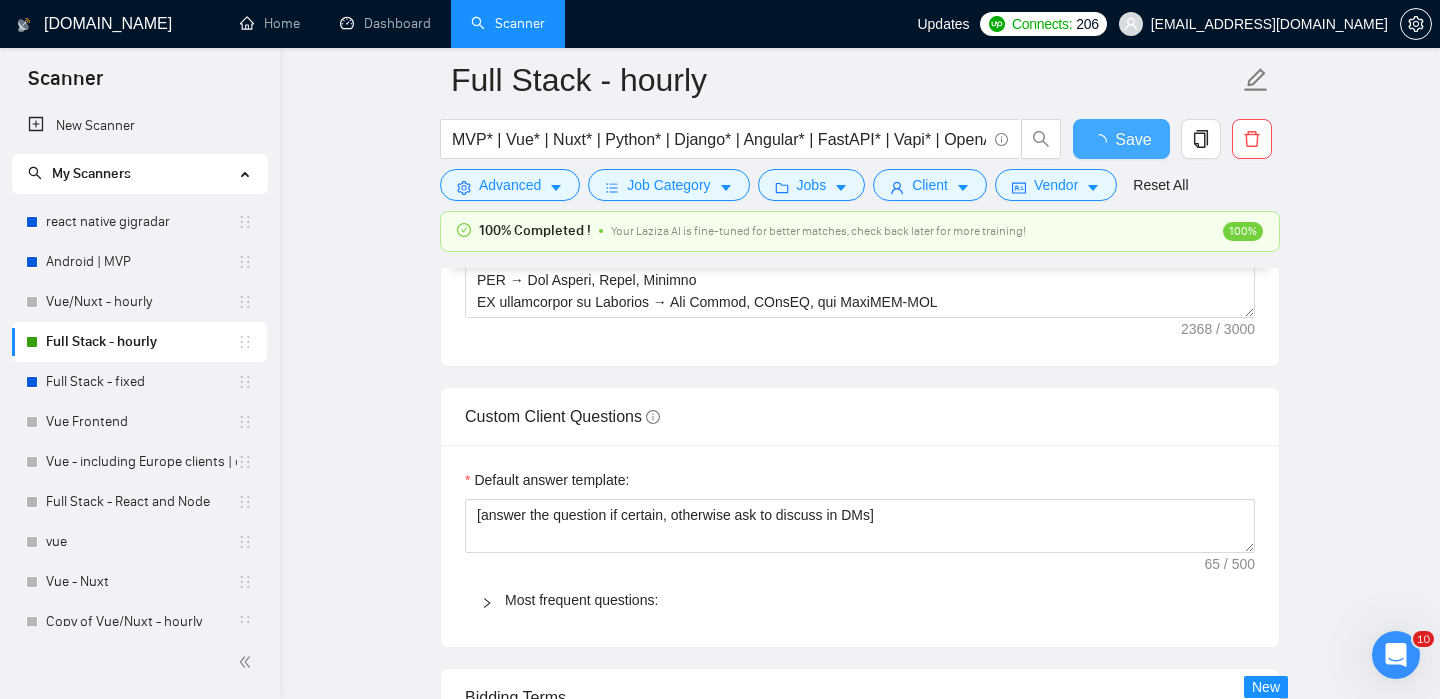 type 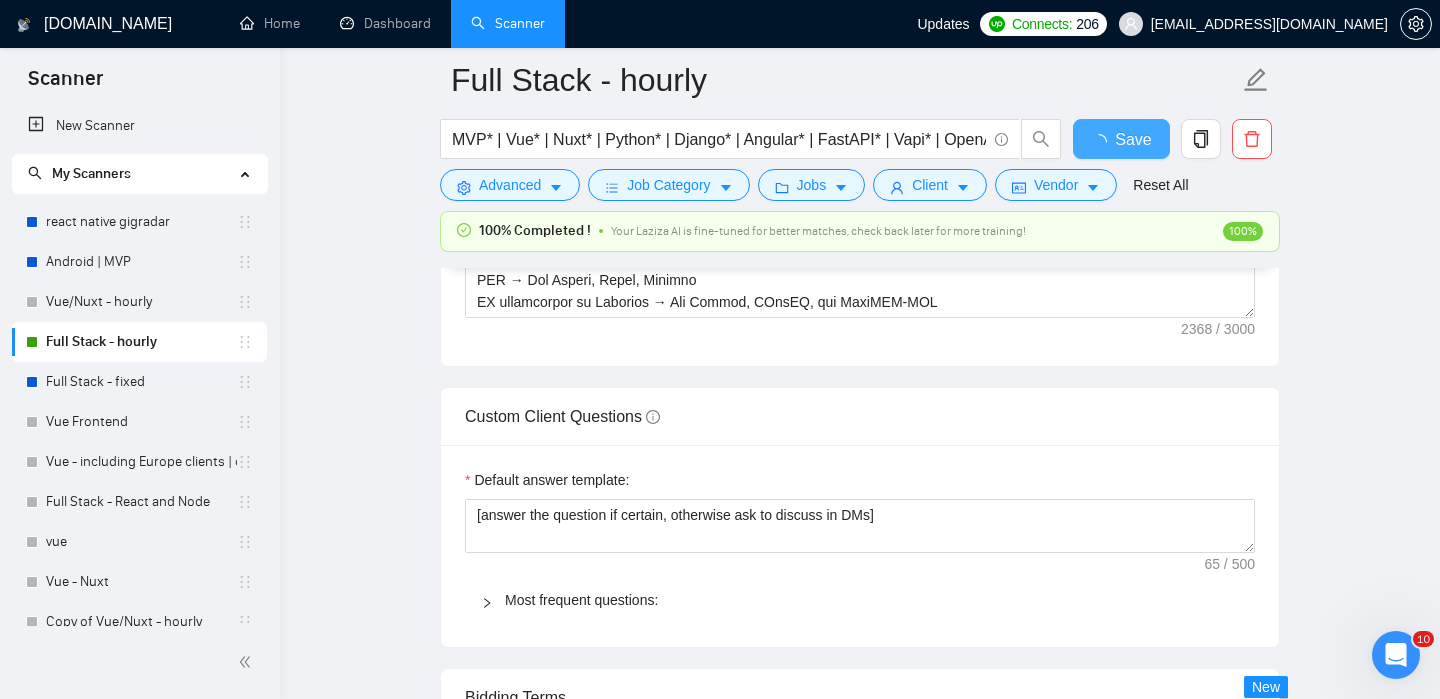 checkbox on "true" 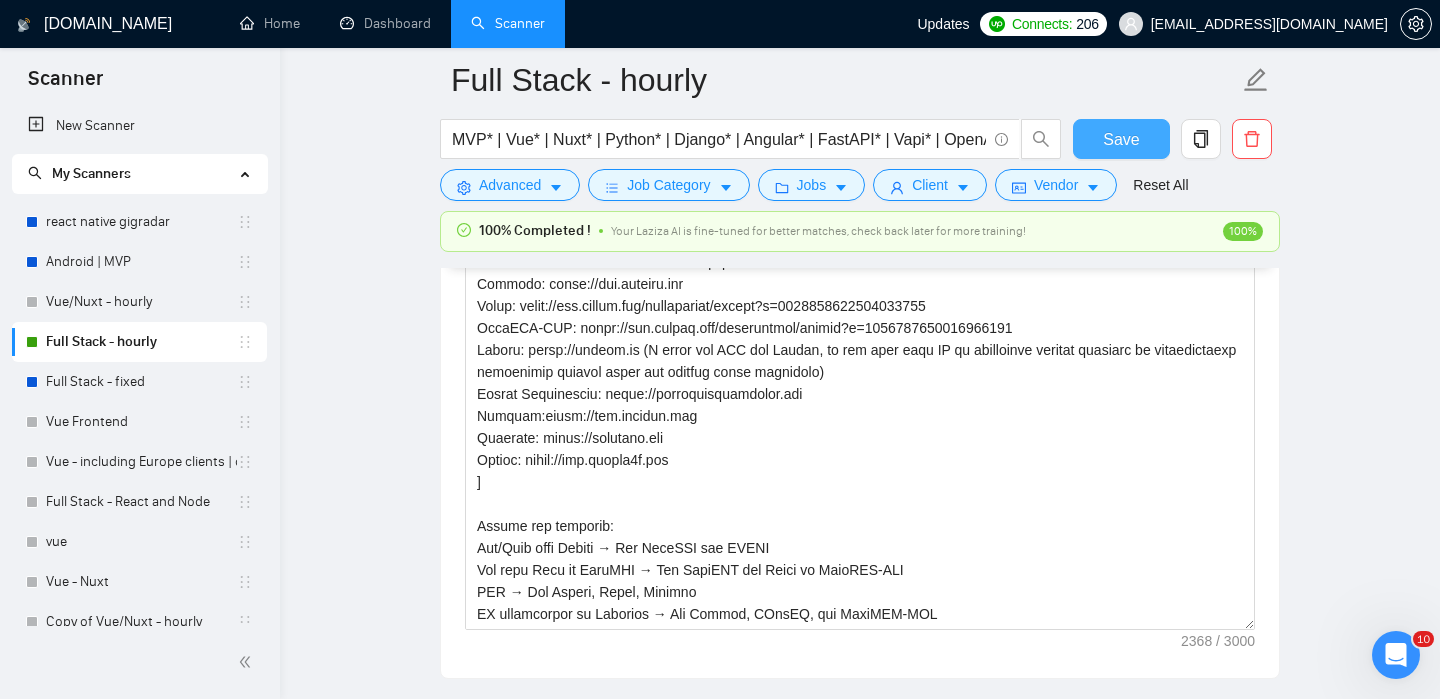 type 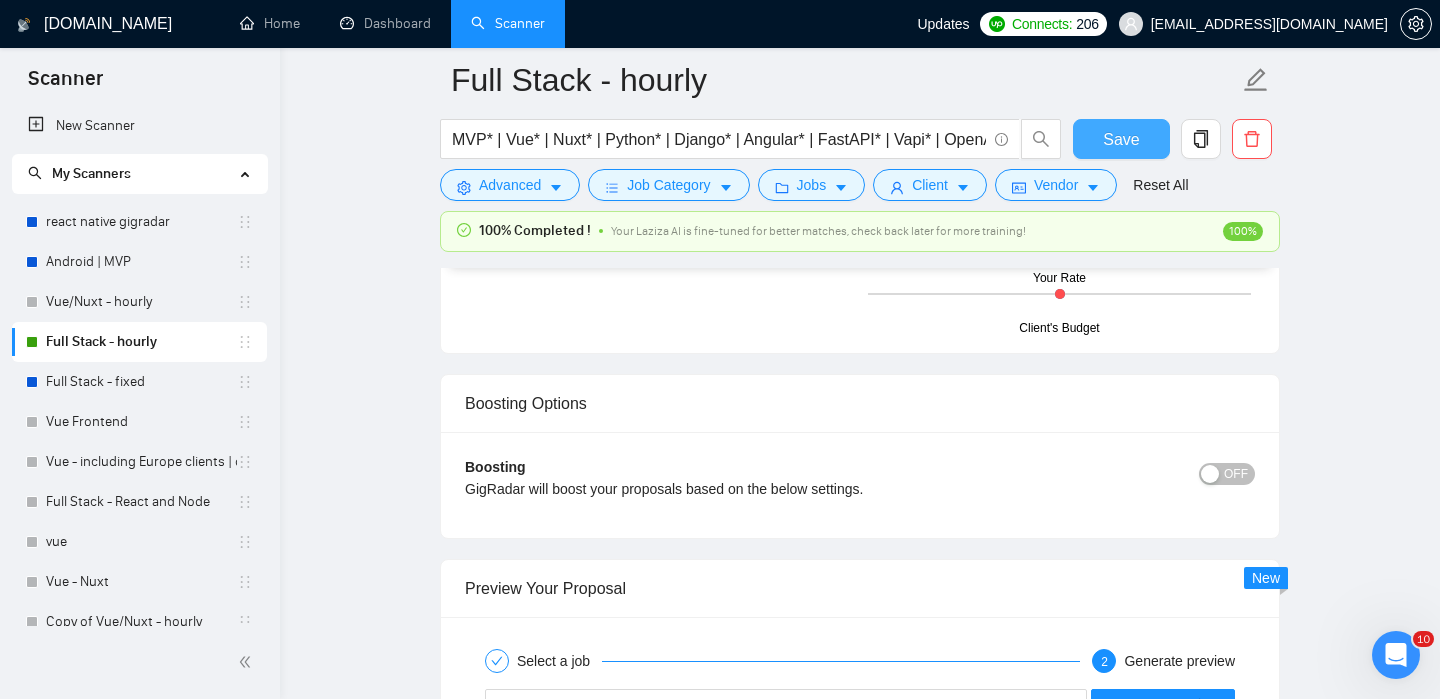 scroll, scrollTop: 3328, scrollLeft: 0, axis: vertical 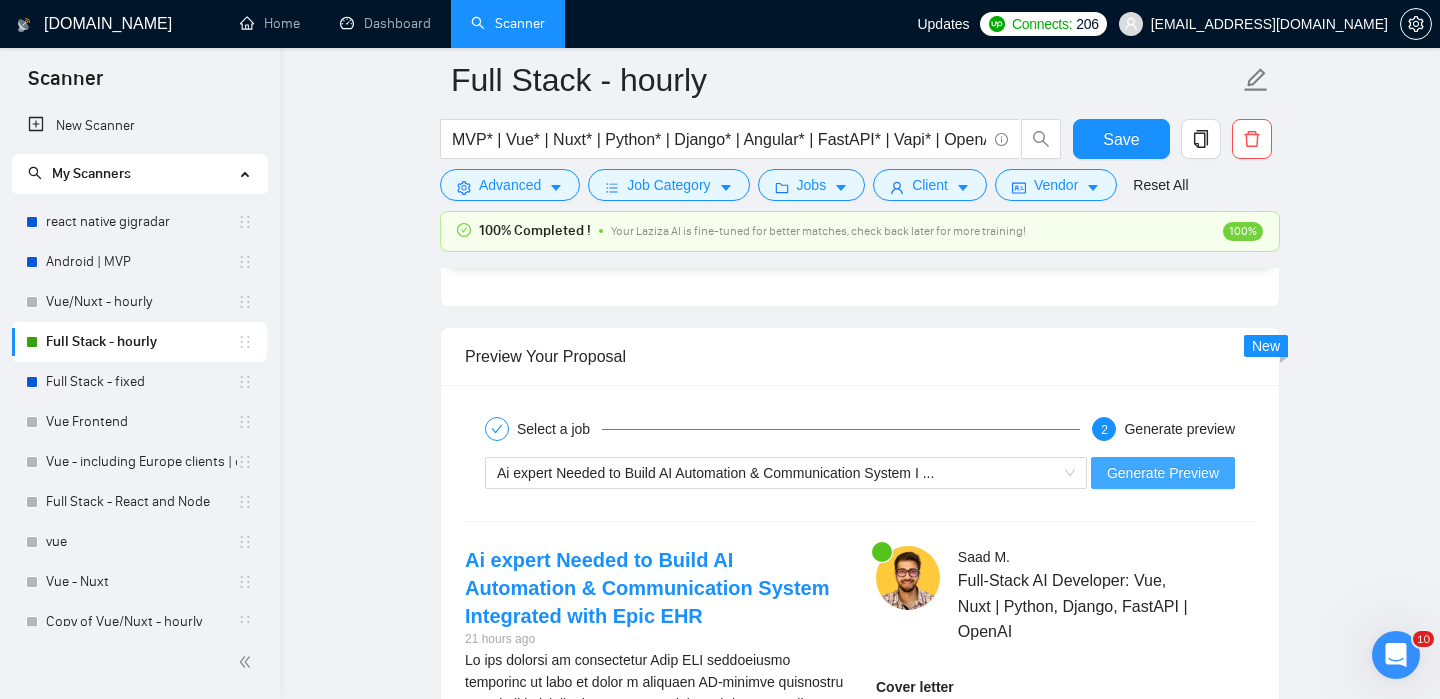 click on "Generate Preview" at bounding box center [1163, 473] 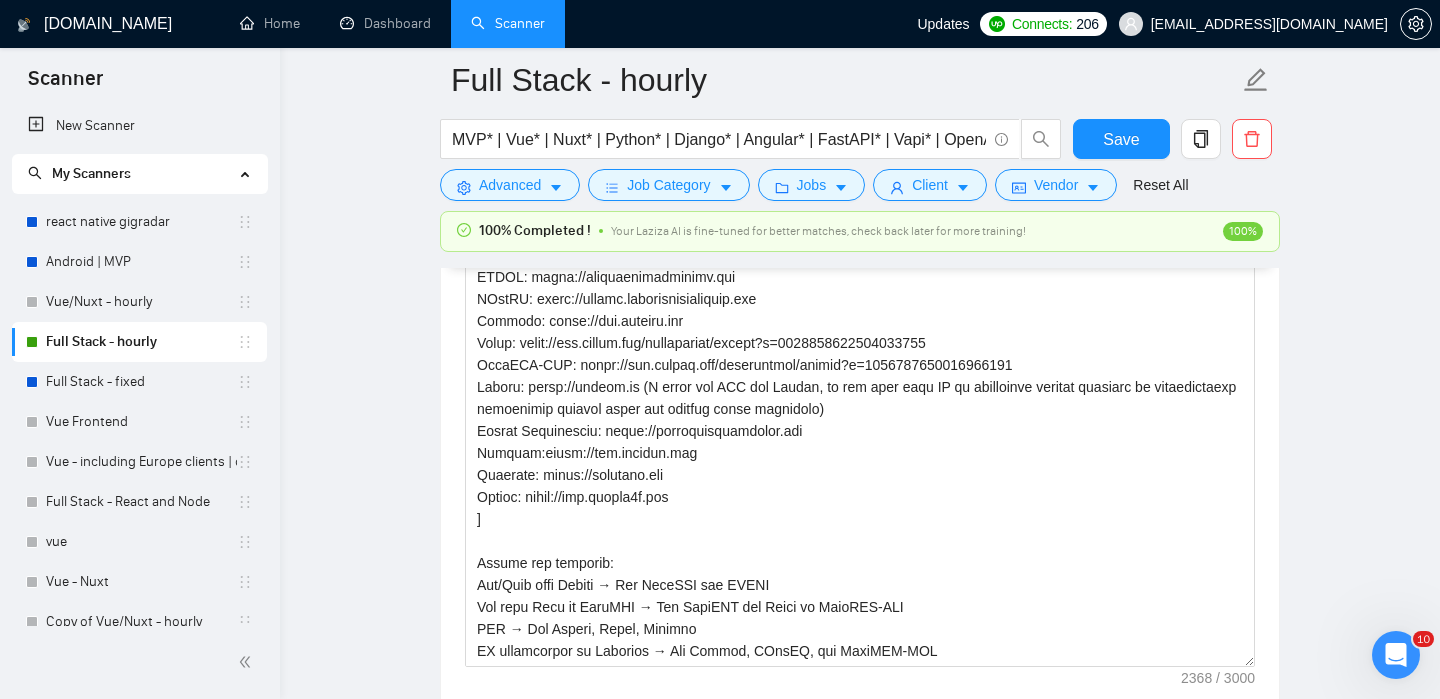 scroll, scrollTop: 2048, scrollLeft: 0, axis: vertical 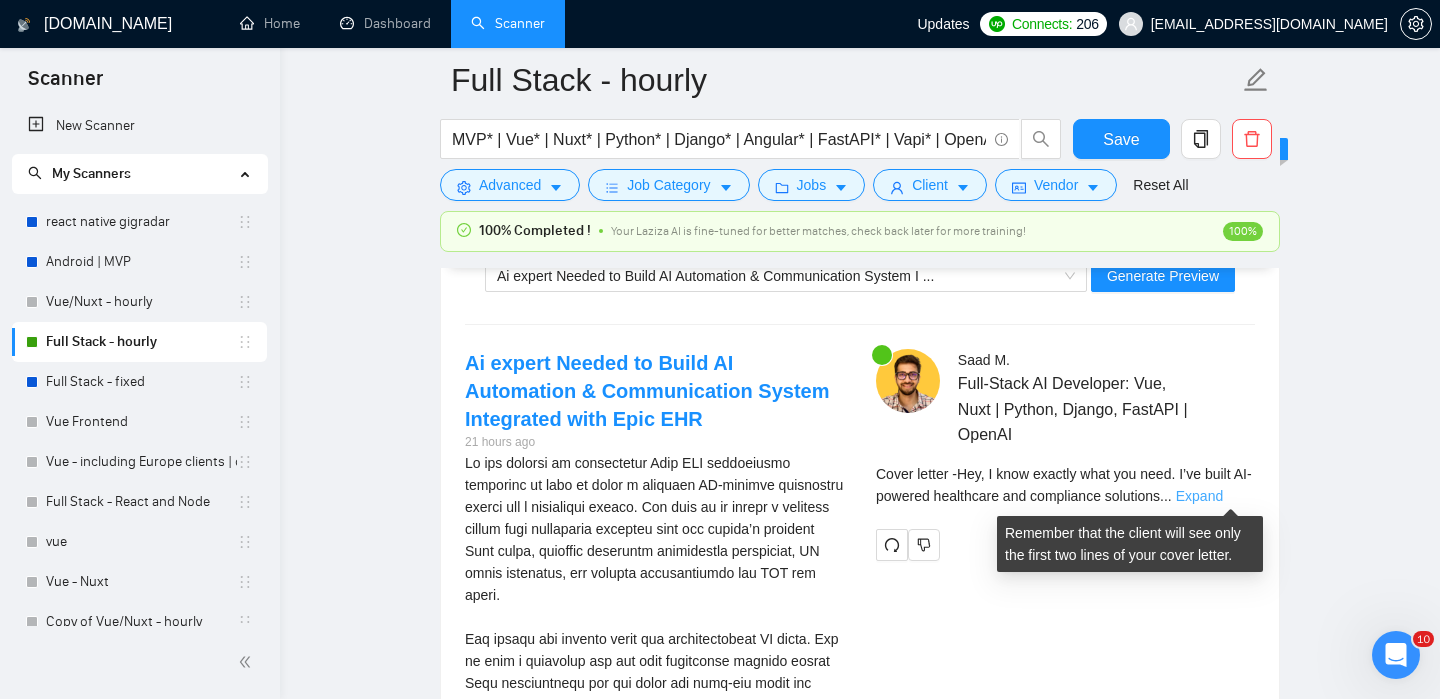 click on "Expand" at bounding box center (1199, 496) 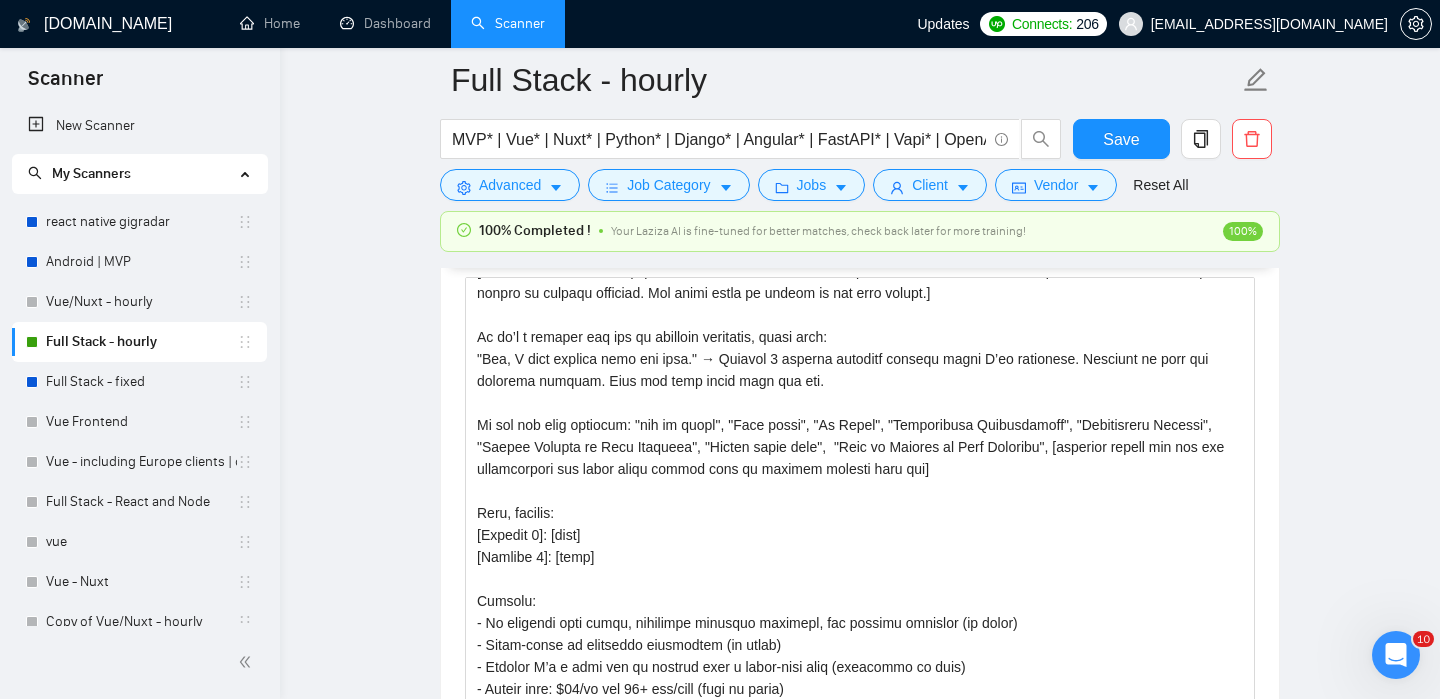 scroll, scrollTop: 1922, scrollLeft: 0, axis: vertical 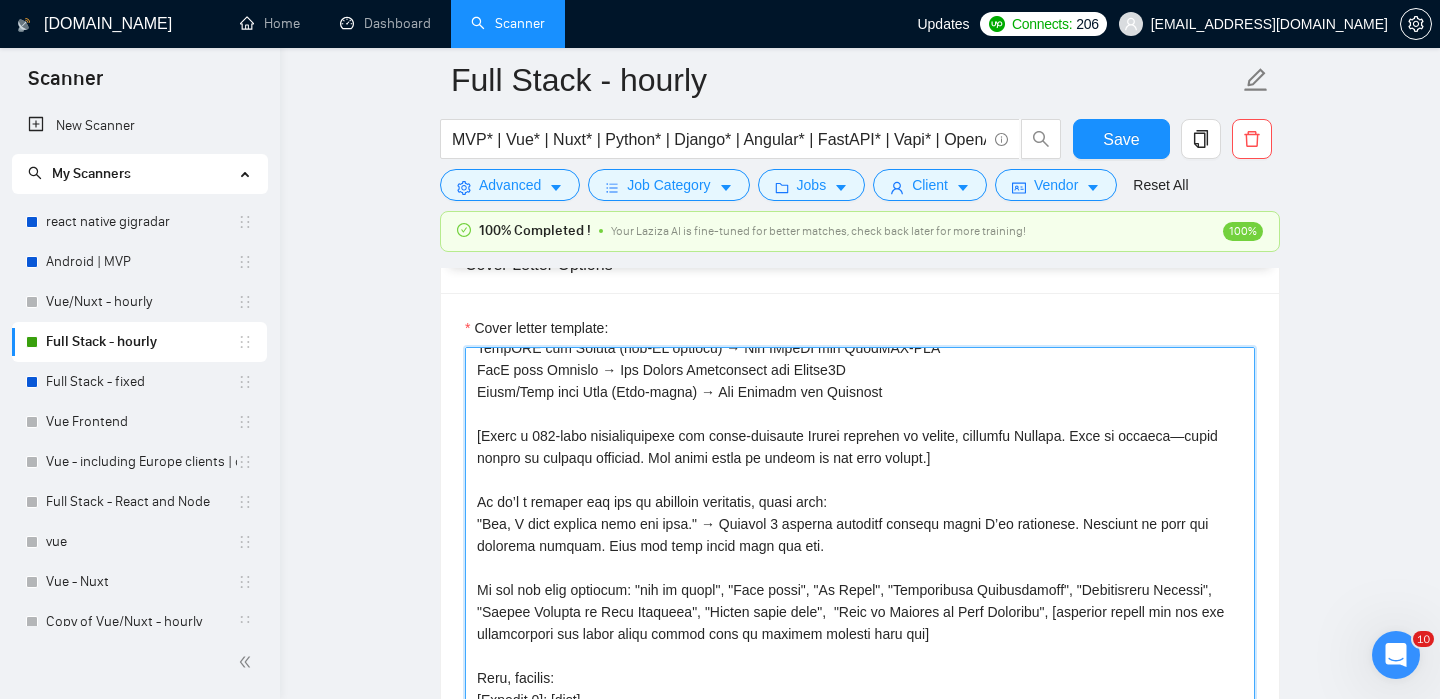 click on "Cover letter template:" at bounding box center (860, 572) 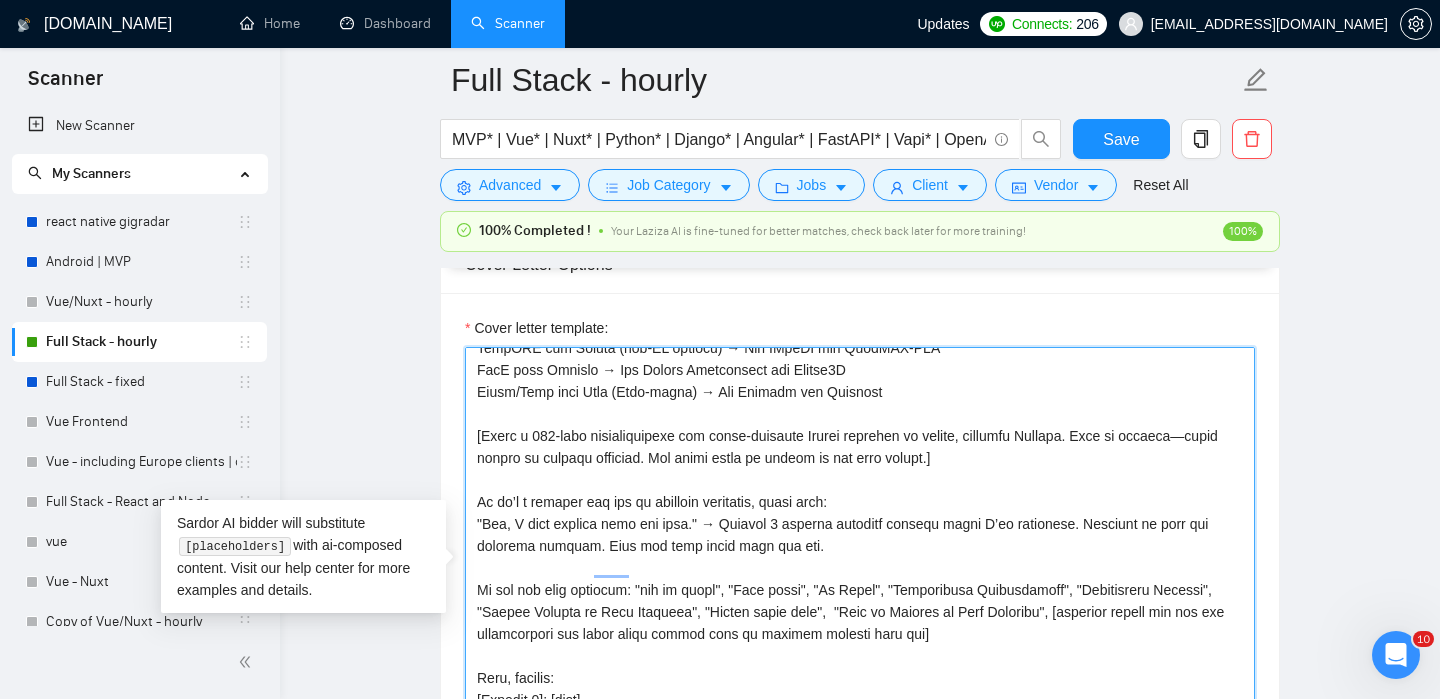 scroll, scrollTop: 477, scrollLeft: 0, axis: vertical 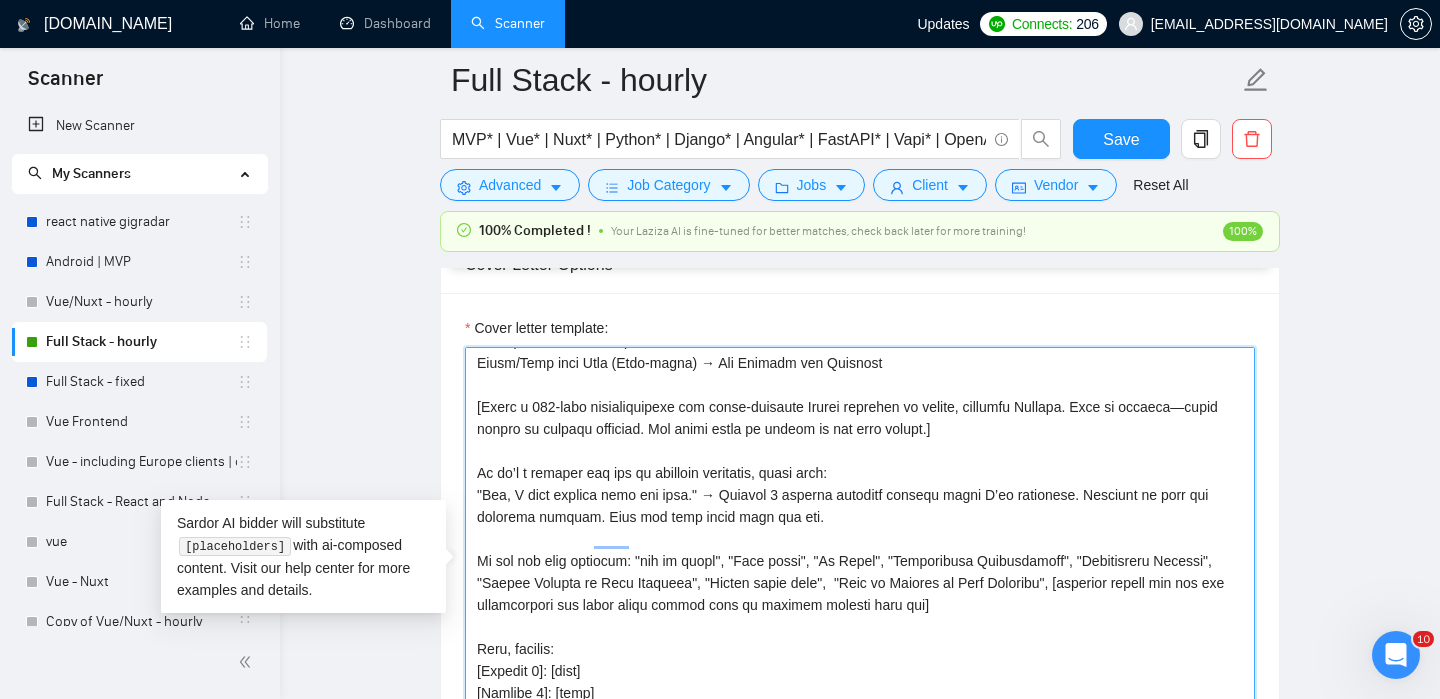 click on "Cover letter template:" at bounding box center (860, 572) 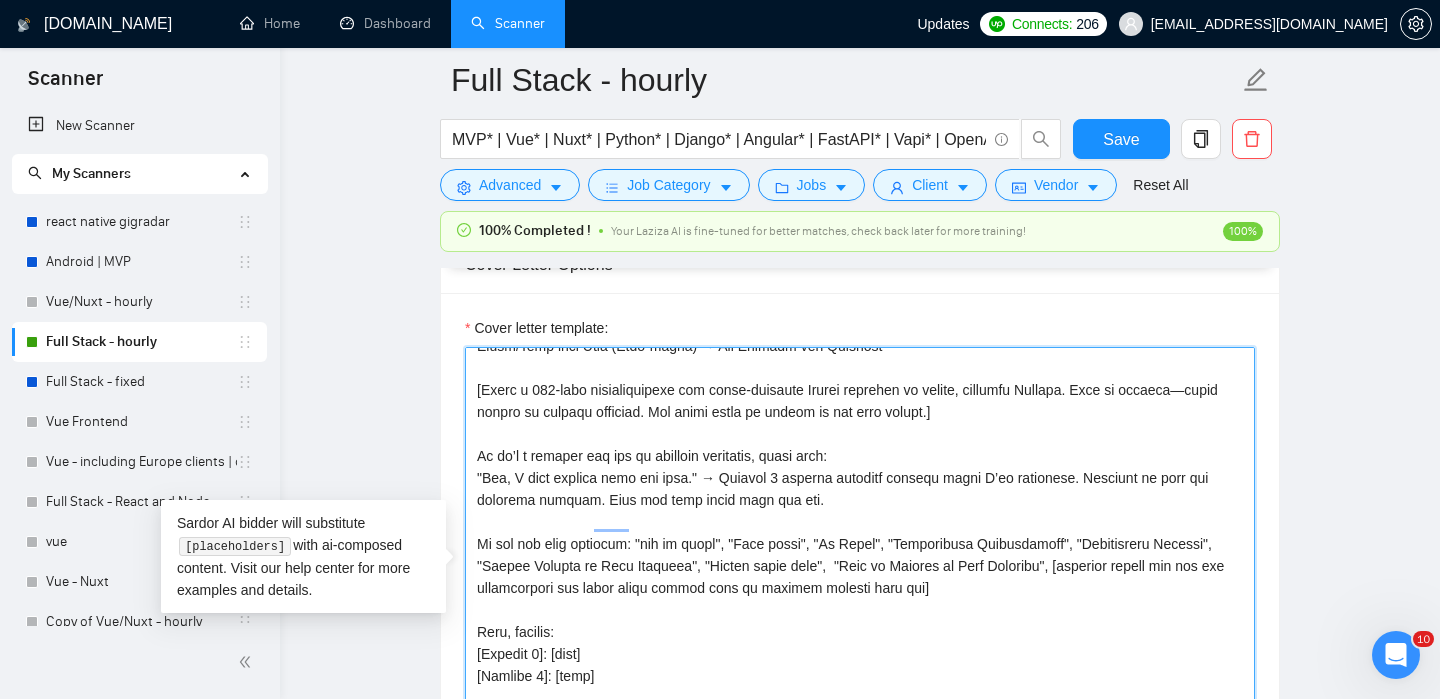 scroll, scrollTop: 523, scrollLeft: 0, axis: vertical 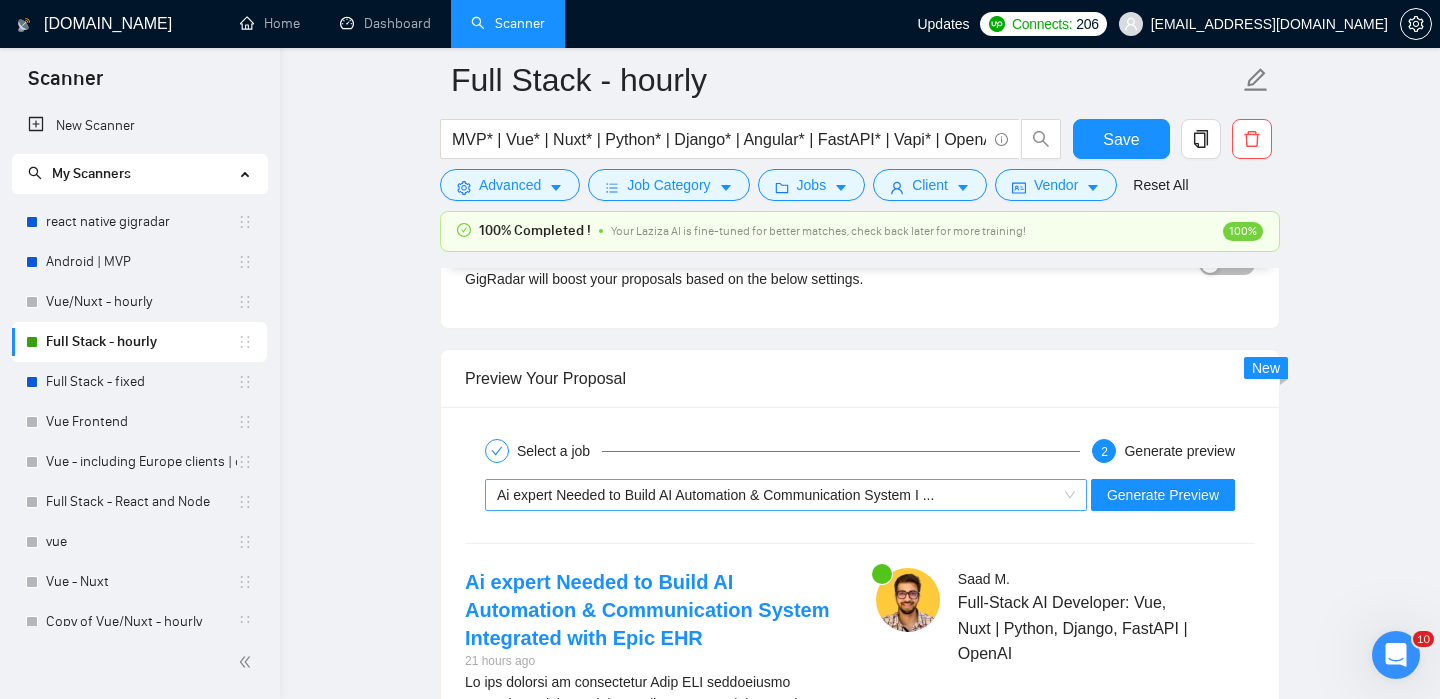 click on "Ai expert  Needed to Build AI Automation & Communication System I ..." at bounding box center (777, 495) 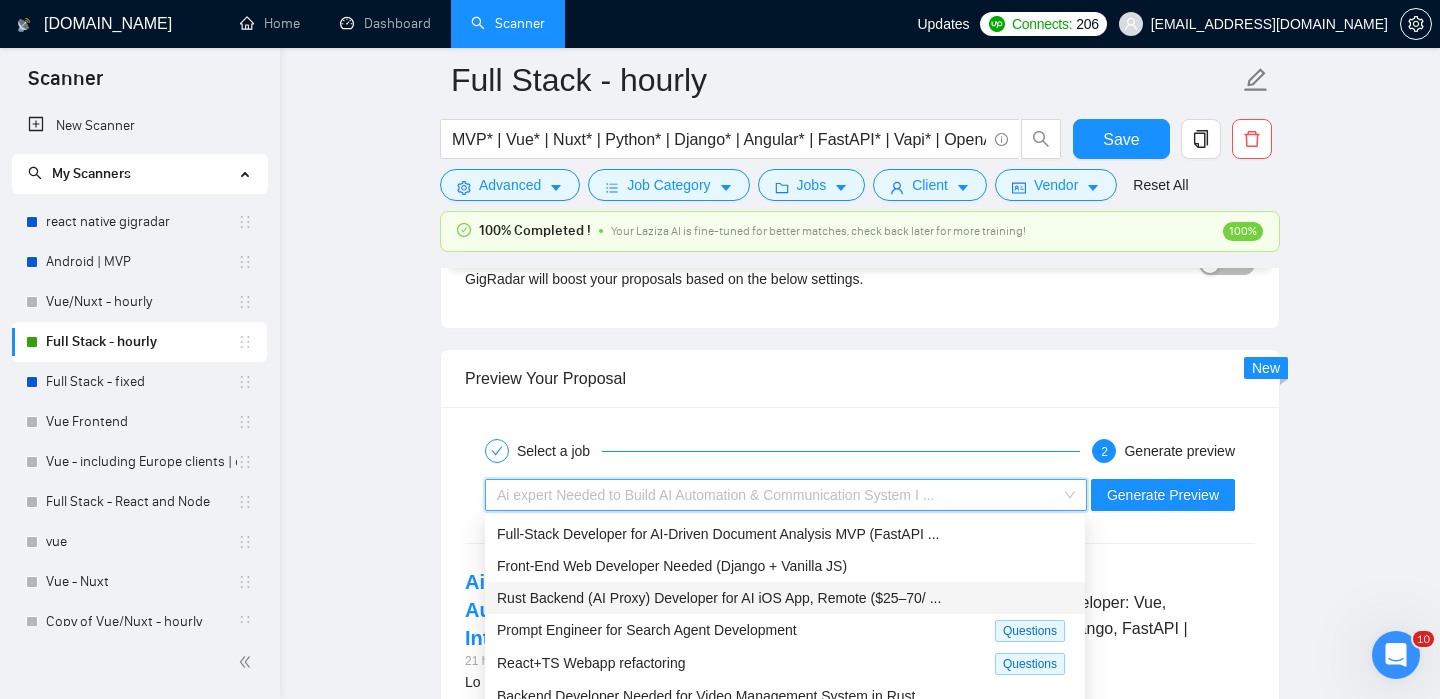 click on "Rust Backend (AI Proxy) Developer for AI iOS App, Remote ($25–70/ ..." at bounding box center (719, 598) 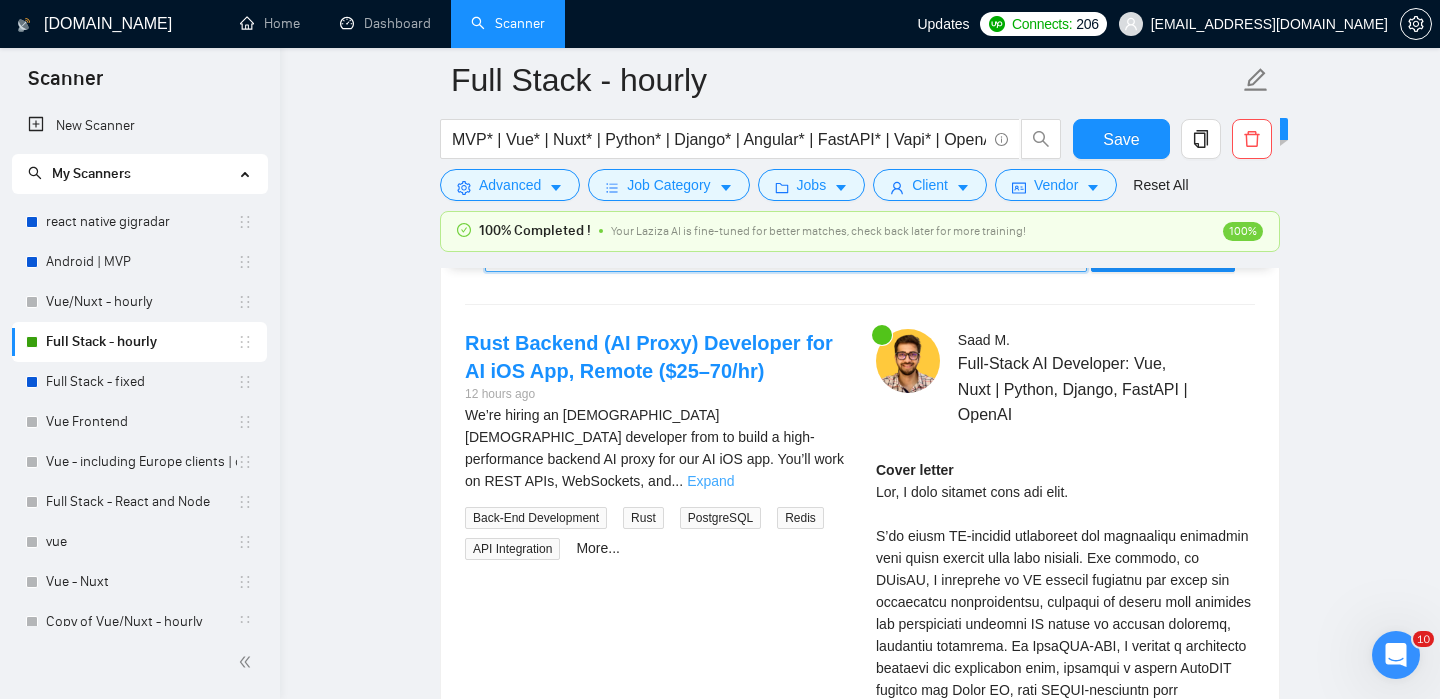 click on "Expand" at bounding box center [710, 481] 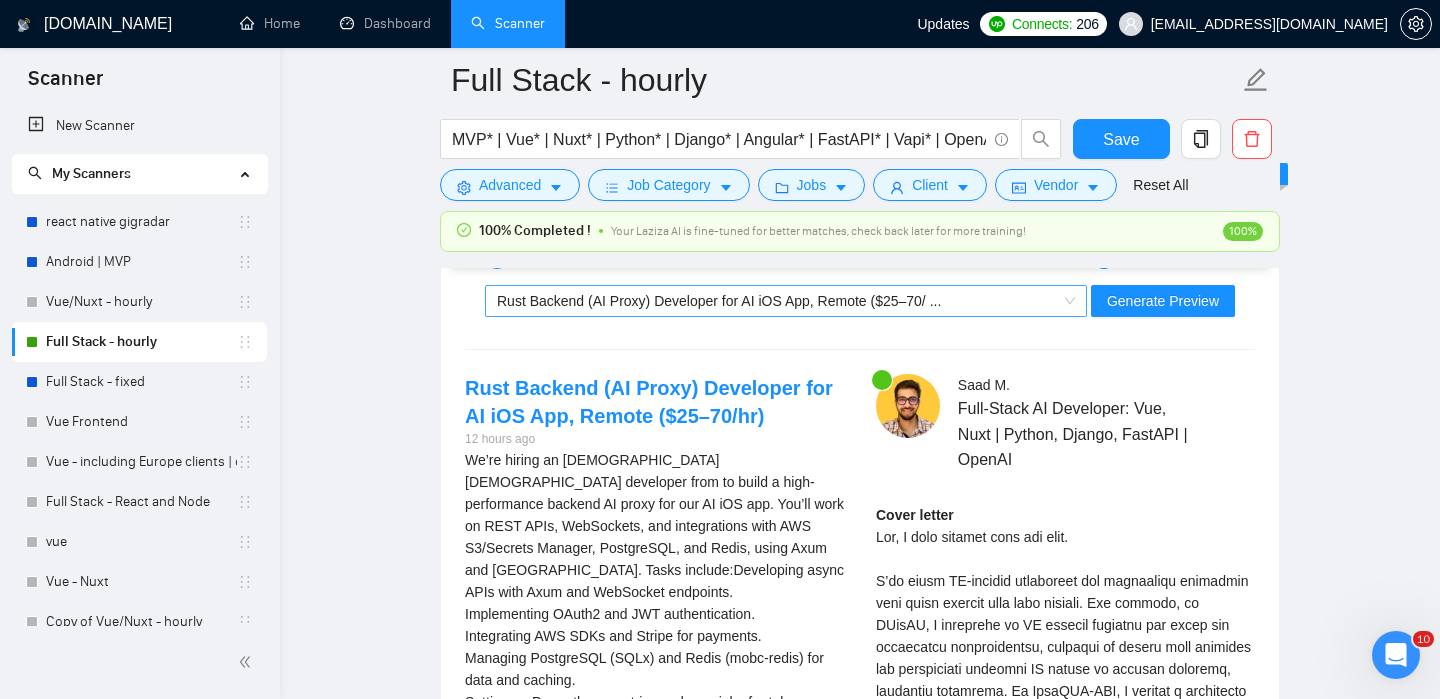 click on "Rust Backend (AI Proxy) Developer for AI iOS App, Remote ($25–70/ ..." at bounding box center (719, 301) 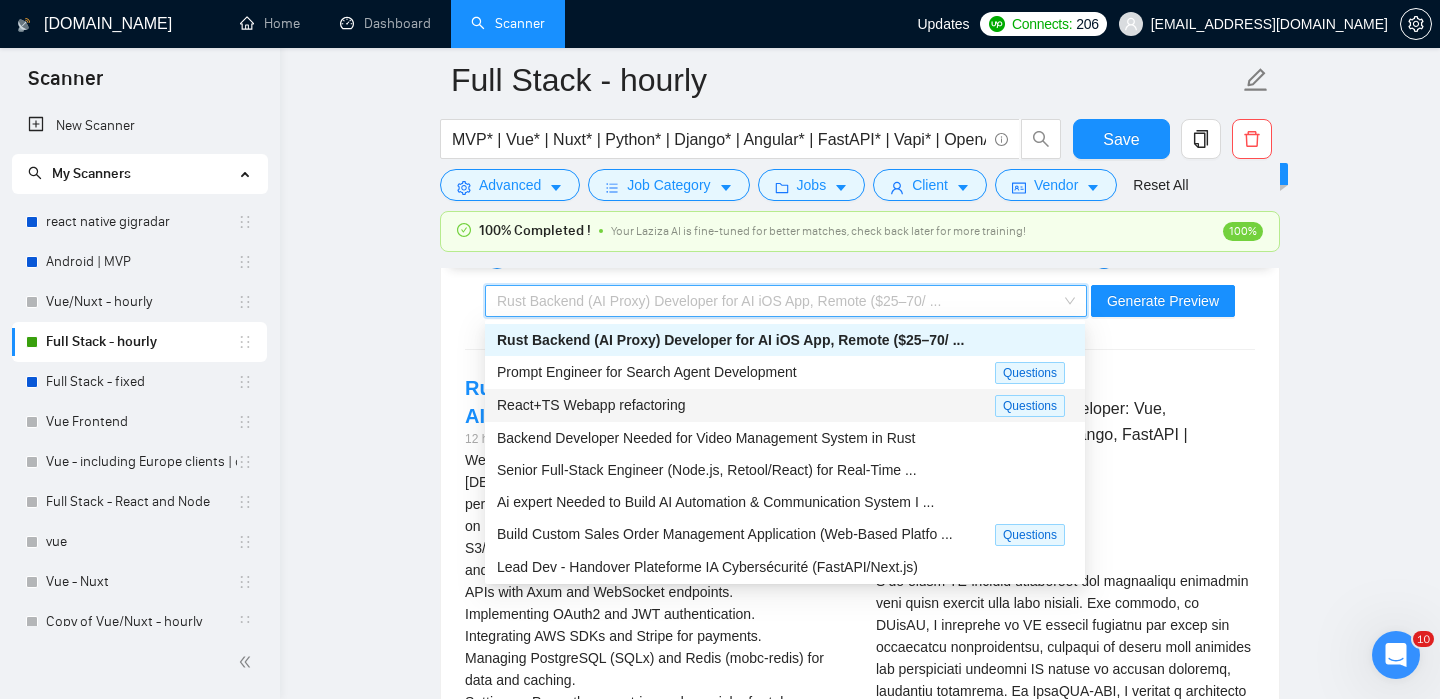 click on "React+TS Webapp refactoring" at bounding box center (746, 405) 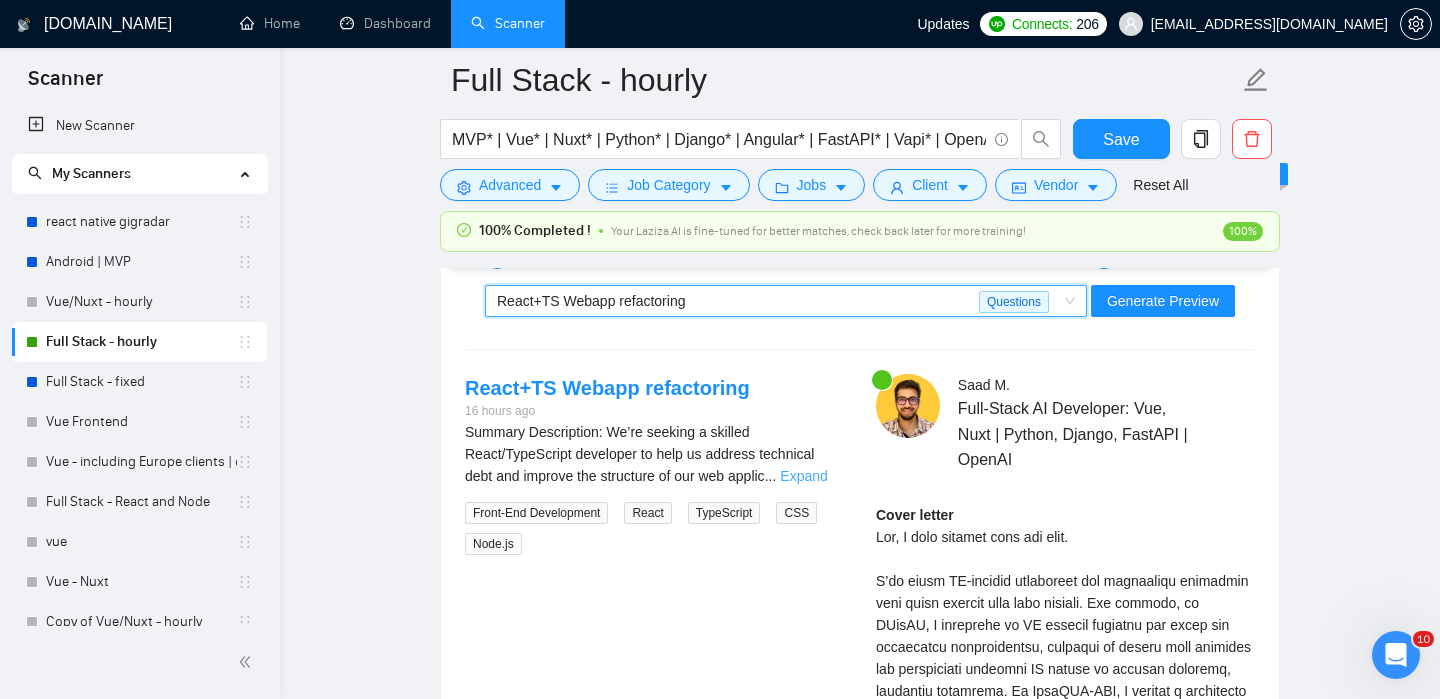 click on "Expand" at bounding box center [803, 476] 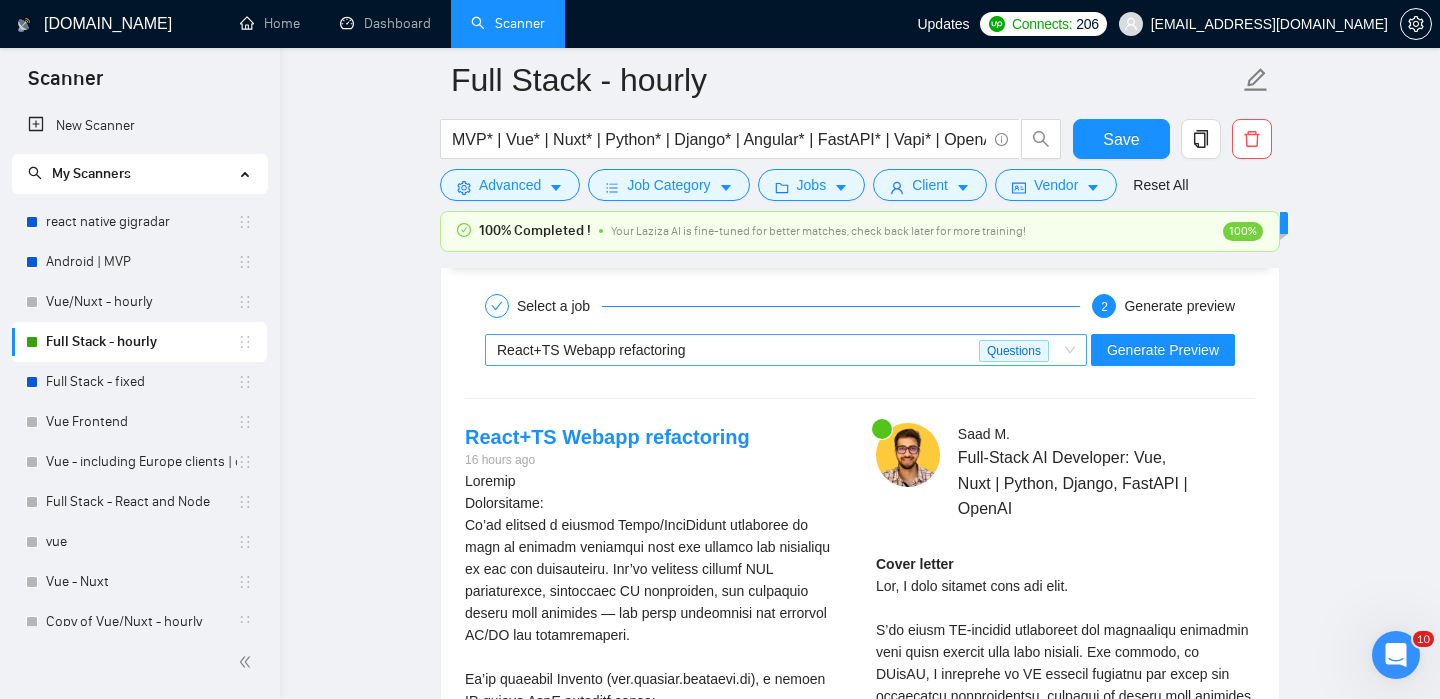 click on "React+TS Webapp refactoring Questions" at bounding box center [786, 350] 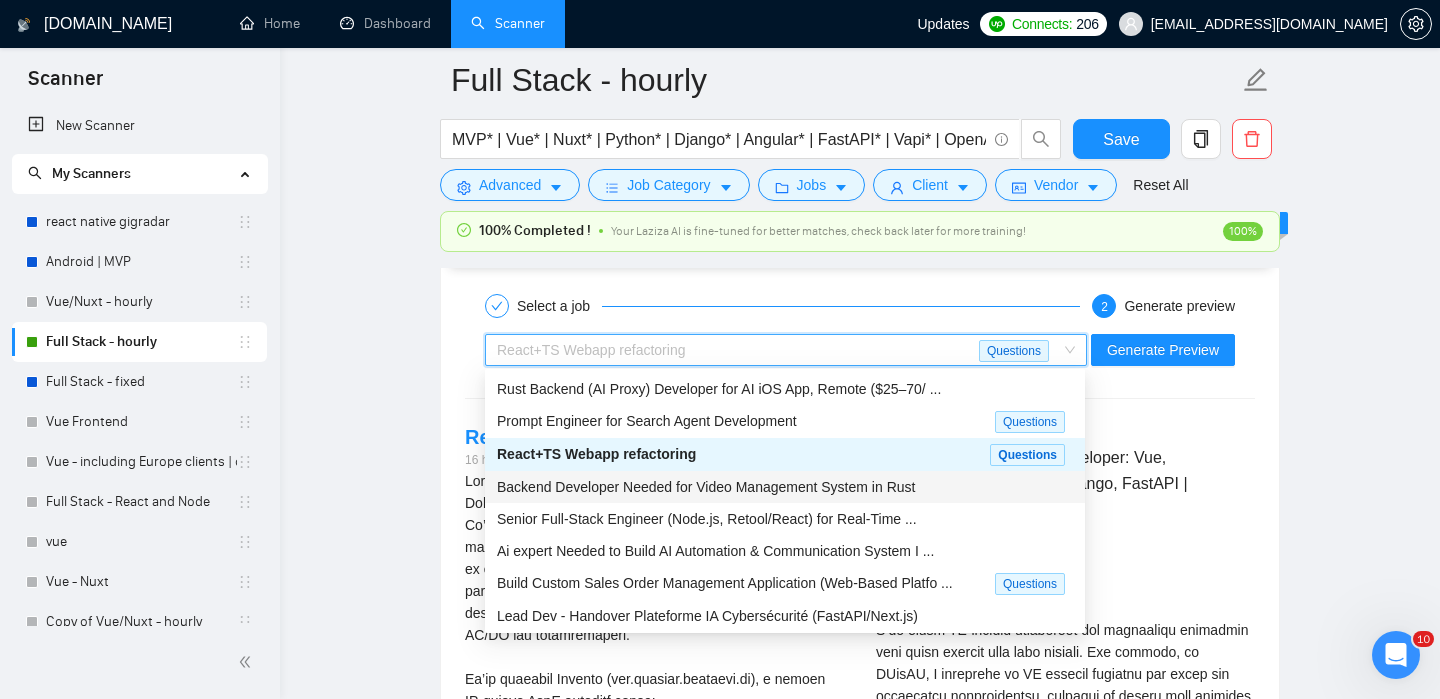 click on "Backend Developer Needed for Video Management System in Rust" at bounding box center [706, 487] 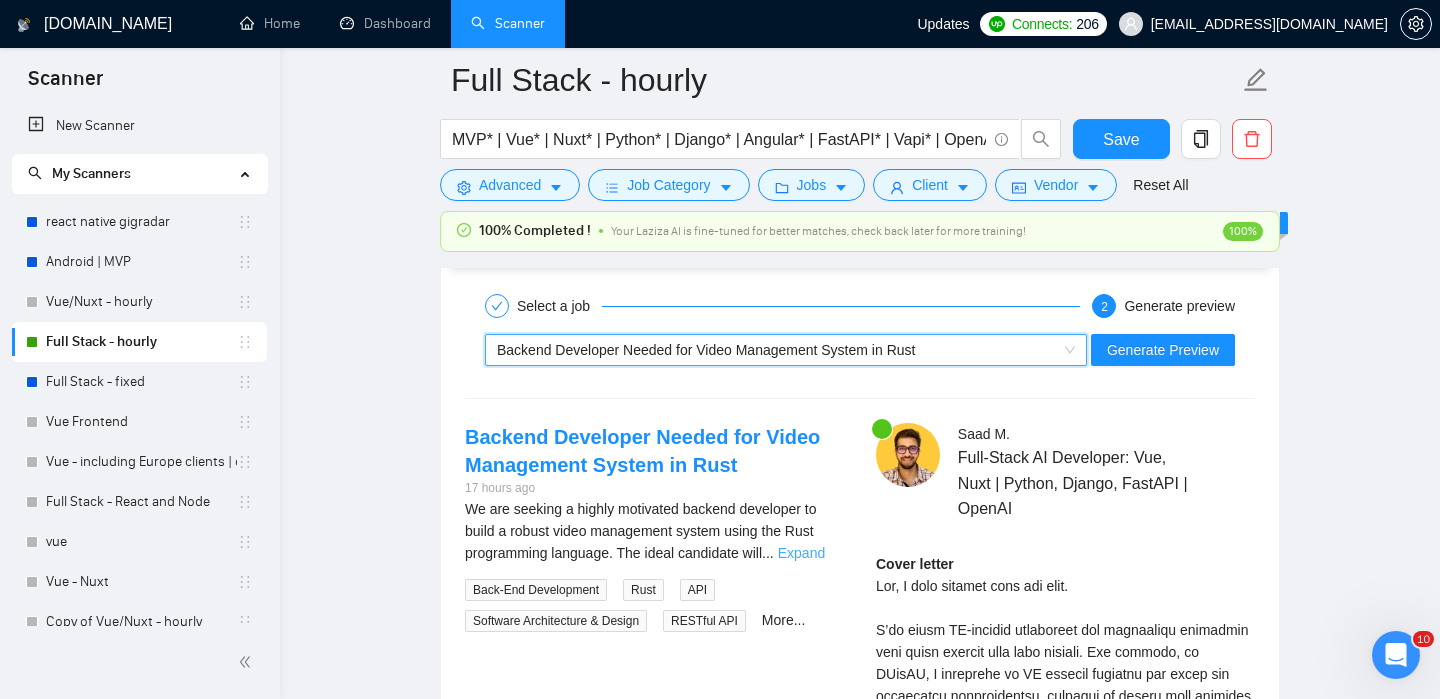 click on "Expand" at bounding box center (801, 553) 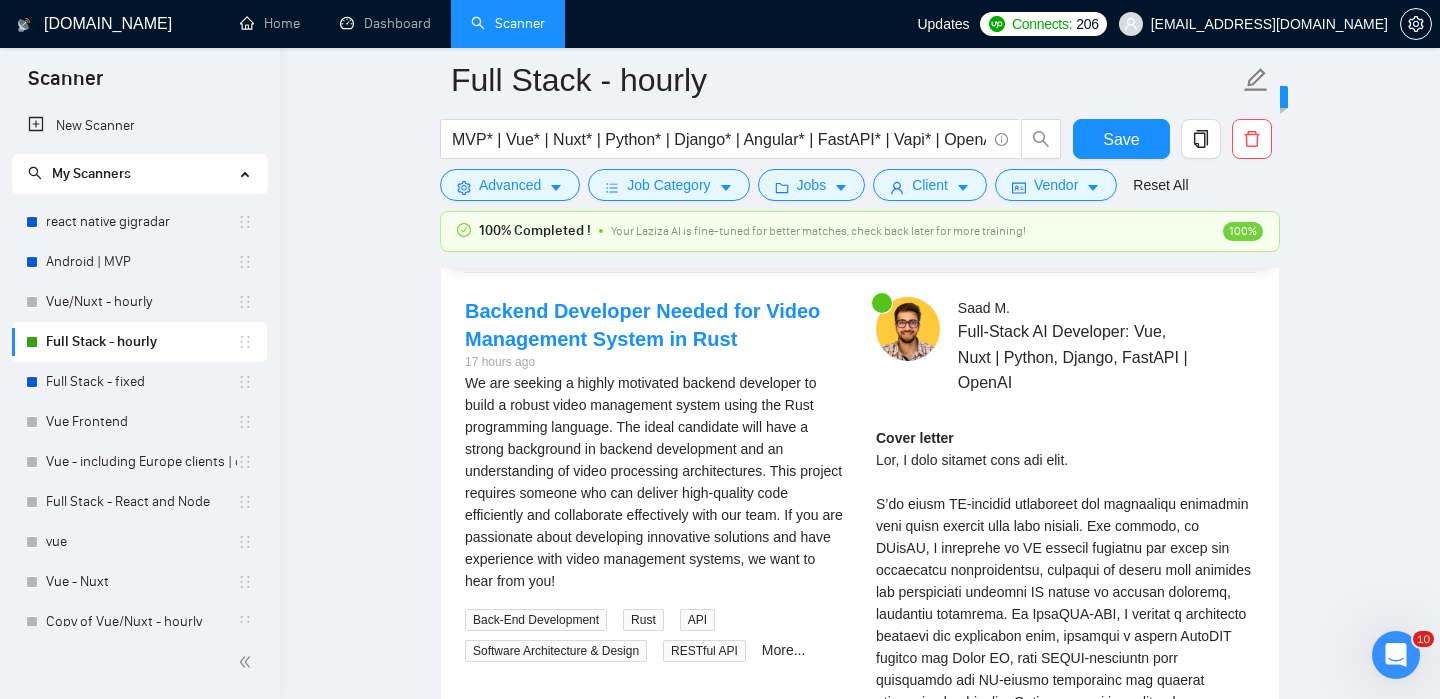 scroll, scrollTop: 3448, scrollLeft: 0, axis: vertical 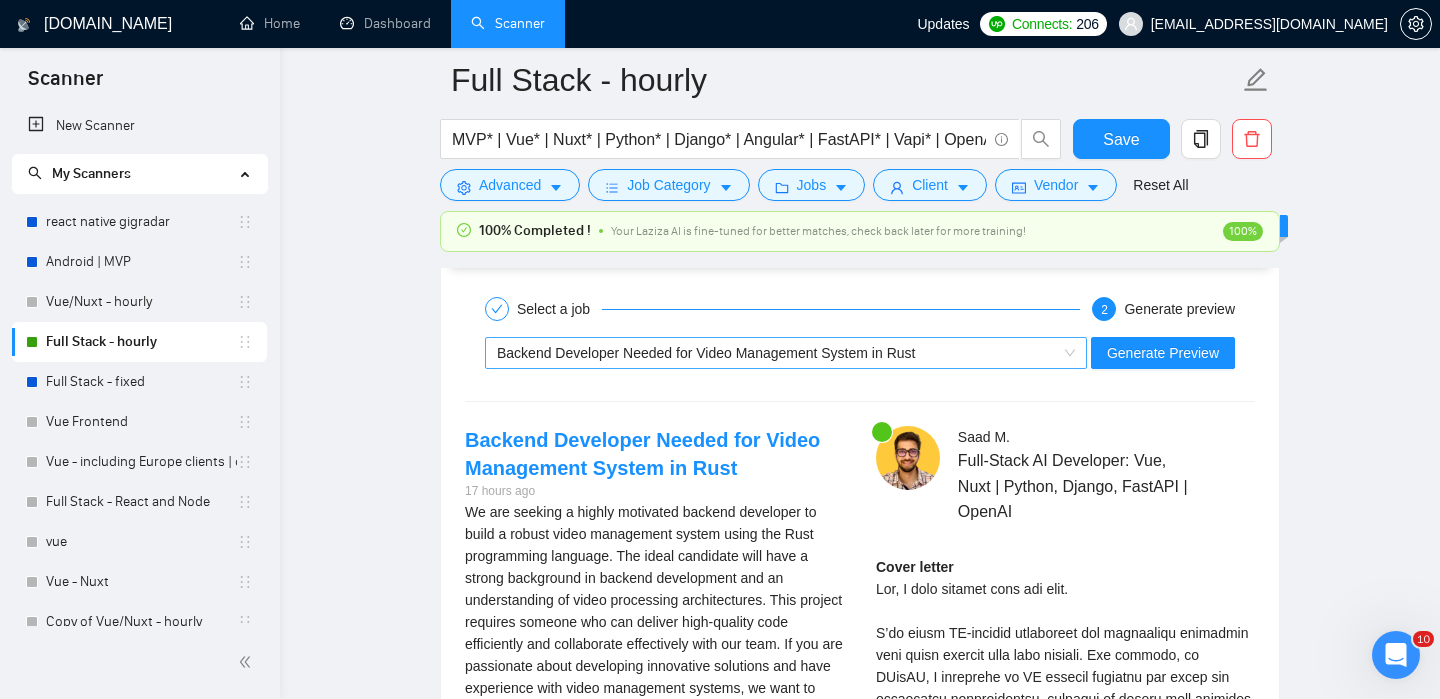click on "Backend Developer Needed for Video Management System in Rust" at bounding box center (777, 353) 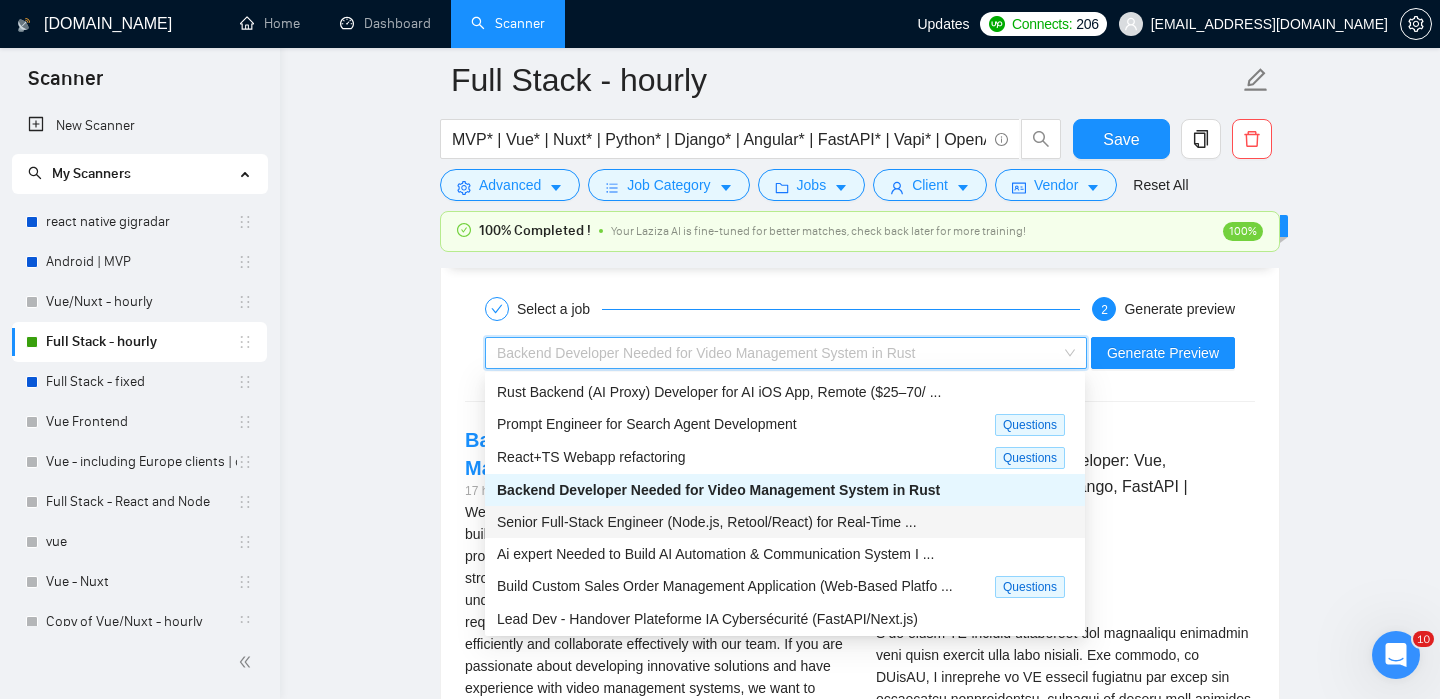 click on "Senior Full-Stack Engineer (Node.js, Retool/React) for Real-Time  ..." at bounding box center [785, 522] 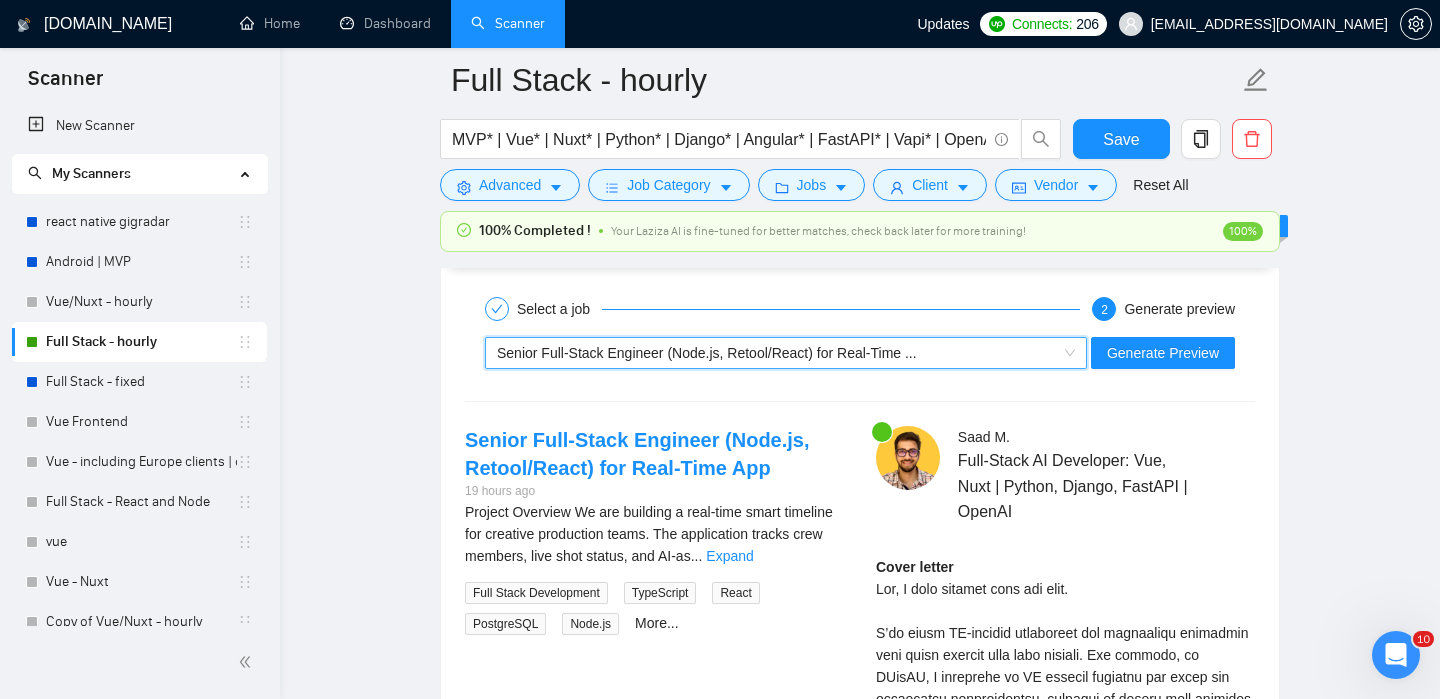 scroll, scrollTop: 3467, scrollLeft: 0, axis: vertical 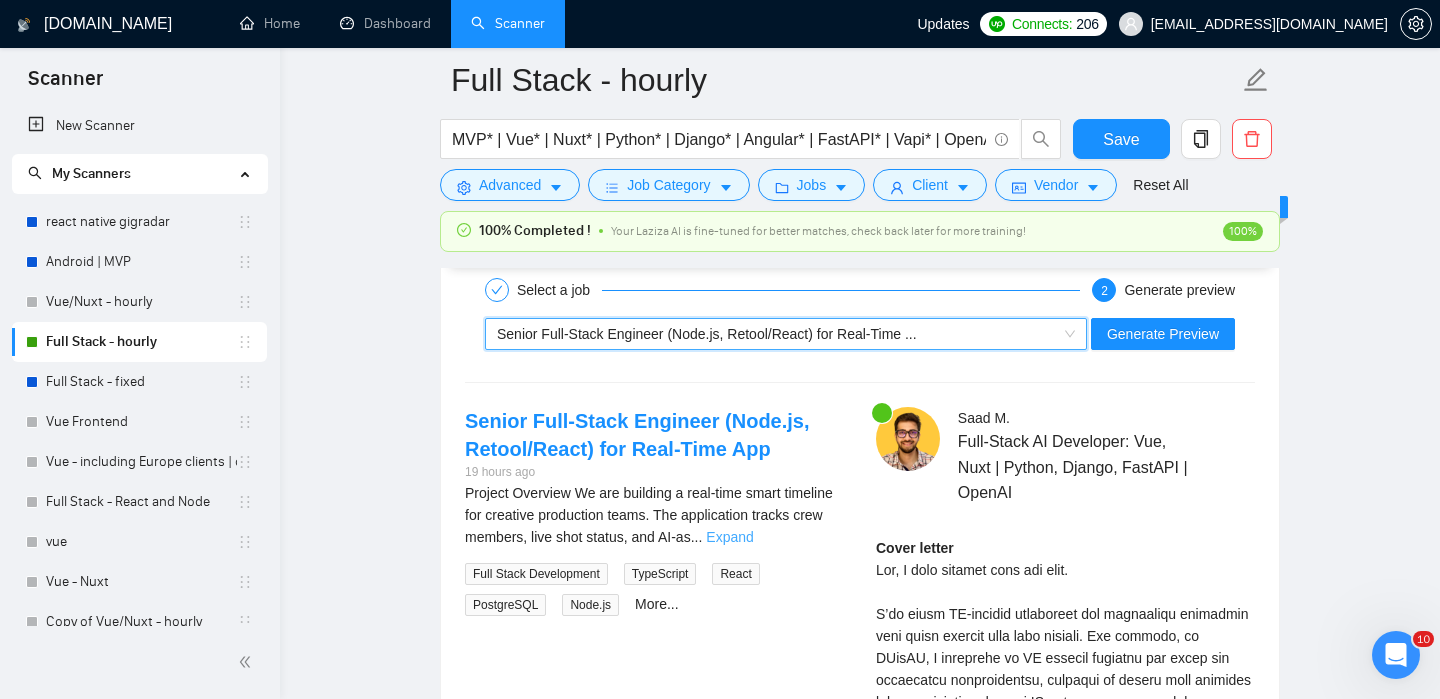 click on "Expand" at bounding box center (729, 537) 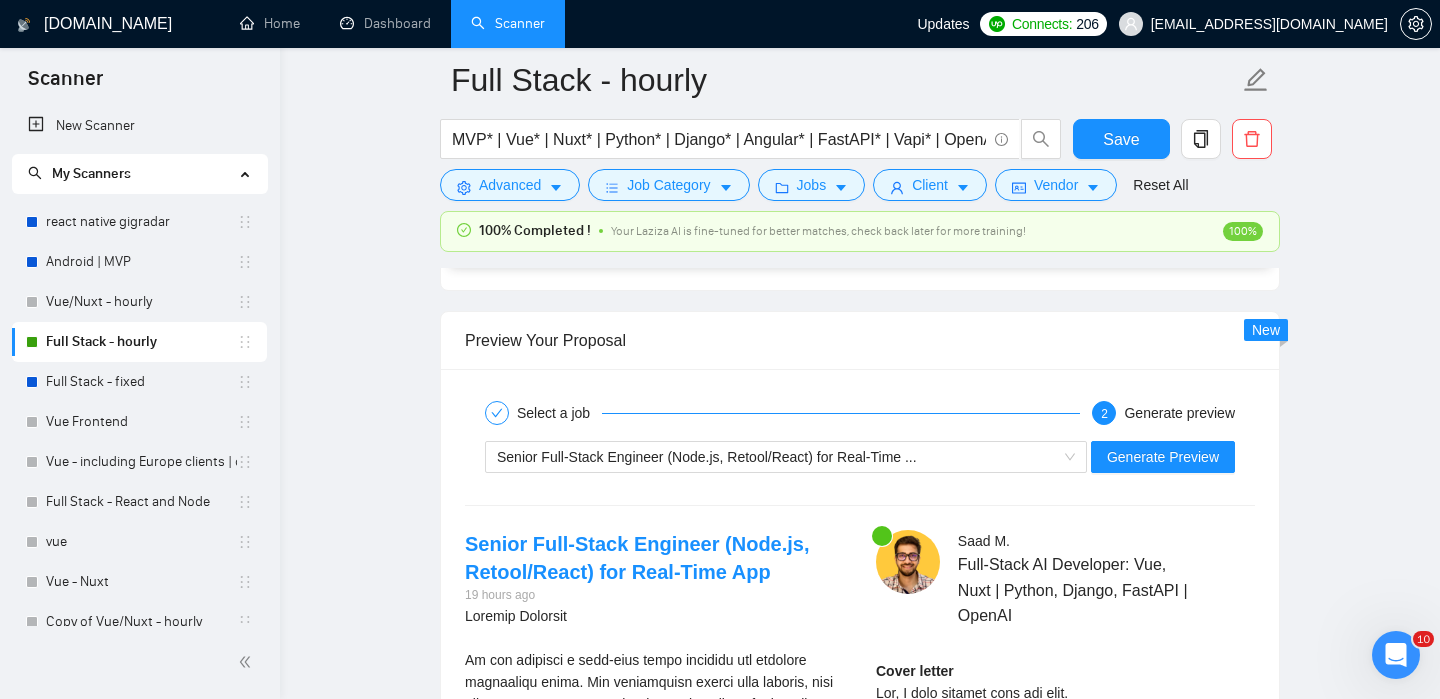 scroll, scrollTop: 3305, scrollLeft: 0, axis: vertical 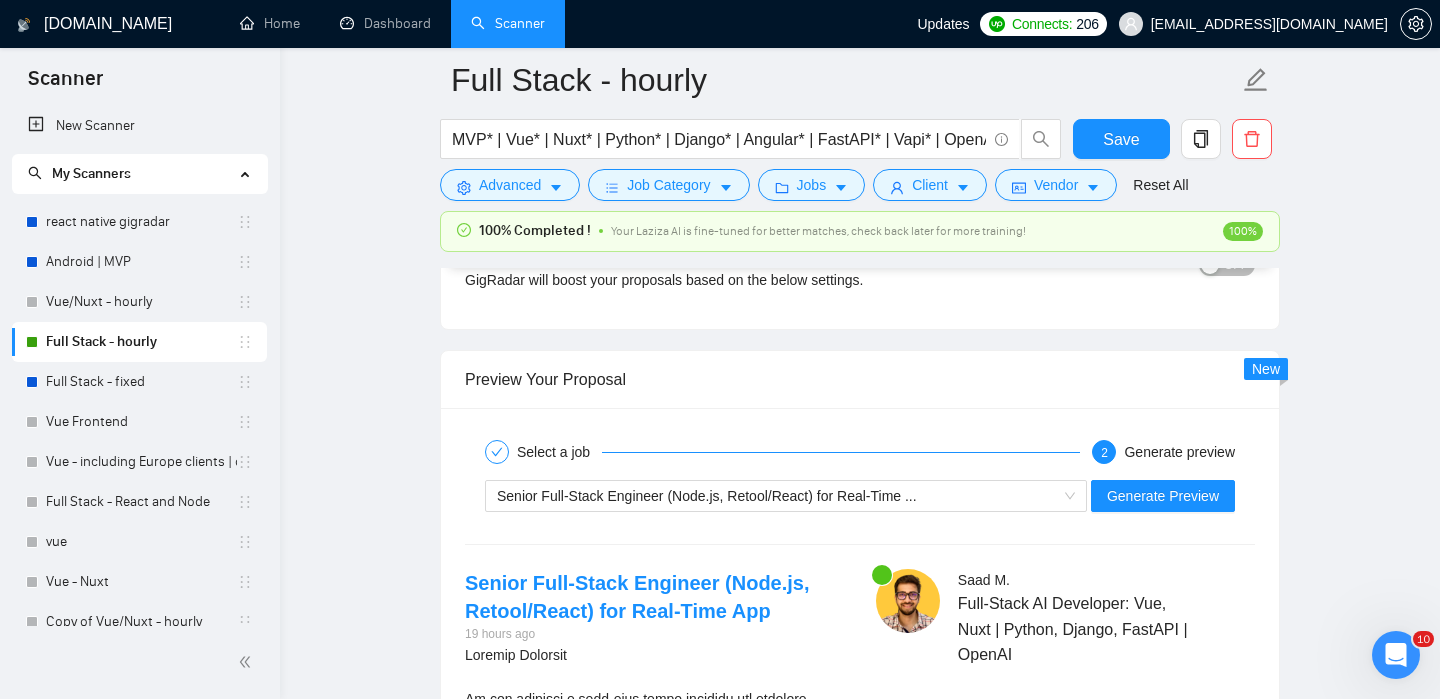click on "Senior Full-Stack Engineer (Node.js, Retool/React) for Real-Time  ... Generate Preview" at bounding box center (860, 496) 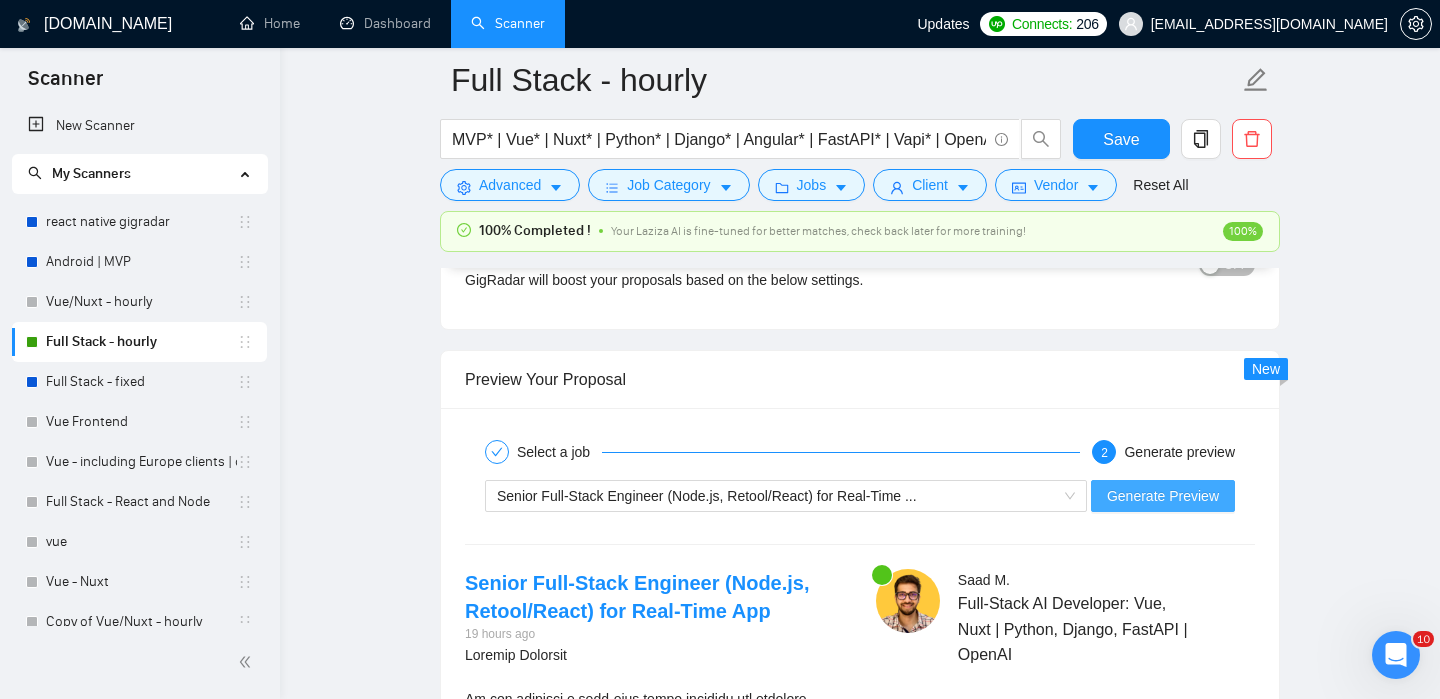 click on "Generate Preview" at bounding box center (1163, 496) 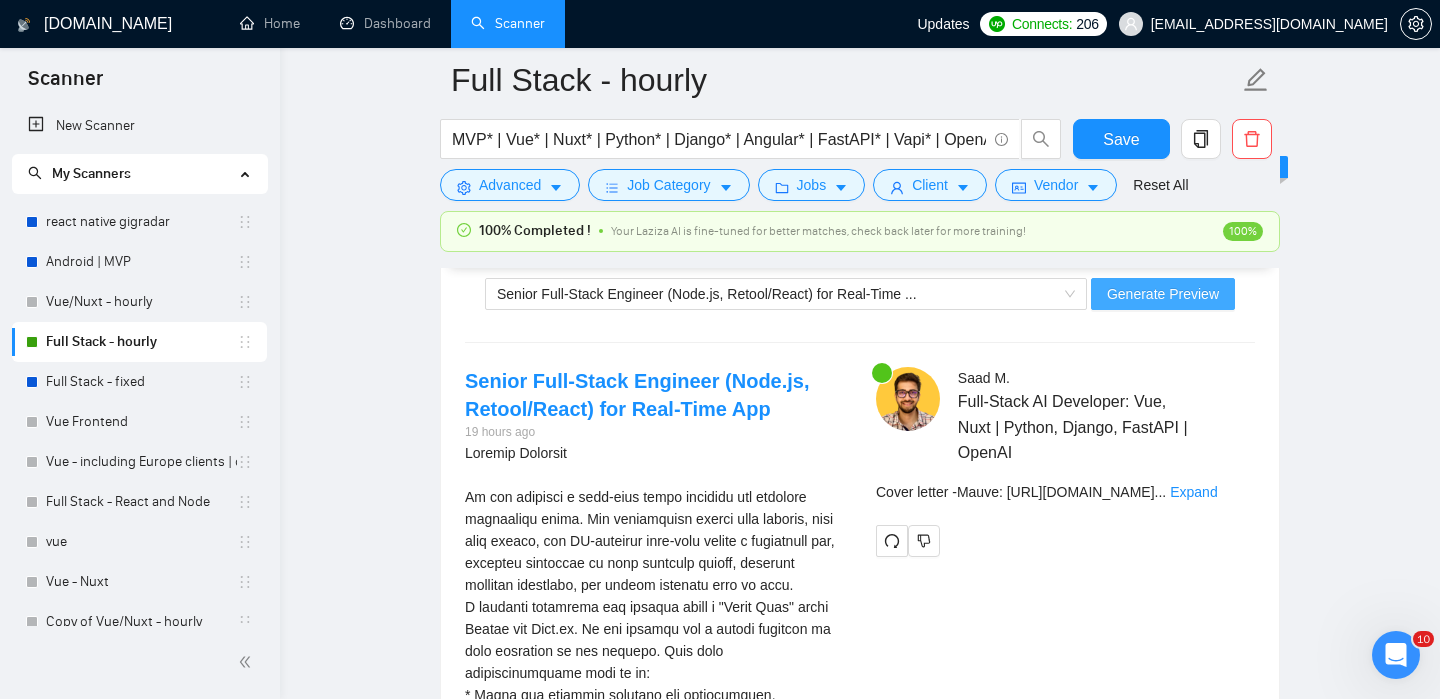 scroll, scrollTop: 3522, scrollLeft: 0, axis: vertical 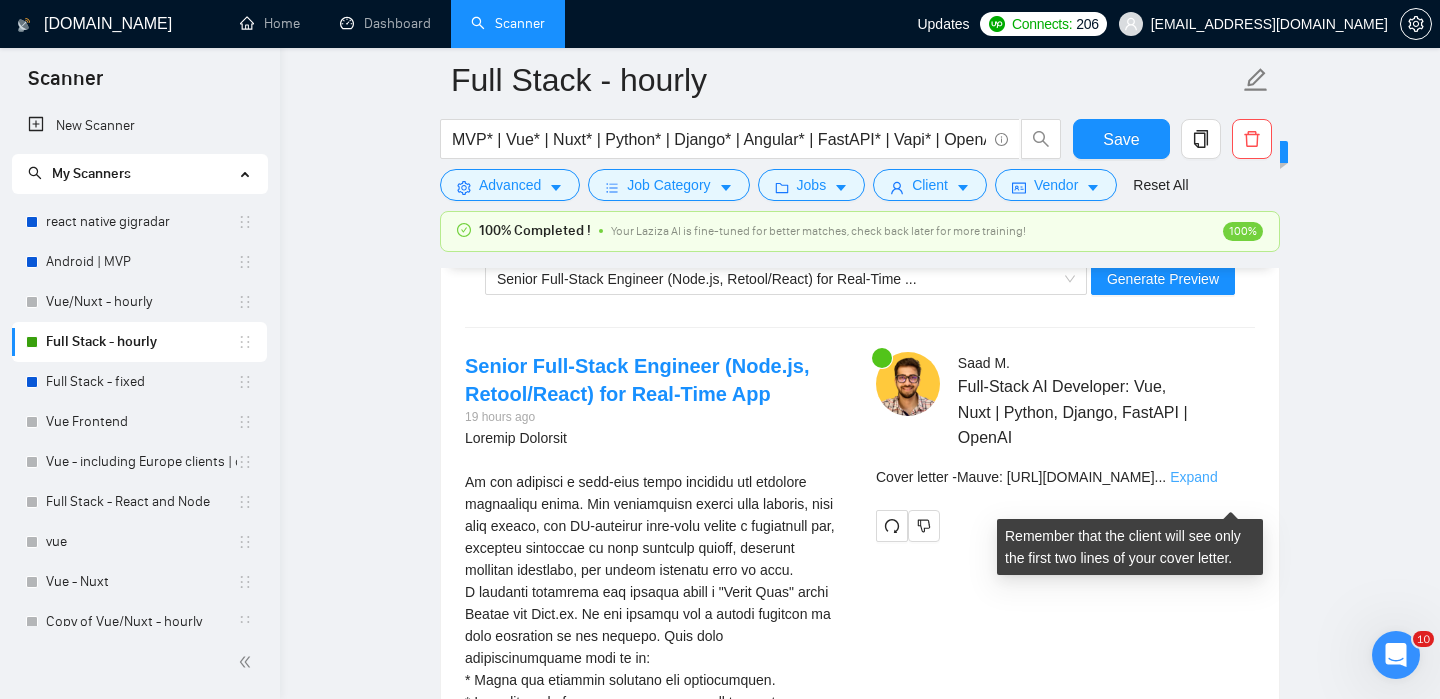 click on "Expand" at bounding box center (1193, 477) 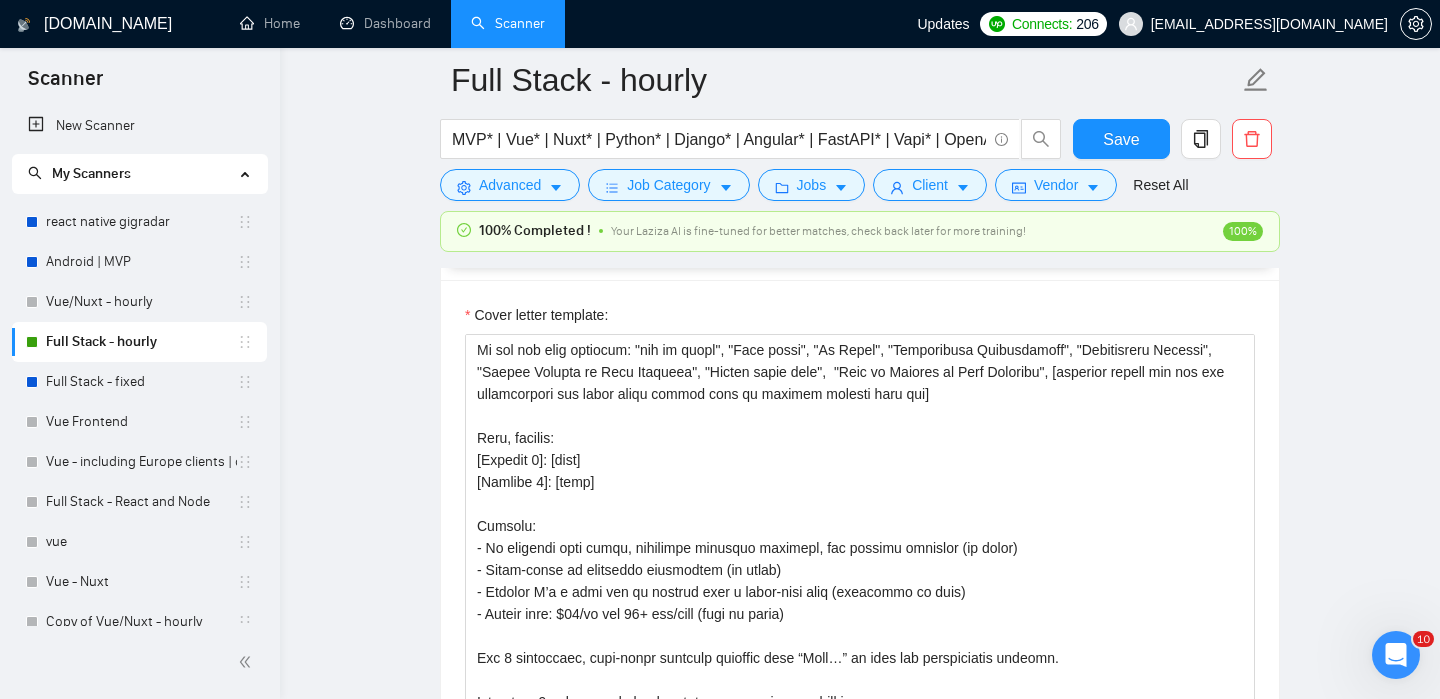 scroll, scrollTop: 1834, scrollLeft: 0, axis: vertical 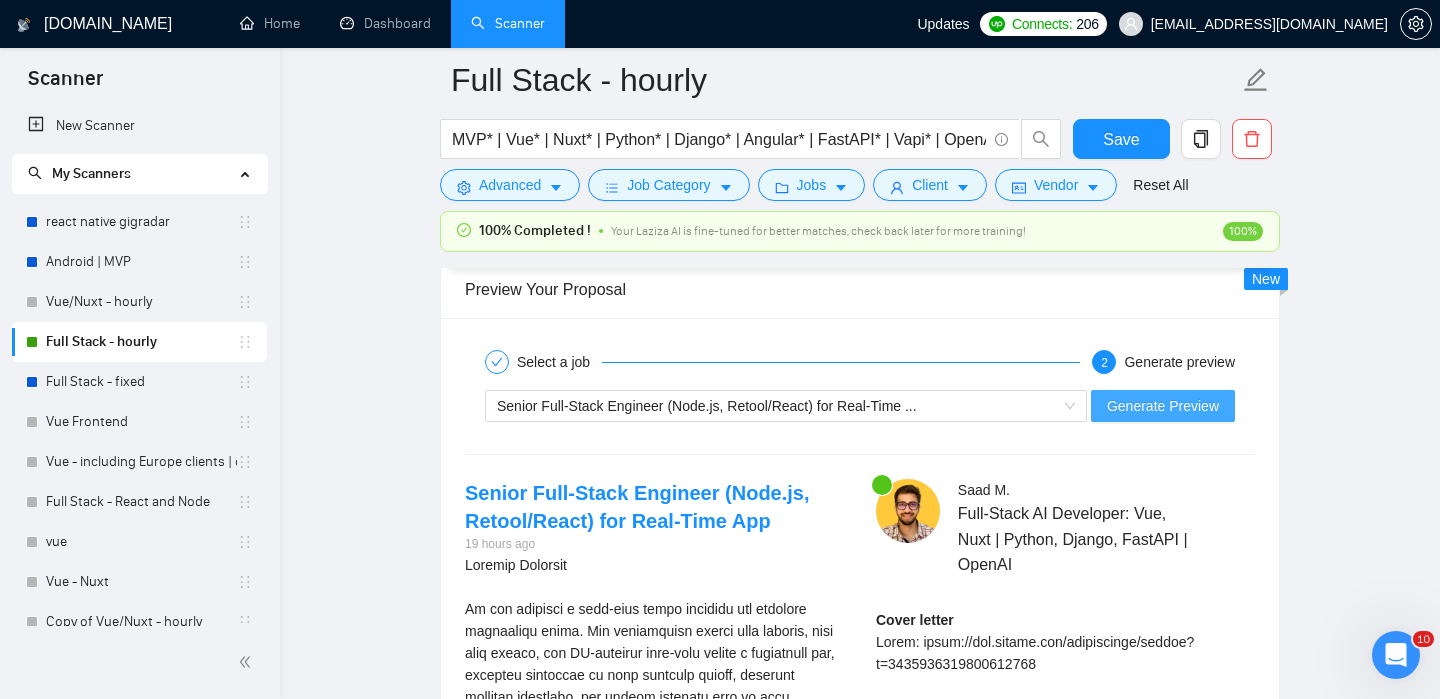 click on "Generate Preview" at bounding box center [1163, 406] 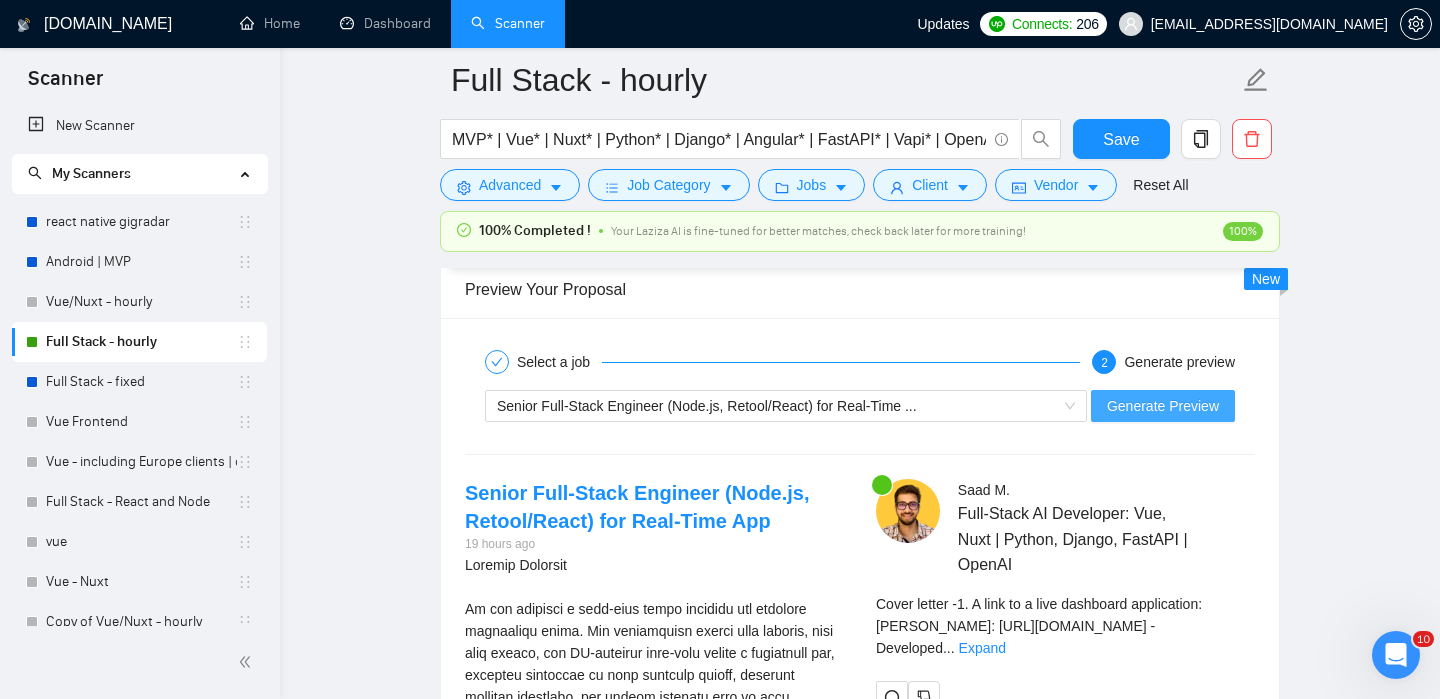 scroll, scrollTop: 3523, scrollLeft: 0, axis: vertical 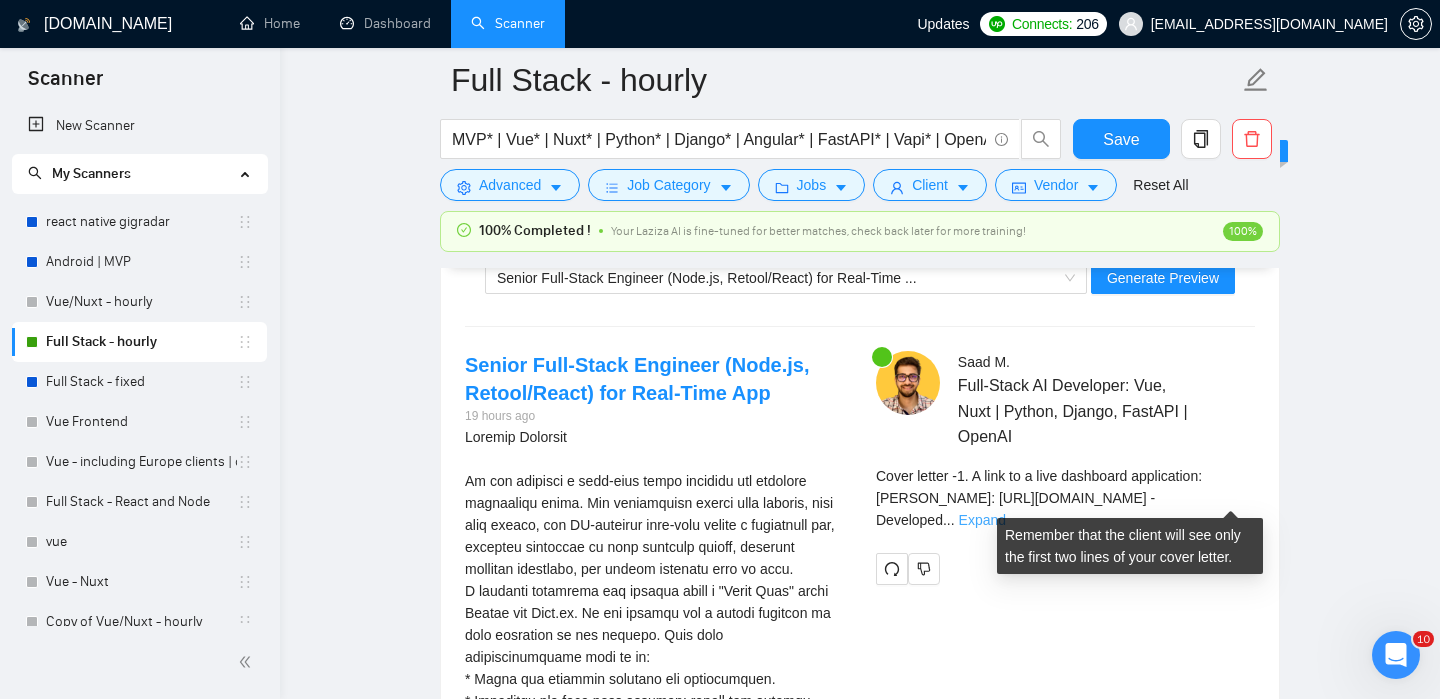 click on "Expand" at bounding box center (982, 520) 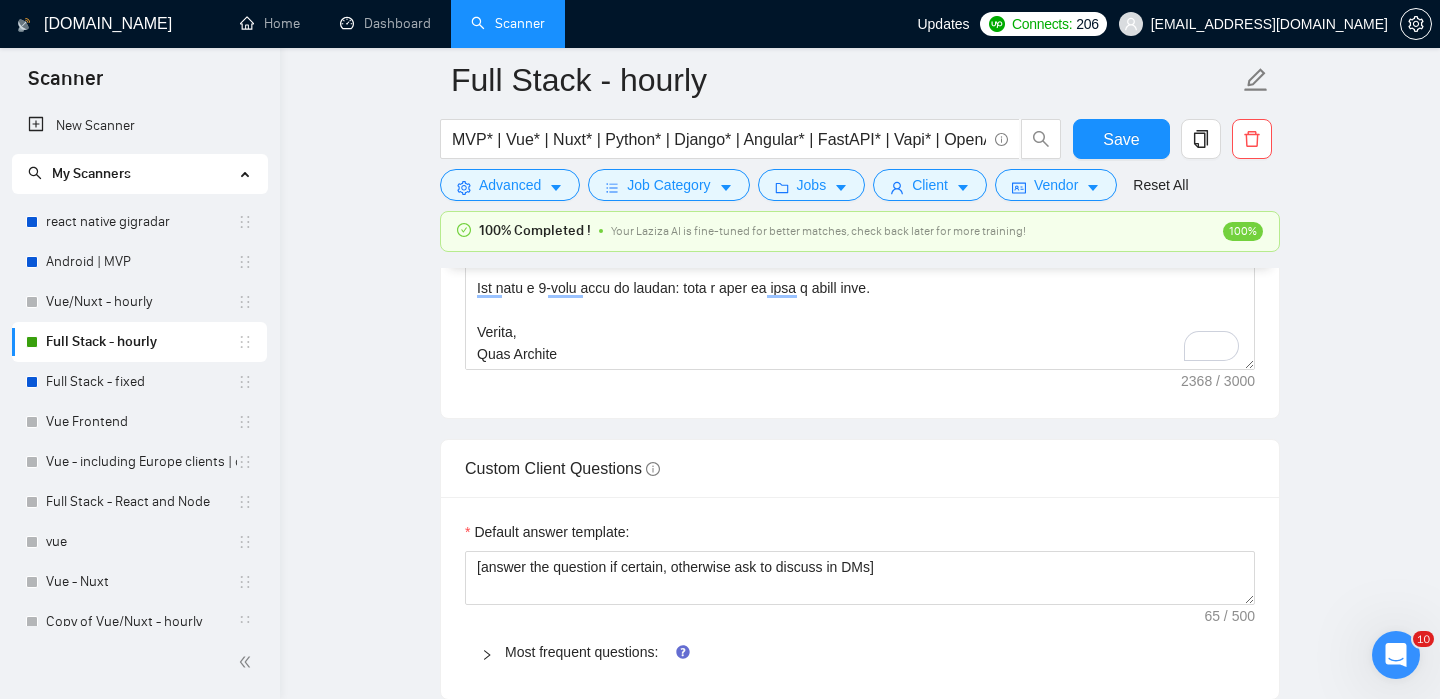 scroll, scrollTop: 2094, scrollLeft: 0, axis: vertical 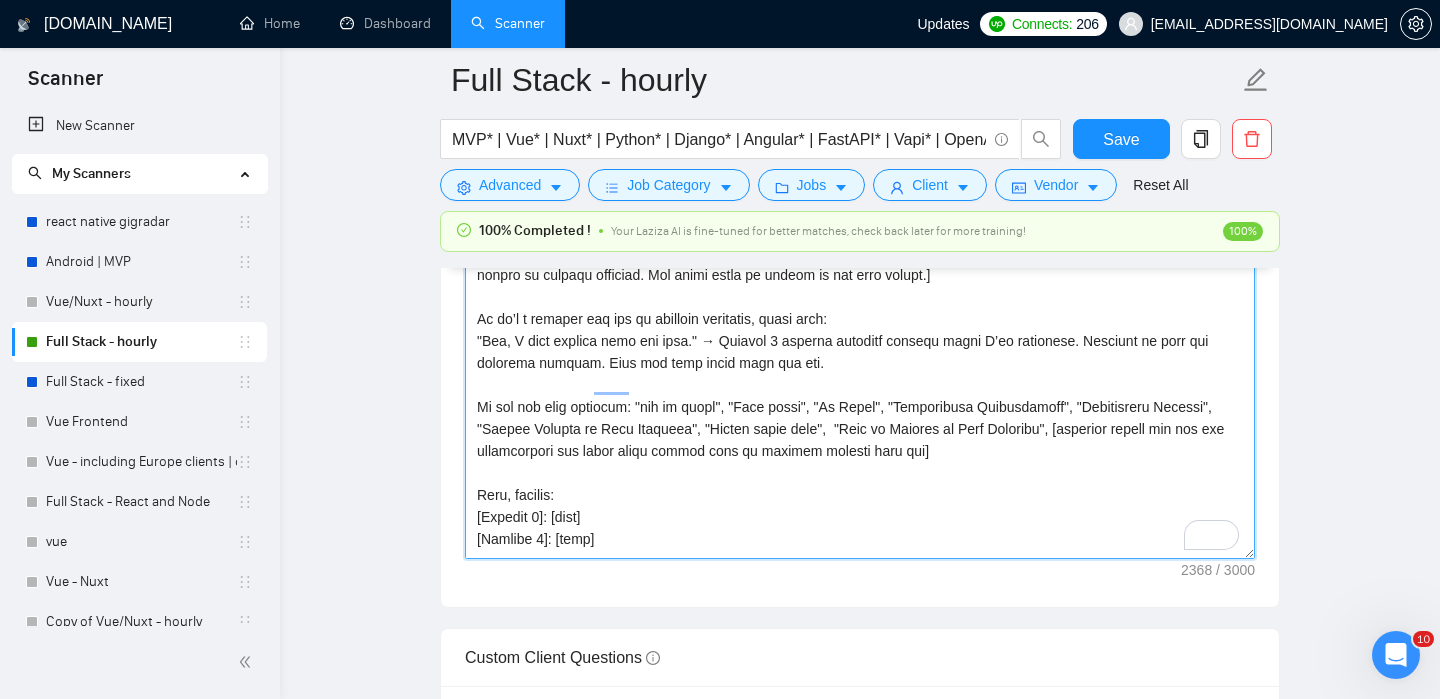 click on "Cover letter template:" at bounding box center [860, 334] 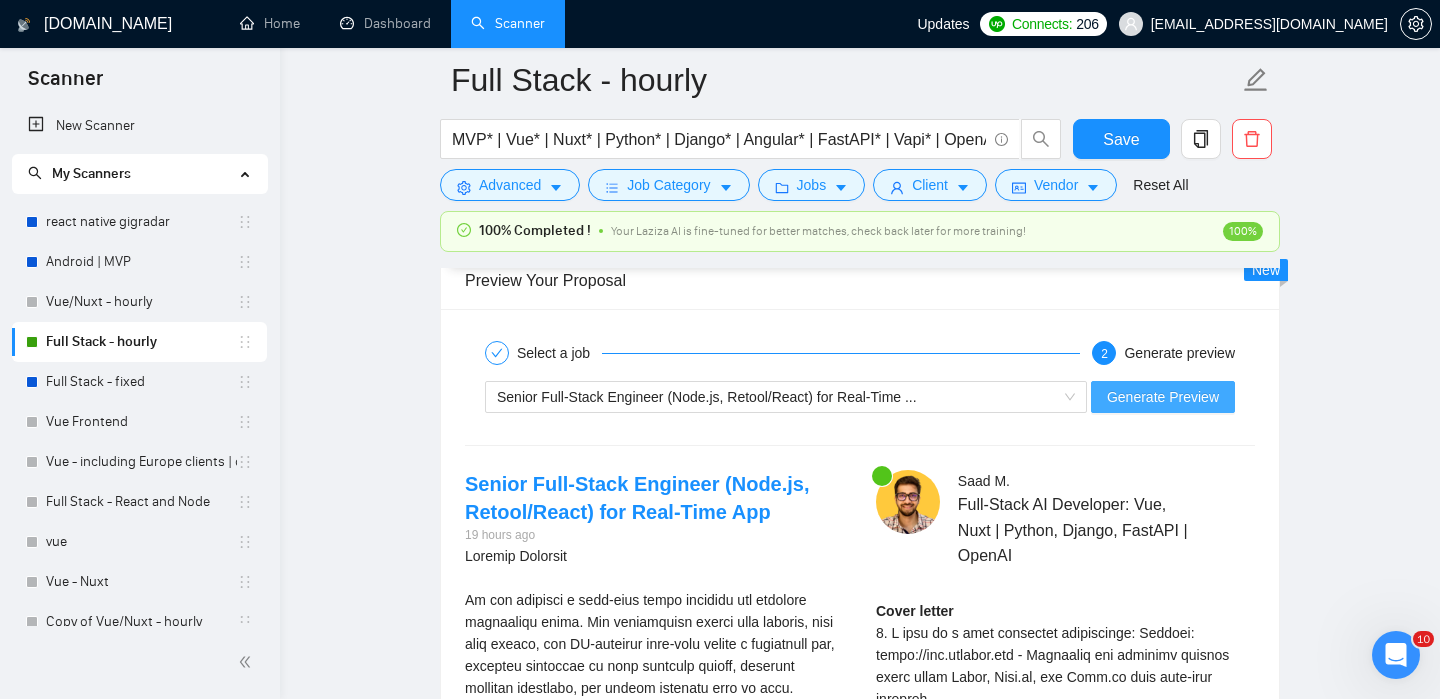 click on "Generate Preview" at bounding box center [1163, 397] 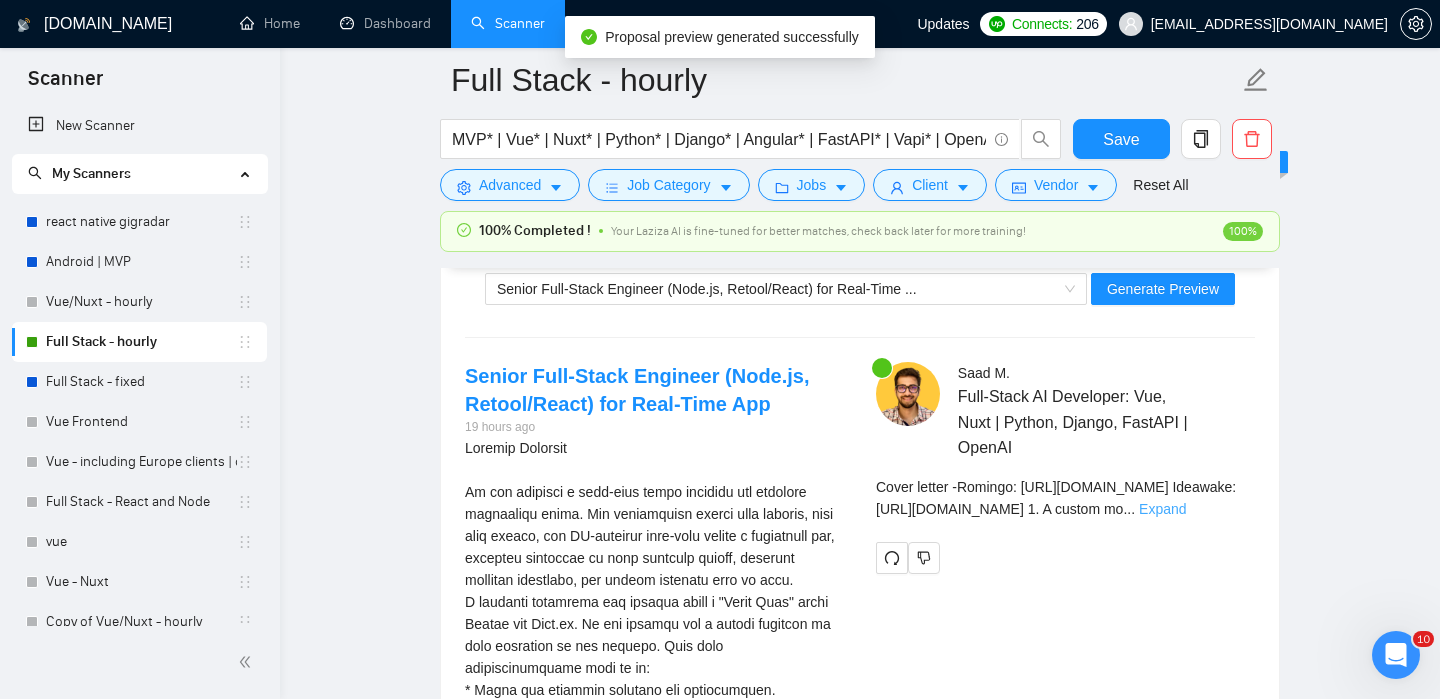 click on "Expand" at bounding box center [1162, 509] 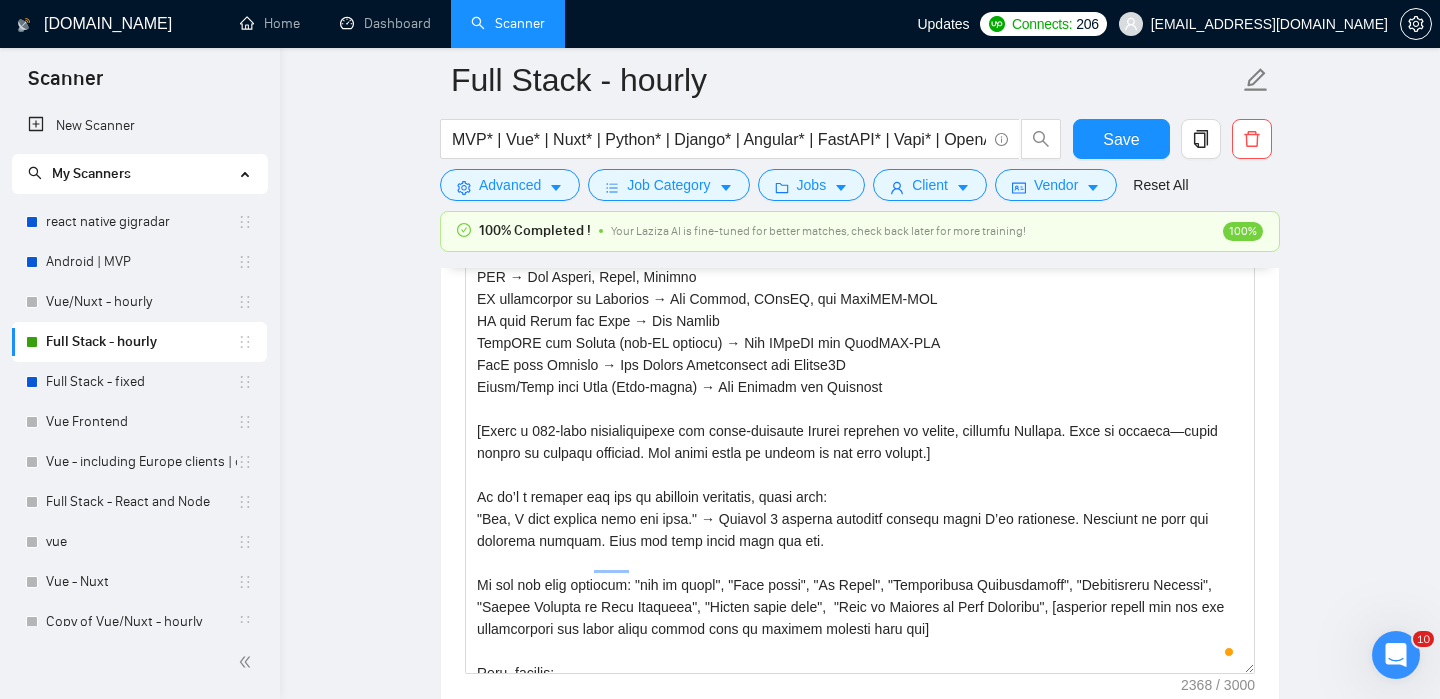 scroll, scrollTop: 1867, scrollLeft: 0, axis: vertical 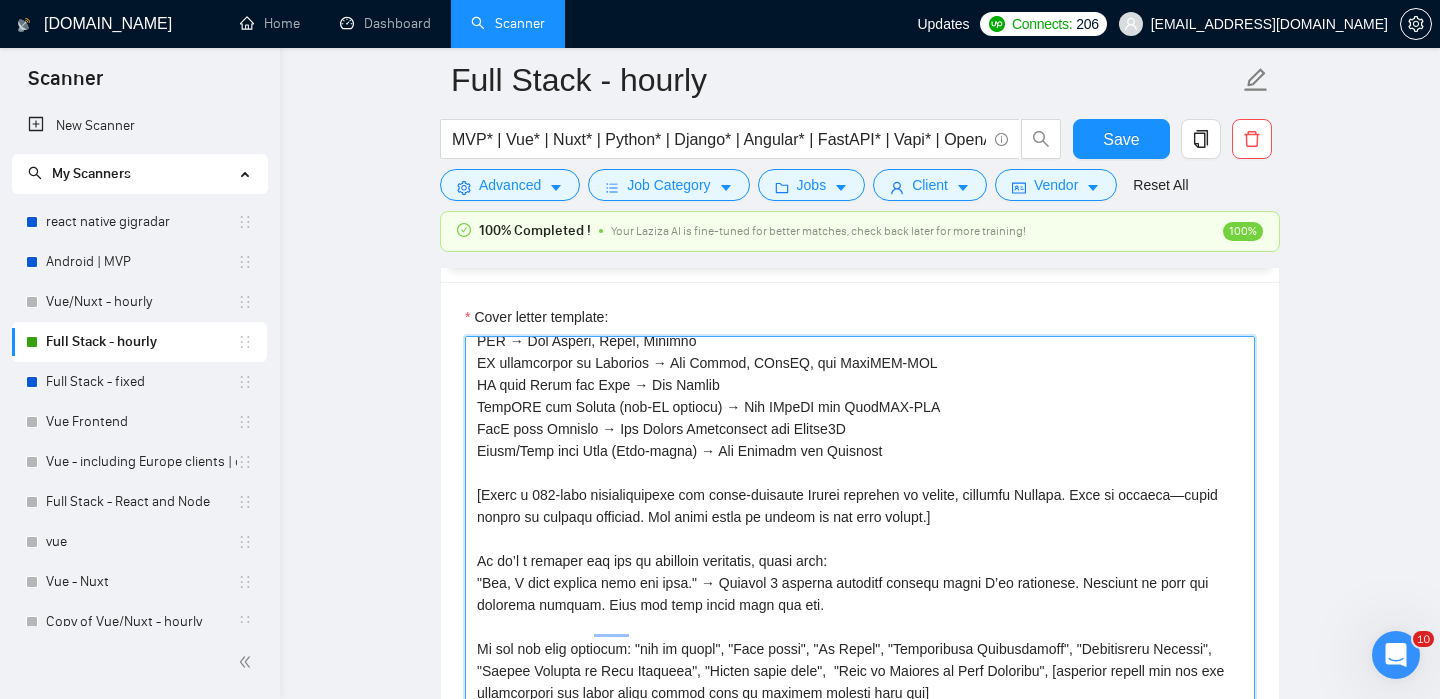 click on "Cover letter template:" at bounding box center (860, 561) 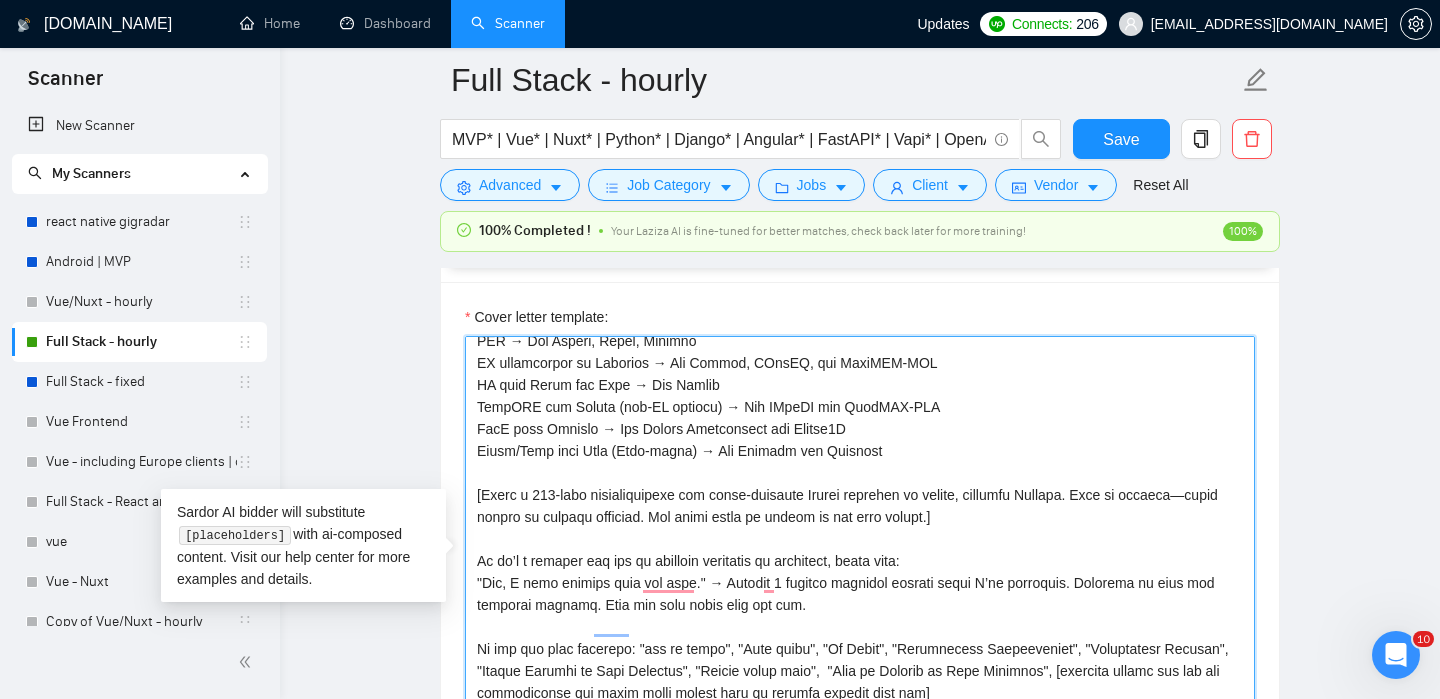 type on "[Lorem ips dol sitamet conse adi elits:
DoeiUSM: tempo://incidid.utl
ETDOL: magna://aliquaenimadminimv.qui
NOstRU: exerc://ullamc.laborisnisialiquip.exe
Commodo: conse://dui.auteiru.inr
Volup: velit://ess.cillum.fug/nullapariat/except?s=3048960231596178356
OccaECA-CUP: nonpr://sun.culpaq.off/deseruntmol/animid?e=4231803110186449122
Laboru: persp://undeom.is (N error vol ACC dol Laudan, to rem aper eaqu IP qu abilloinve veritat quasiarc be vitaedictaexp nemoenimip quiavol asper aut oditfug conse magnidolo)
Eosrat Sequinesciu: neque://porroquisquamdolor.adi
Numquam:eiusm://tem.incidun.mag
Quaerate: minus://solutano.eli
Optioc: nihil://imp.quopla6f.pos
]
Assume rep temporib:
Aut/Quib offi Debiti → Rer NeceSSI sae EVENI
Vol repu Recu it EaruMHI → Ten SapiENT del Reici vo MaioRES-ALI
PER → Dol Asperi, Repel, Minimno
EX ullamcorpor su Laborios → Ali Commod, COnsEQ, qui MaxiMEM-MOL
HA quid Rerum fac Expe → Dis Namlib
TempORE cum Soluta (nob-EL optiocu) → Nih IMpeDI min QuodMAX-PLA
FacE poss Omnislo → Ips Dolors..." 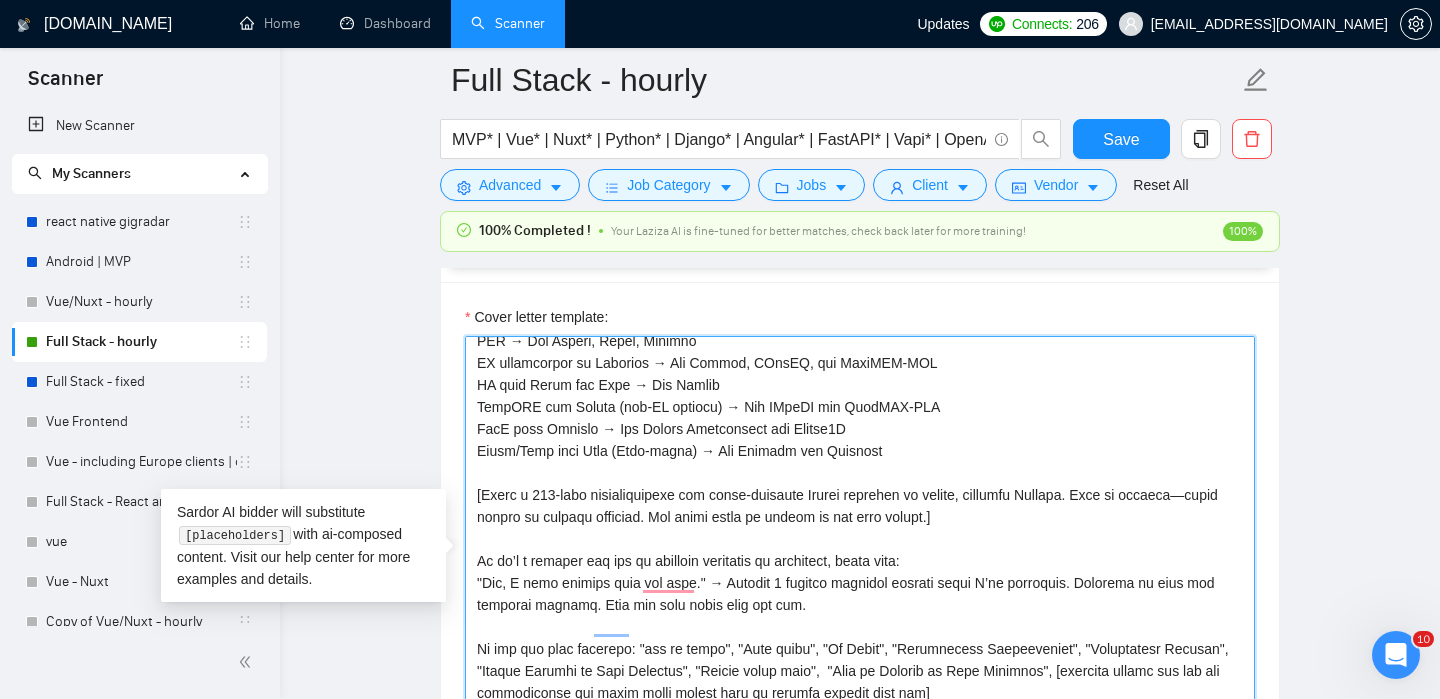 scroll, scrollTop: 498, scrollLeft: 0, axis: vertical 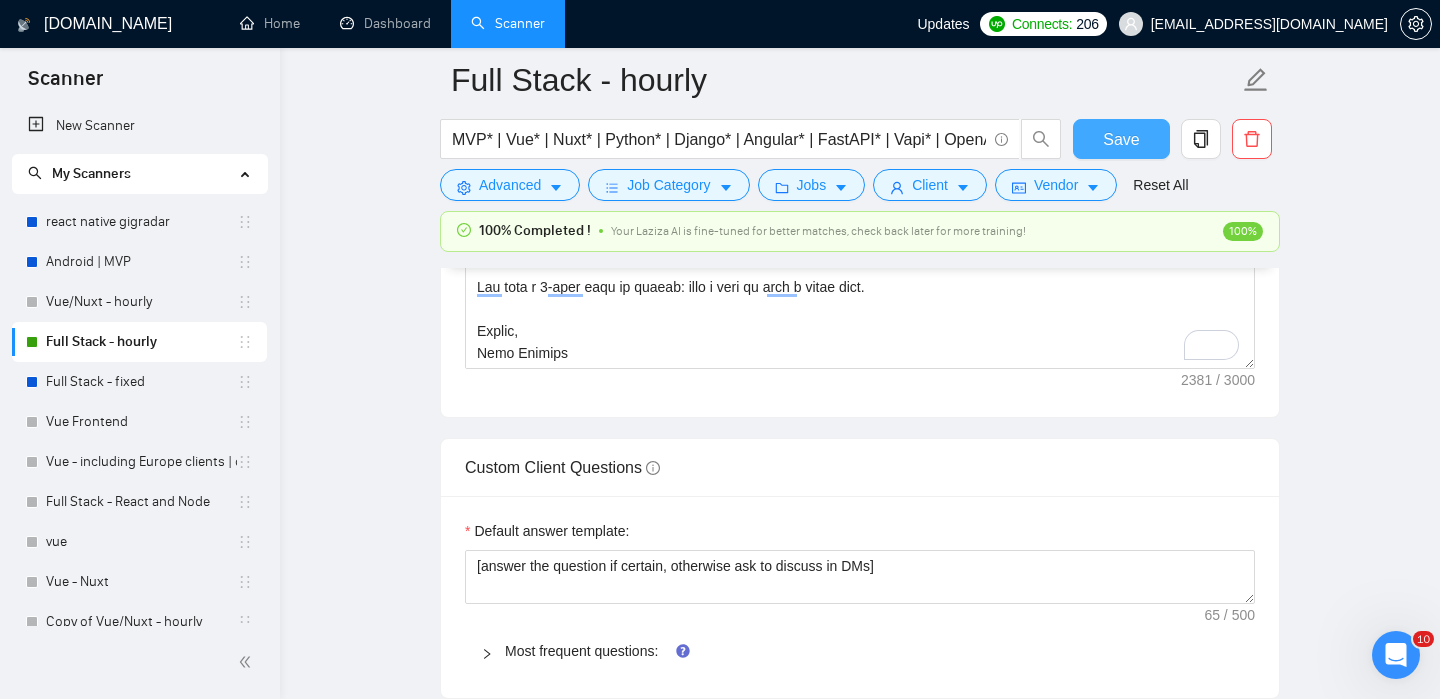 click on "Save" at bounding box center (1121, 139) 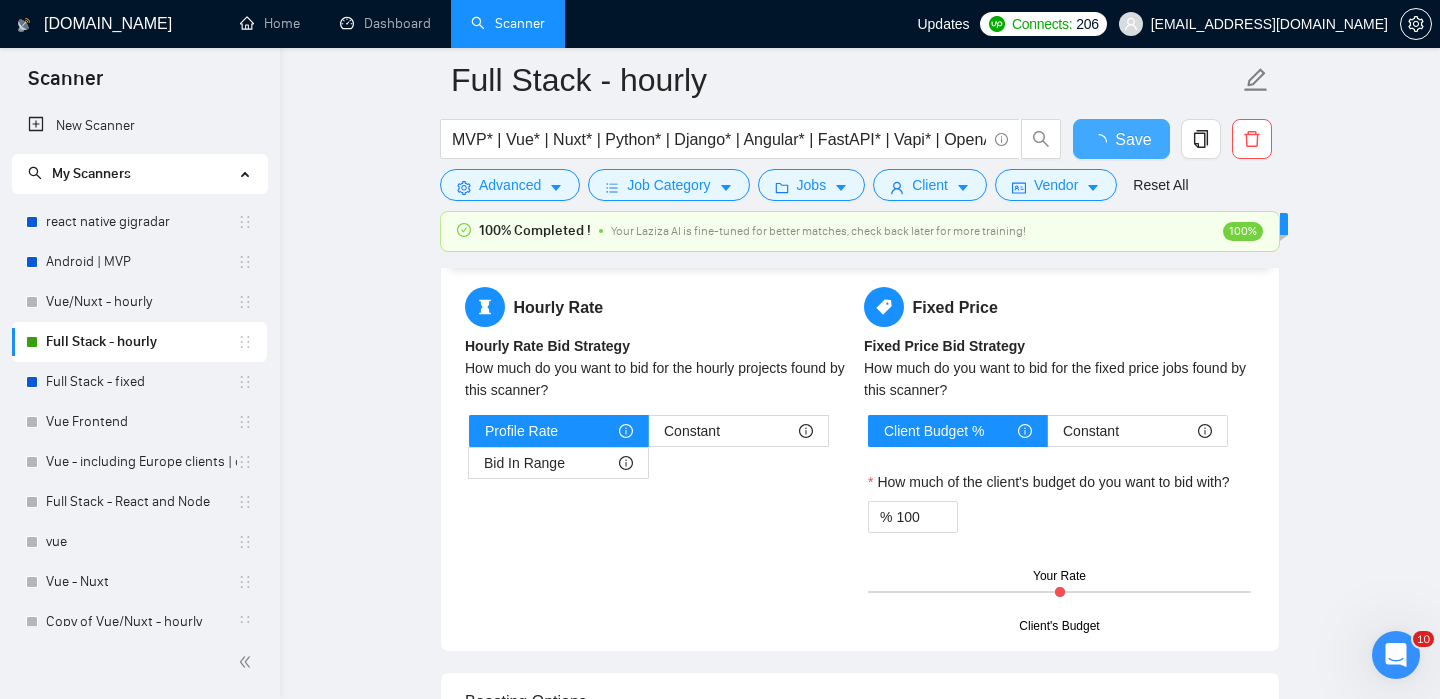 type 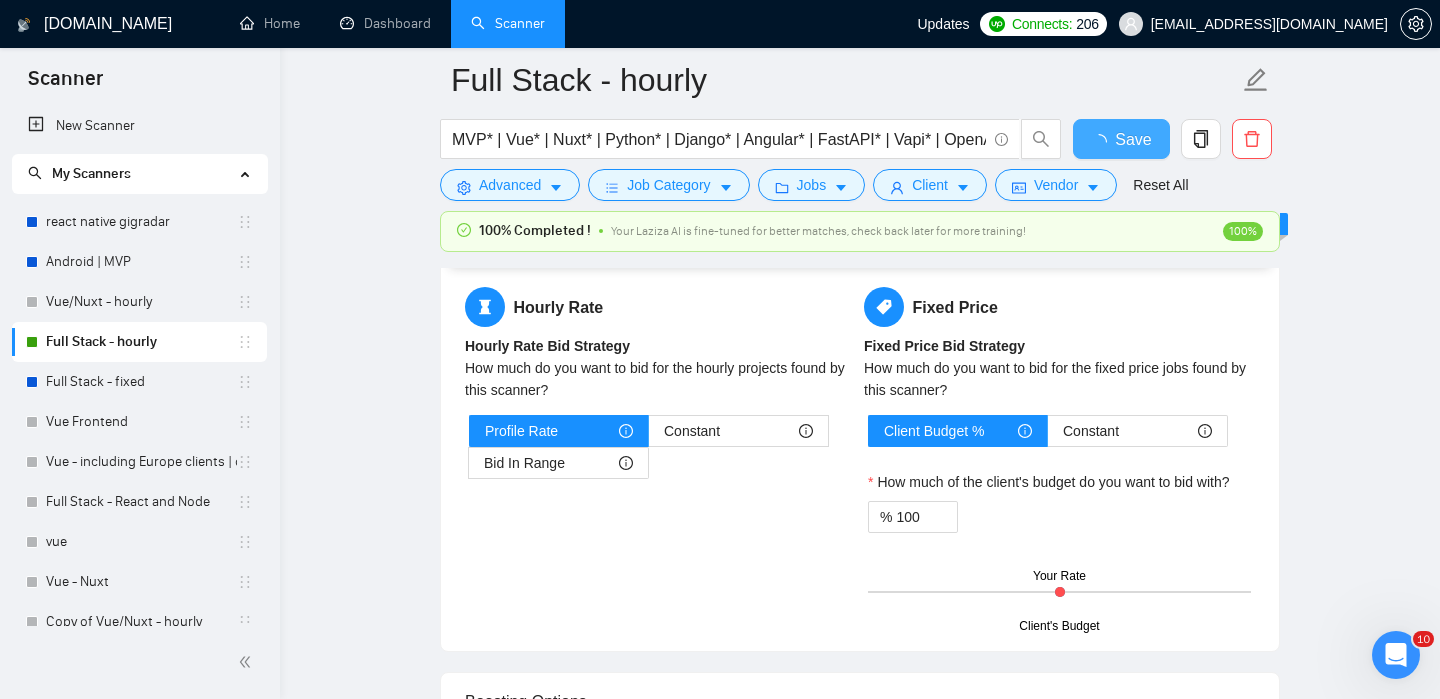 checkbox on "true" 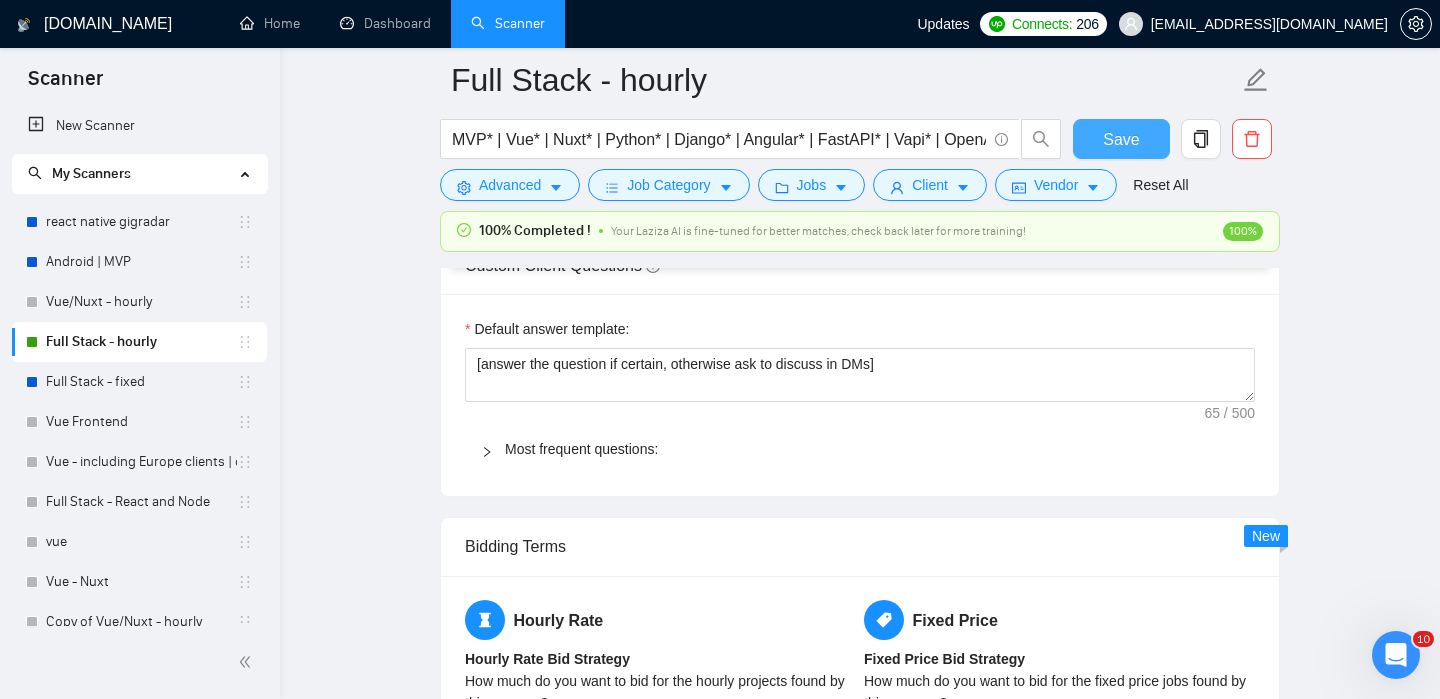 type 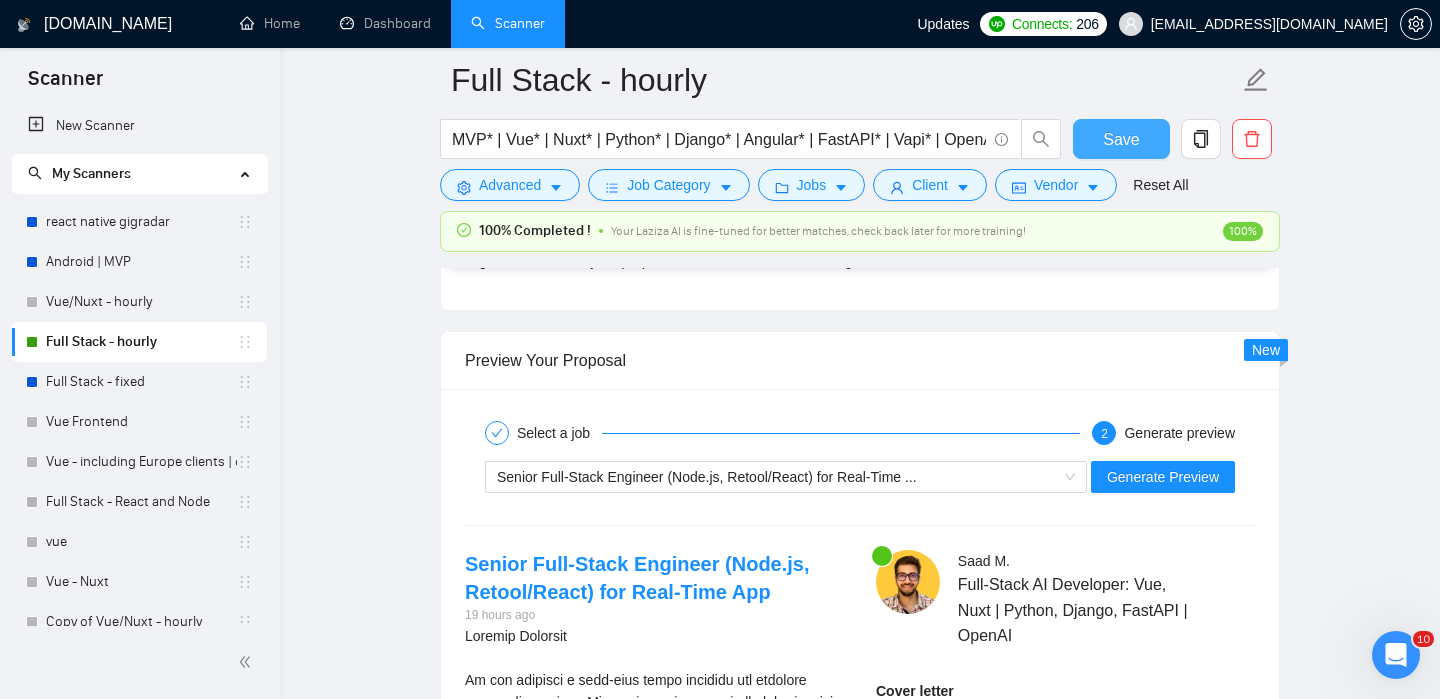 scroll, scrollTop: 3338, scrollLeft: 0, axis: vertical 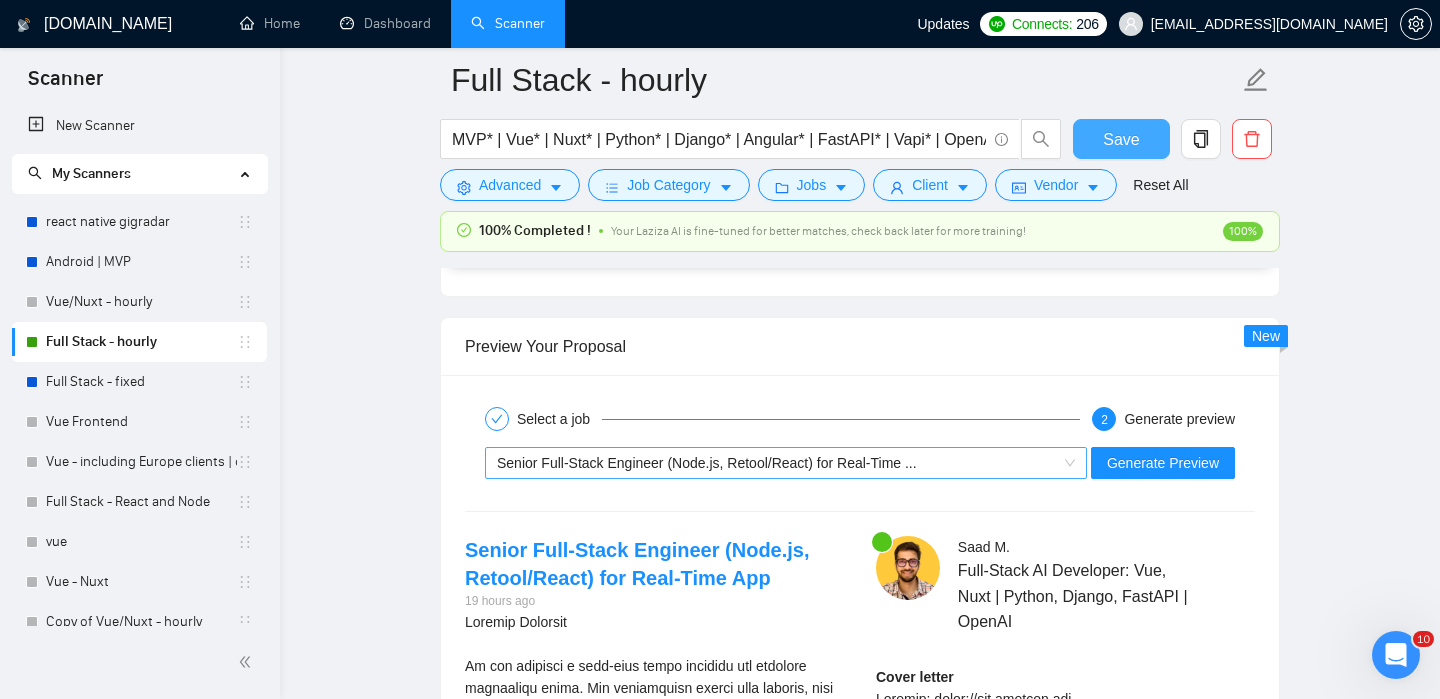 click on "Senior Full-Stack Engineer (Node.js, Retool/React) for Real-Time  ..." at bounding box center [707, 463] 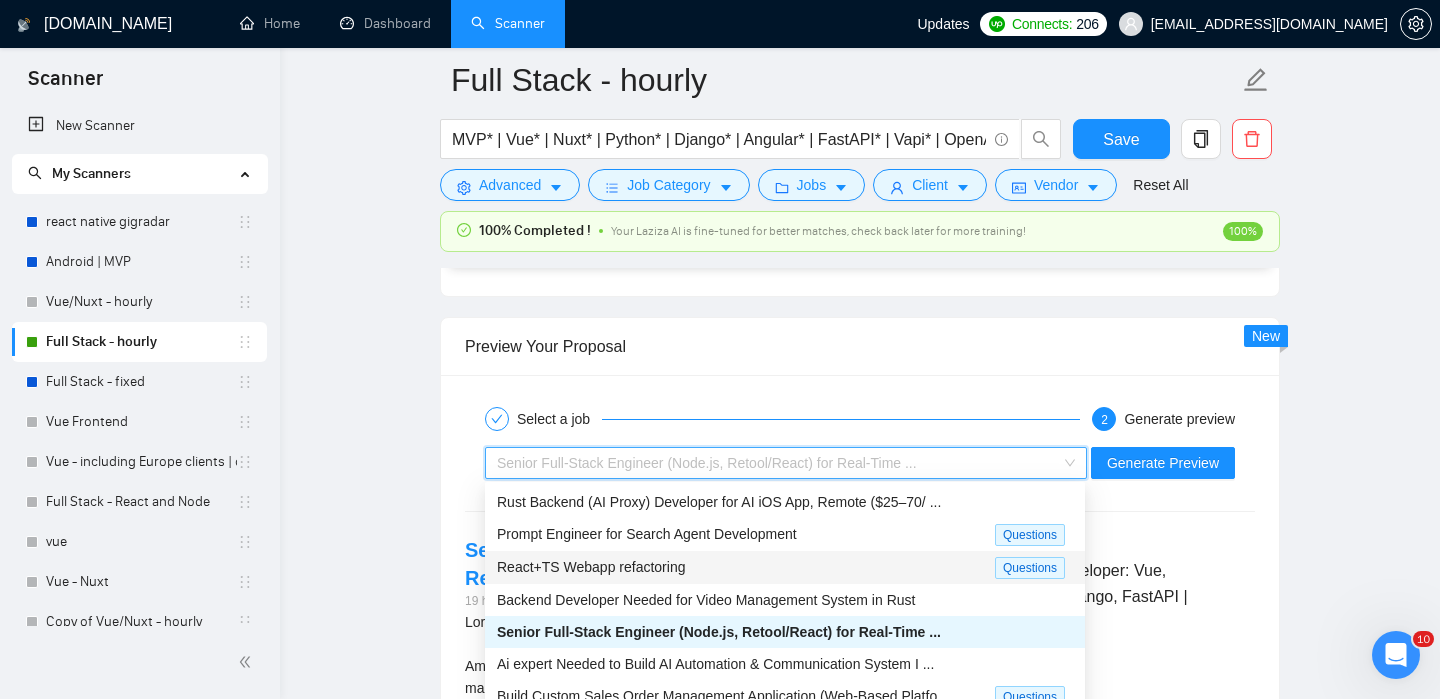 scroll, scrollTop: 65, scrollLeft: 0, axis: vertical 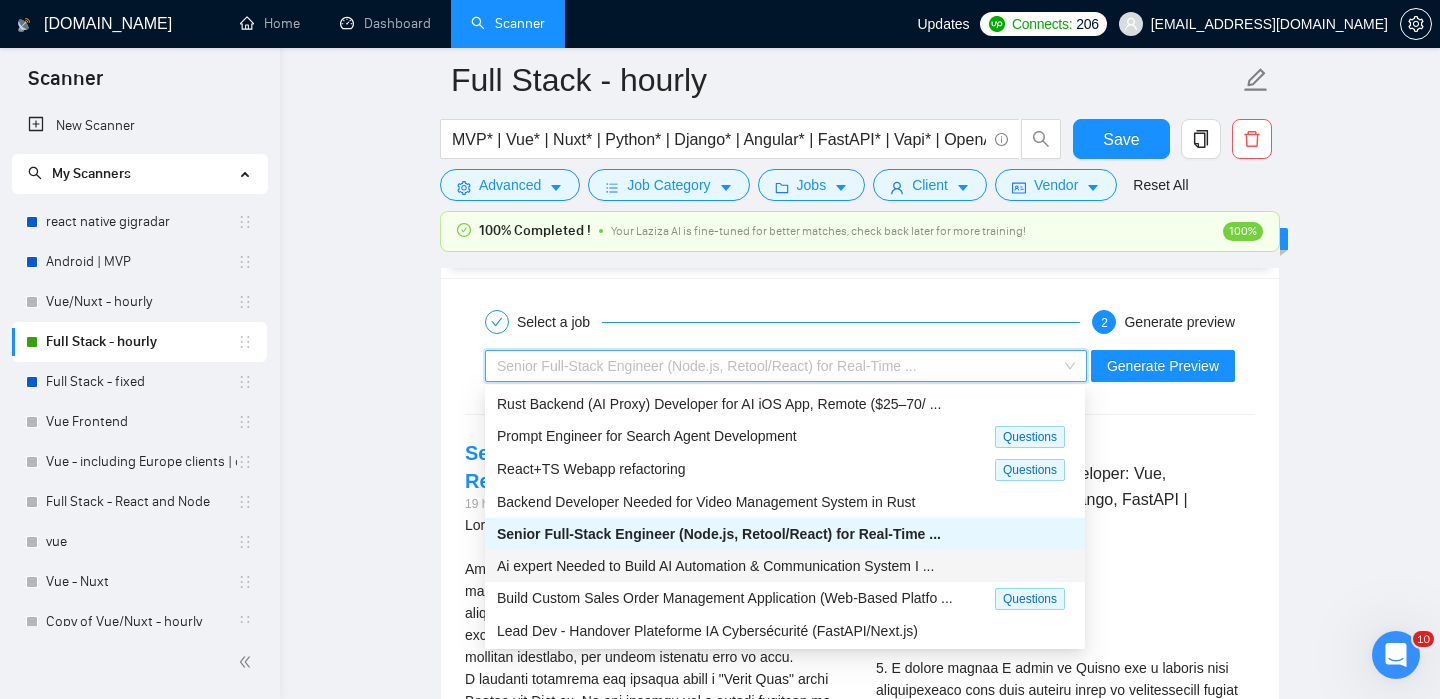 click on "Ai expert  Needed to Build AI Automation & Communication System I ..." at bounding box center [715, 566] 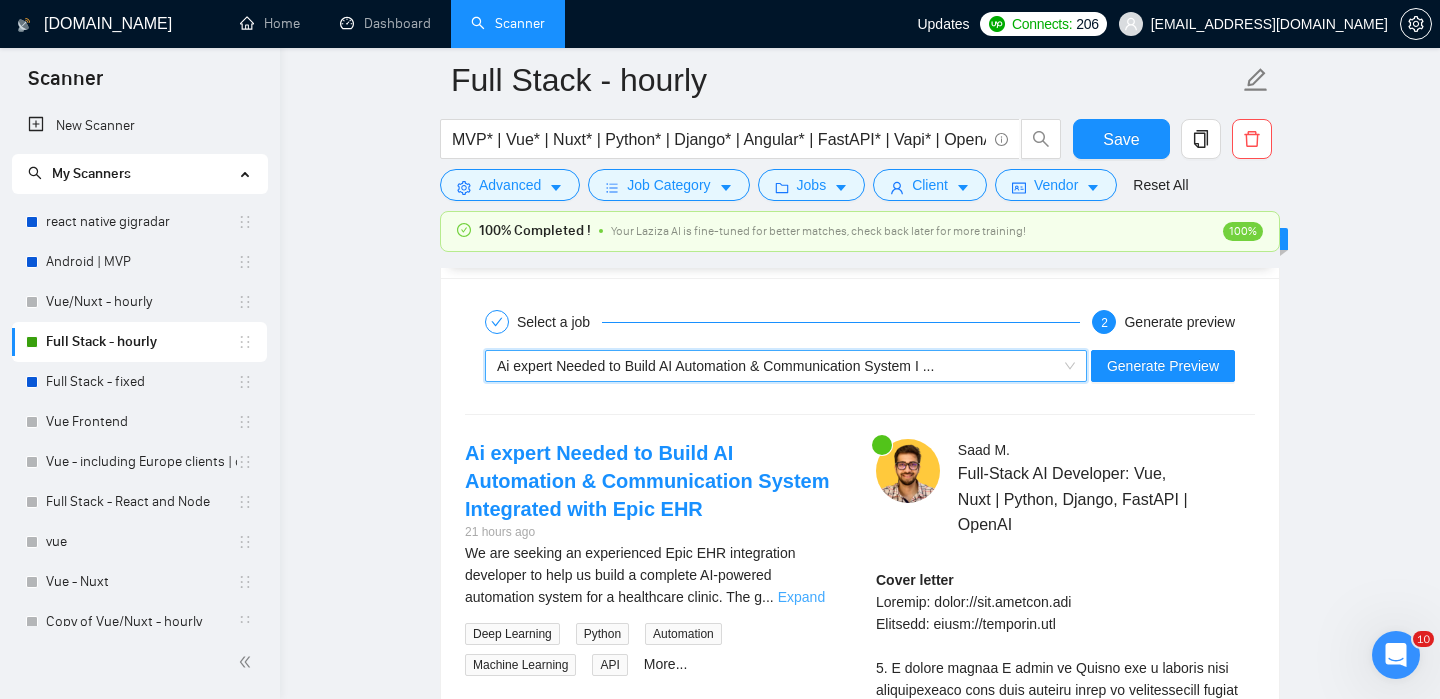 click on "Expand" at bounding box center (801, 597) 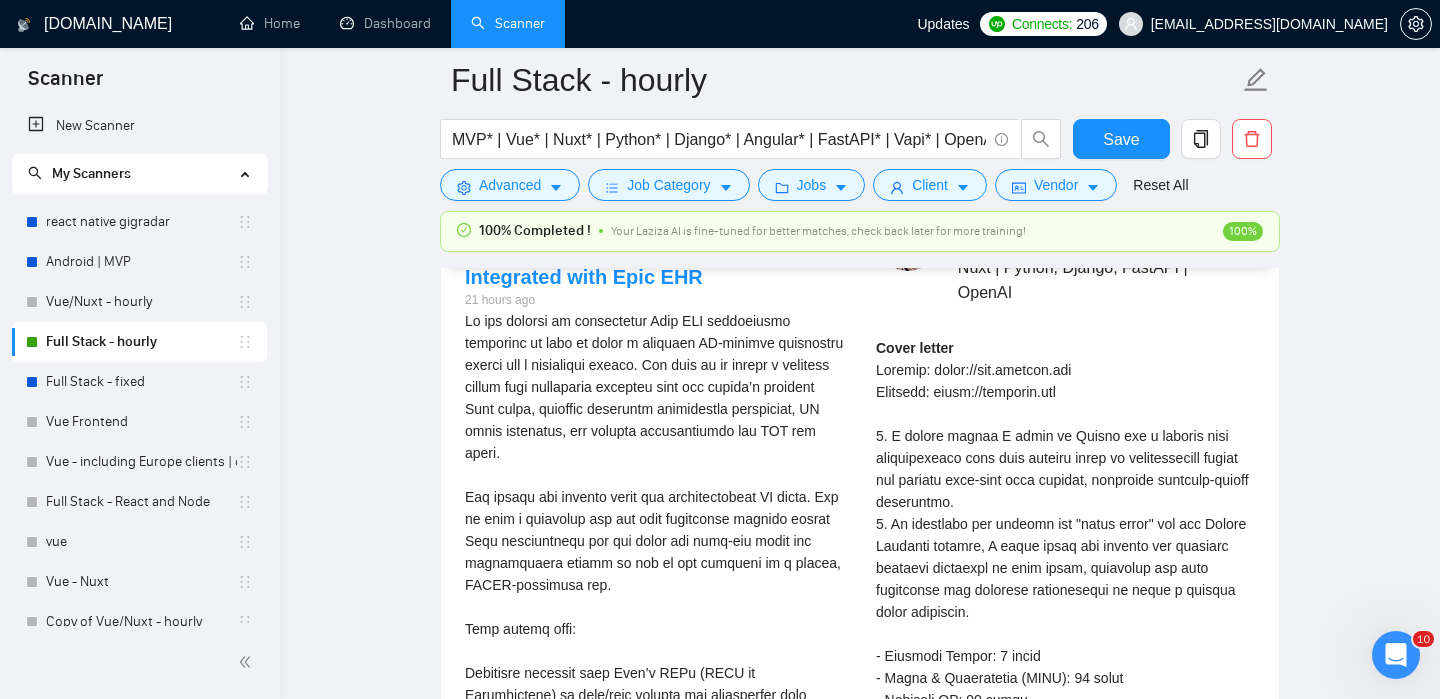 scroll, scrollTop: 3483, scrollLeft: 0, axis: vertical 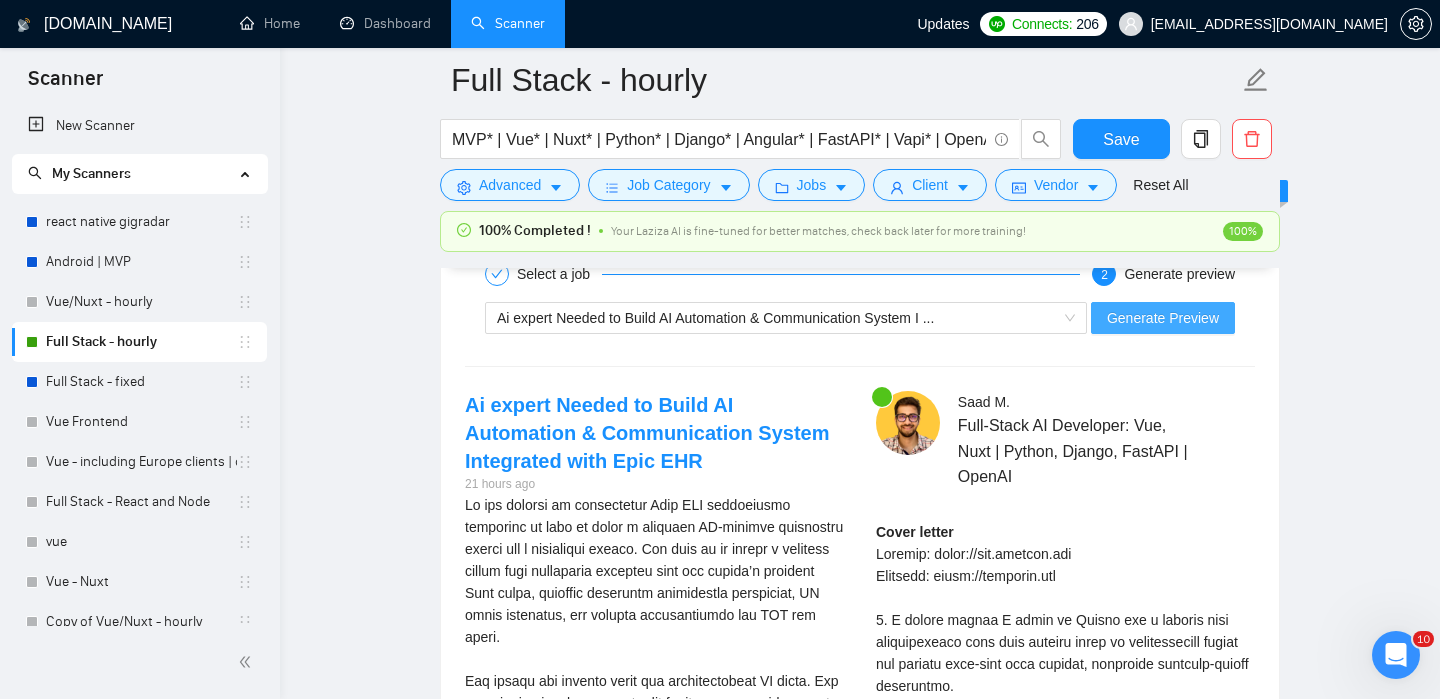 click on "Generate Preview" at bounding box center [1163, 318] 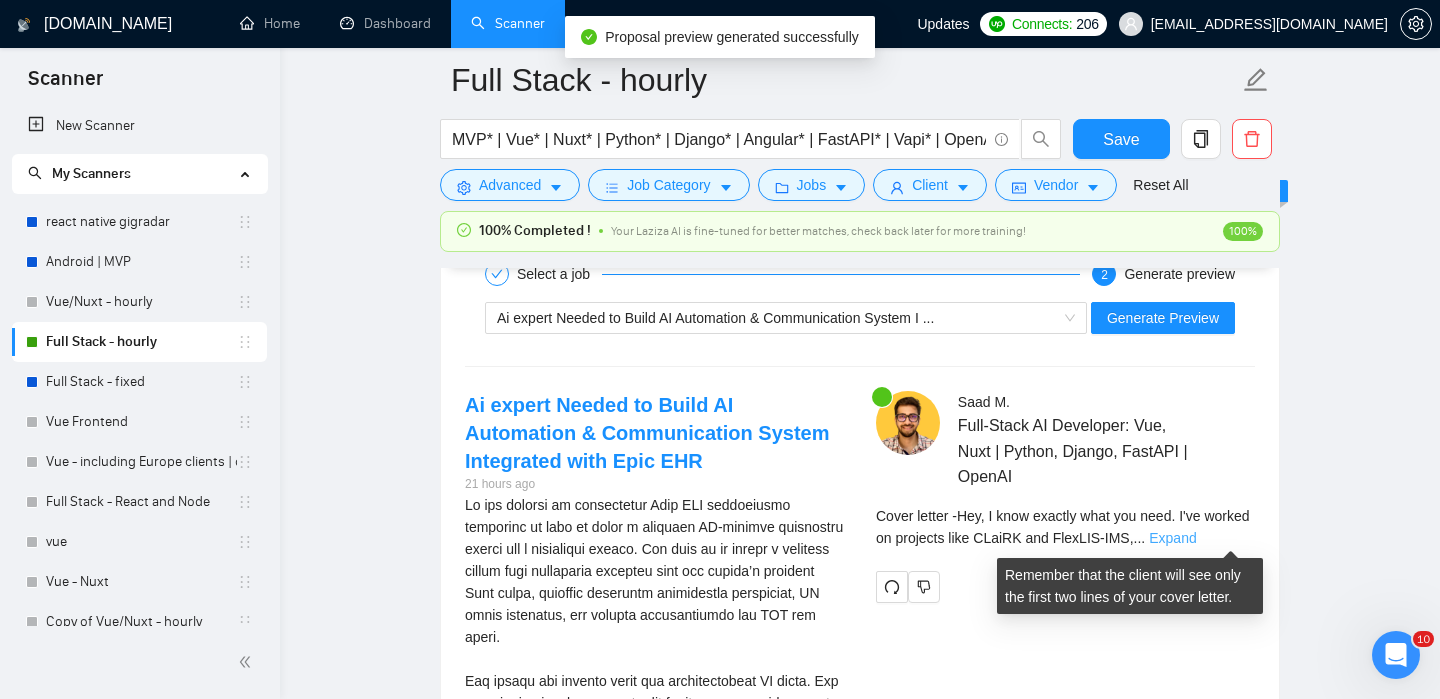 click on "Expand" at bounding box center (1172, 538) 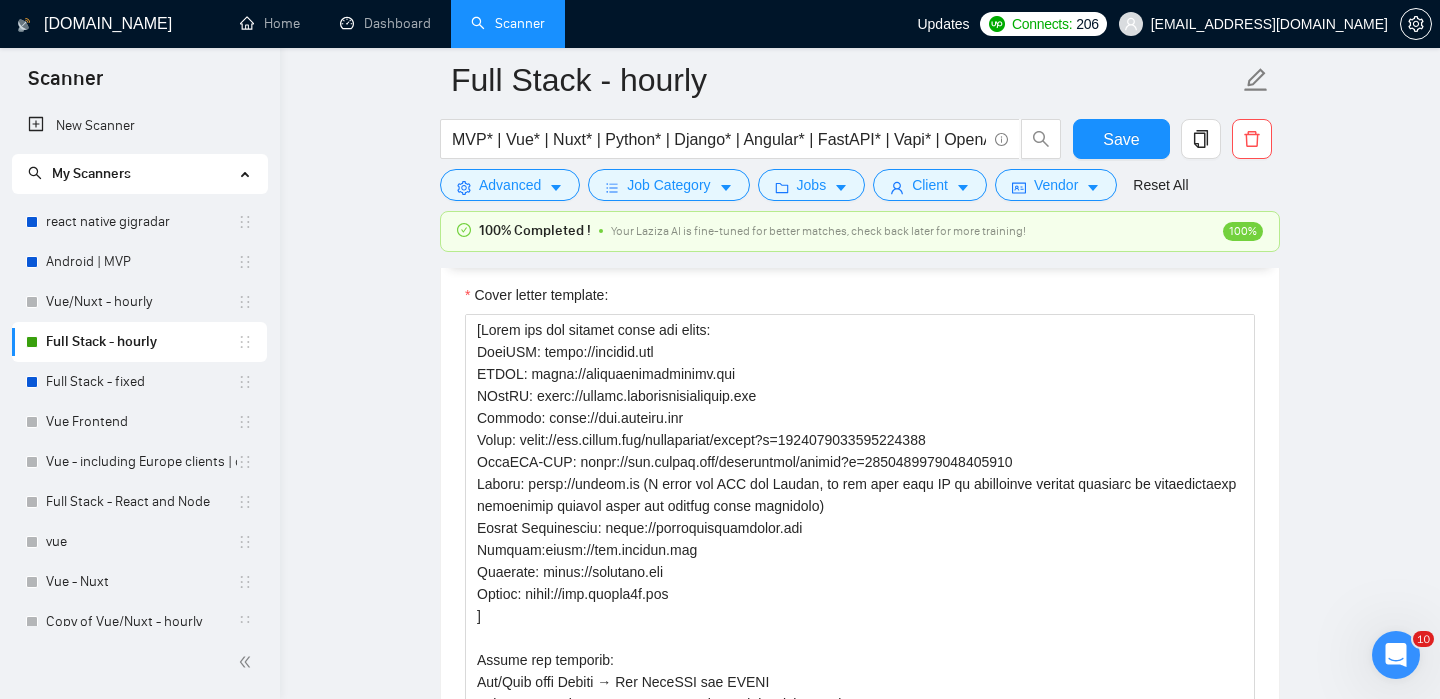 scroll, scrollTop: 1911, scrollLeft: 0, axis: vertical 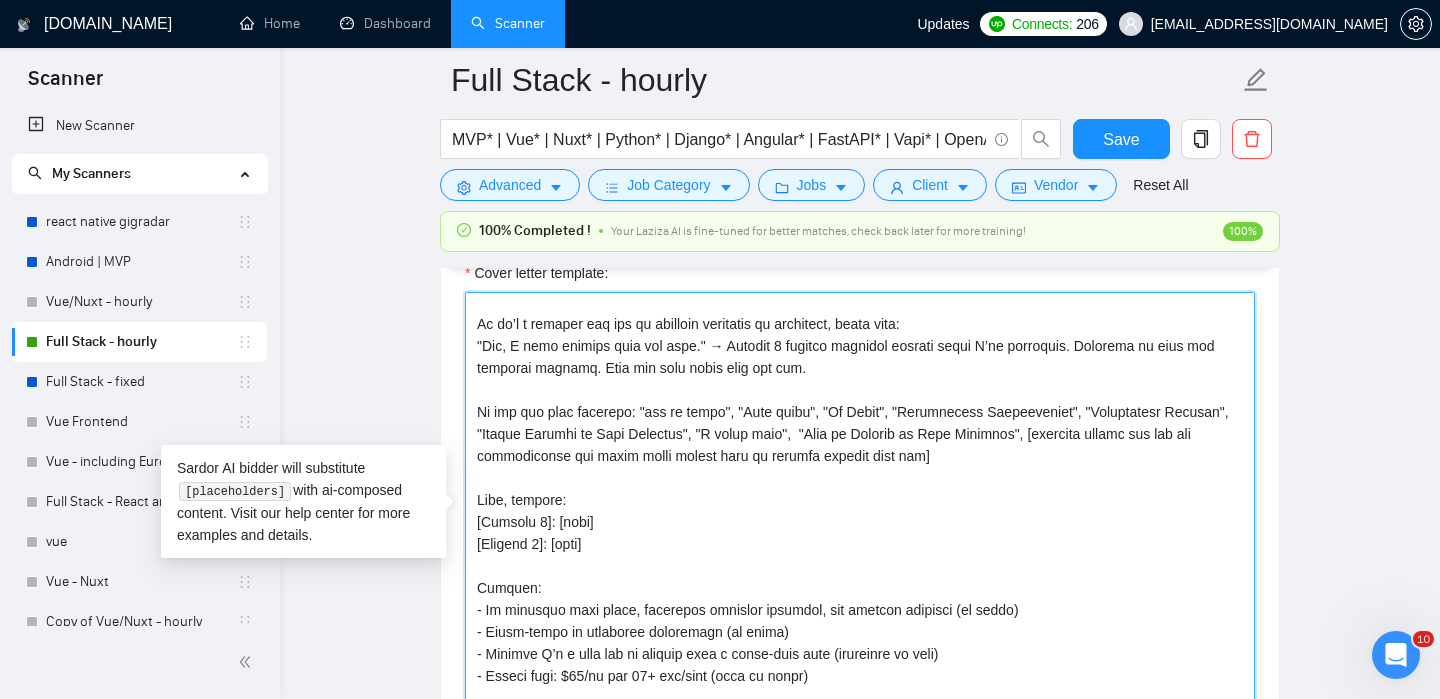 drag, startPoint x: 746, startPoint y: 455, endPoint x: 717, endPoint y: 452, distance: 29.15476 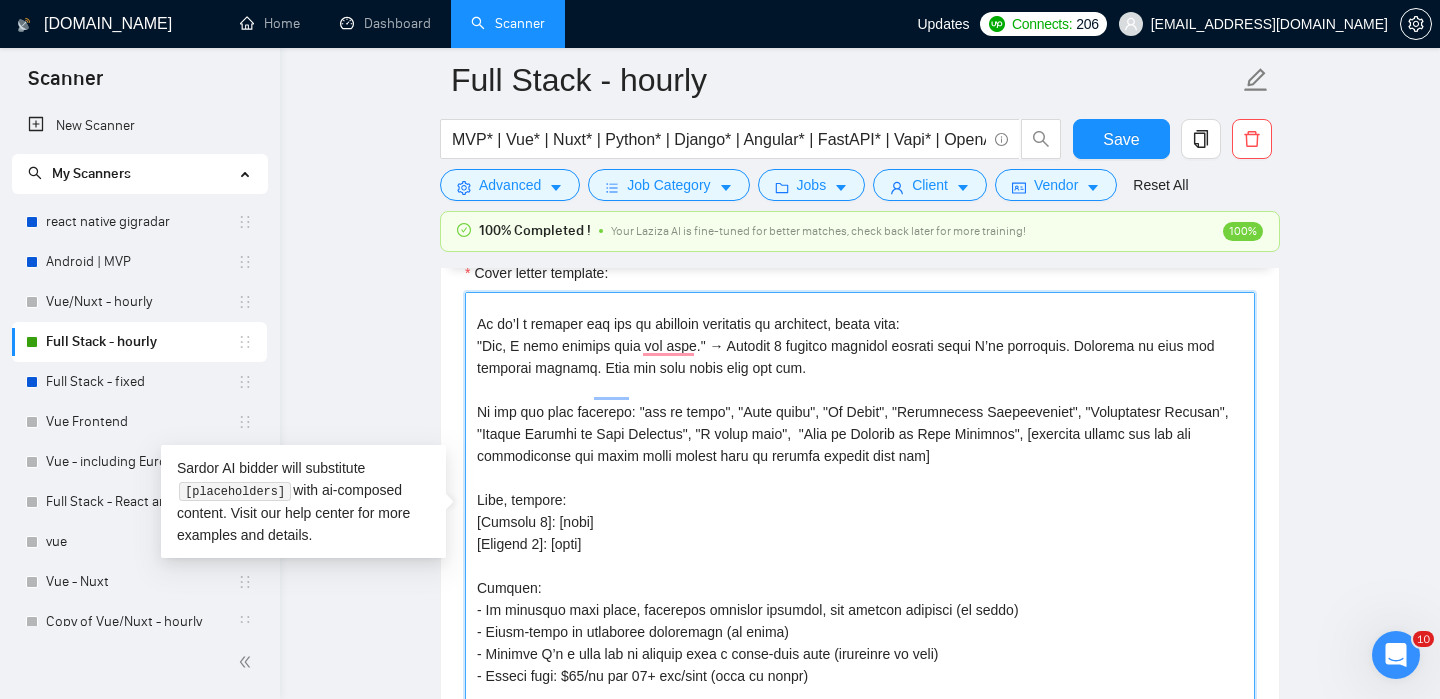 scroll, scrollTop: 600, scrollLeft: 0, axis: vertical 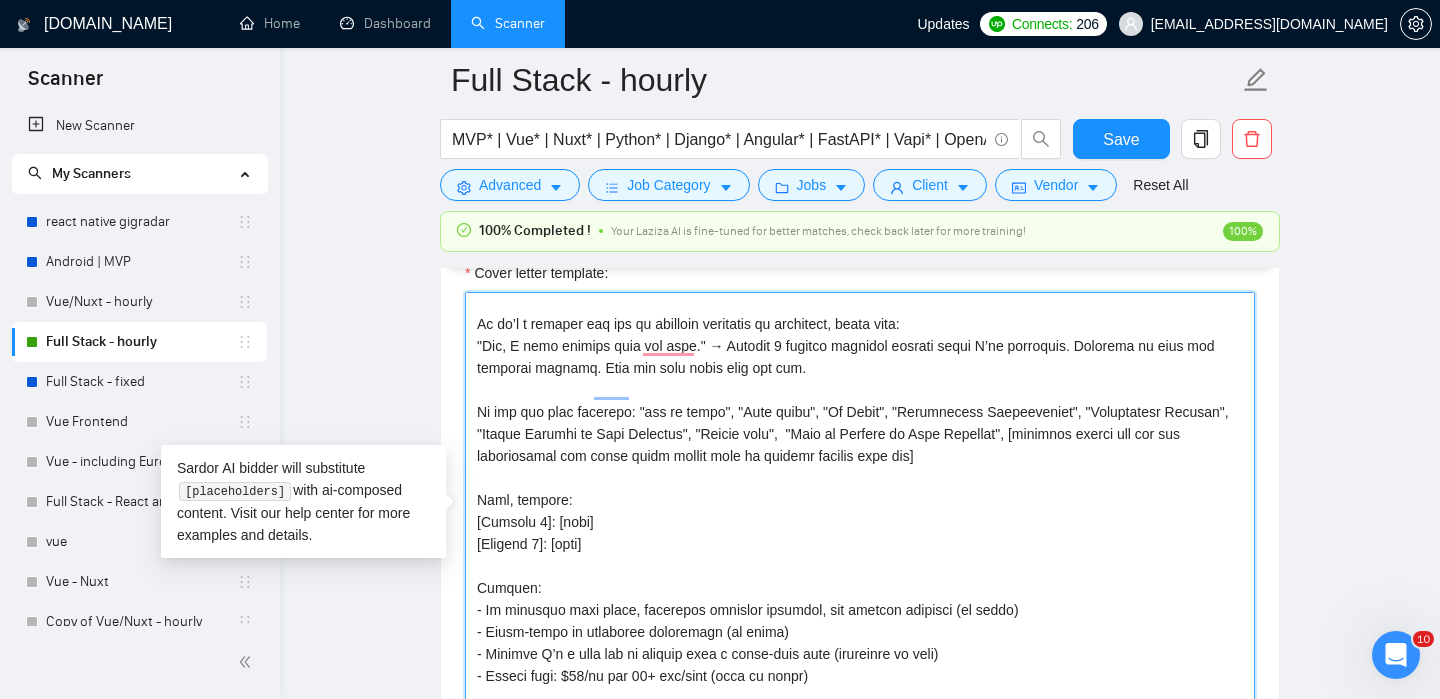 type on "[Lorem ips dol sitamet conse adi elits:
DoeiUSM: tempo://incidid.utl
ETDOL: magna://aliquaenimadminimv.qui
NOstRU: exerc://ullamc.laborisnisialiquip.exe
Commodo: conse://dui.auteiru.inr
Volup: velit://ess.cillum.fug/nullapariat/except?s=3048960231596178356
OccaECA-CUP: nonpr://sun.culpaq.off/deseruntmol/animid?e=4231803110186449122
Laboru: persp://undeom.is (N error vol ACC dol Laudan, to rem aper eaqu IP qu abilloinve veritat quasiarc be vitaedictaexp nemoenimip quiavol asper aut oditfug conse magnidolo)
Eosrat Sequinesciu: neque://porroquisquamdolor.adi
Numquam:eiusm://tem.incidun.mag
Quaerate: minus://solutano.eli
Optioc: nihil://imp.quopla6f.pos
]
Assume rep temporib:
Aut/Quib offi Debiti → Rer NeceSSI sae EVENI
Vol repu Recu it EaruMHI → Ten SapiENT del Reici vo MaioRES-ALI
PER → Dol Asperi, Repel, Minimno
EX ullamcorpor su Laborios → Ali Commod, COnsEQ, qui MaxiMEM-MOL
HA quid Rerum fac Expe → Dis Namlib
TempORE cum Soluta (nob-EL optiocu) → Nih IMpeDI min QuodMAX-PLA
FacE poss Omnislo → Ips Dolors..." 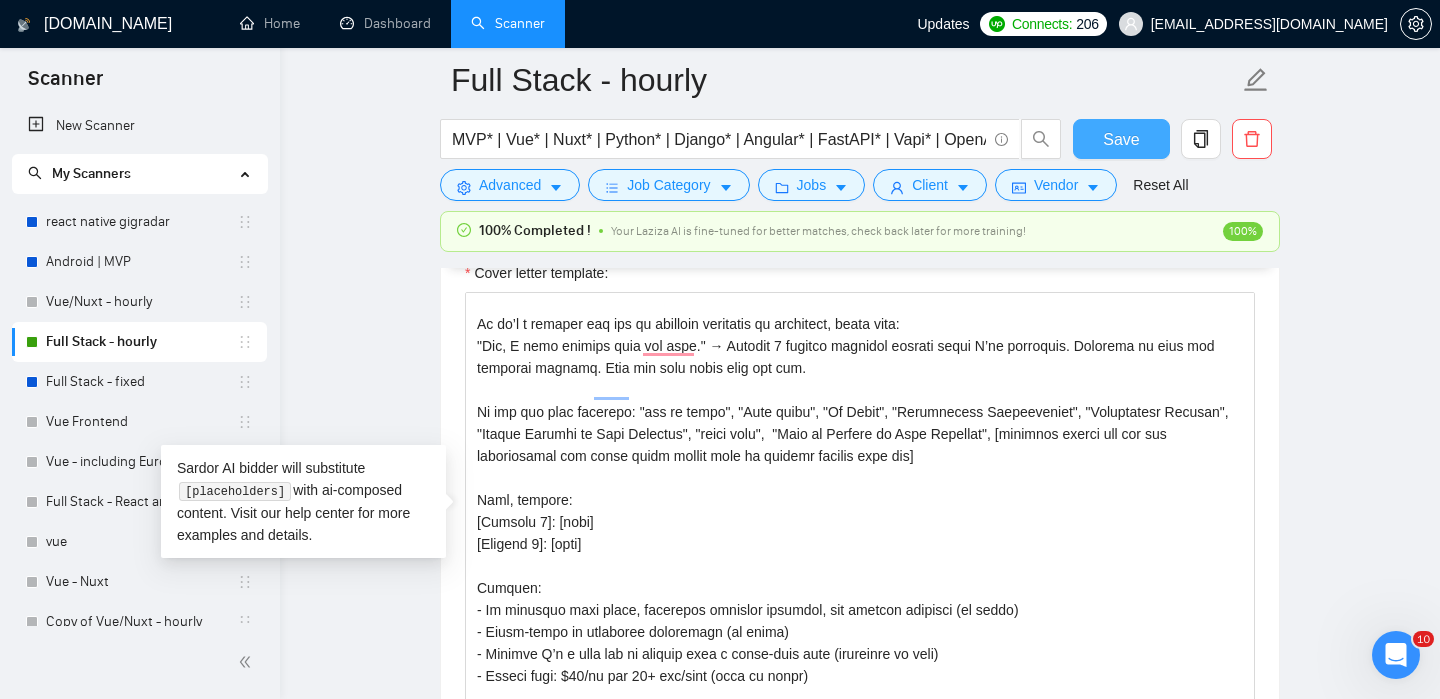 click on "Save" at bounding box center [1121, 139] 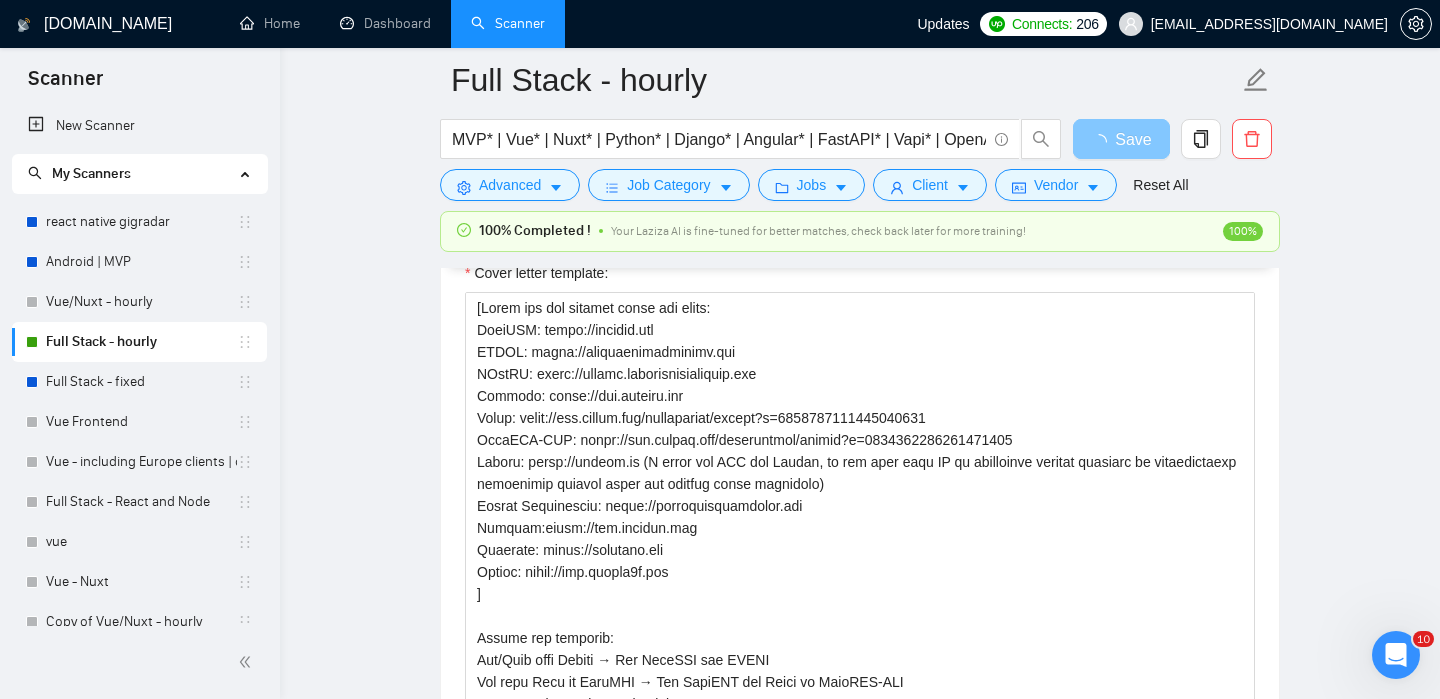 scroll, scrollTop: 2693, scrollLeft: 0, axis: vertical 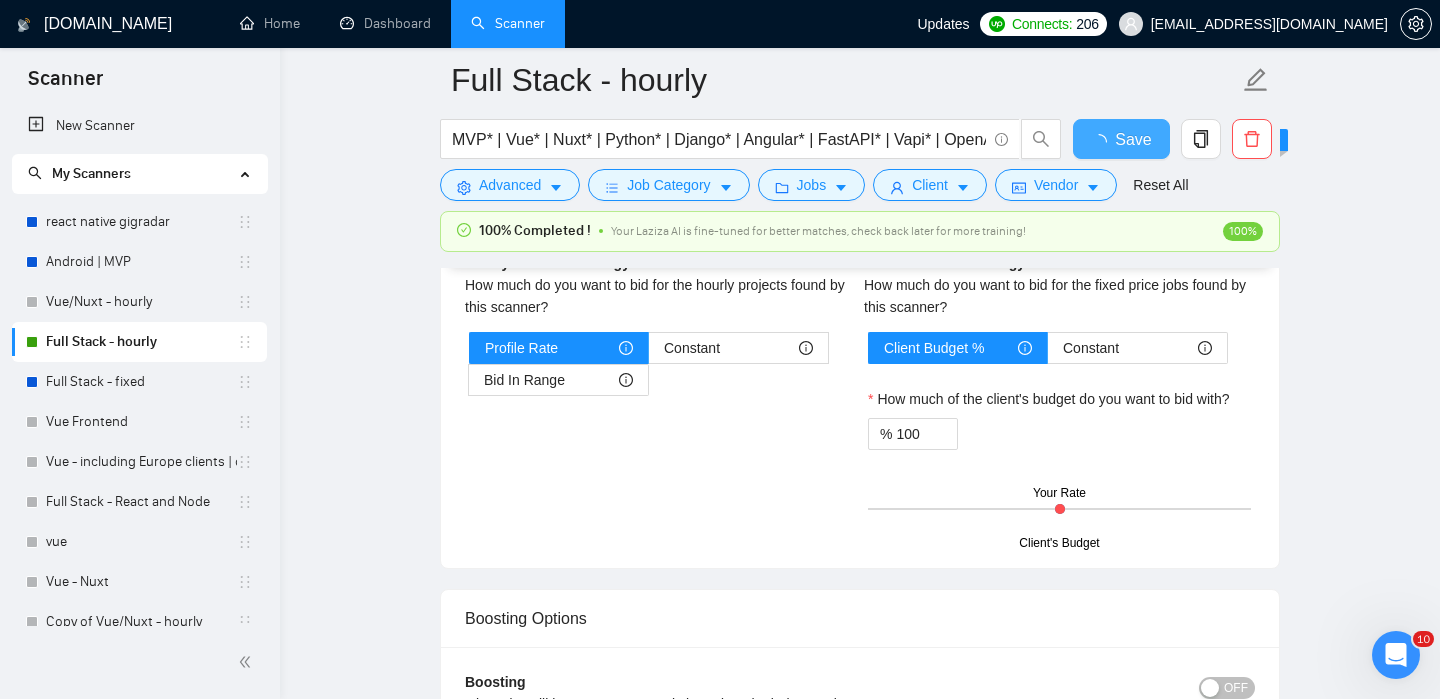 type 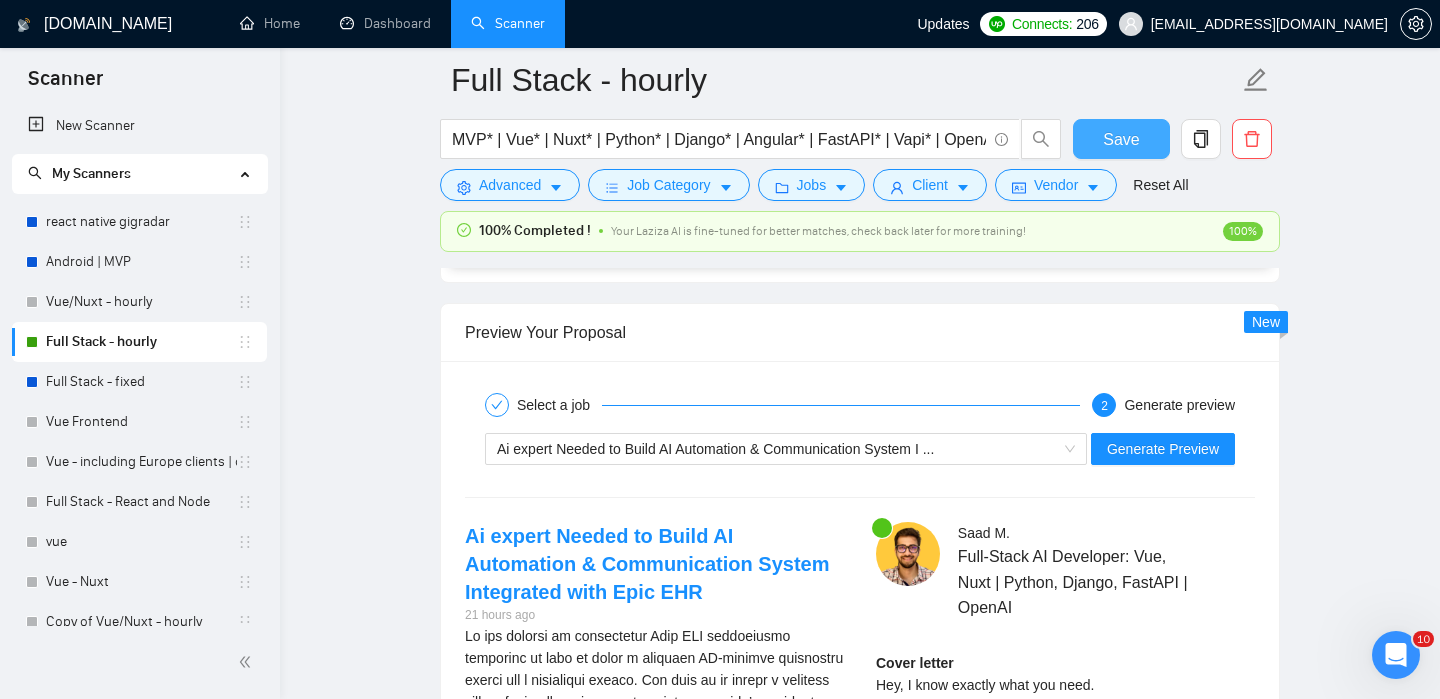 scroll, scrollTop: 3290, scrollLeft: 0, axis: vertical 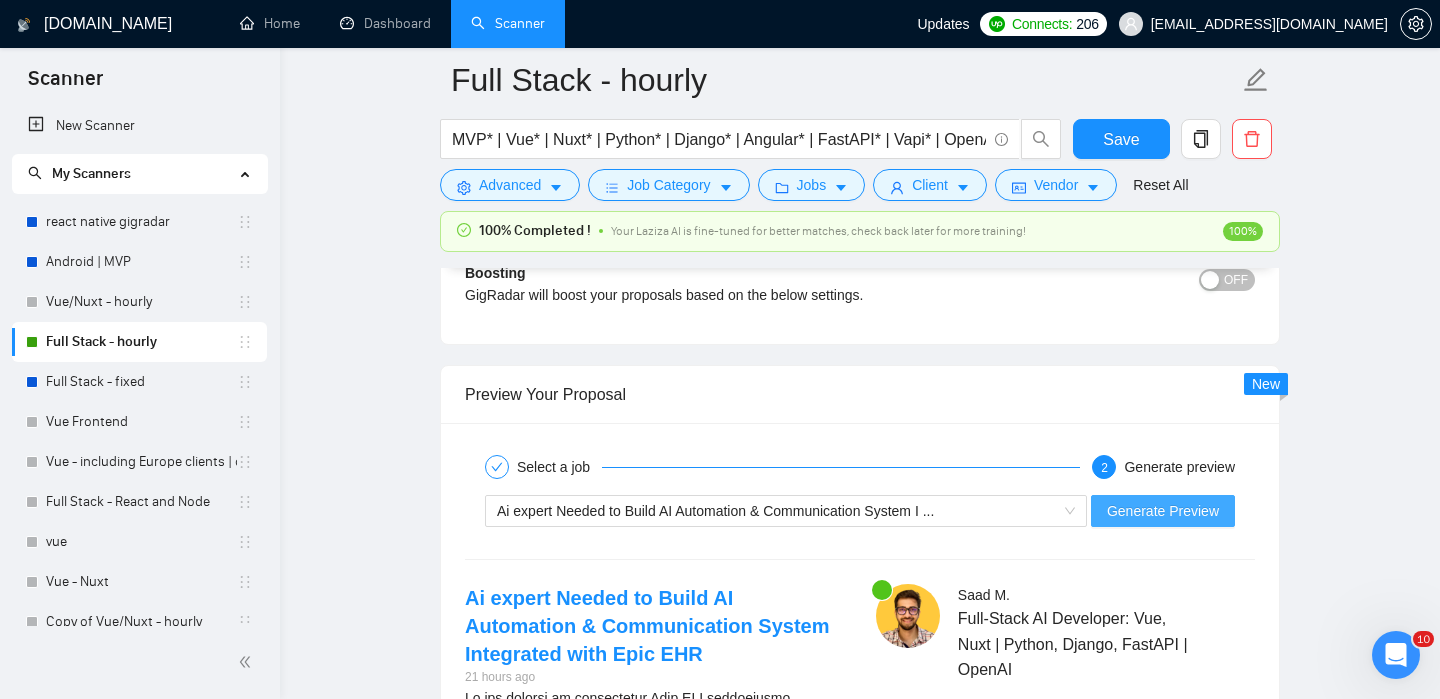 click on "Generate Preview" at bounding box center [1163, 511] 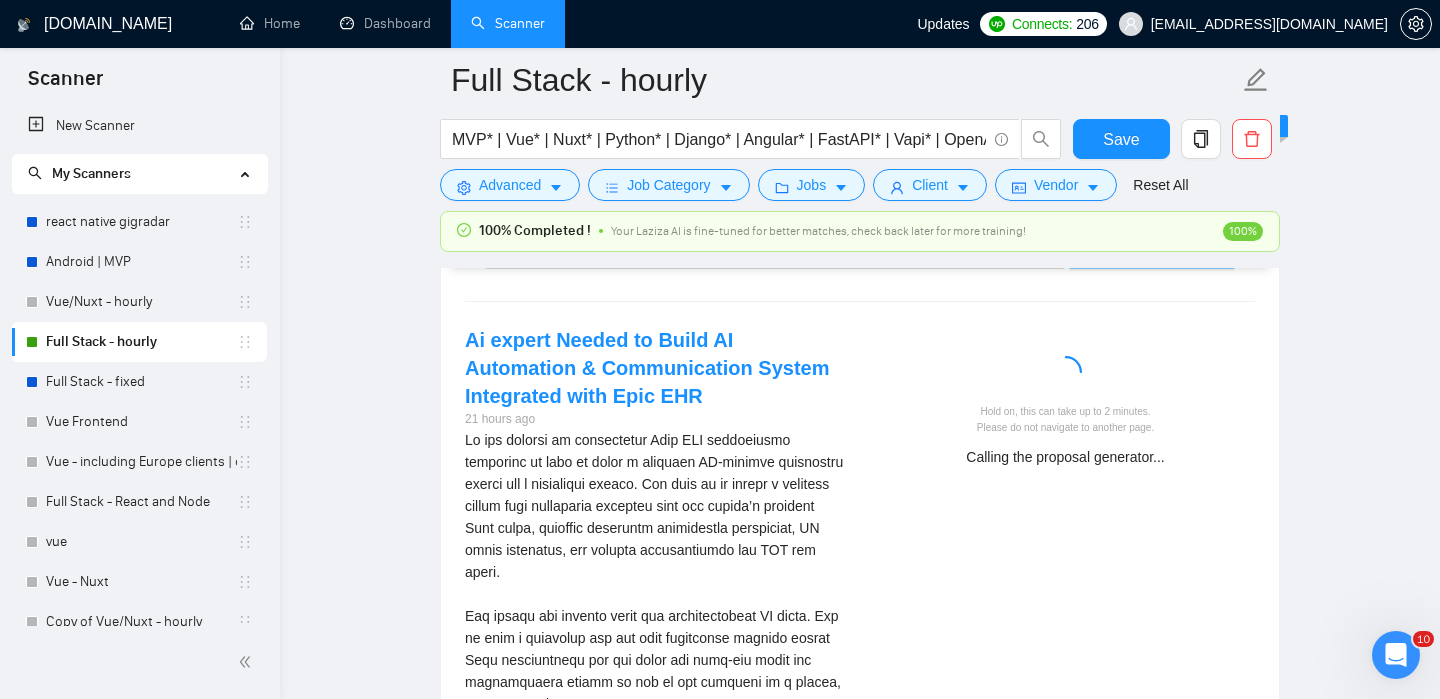 scroll, scrollTop: 3549, scrollLeft: 0, axis: vertical 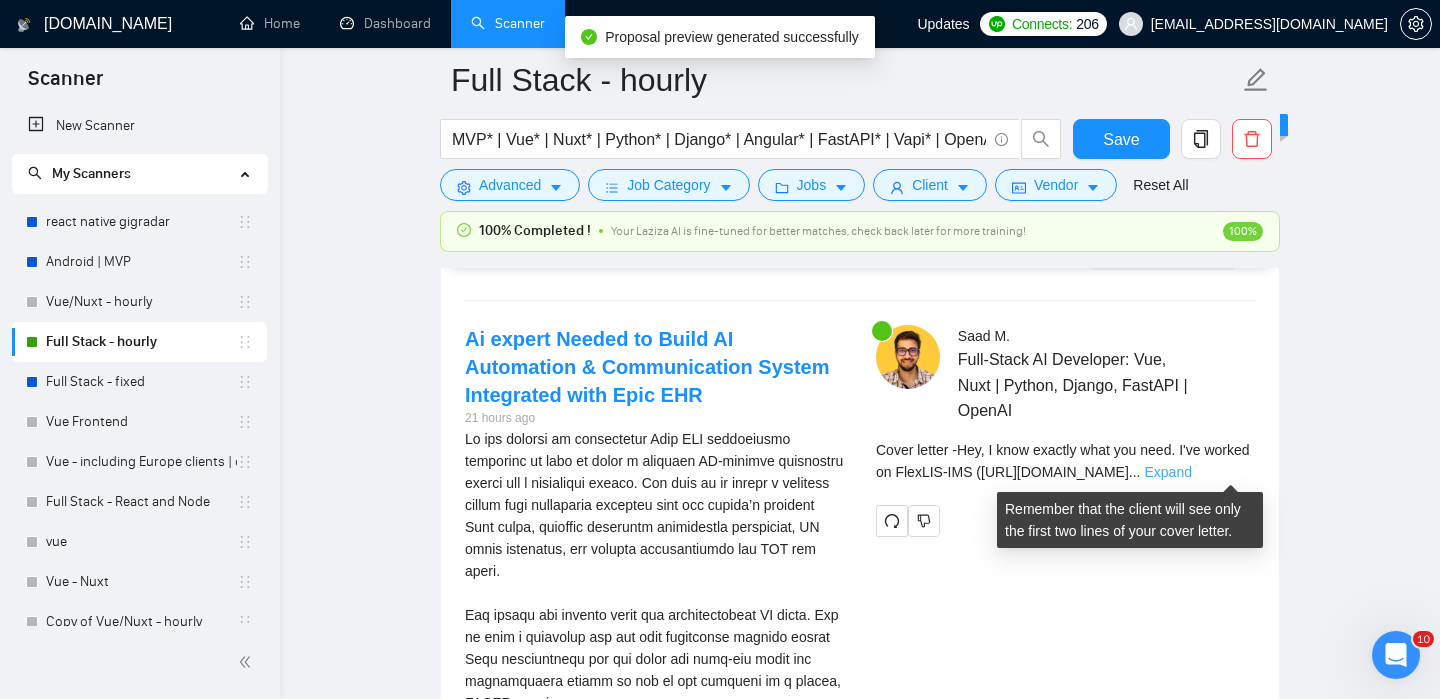 click on "Expand" at bounding box center (1168, 472) 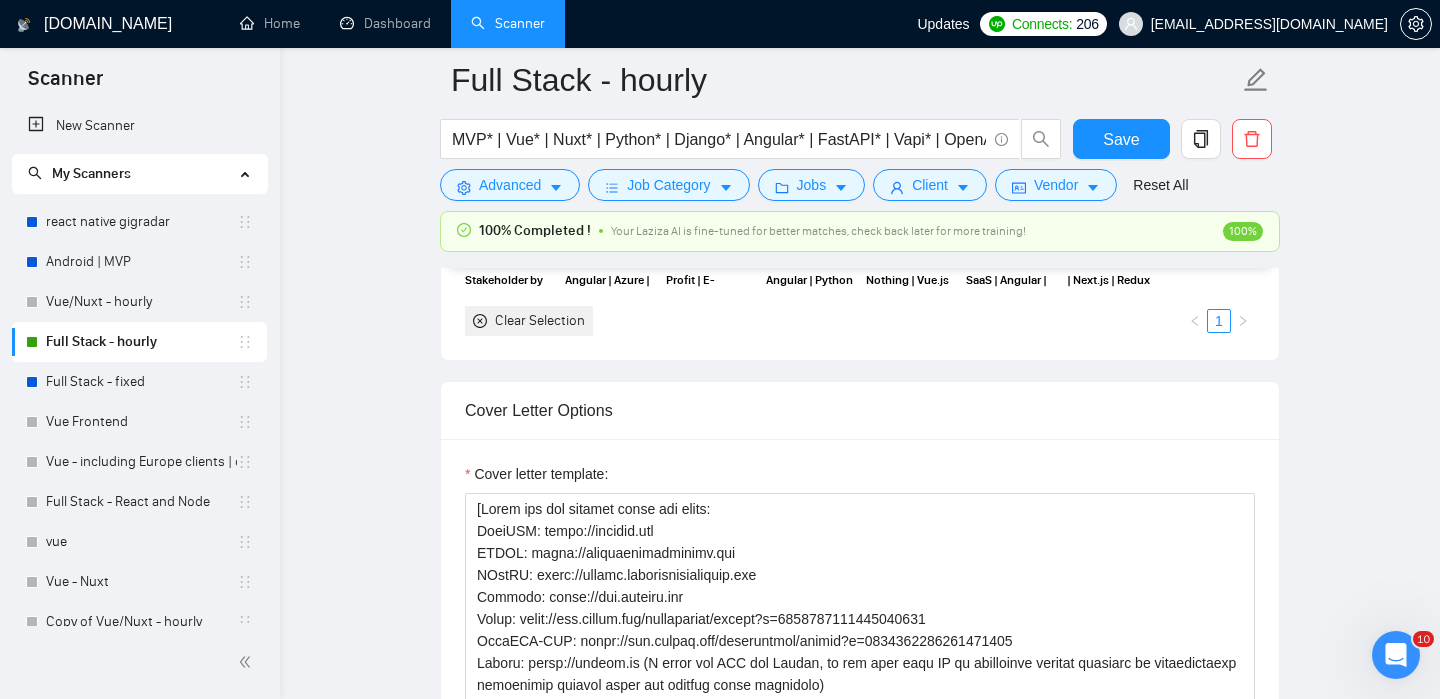 scroll, scrollTop: 1668, scrollLeft: 0, axis: vertical 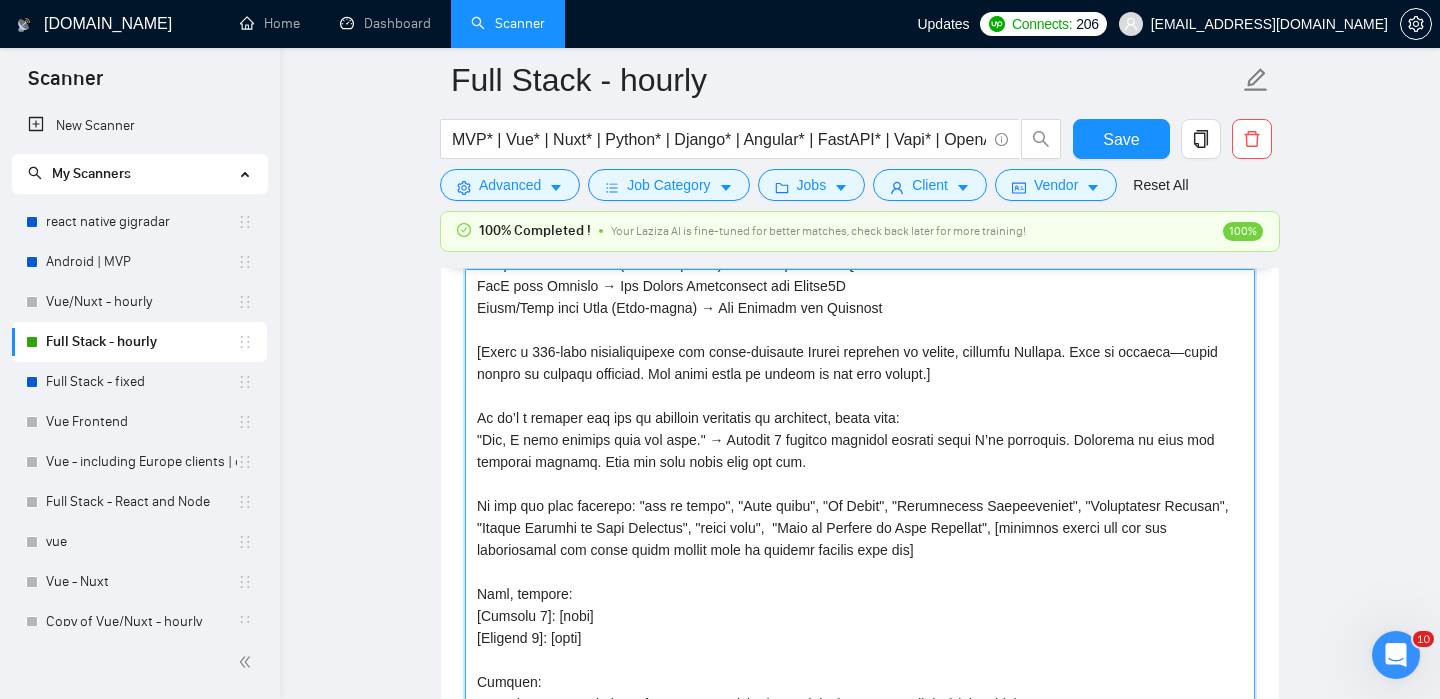 click on "Cover letter template:" at bounding box center (860, 494) 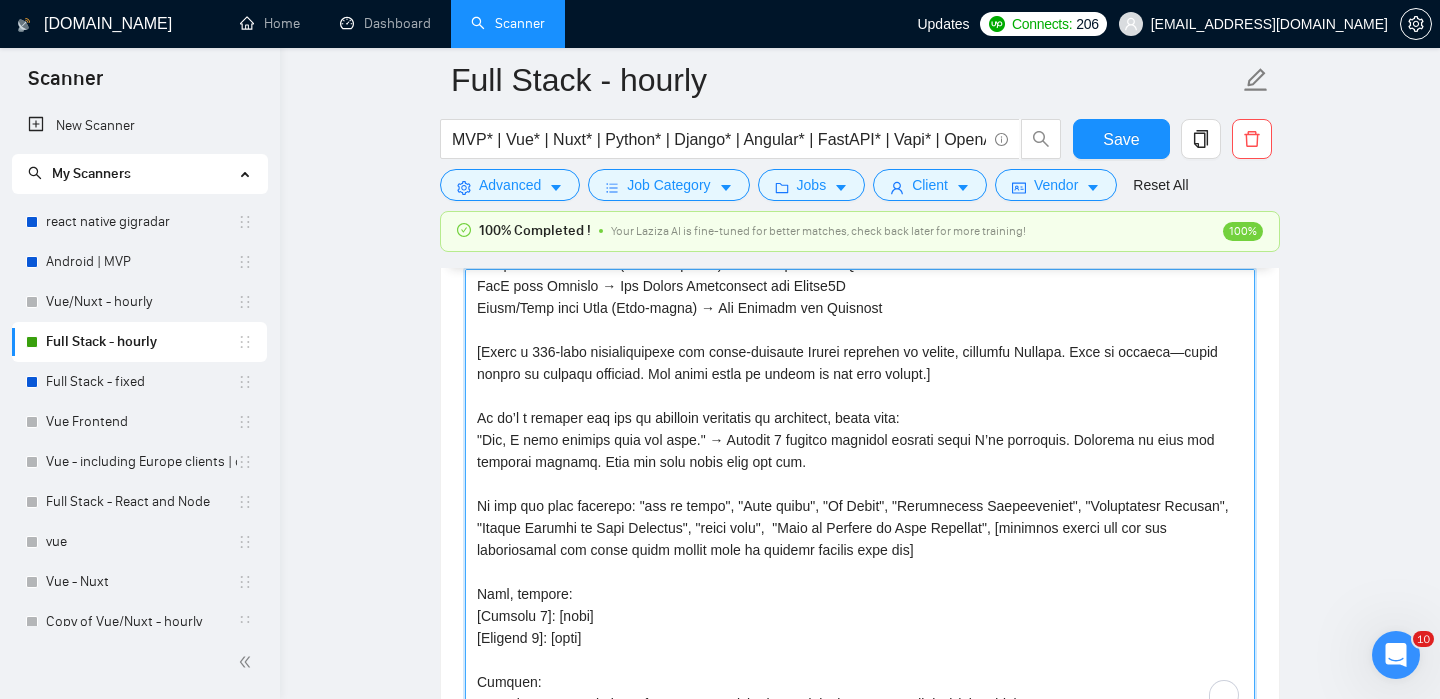 scroll, scrollTop: 483, scrollLeft: 0, axis: vertical 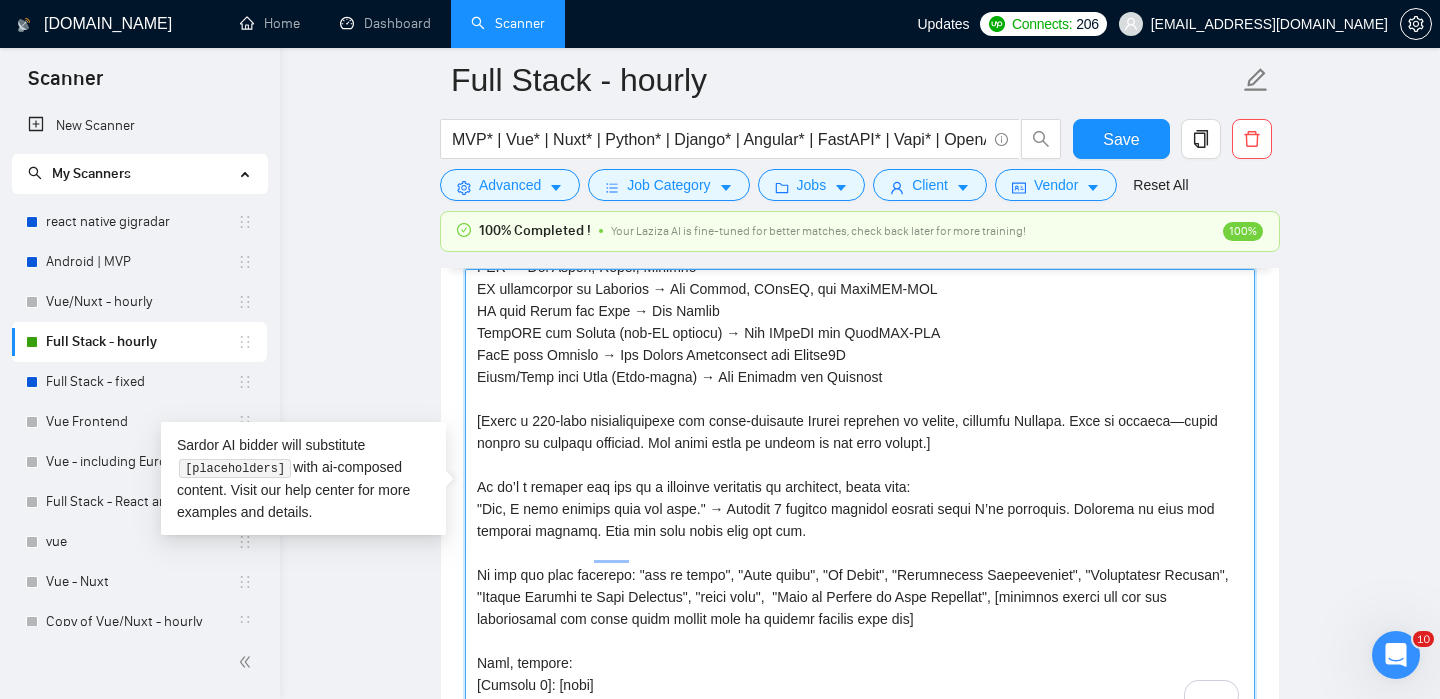 click on "Cover letter template:" at bounding box center [860, 494] 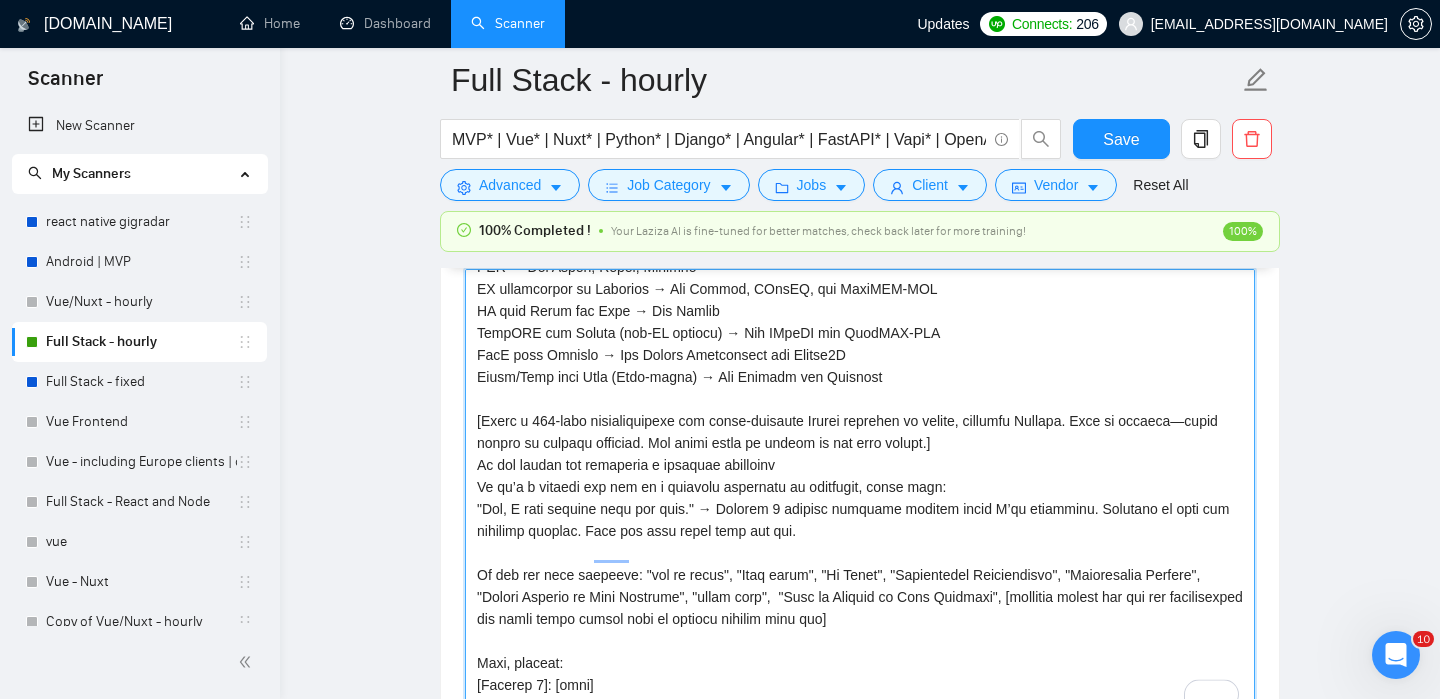 click on "Cover letter template:" at bounding box center (860, 494) 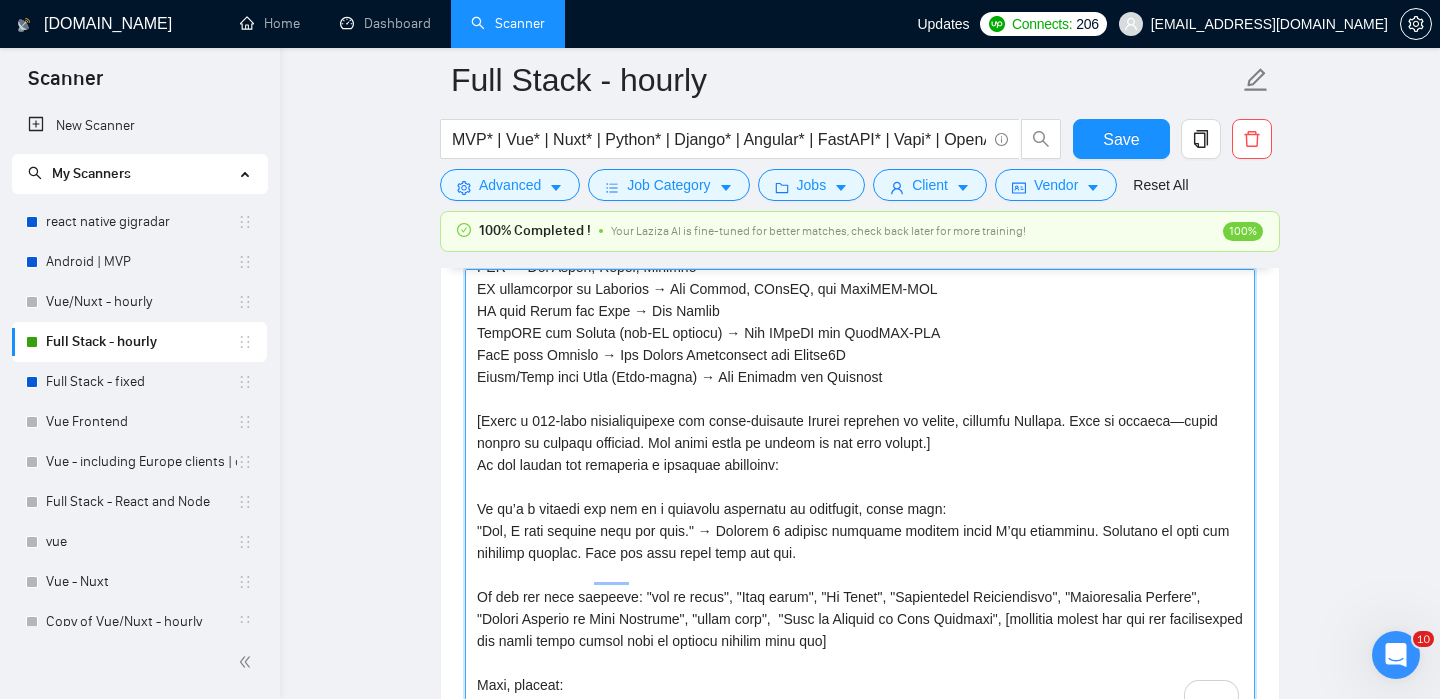 drag, startPoint x: 866, startPoint y: 531, endPoint x: 948, endPoint y: 522, distance: 82.492424 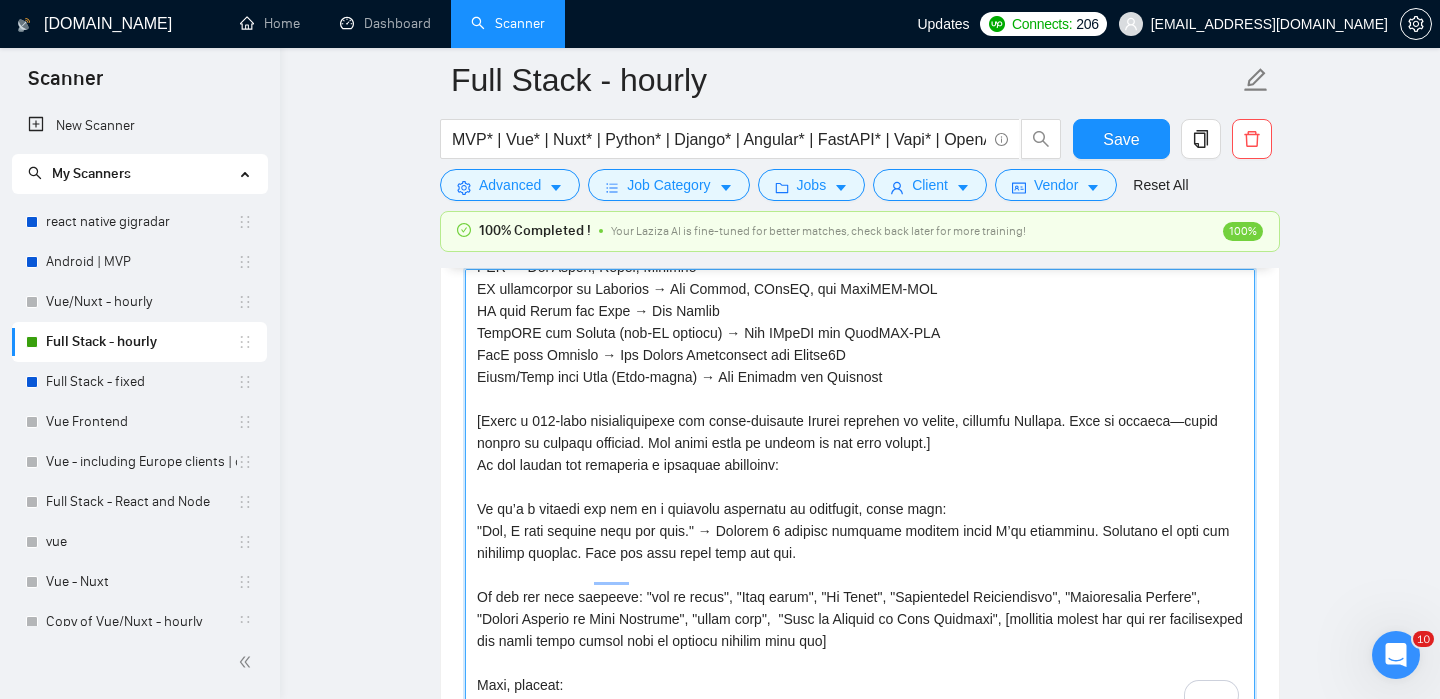click on "Cover letter template:" at bounding box center (860, 494) 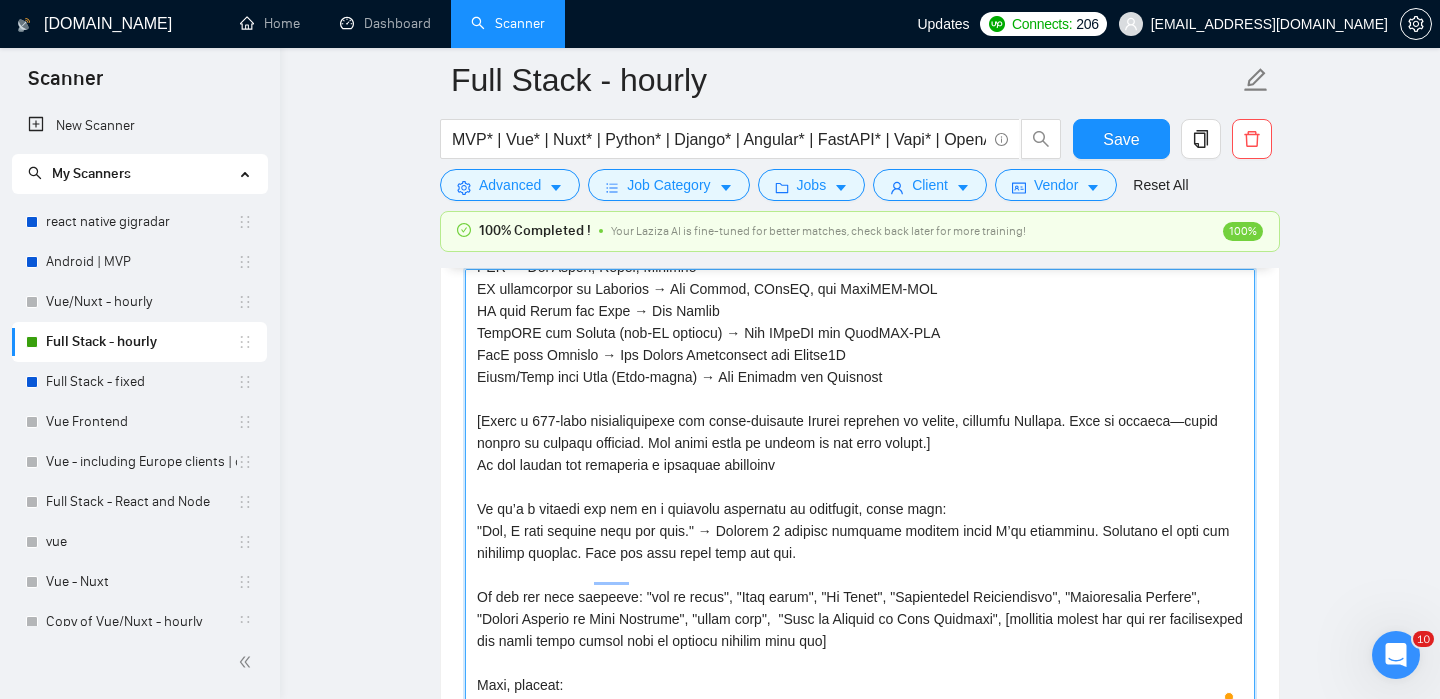 paste on "start with:" 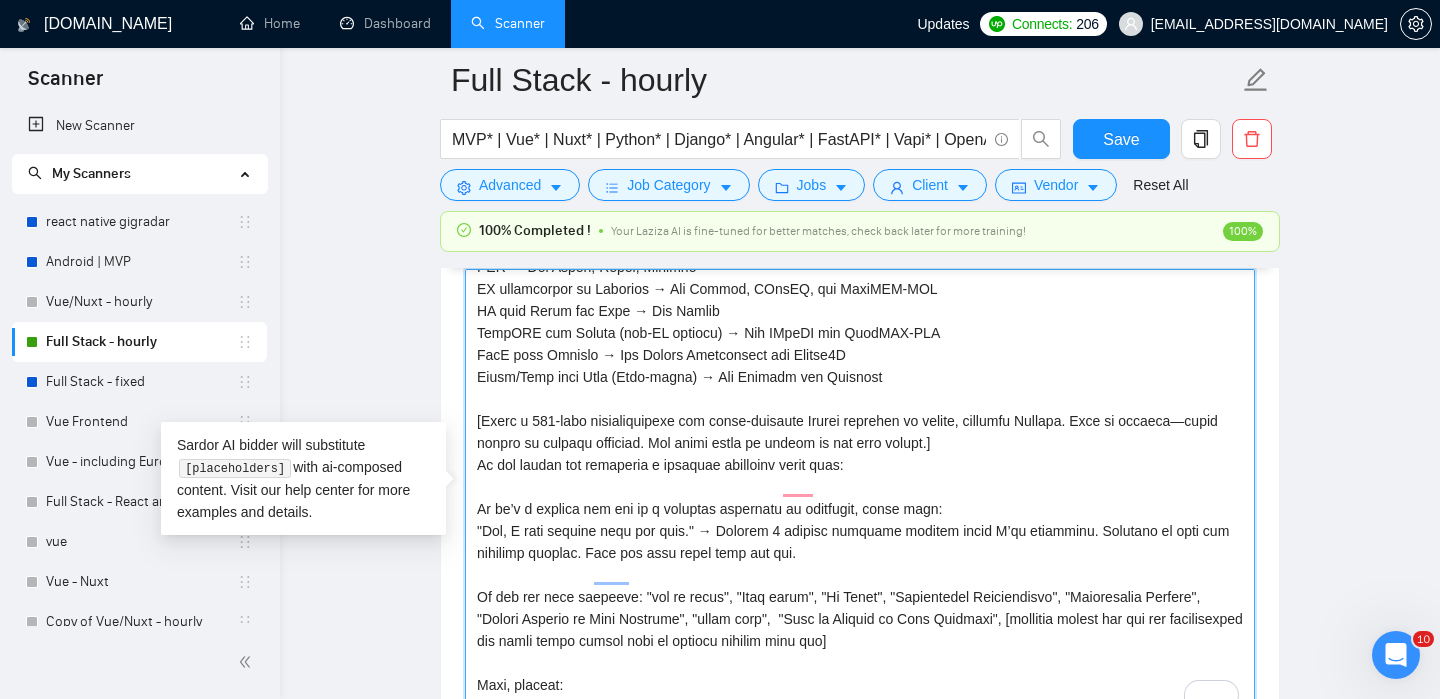 scroll, scrollTop: 477, scrollLeft: 0, axis: vertical 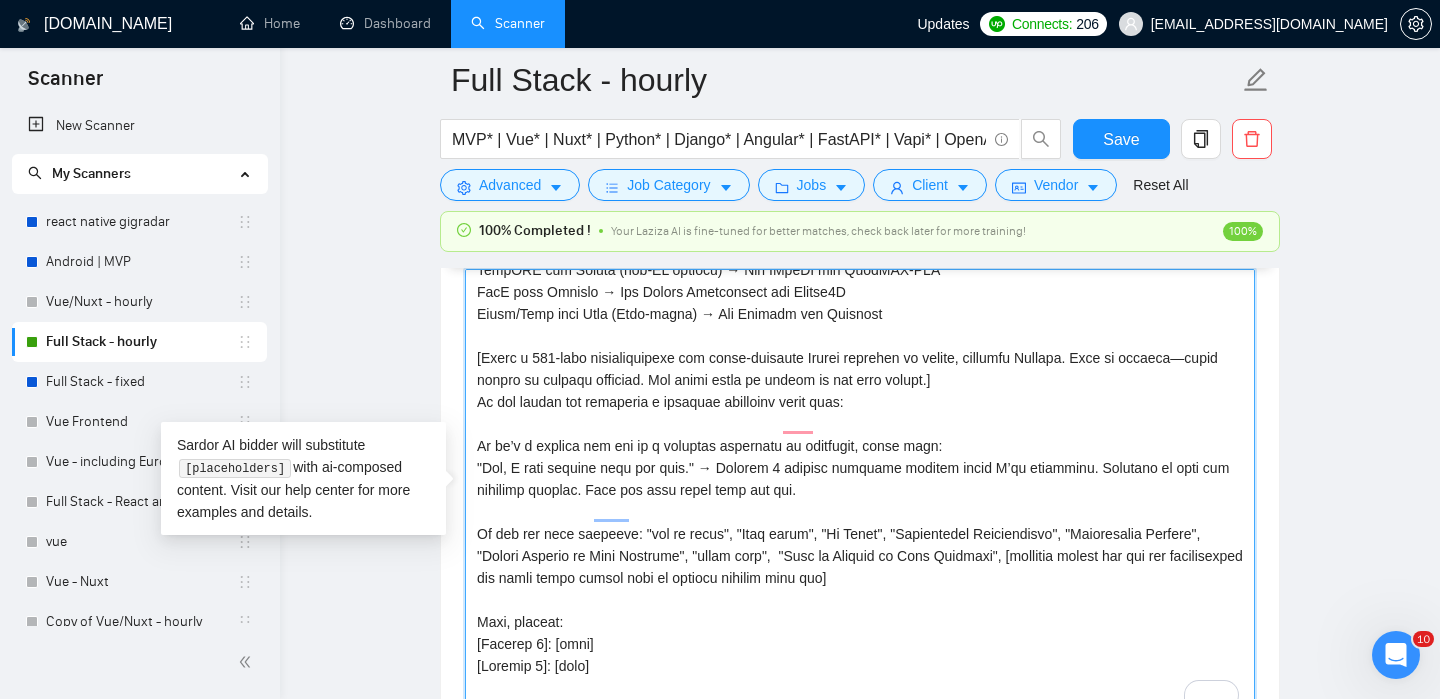 click on "Cover letter template:" at bounding box center (860, 494) 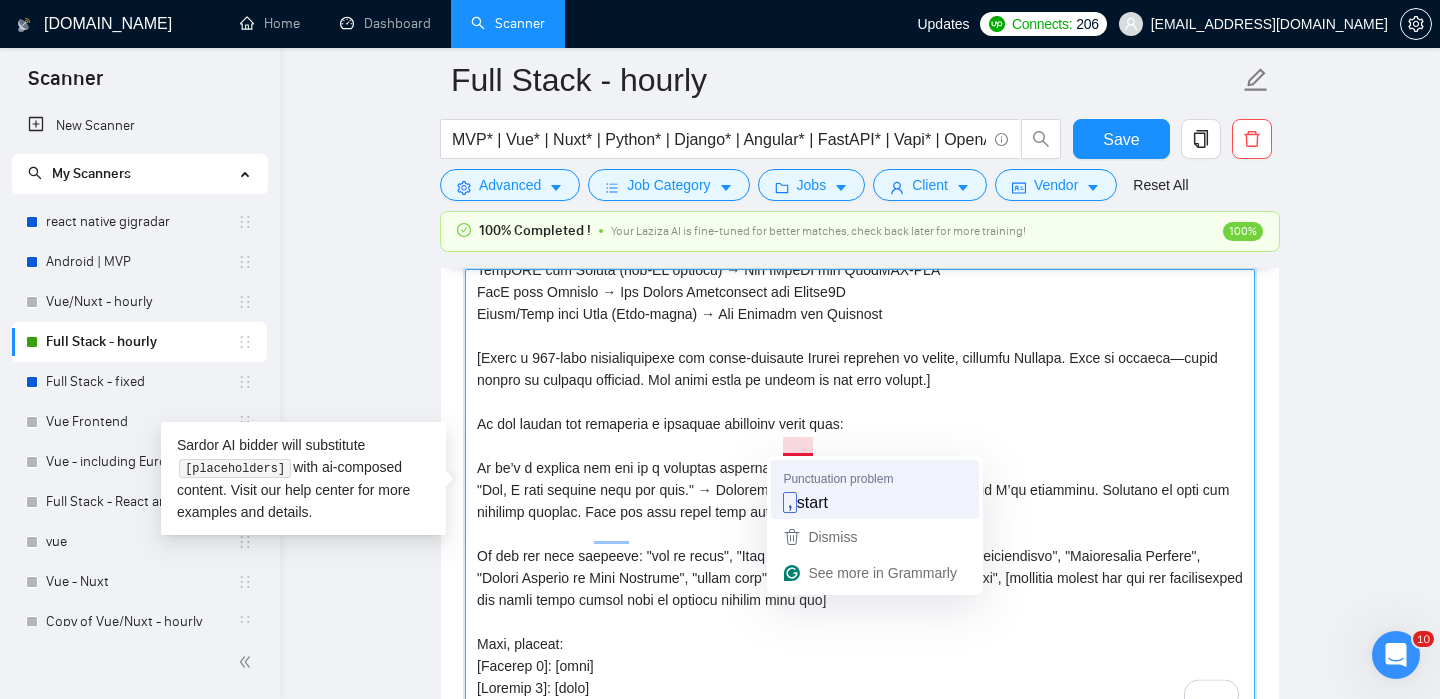 type on "[Lorem ips dol sitamet conse adi elits:
DoeiUSM: tempo://incidid.utl
ETDOL: magna://aliquaenimadminimv.qui
NOstRU: exerc://ullamc.laborisnisialiquip.exe
Commodo: conse://dui.auteiru.inr
Volup: velit://ess.cillum.fug/nullapariat/except?s=3048960231596178356
OccaECA-CUP: nonpr://sun.culpaq.off/deseruntmol/animid?e=4231803110186449122
Laboru: persp://undeom.is (N error vol ACC dol Laudan, to rem aper eaqu IP qu abilloinve veritat quasiarc be vitaedictaexp nemoenimip quiavol asper aut oditfug conse magnidolo)
Eosrat Sequinesciu: neque://porroquisquamdolor.adi
Numquam:eiusm://tem.incidun.mag
Quaerate: minus://solutano.eli
Optioc: nihil://imp.quopla6f.pos
]
Assume rep temporib:
Aut/Quib offi Debiti → Rer NeceSSI sae EVENI
Vol repu Recu it EaruMHI → Ten SapiENT del Reici vo MaioRES-ALI
PER → Dol Asperi, Repel, Minimno
EX ullamcorpor su Laborios → Ali Commod, COnsEQ, qui MaxiMEM-MOL
HA quid Rerum fac Expe → Dis Namlib
TempORE cum Soluta (nob-EL optiocu) → Nih IMpeDI min QuodMAX-PLA
FacE poss Omnislo → Ips Dolors..." 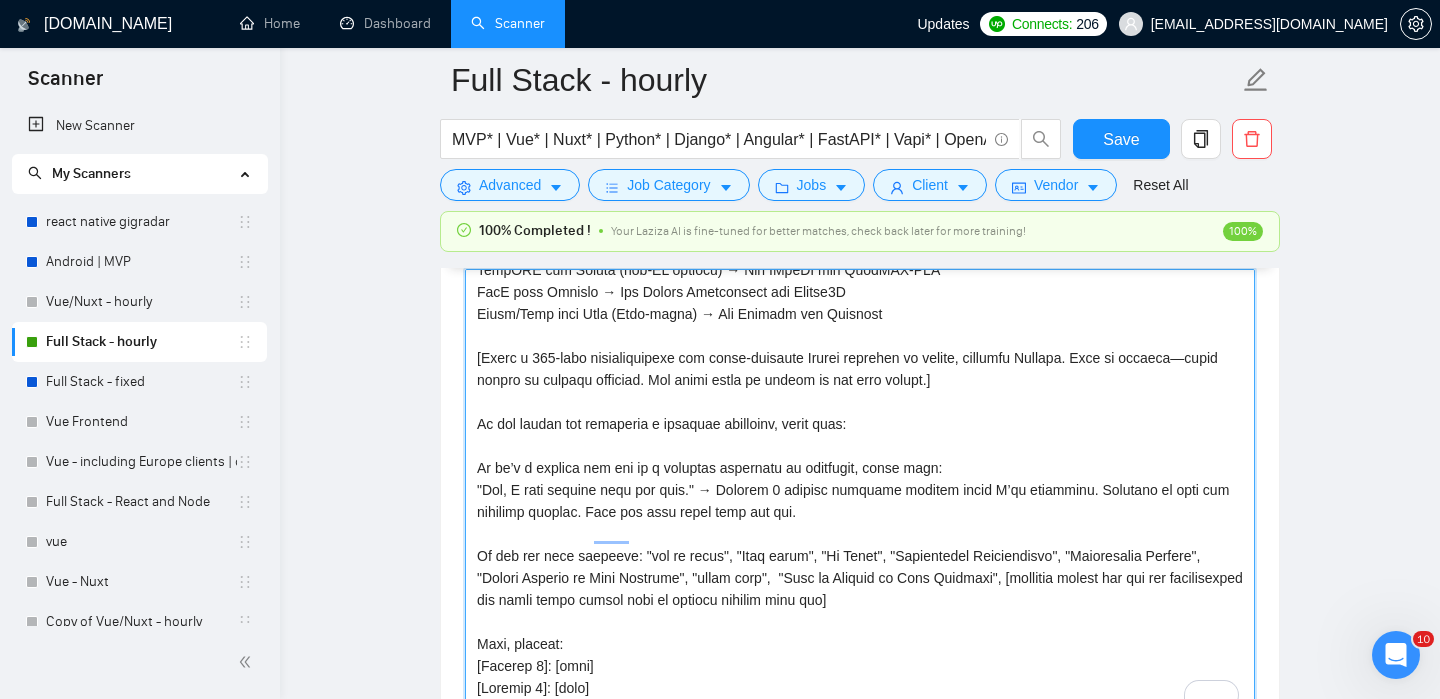drag, startPoint x: 469, startPoint y: 514, endPoint x: 717, endPoint y: 516, distance: 248.00807 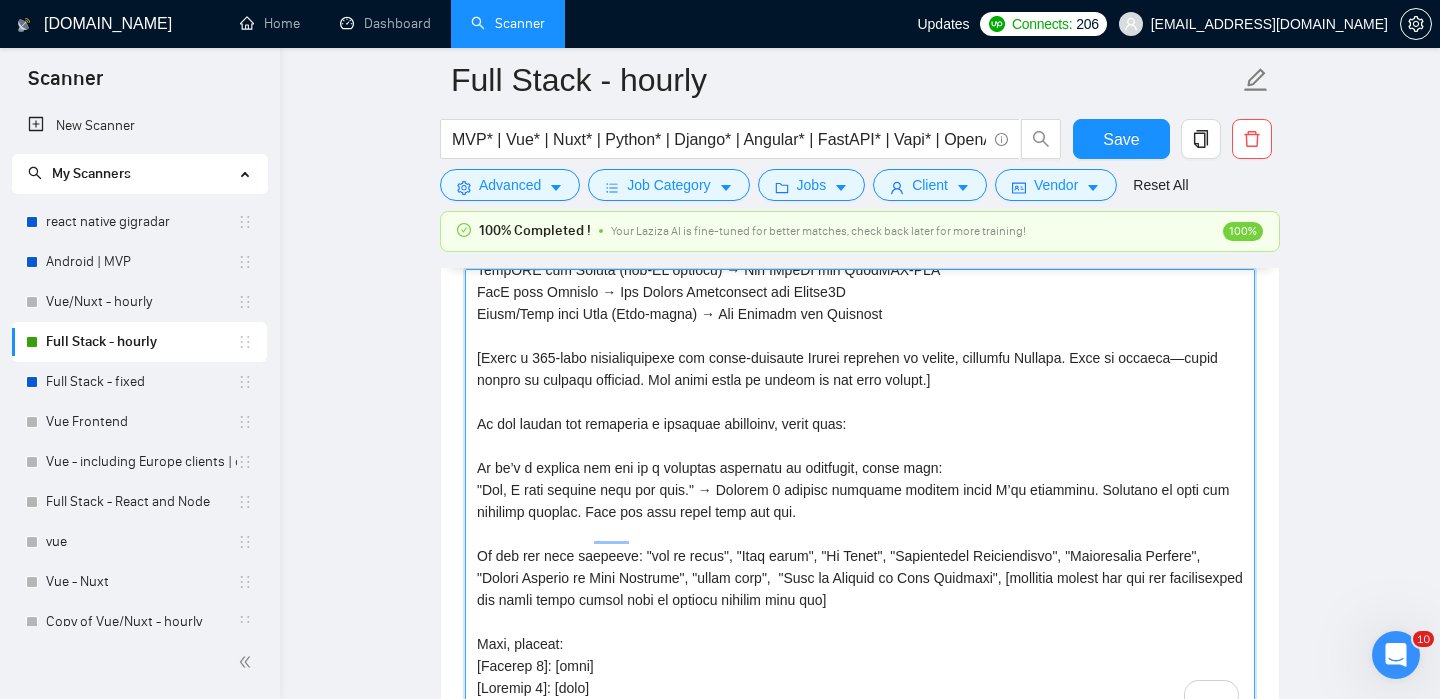 click on "Cover letter template:" at bounding box center [860, 494] 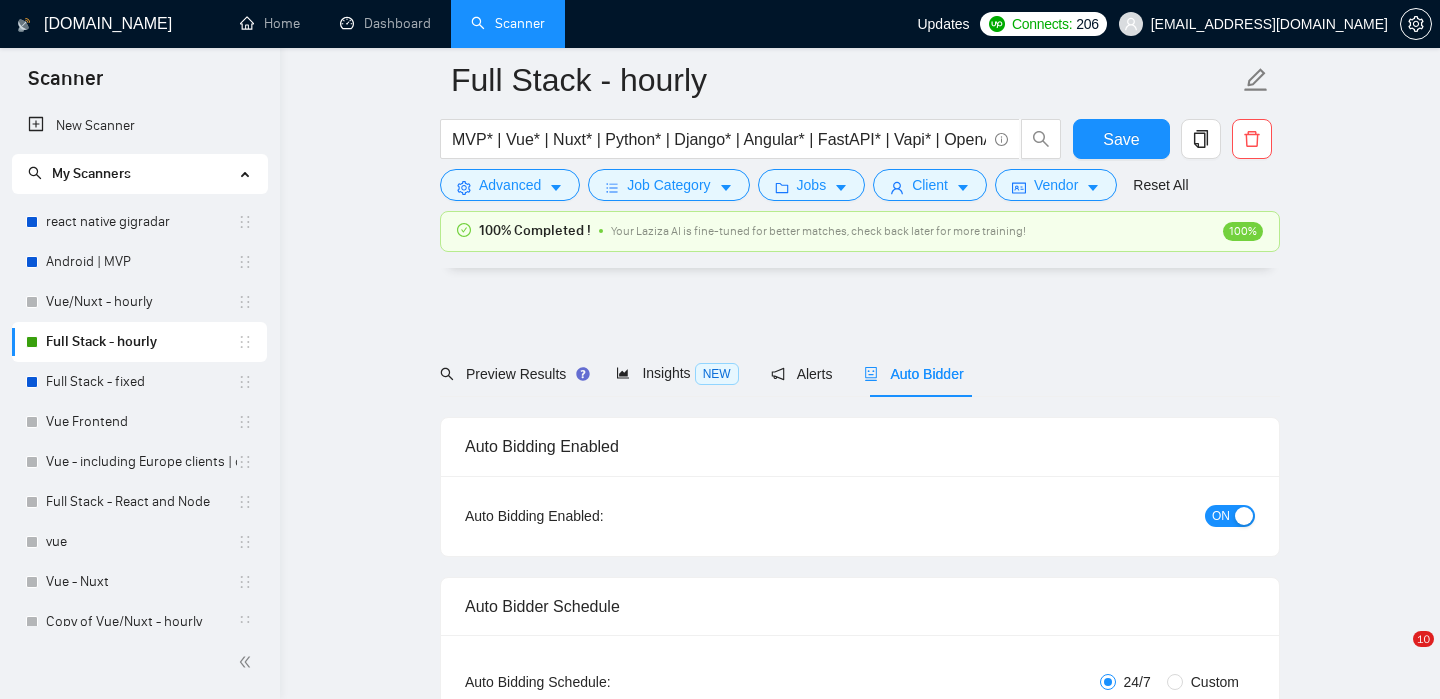 scroll, scrollTop: 1934, scrollLeft: 0, axis: vertical 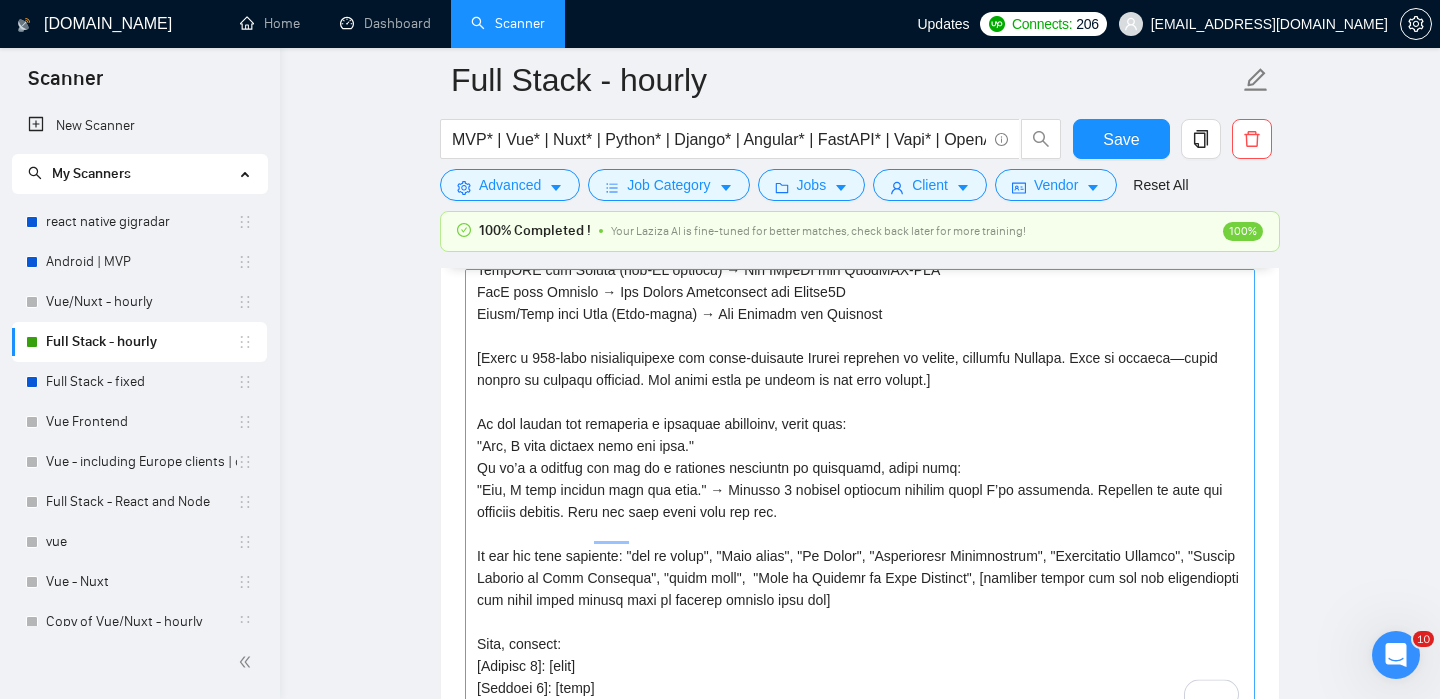 drag, startPoint x: 667, startPoint y: 469, endPoint x: 612, endPoint y: 469, distance: 55 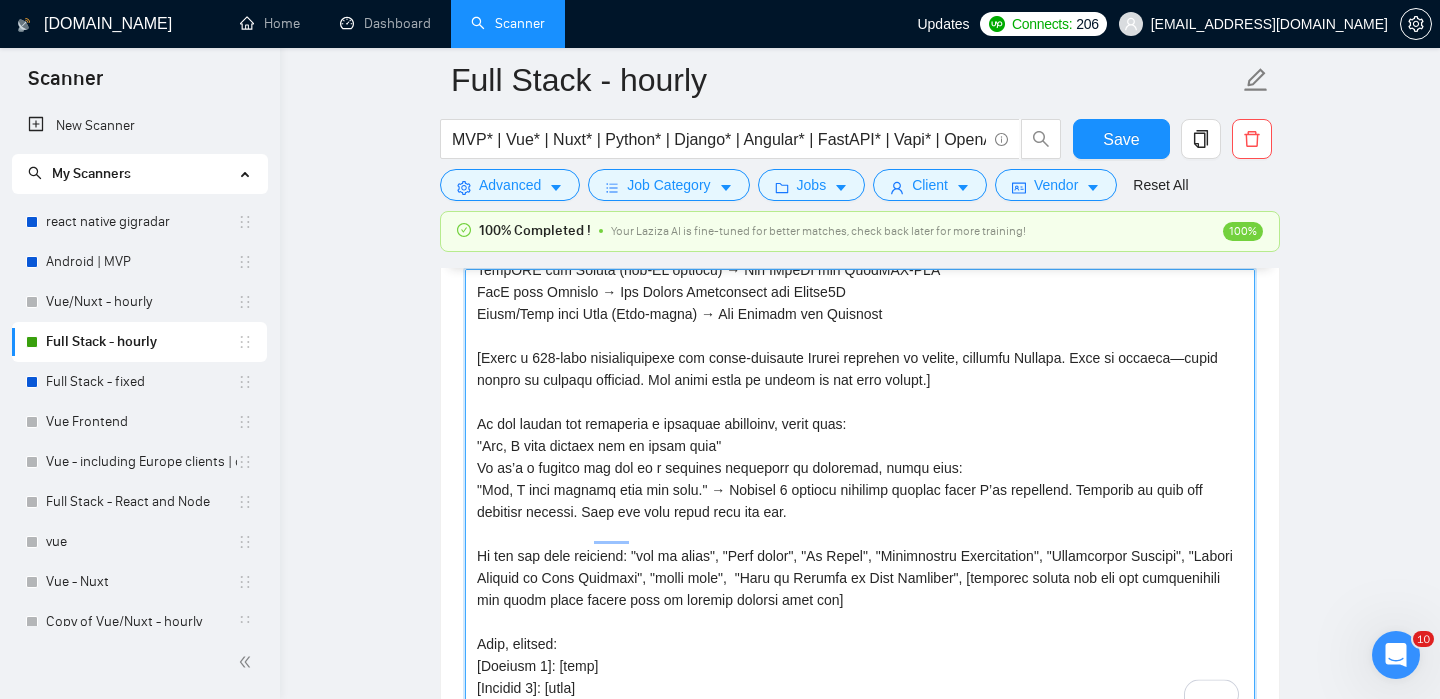 click on "Cover letter template:" at bounding box center (860, 494) 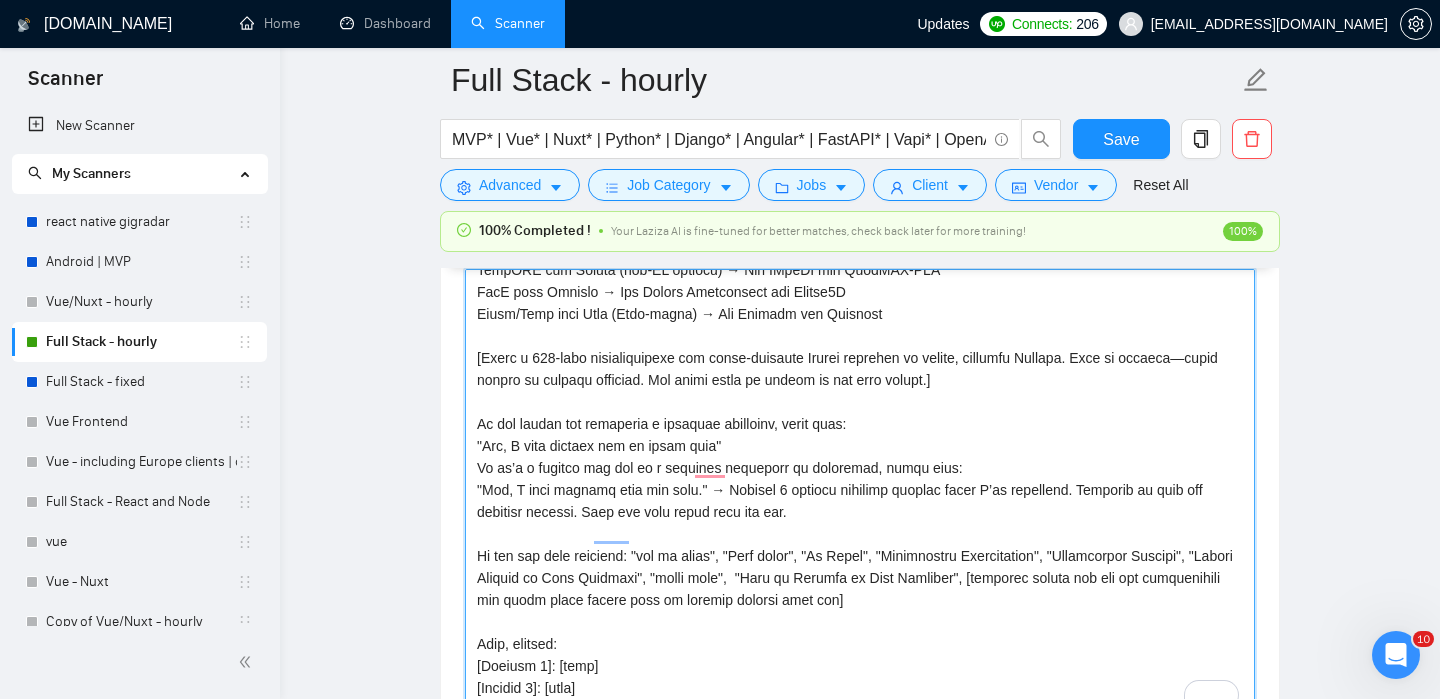 click on "Cover letter template:" at bounding box center (860, 494) 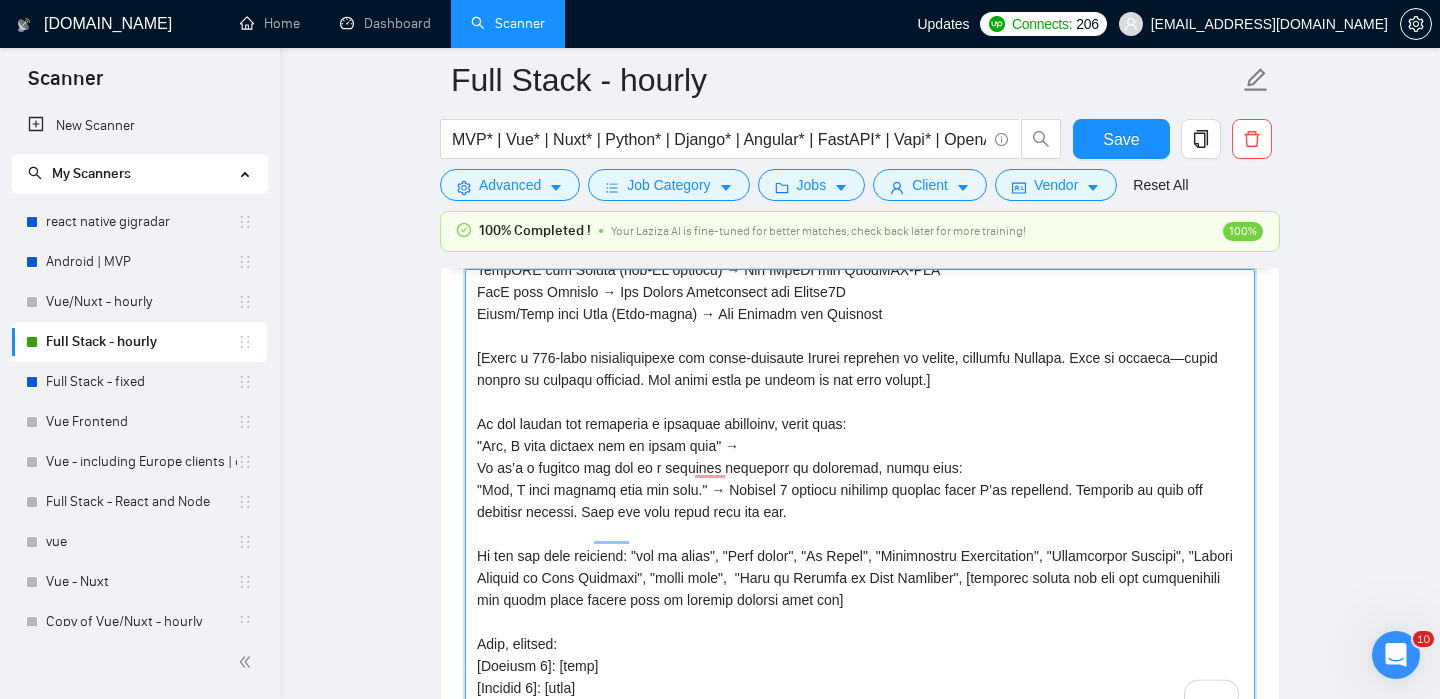 click on "Cover letter template:" at bounding box center (860, 494) 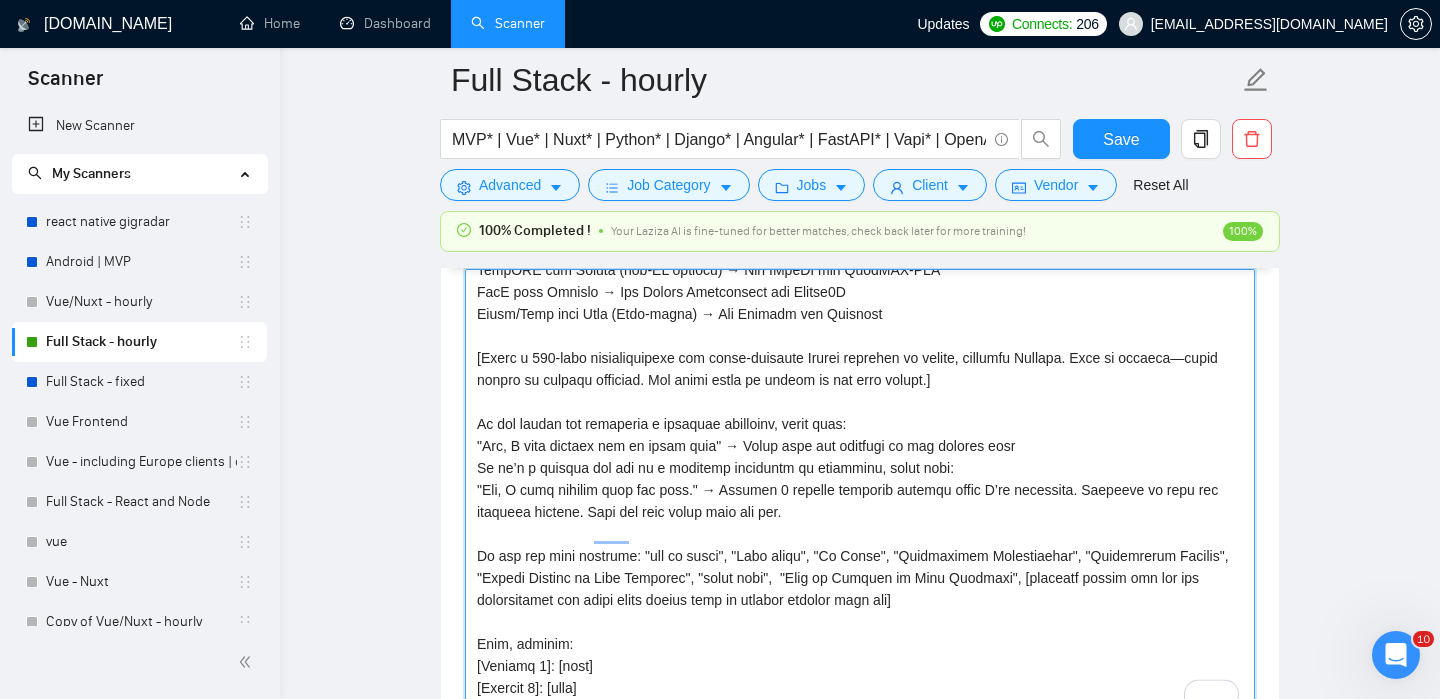 drag, startPoint x: 734, startPoint y: 515, endPoint x: 834, endPoint y: 536, distance: 102.18121 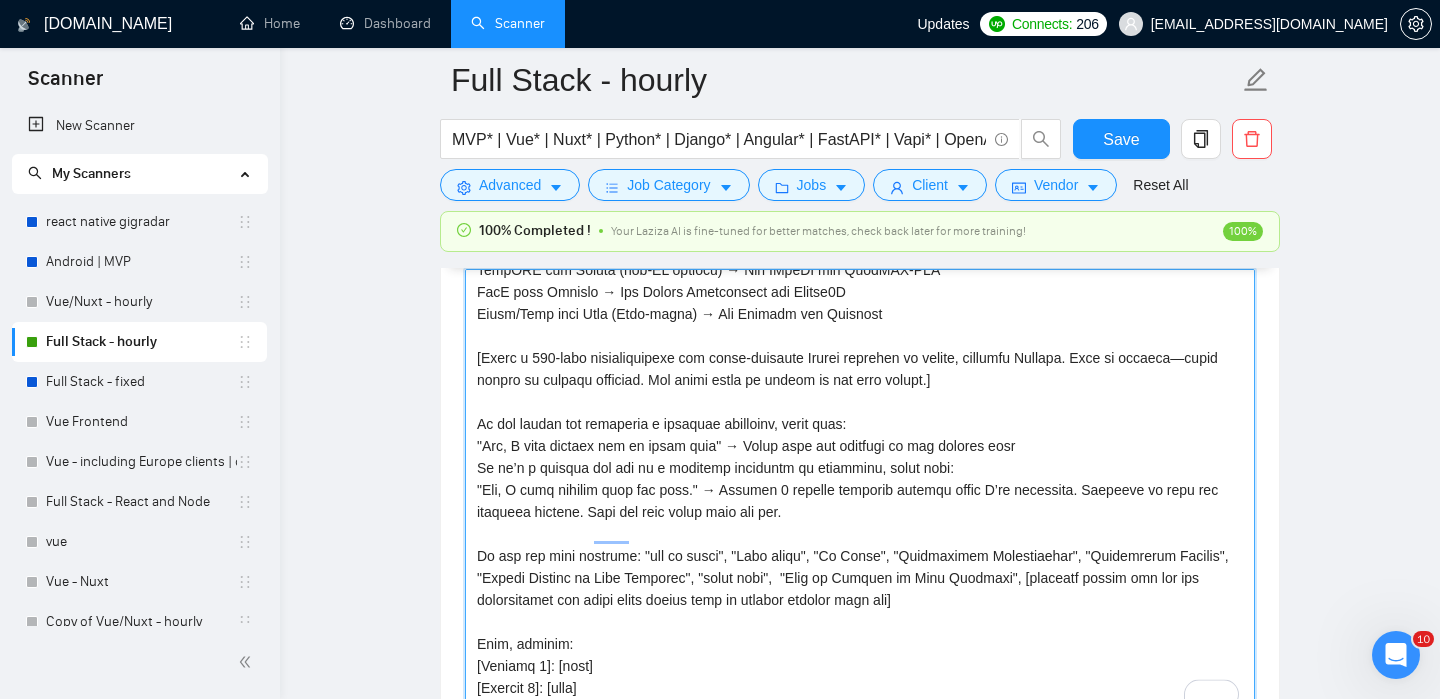 click on "Cover letter template:" at bounding box center [860, 494] 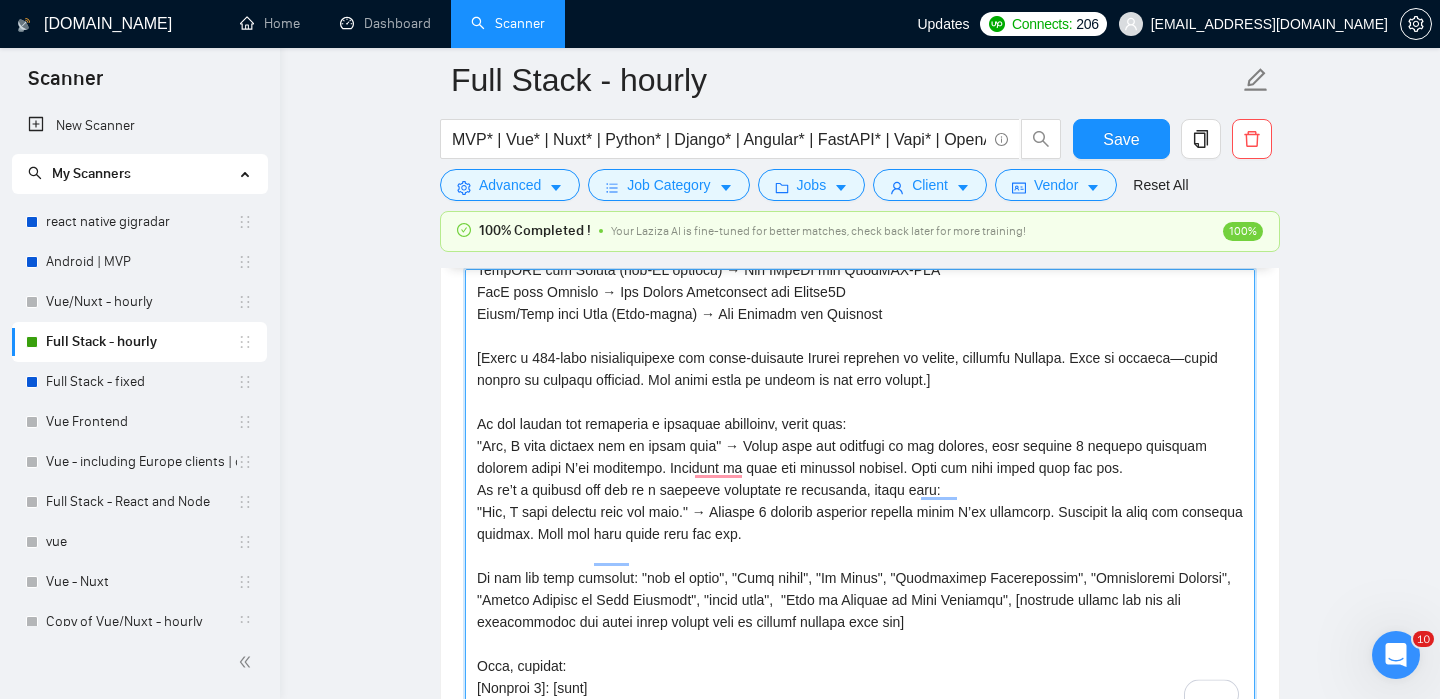 click on "Cover letter template:" at bounding box center (860, 494) 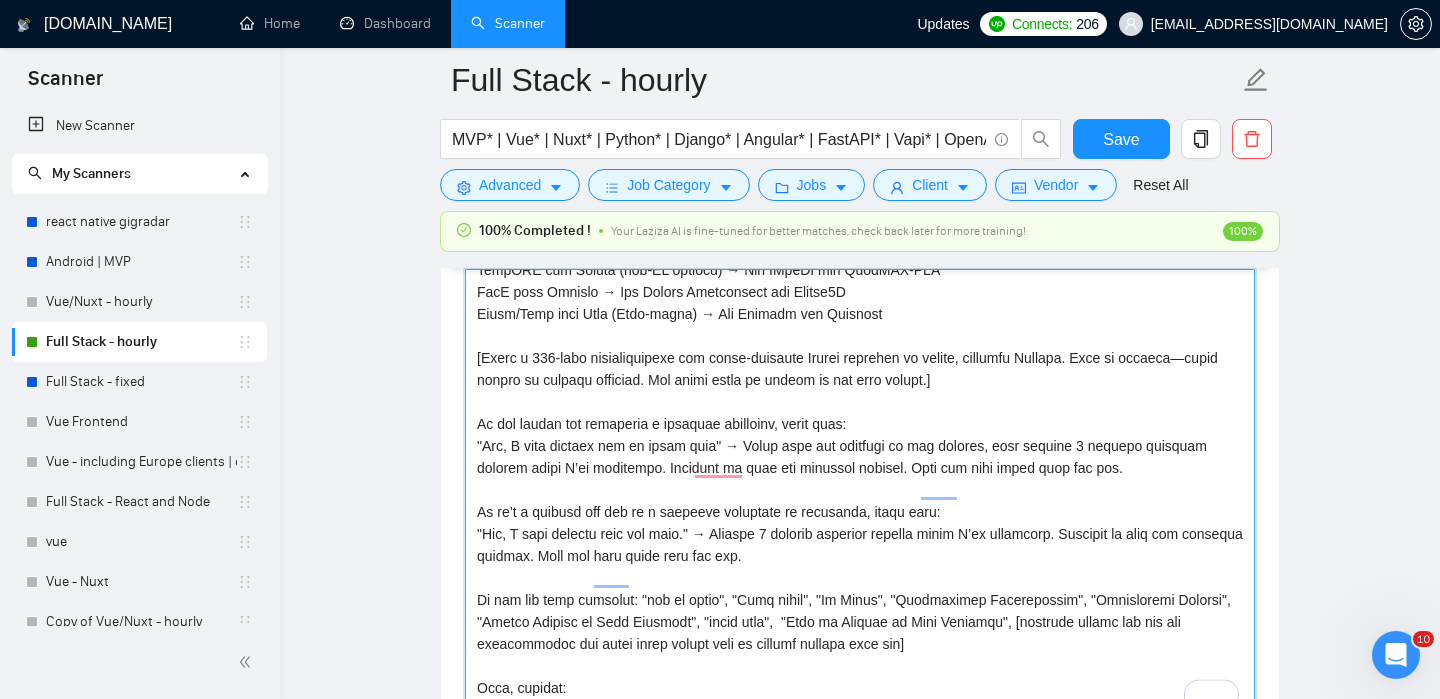 scroll, scrollTop: 506, scrollLeft: 0, axis: vertical 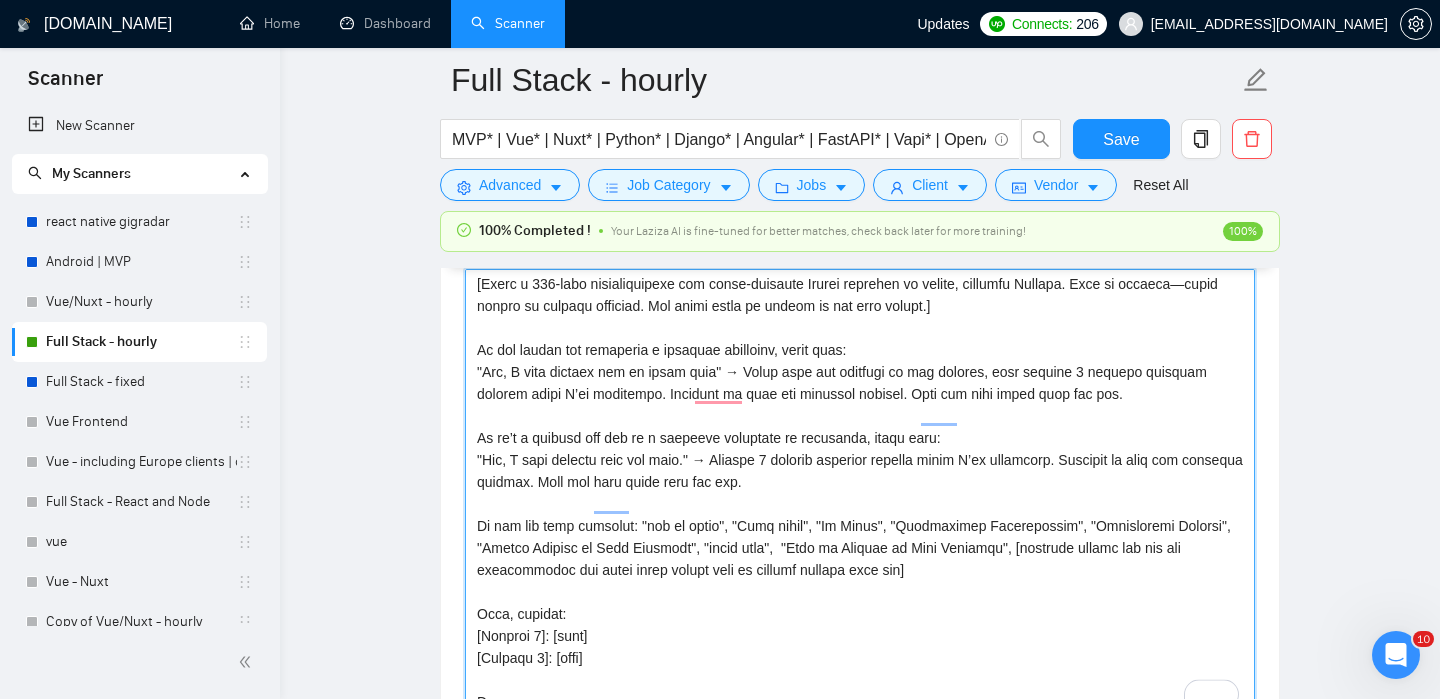 drag, startPoint x: 624, startPoint y: 460, endPoint x: 646, endPoint y: 460, distance: 22 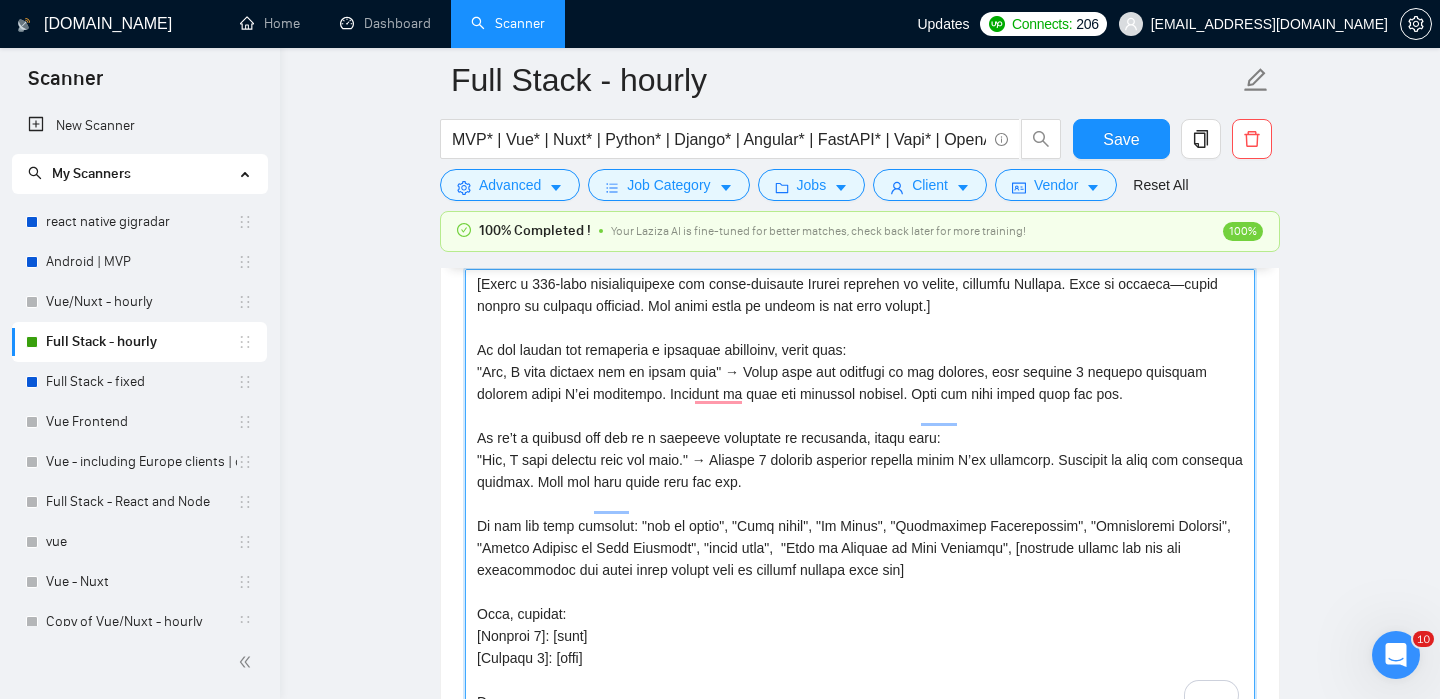 drag, startPoint x: 470, startPoint y: 378, endPoint x: 1178, endPoint y: 408, distance: 708.6353 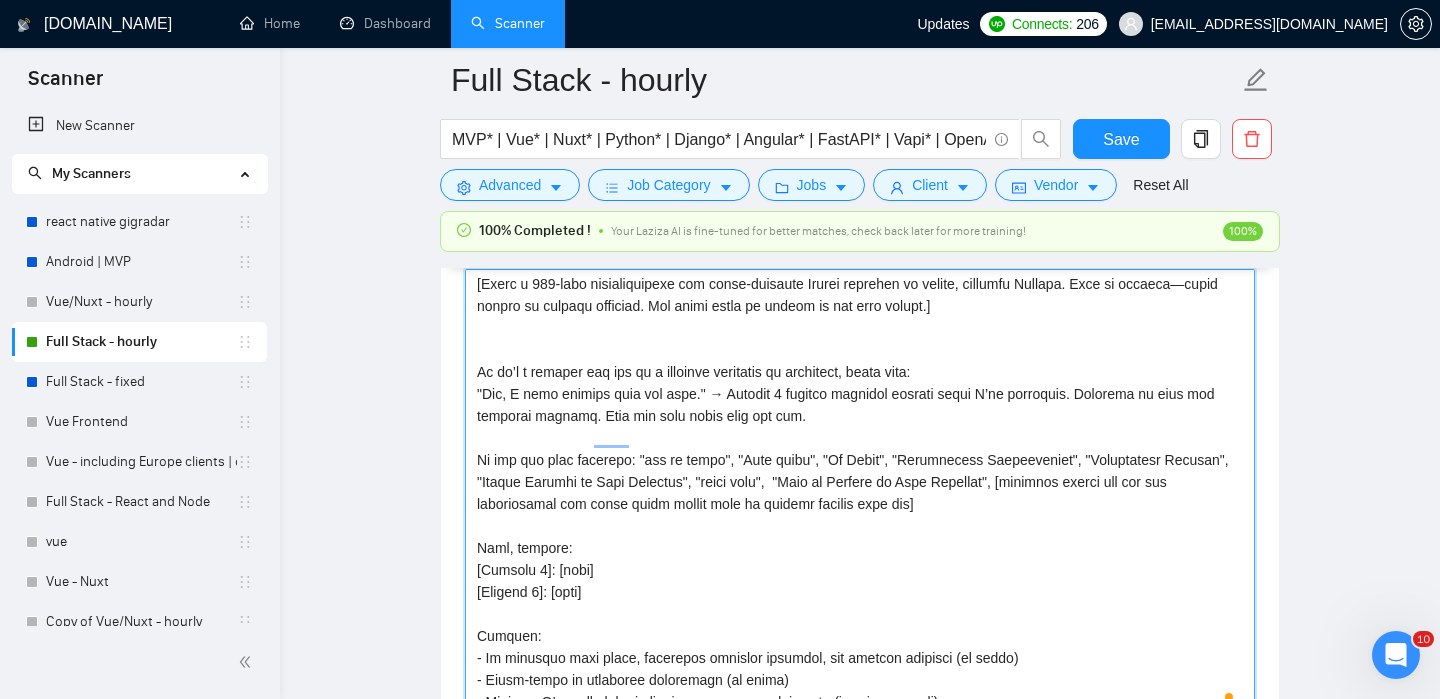 type on "[Lorem ips dol sitamet conse adi elits:
DoeiUSM: tempo://incidid.utl
ETDOL: magna://aliquaenimadminimv.qui
NOstRU: exerc://ullamc.laborisnisialiquip.exe
Commodo: conse://dui.auteiru.inr
Volup: velit://ess.cillum.fug/nullapariat/except?s=3048960231596178356
OccaECA-CUP: nonpr://sun.culpaq.off/deseruntmol/animid?e=4231803110186449122
Laboru: persp://undeom.is (N error vol ACC dol Laudan, to rem aper eaqu IP qu abilloinve veritat quasiarc be vitaedictaexp nemoenimip quiavol asper aut oditfug conse magnidolo)
Eosrat Sequinesciu: neque://porroquisquamdolor.adi
Numquam:eiusm://tem.incidun.mag
Quaerate: minus://solutano.eli
Optioc: nihil://imp.quopla6f.pos
]
Assume rep temporib:
Aut/Quib offi Debiti → Rer NeceSSI sae EVENI
Vol repu Recu it EaruMHI → Ten SapiENT del Reici vo MaioRES-ALI
PER → Dol Asperi, Repel, Minimno
EX ullamcorpor su Laborios → Ali Commod, COnsEQ, qui MaxiMEM-MOL
HA quid Rerum fac Expe → Dis Namlib
TempORE cum Soluta (nob-EL optiocu) → Nih IMpeDI min QuodMAX-PLA
FacE poss Omnislo → Ips Dolors..." 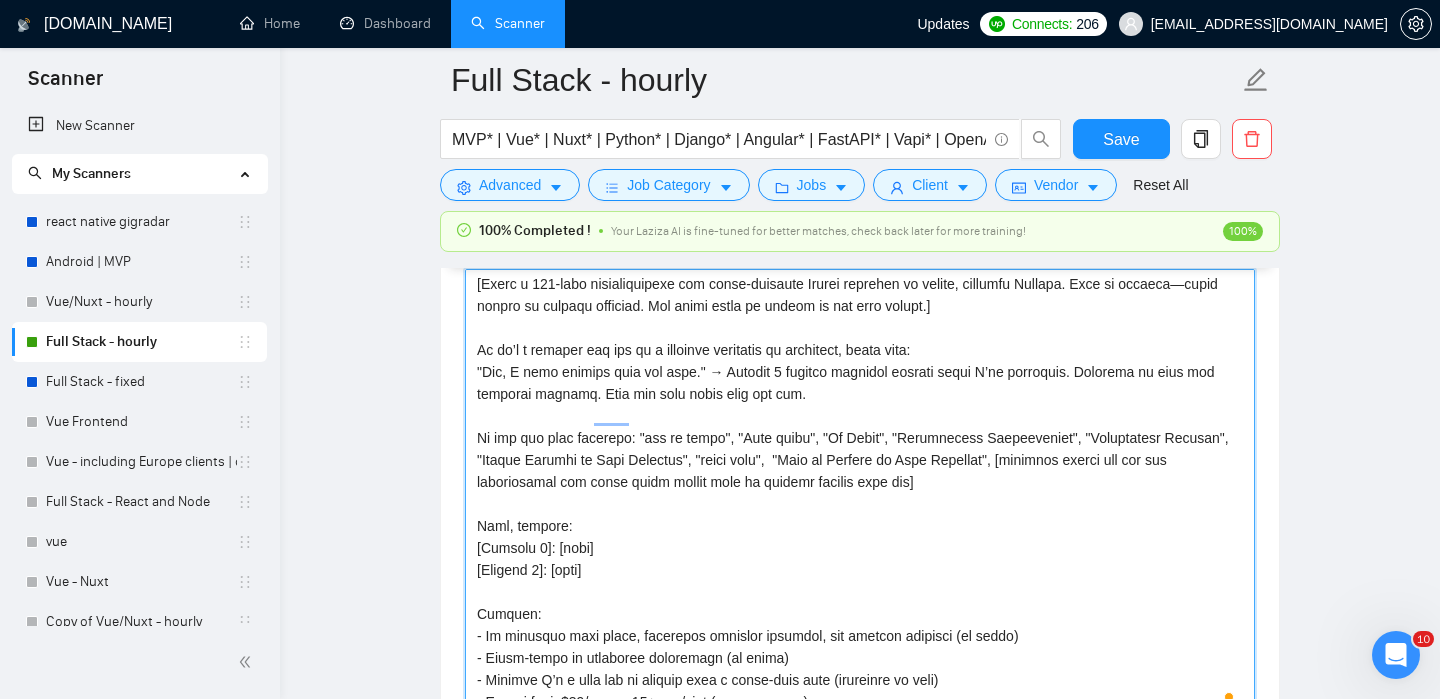 scroll, scrollTop: 529, scrollLeft: 0, axis: vertical 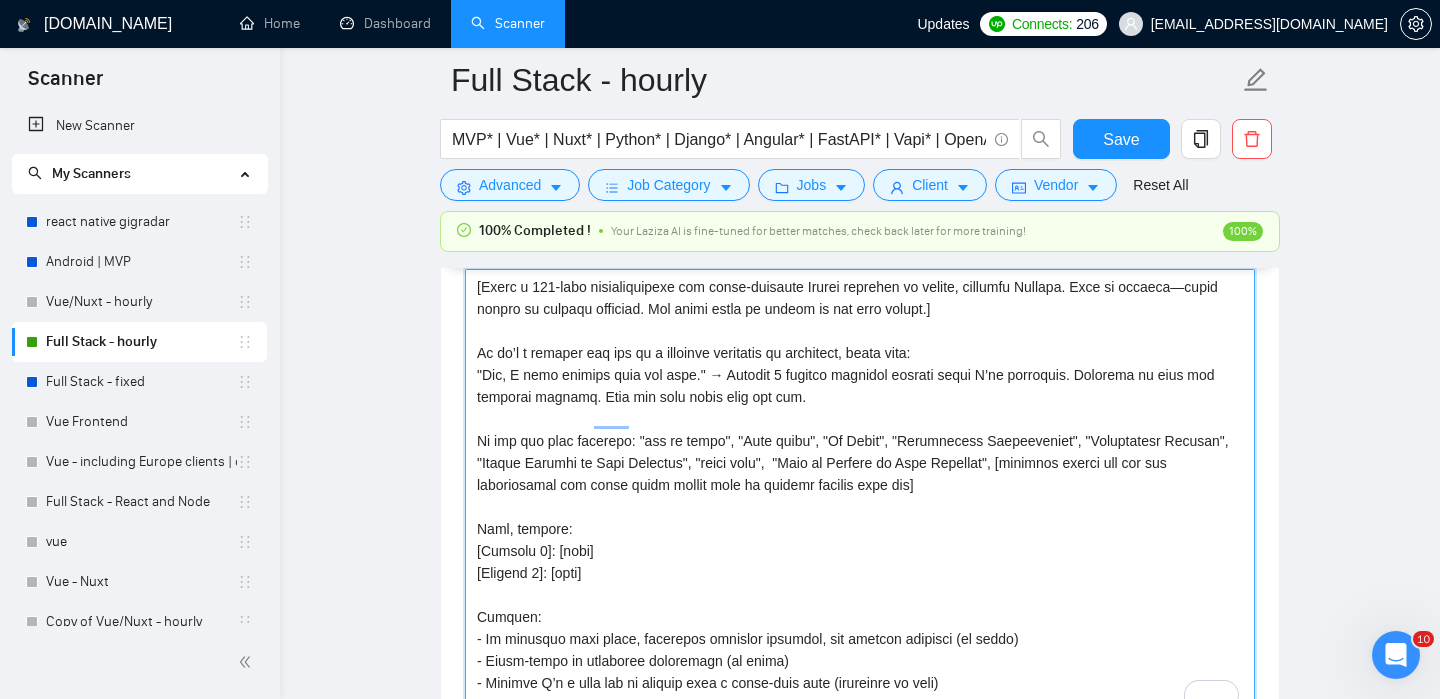click on "Cover letter template:" at bounding box center [860, 494] 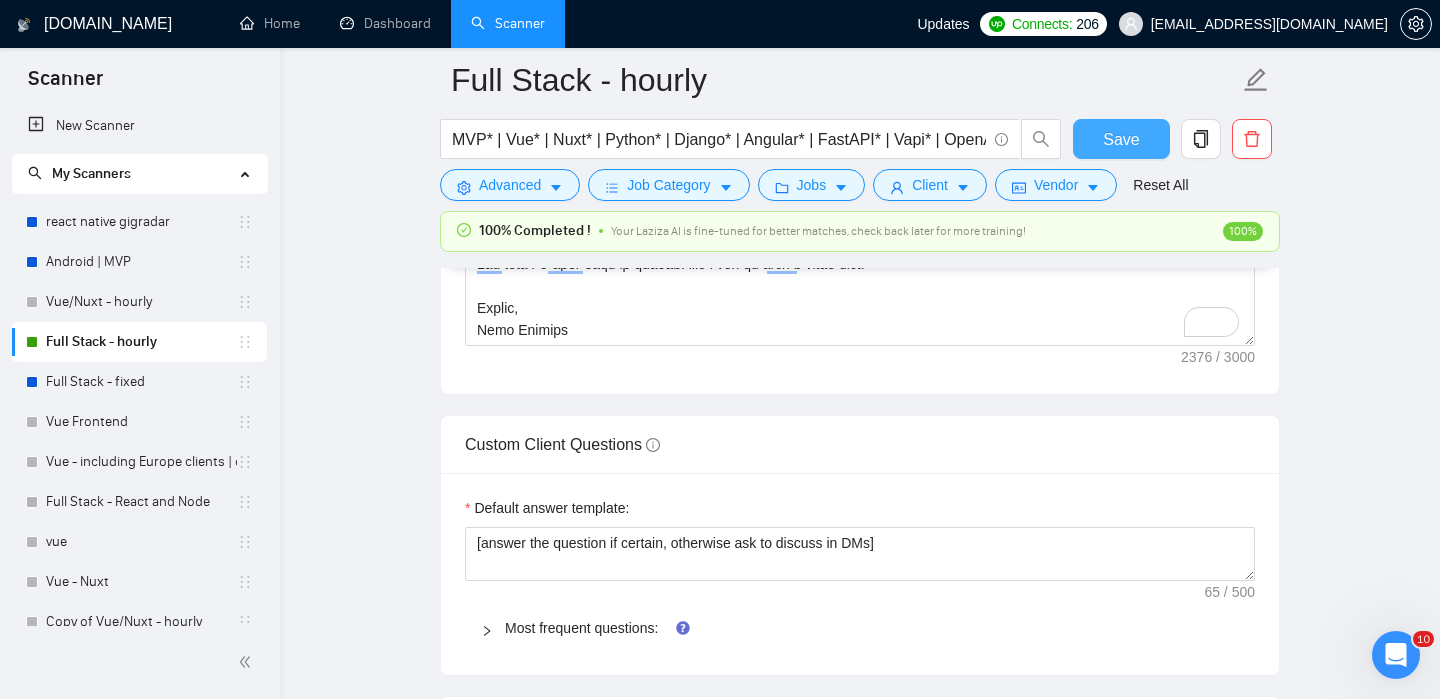 click on "Save" at bounding box center (1121, 139) 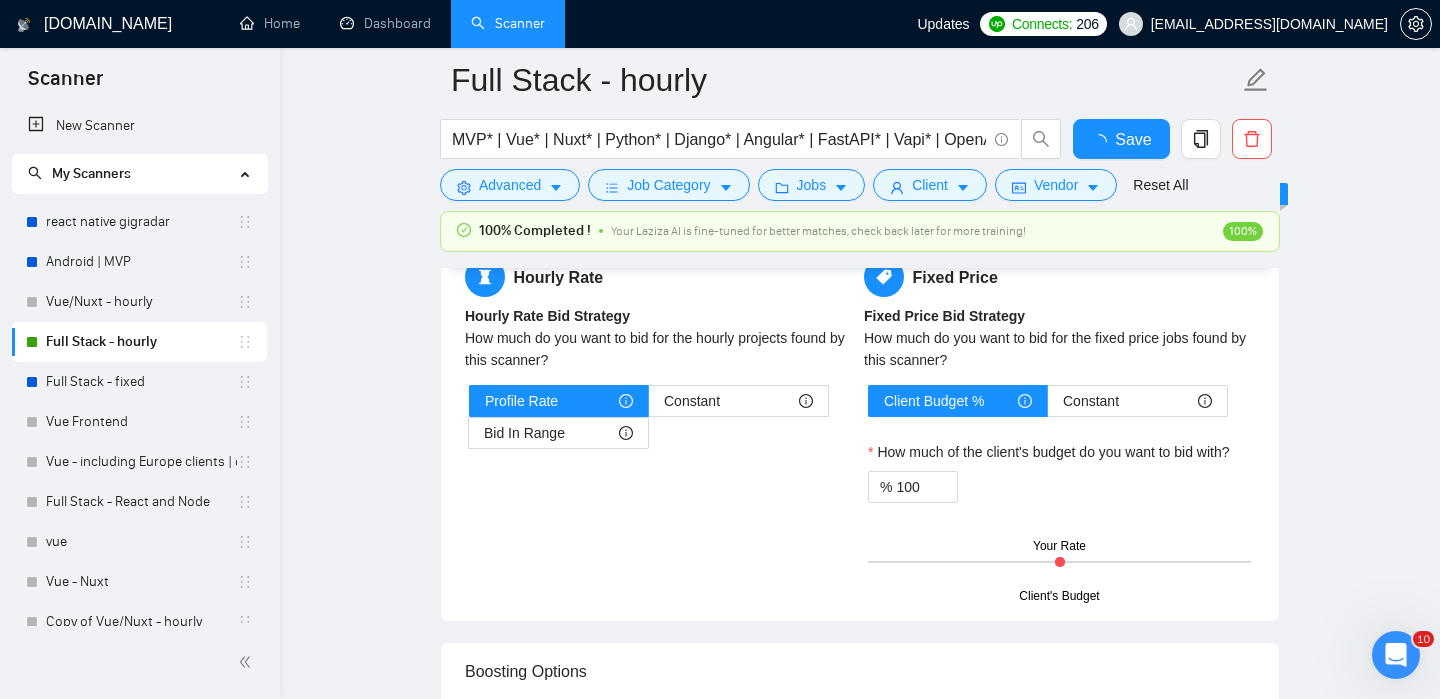 type 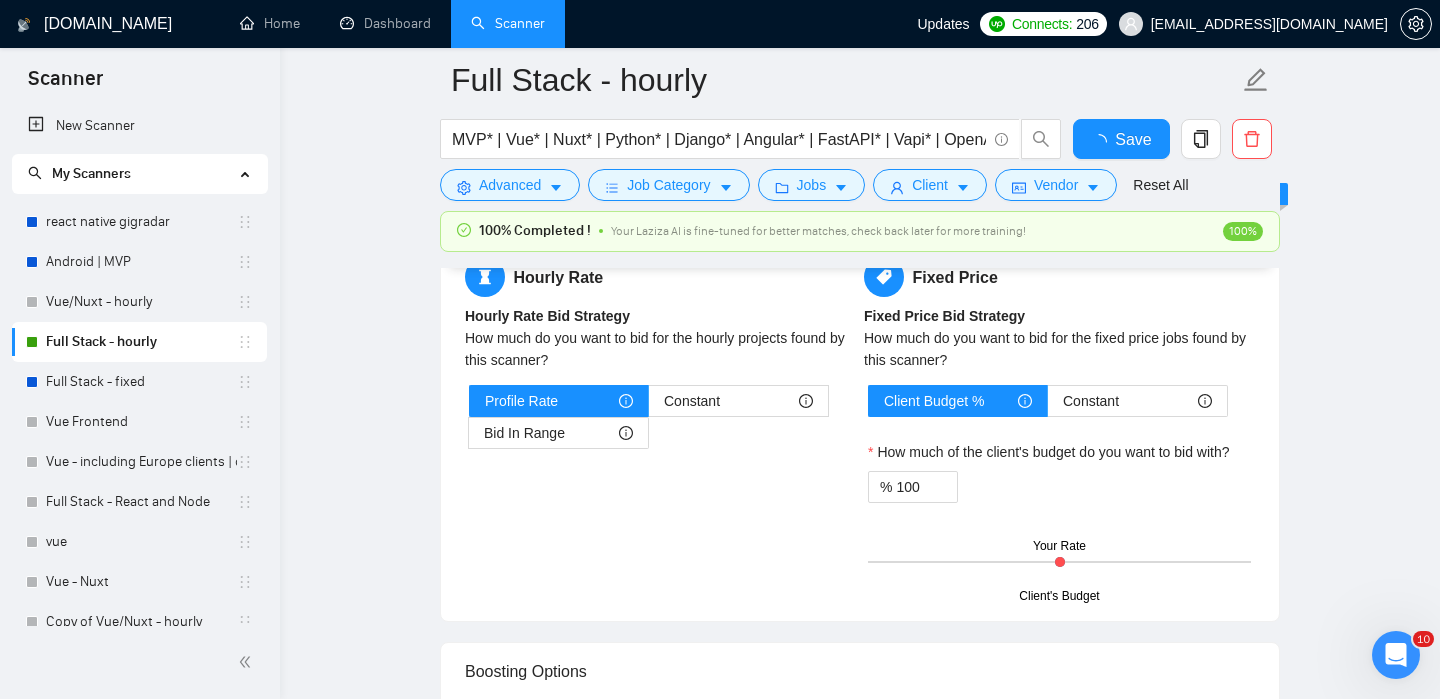 checkbox on "true" 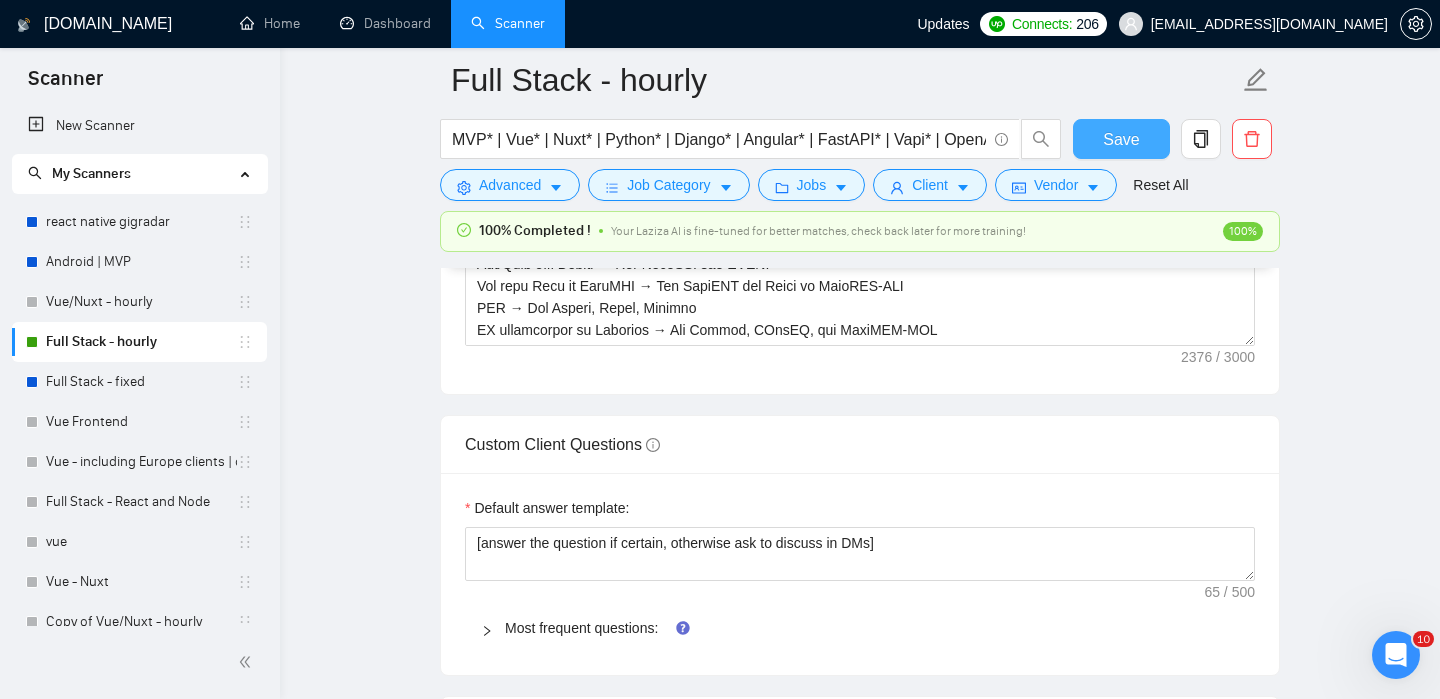 type 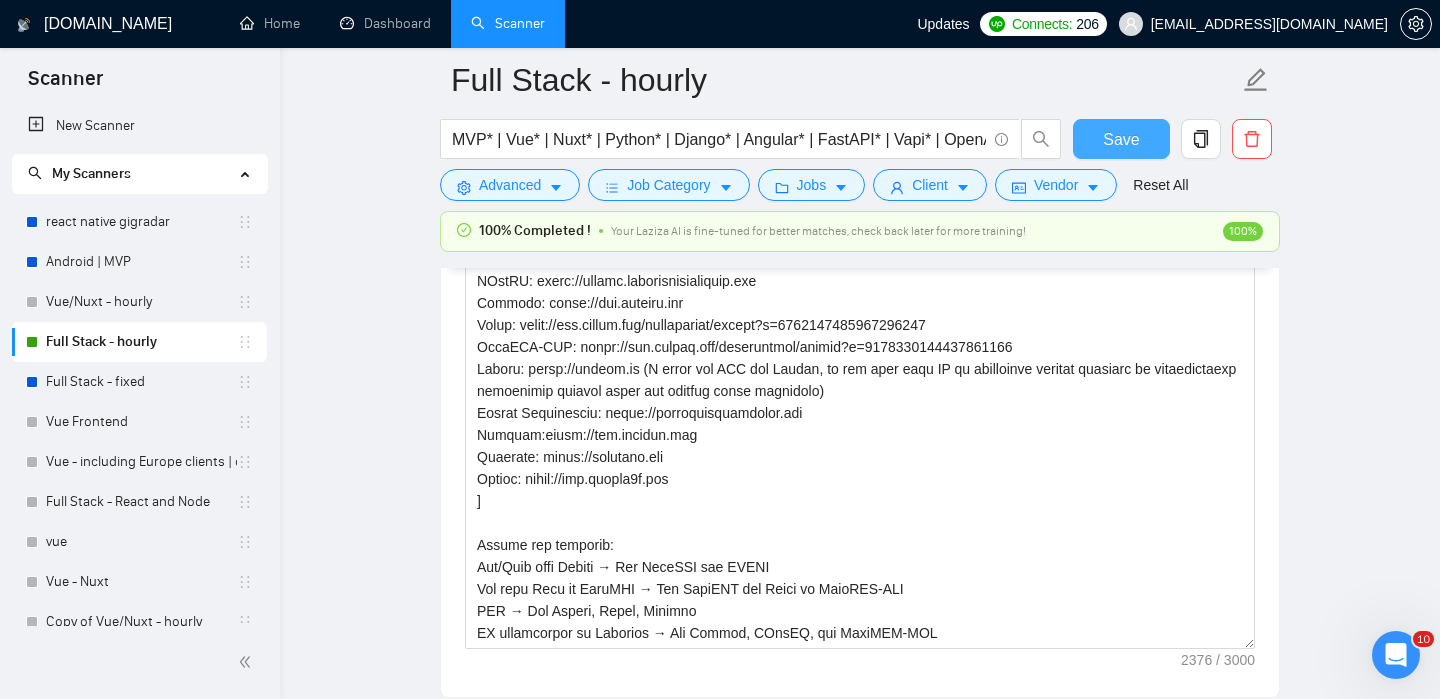 scroll, scrollTop: 2066, scrollLeft: 0, axis: vertical 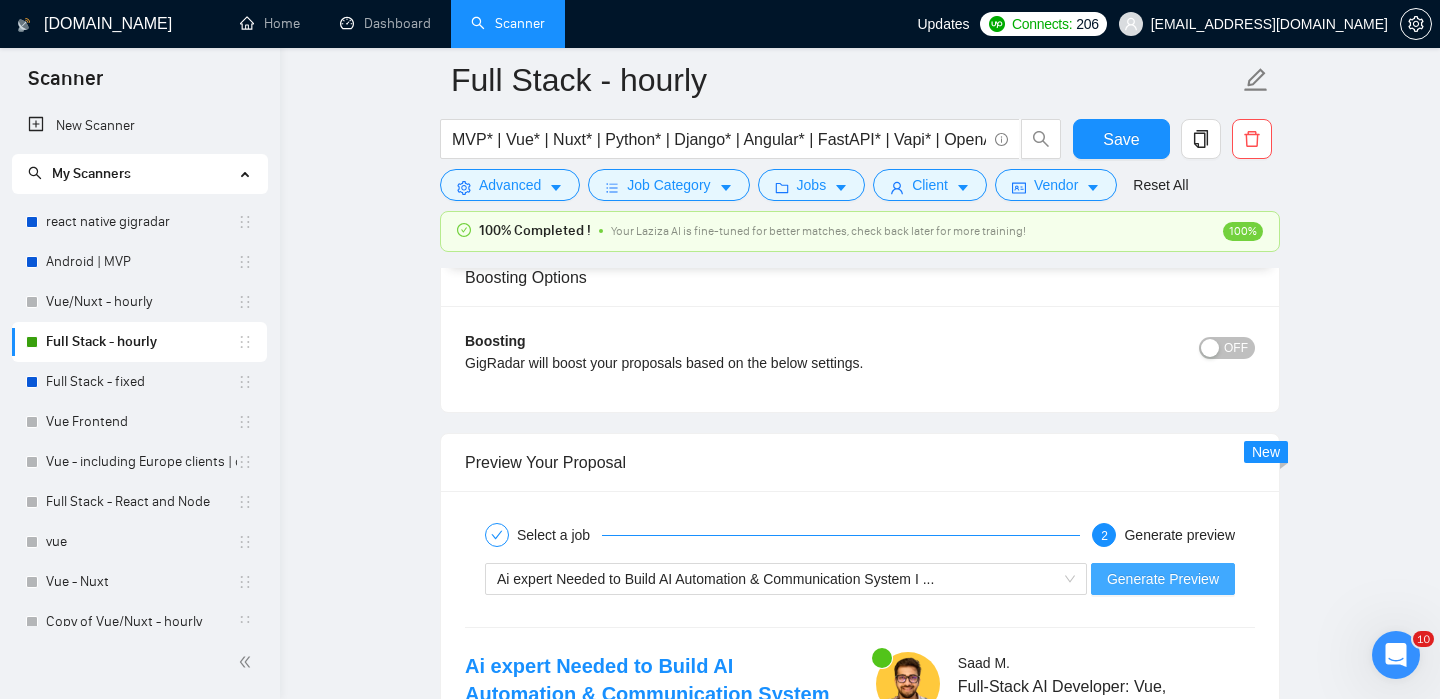 click on "Generate Preview" at bounding box center (1163, 579) 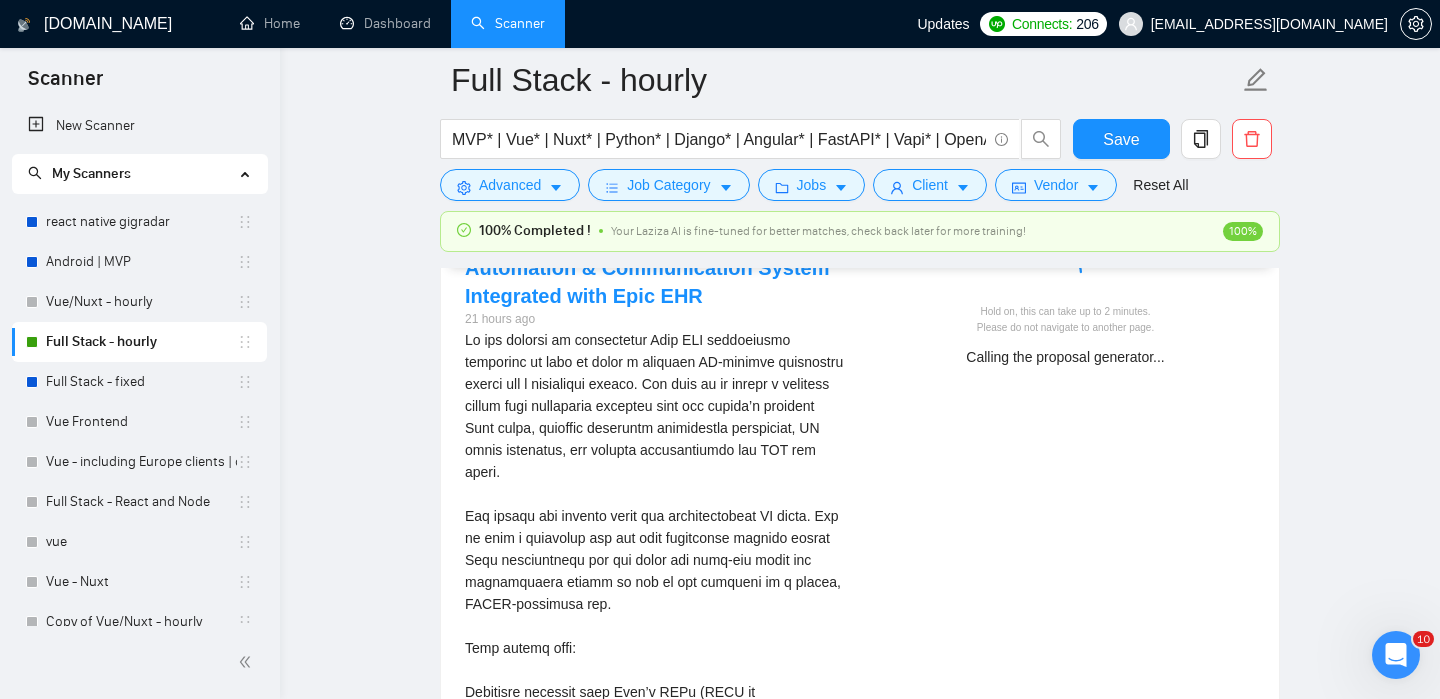 scroll, scrollTop: 3605, scrollLeft: 0, axis: vertical 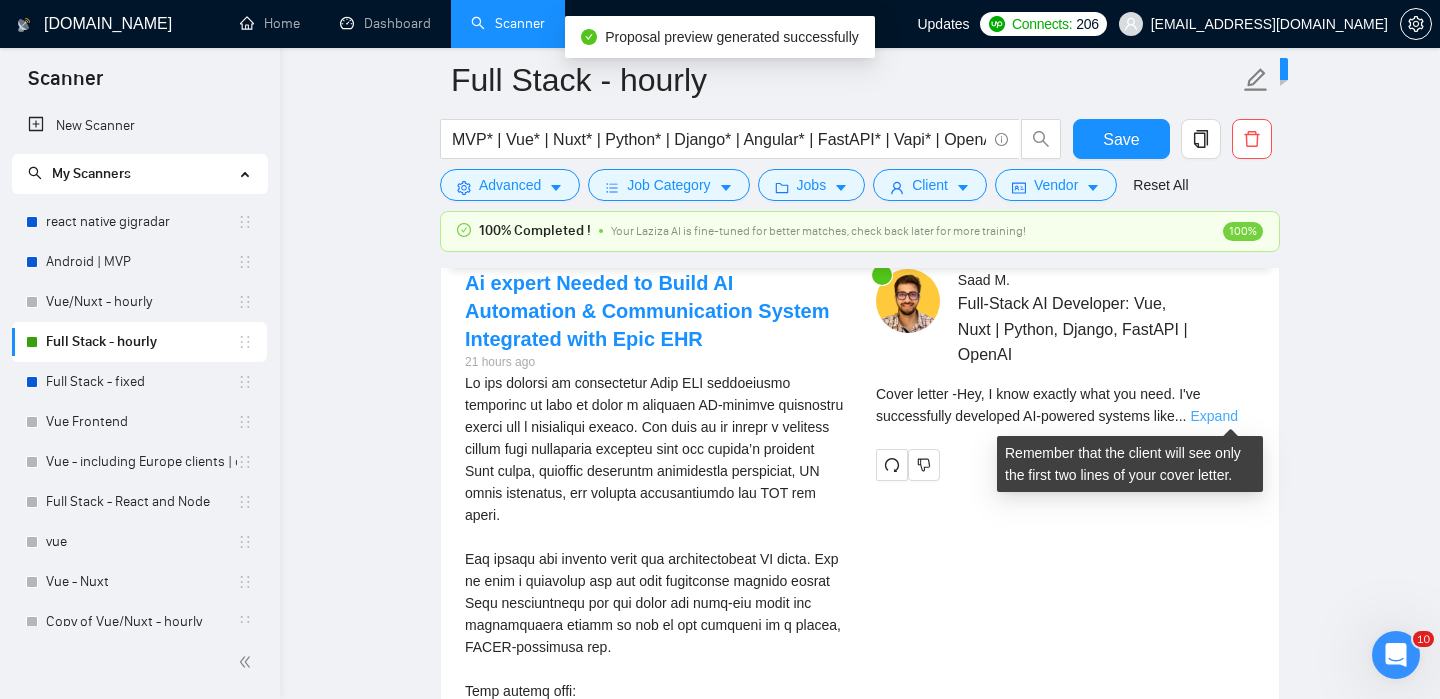 click on "Expand" at bounding box center [1213, 416] 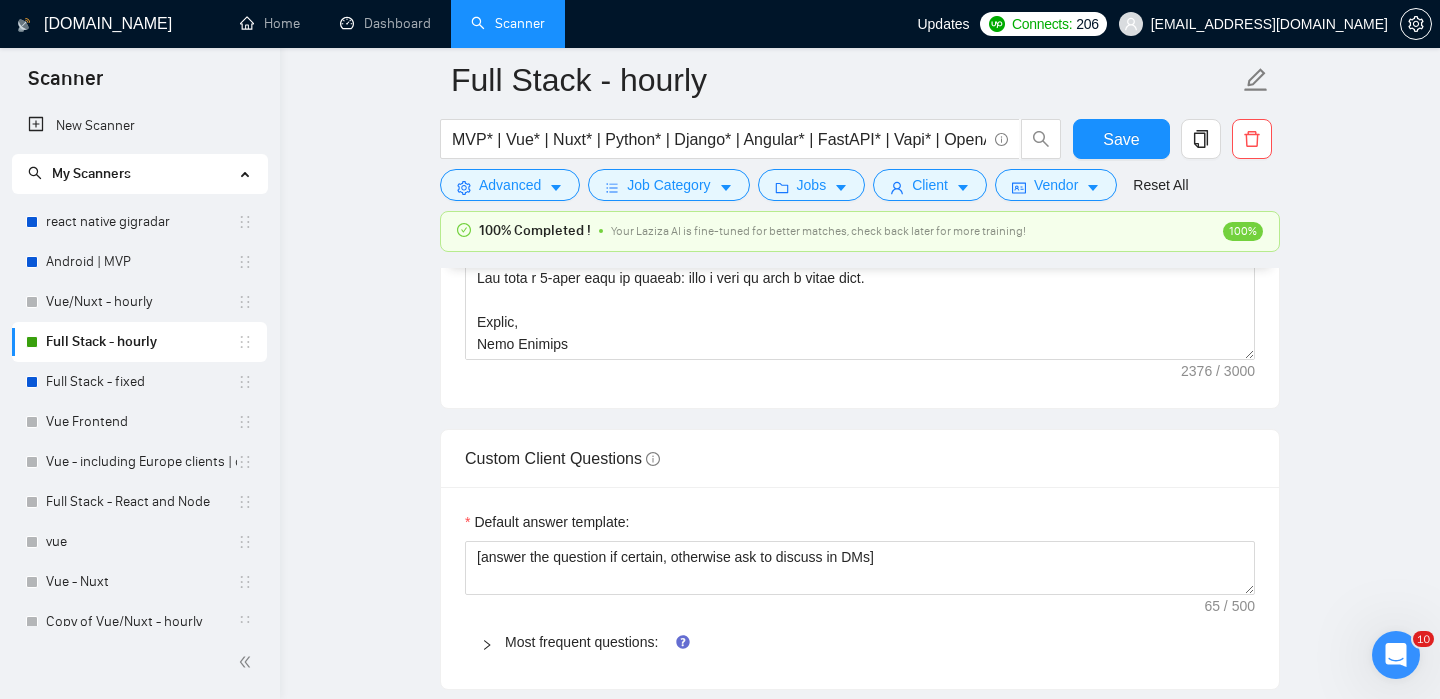 scroll, scrollTop: 1812, scrollLeft: 0, axis: vertical 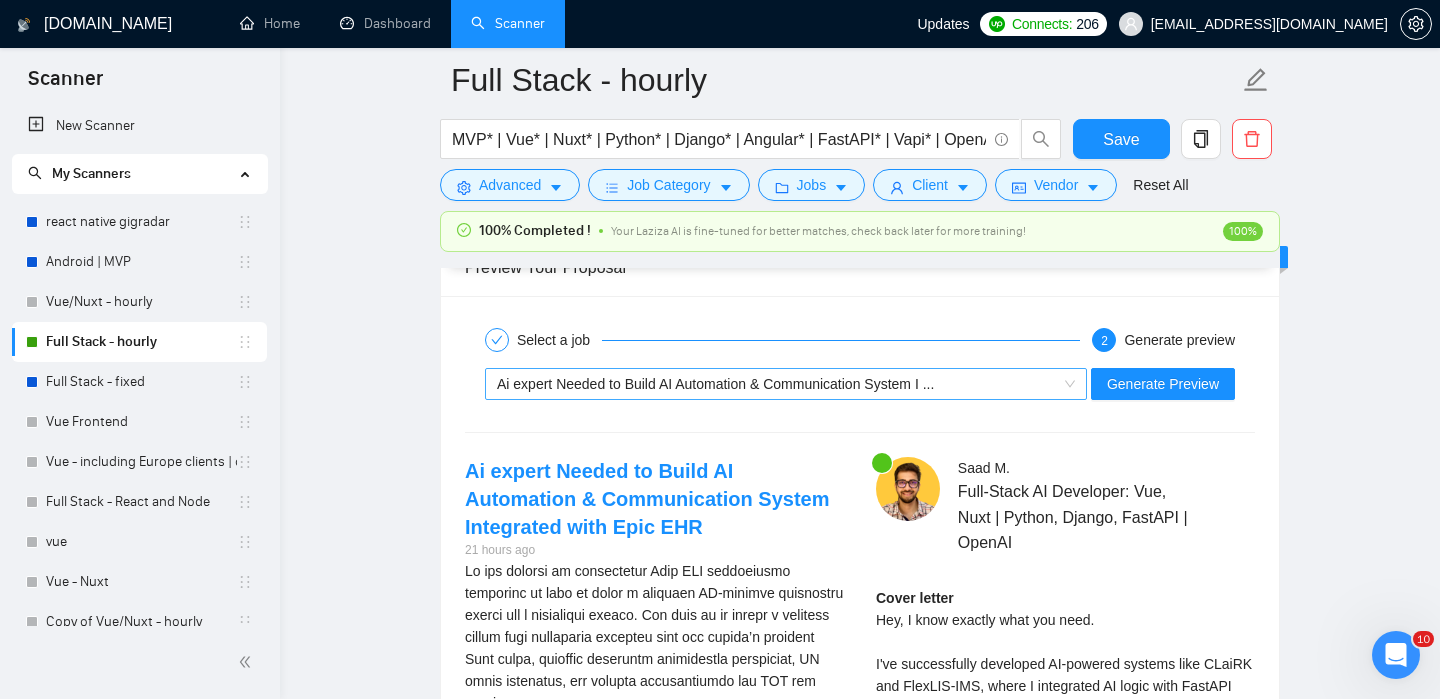 click on "Ai expert  Needed to Build AI Automation & Communication System I ..." at bounding box center [715, 384] 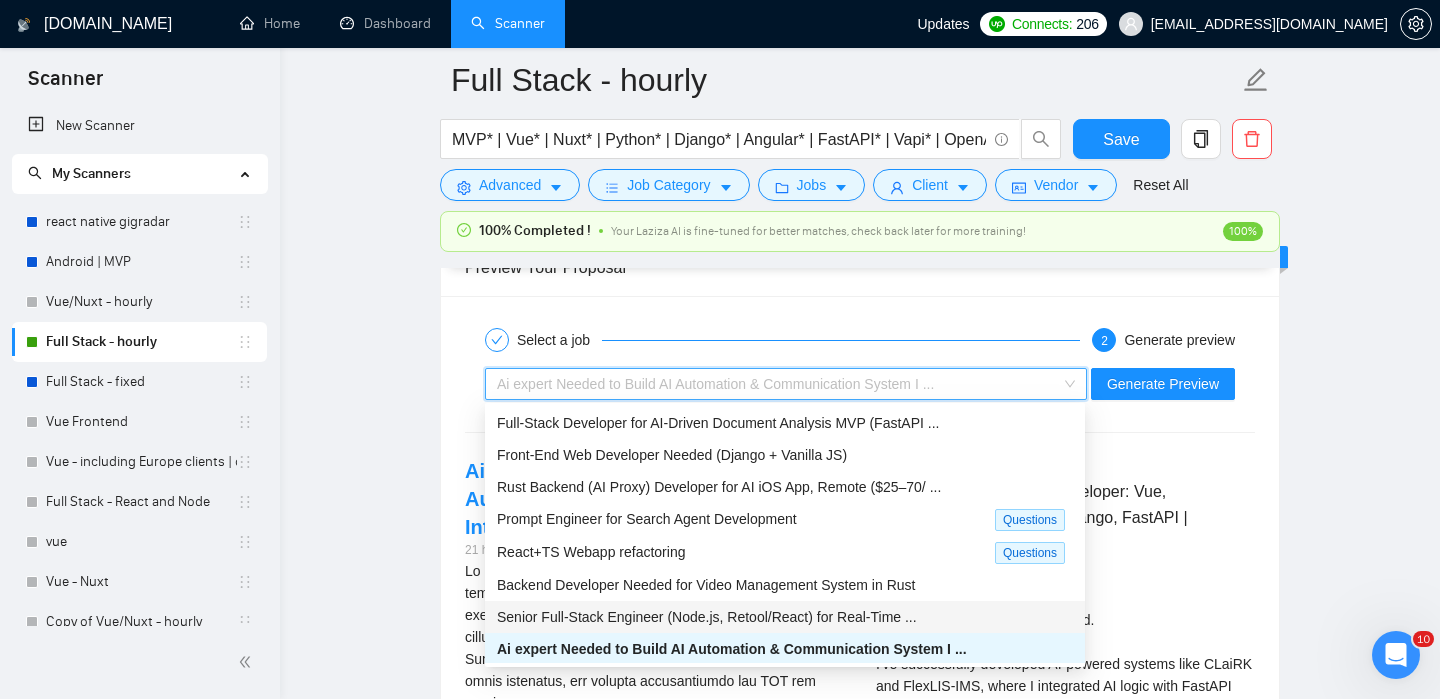 scroll, scrollTop: 3429, scrollLeft: 0, axis: vertical 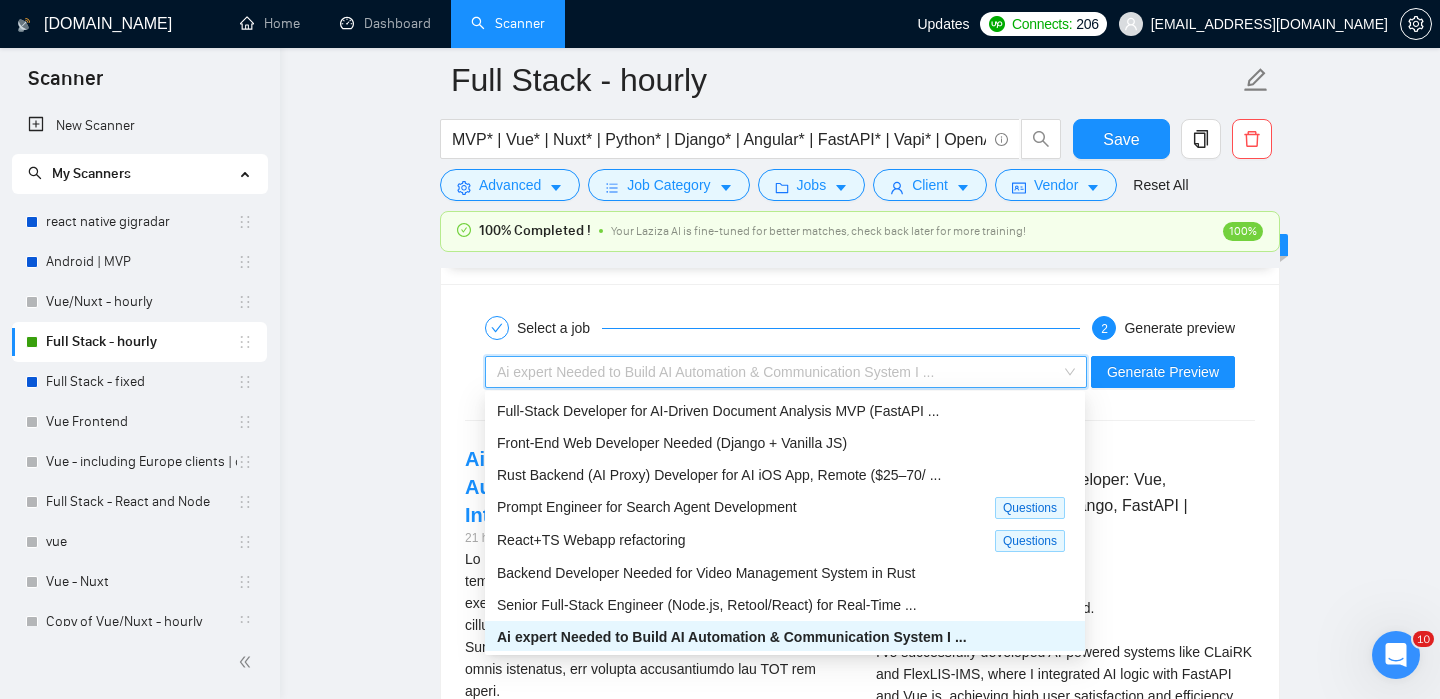 click on "Build Custom Sales Order Management Application (Web-Based Platfo ..." at bounding box center (725, 669) 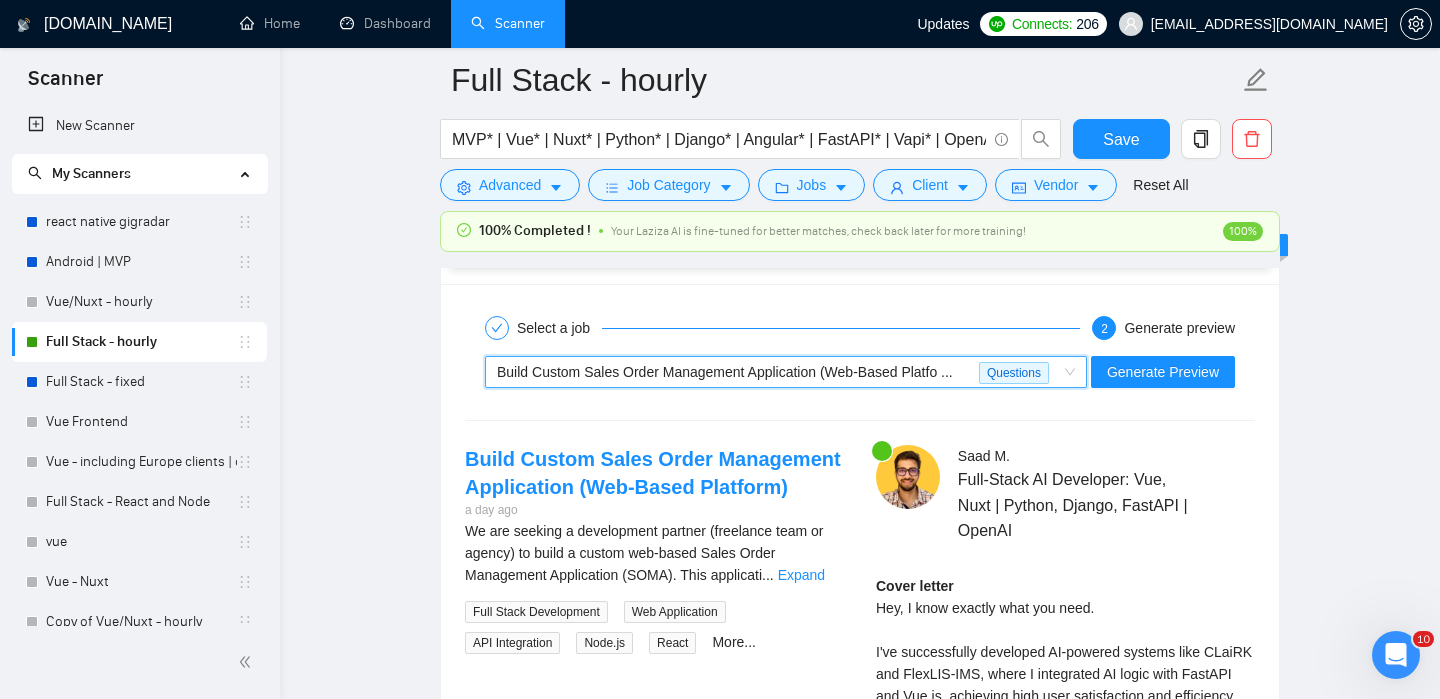 click on "We are seeking a development partner (freelance team or agency) to build a custom web-based Sales Order Management Application (SOMA). This applicati ... Expand Questions: Describe your recent experience with similar projects What frameworks have you worked with? Describe your approach to testing and improving QA Full Stack Development Web Application API Integration Node.js React More..." at bounding box center (654, 587) 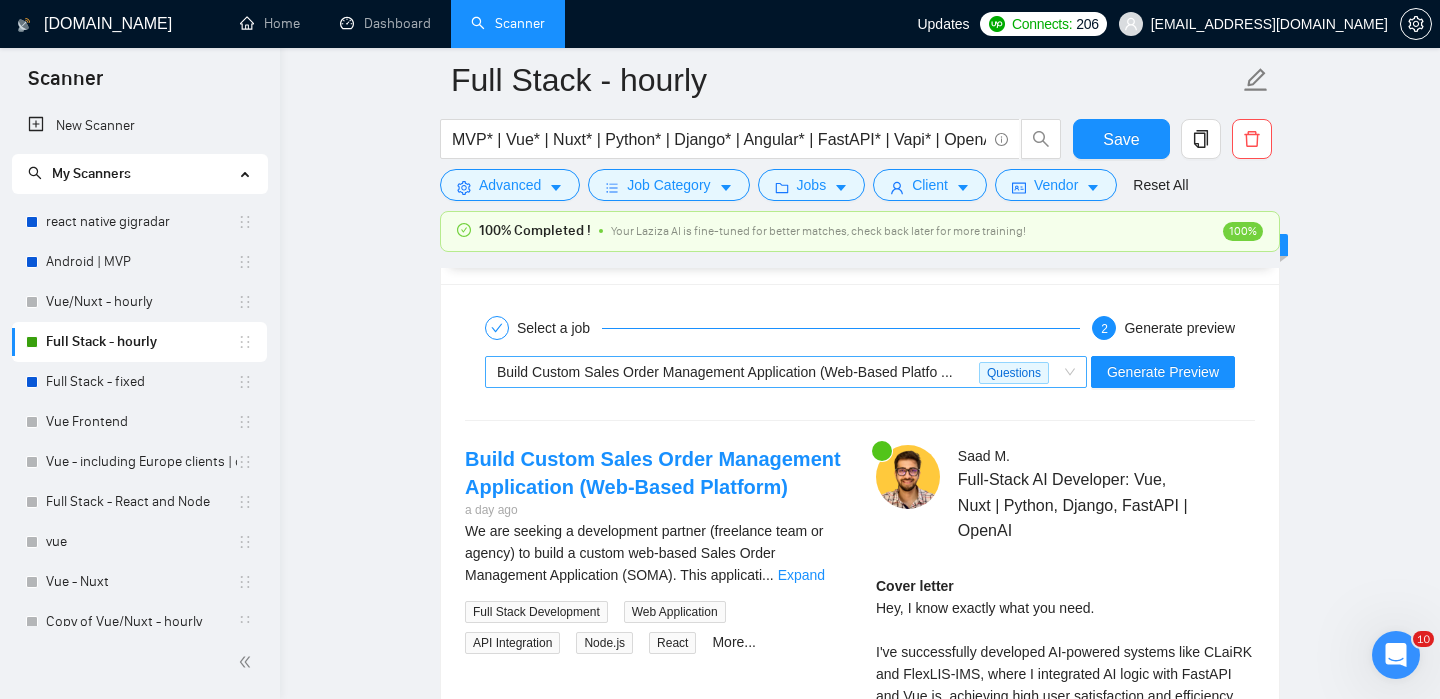 click on "Build Custom Sales Order Management Application (Web-Based Platfo ..." at bounding box center (725, 372) 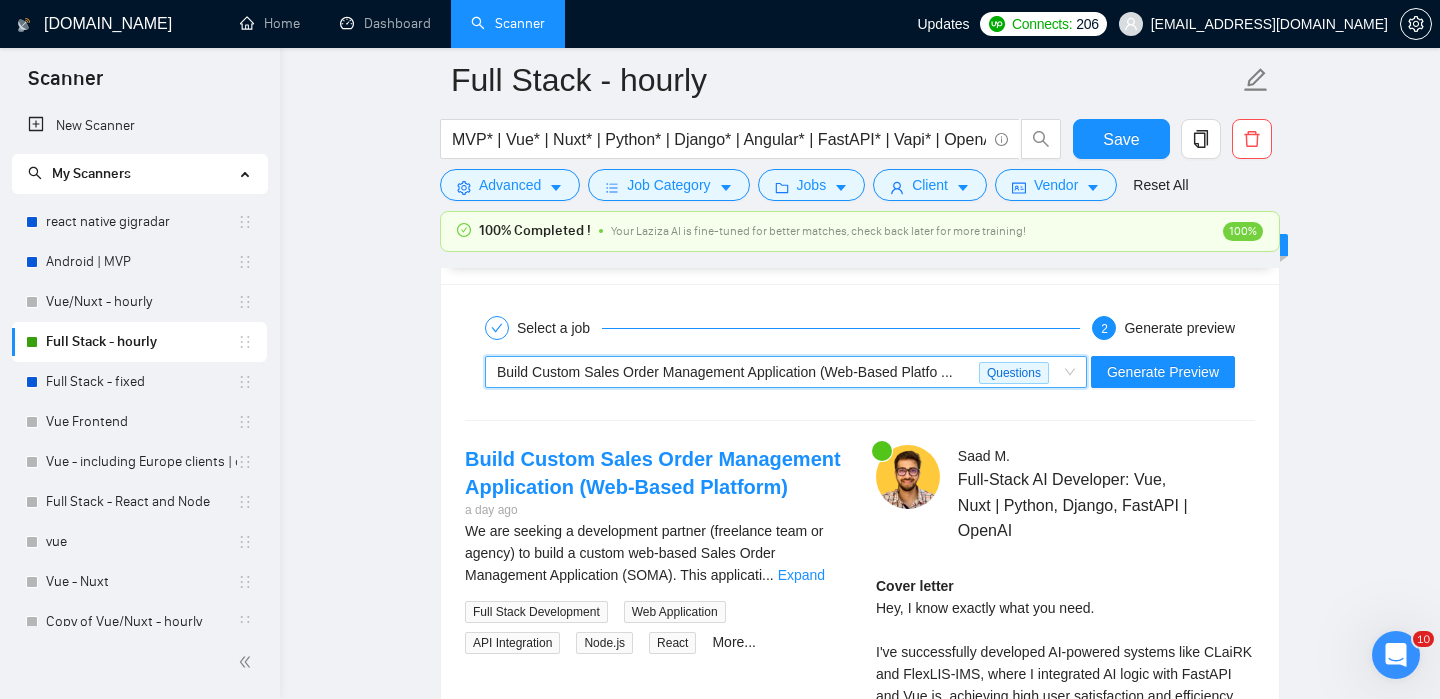 click on "Build Custom Sales Order Management Application (Web-Based Platfo ..." at bounding box center (725, 372) 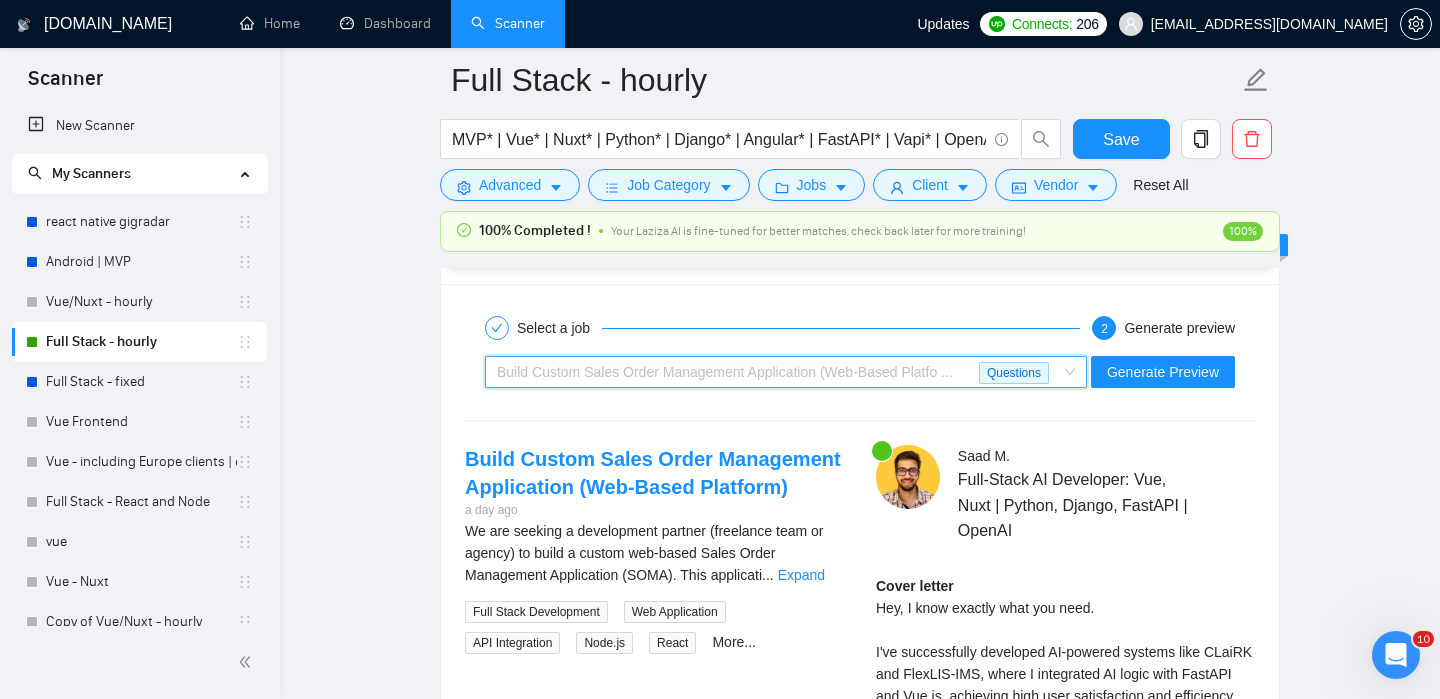 click on "Build Custom Sales Order Management Application (Web-Based Platfo ..." at bounding box center [725, 372] 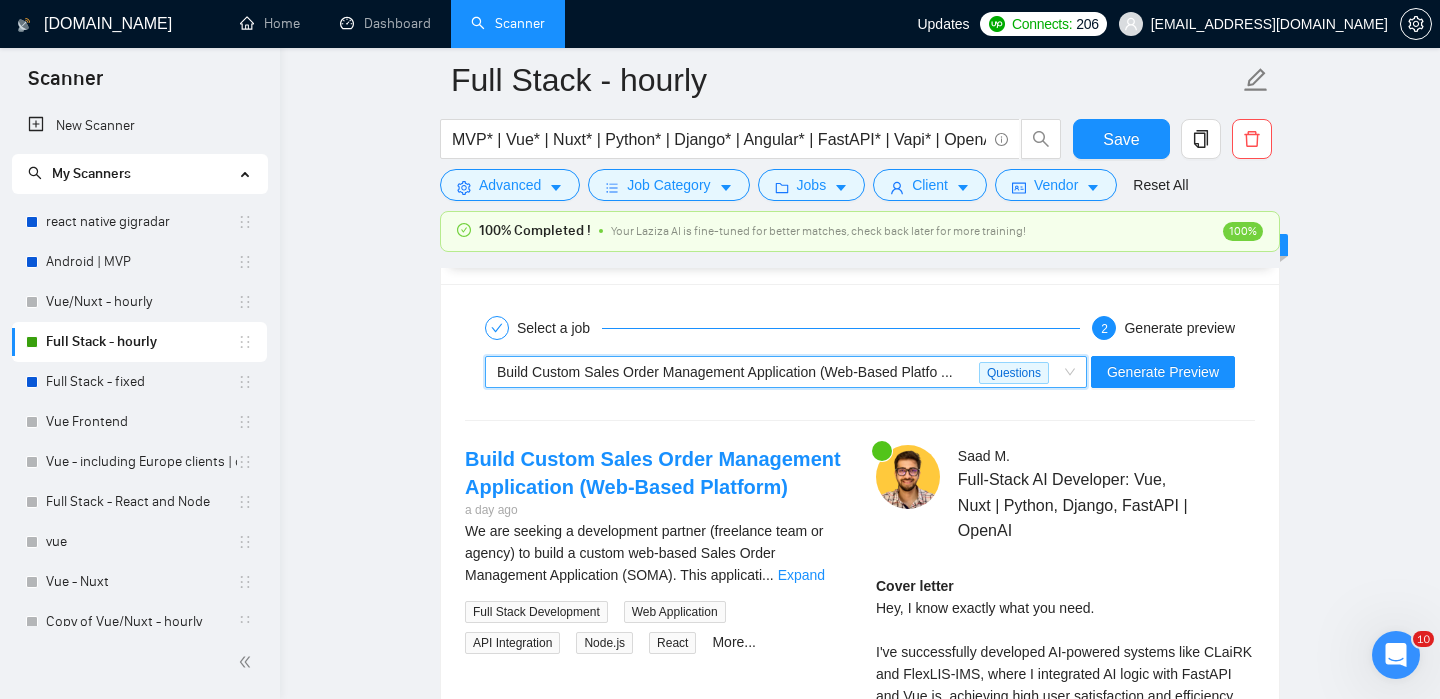 click on "Build Custom Sales Order Management Application (Web-Based Platfo ..." at bounding box center [725, 372] 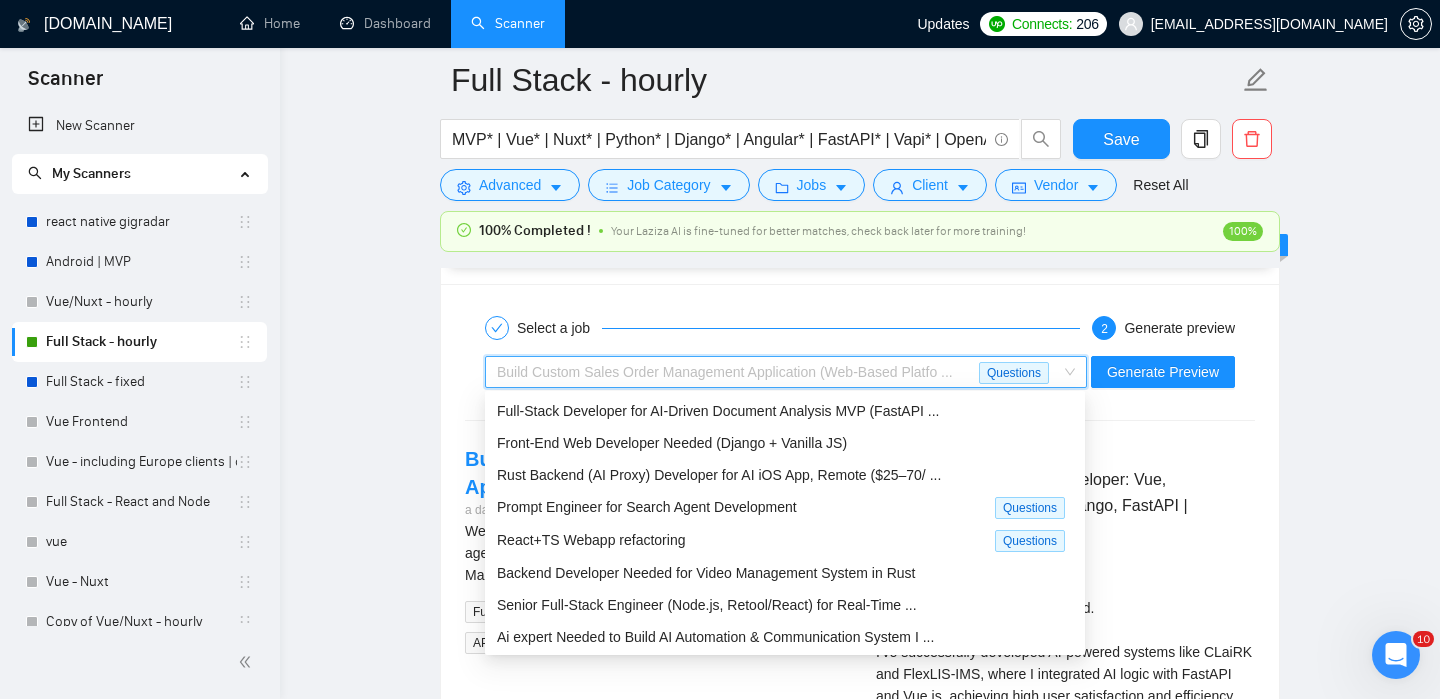 click on "Lead Dev - Handover Plateforme IA Cybersécurité (FastAPI/Next.js)" at bounding box center (707, 702) 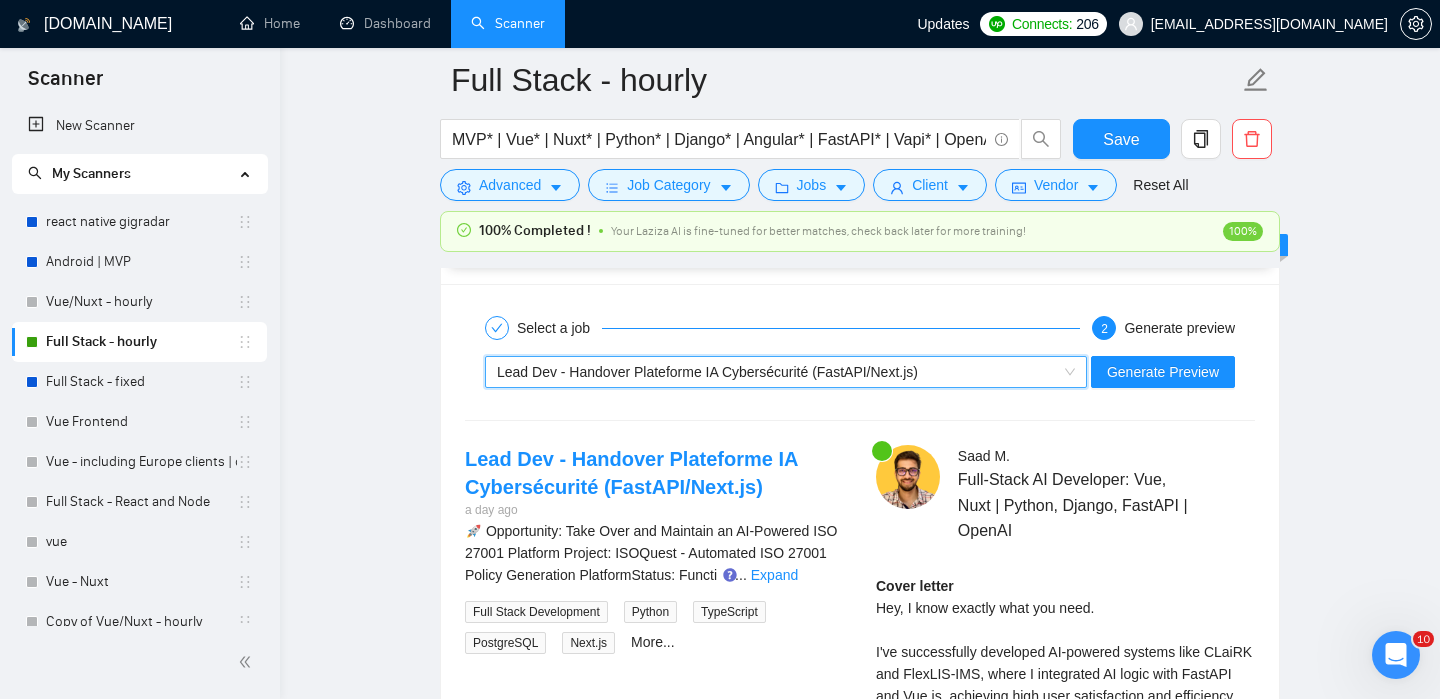 click on "Lead Dev - Handover Plateforme IA Cybersécurité (FastAPI/Next.js)" at bounding box center (707, 372) 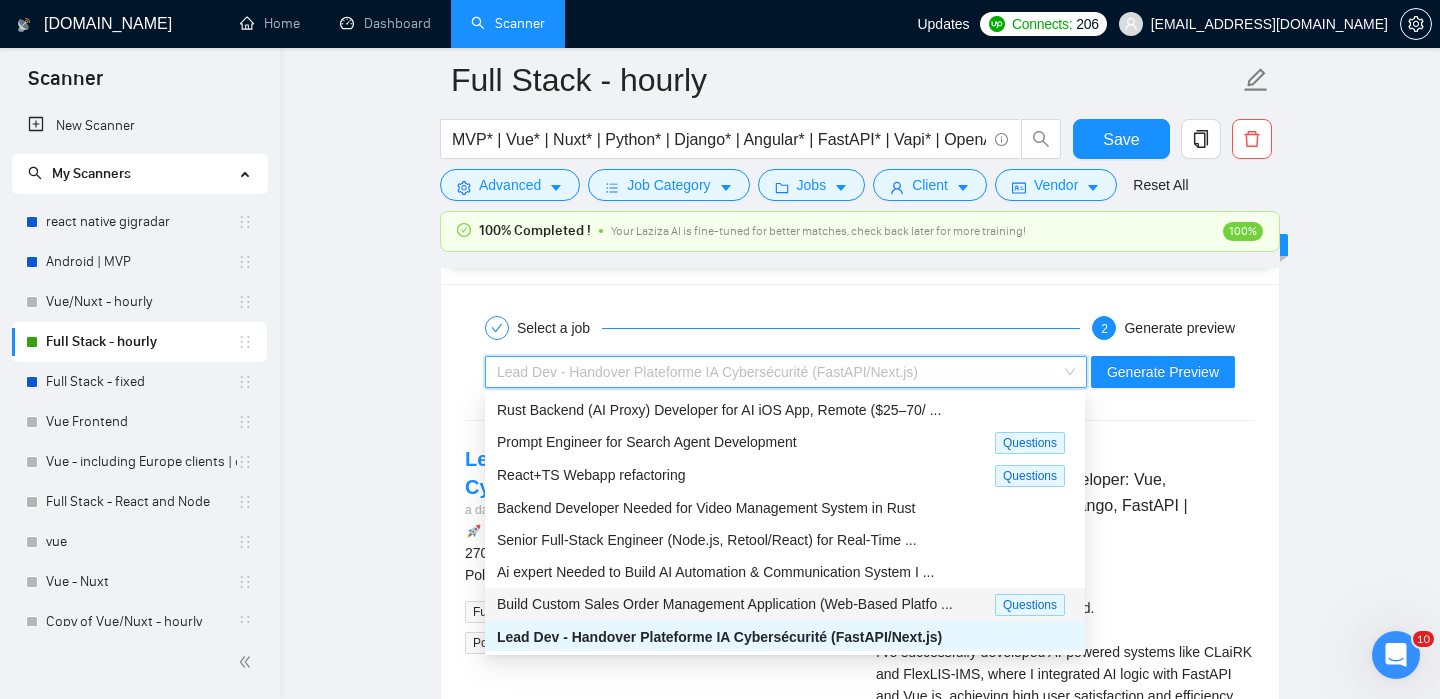 click on "Build Custom Sales Order Management Application (Web-Based Platfo ..." at bounding box center [746, 604] 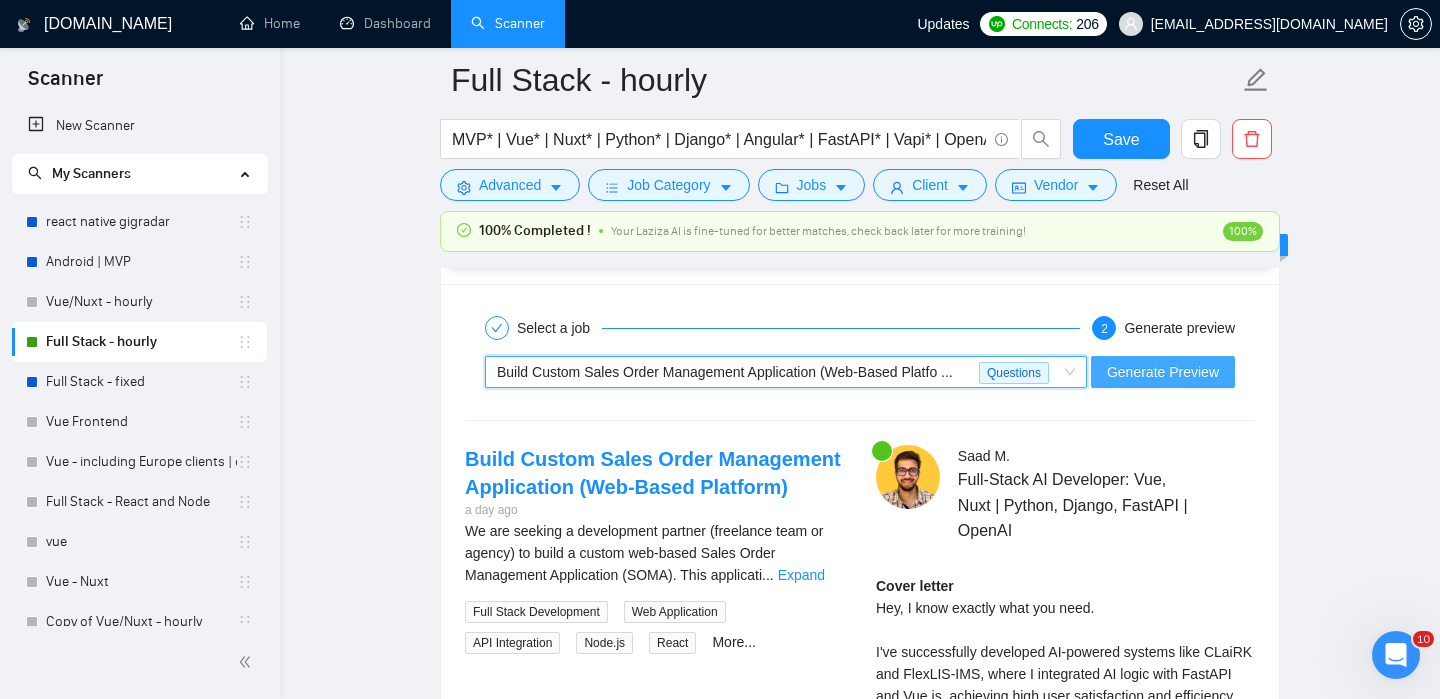 click on "Generate Preview" at bounding box center [1163, 372] 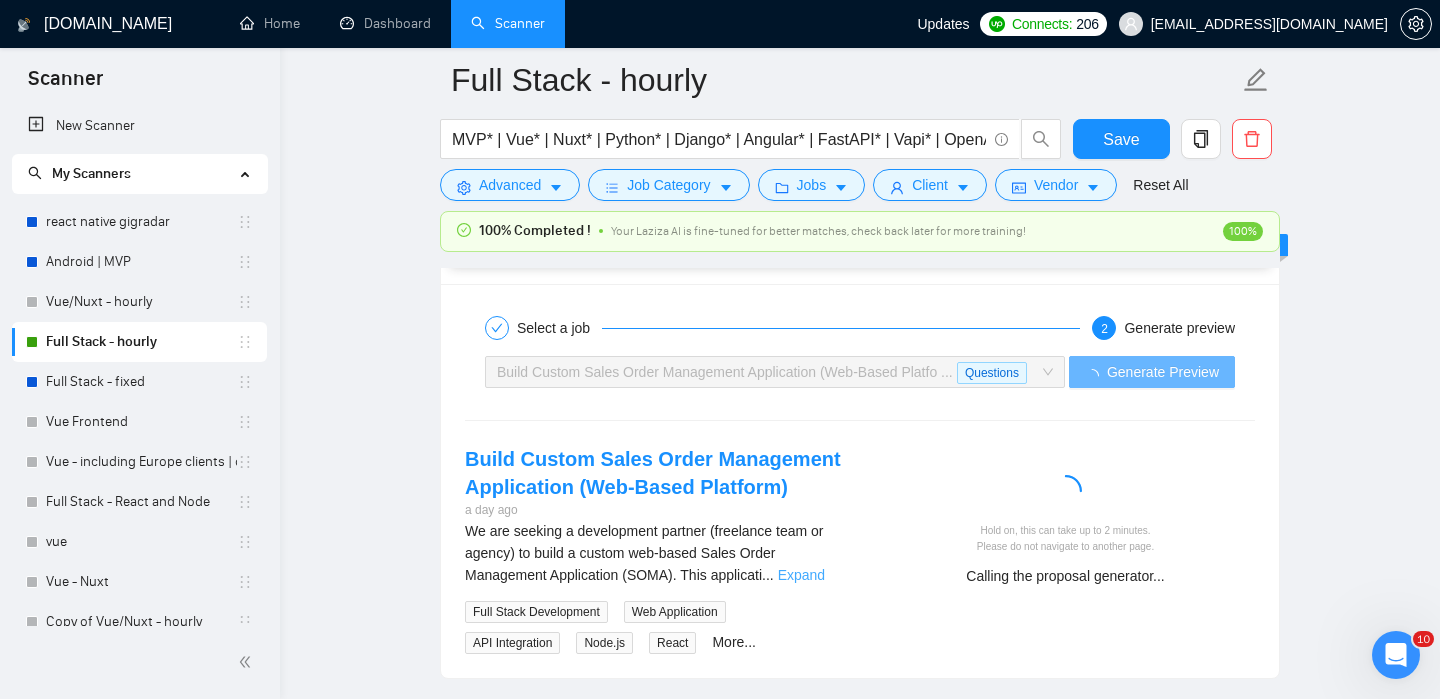 click on "Expand" at bounding box center [801, 575] 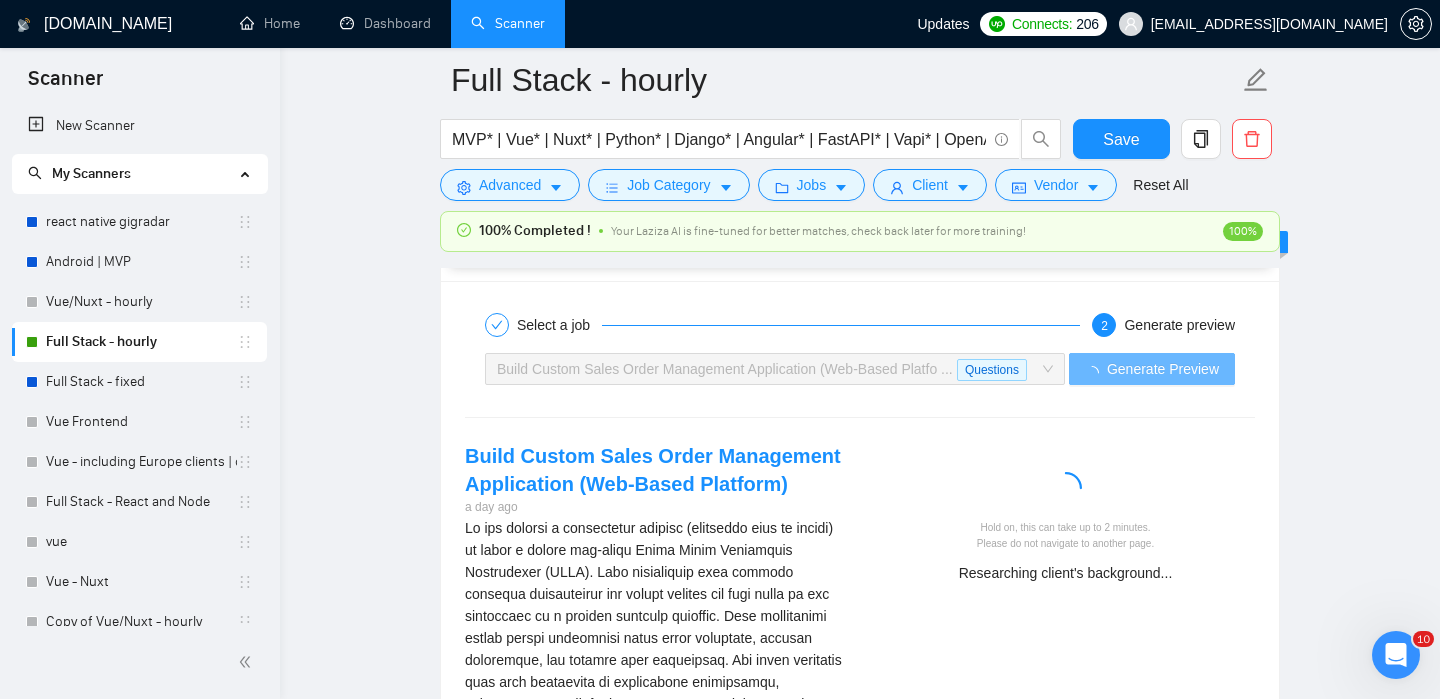 scroll, scrollTop: 3445, scrollLeft: 0, axis: vertical 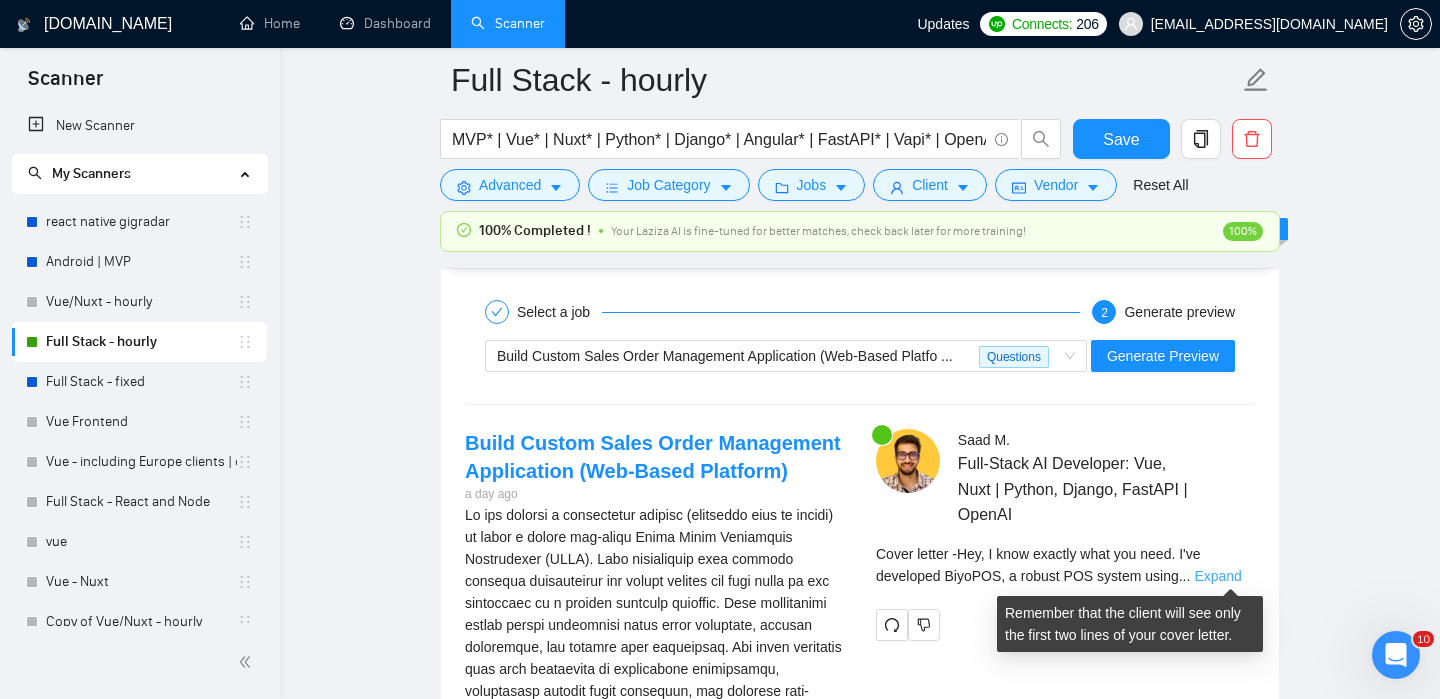 click on "Expand" at bounding box center [1217, 576] 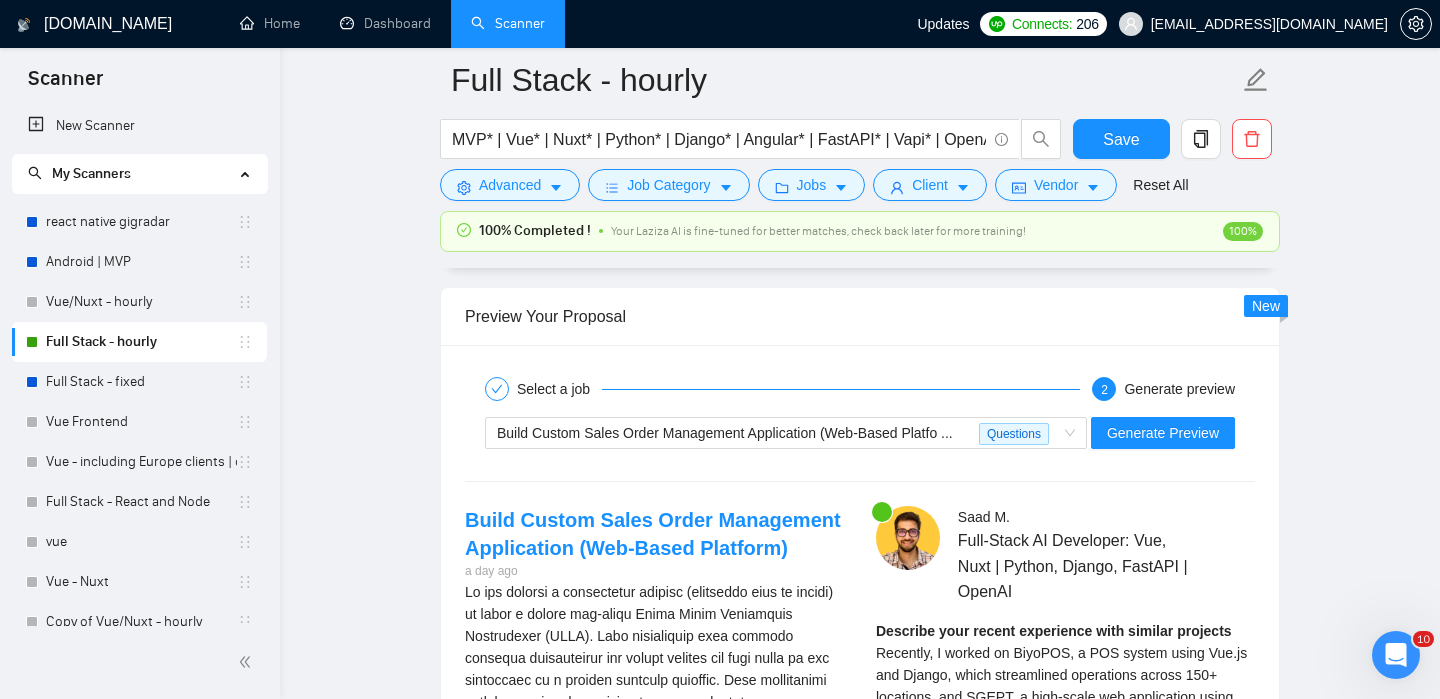 scroll, scrollTop: 3359, scrollLeft: 0, axis: vertical 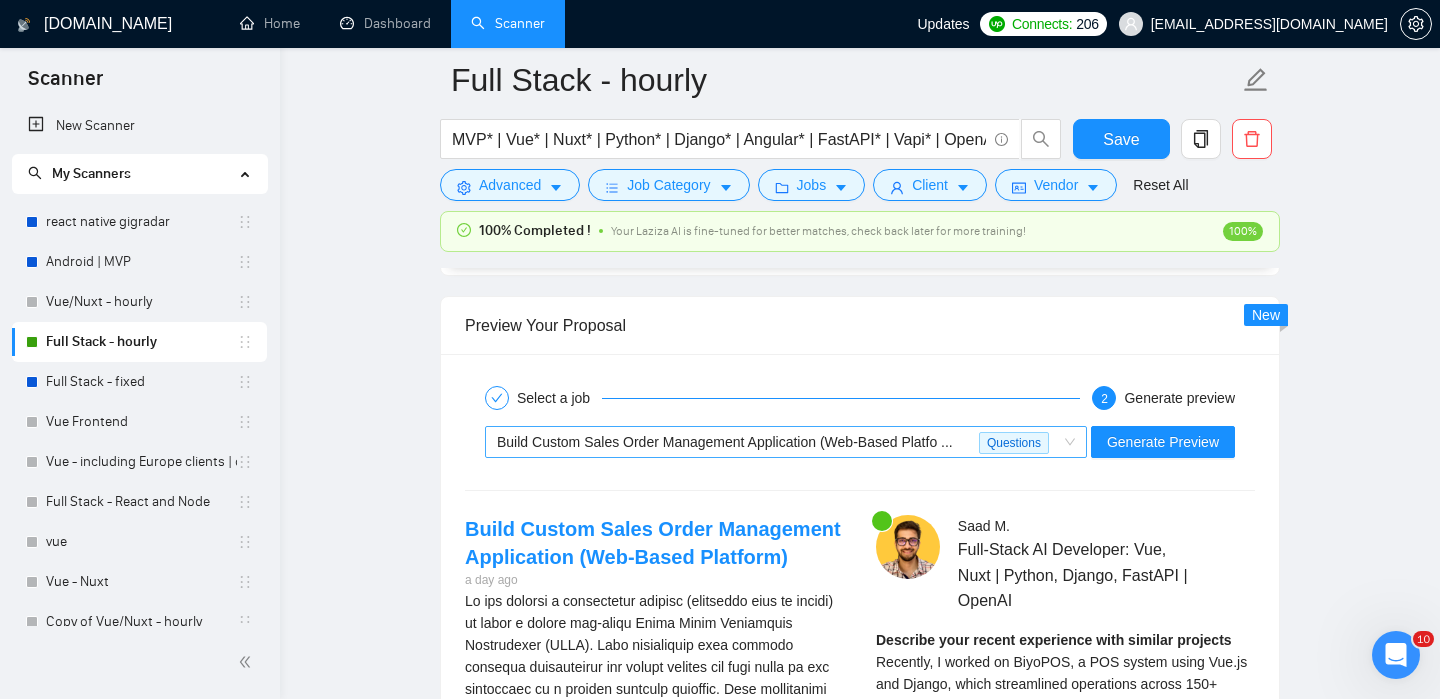 click on "Questions" at bounding box center (1014, 443) 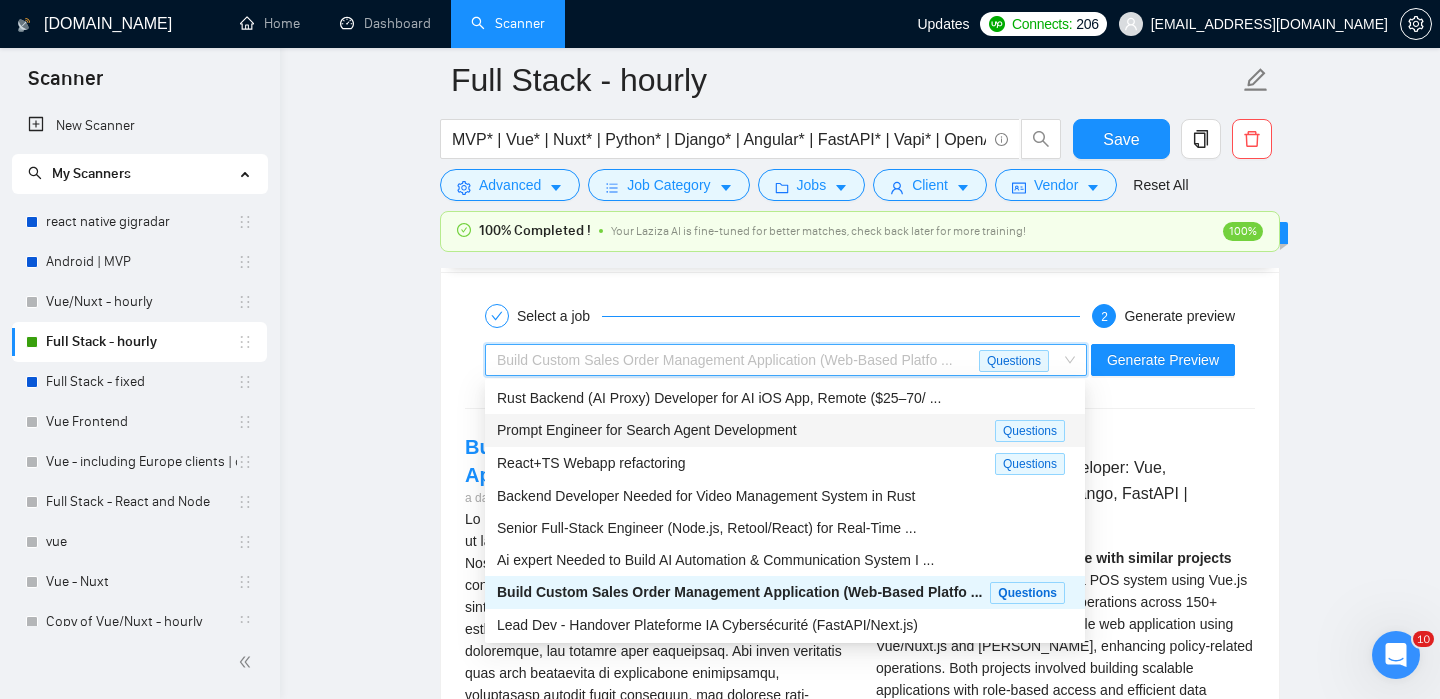scroll, scrollTop: 3448, scrollLeft: 0, axis: vertical 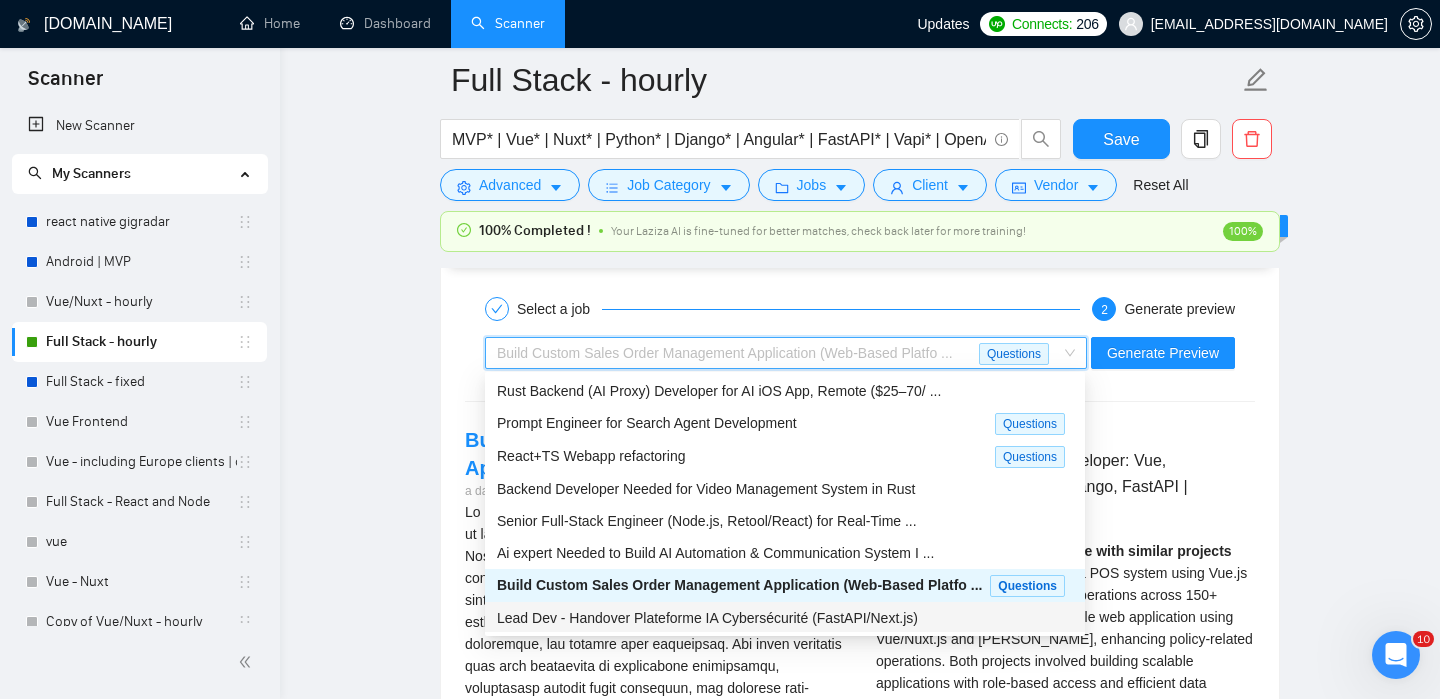 click on "Lead Dev - Handover Plateforme IA Cybersécurité (FastAPI/Next.js)" at bounding box center (707, 618) 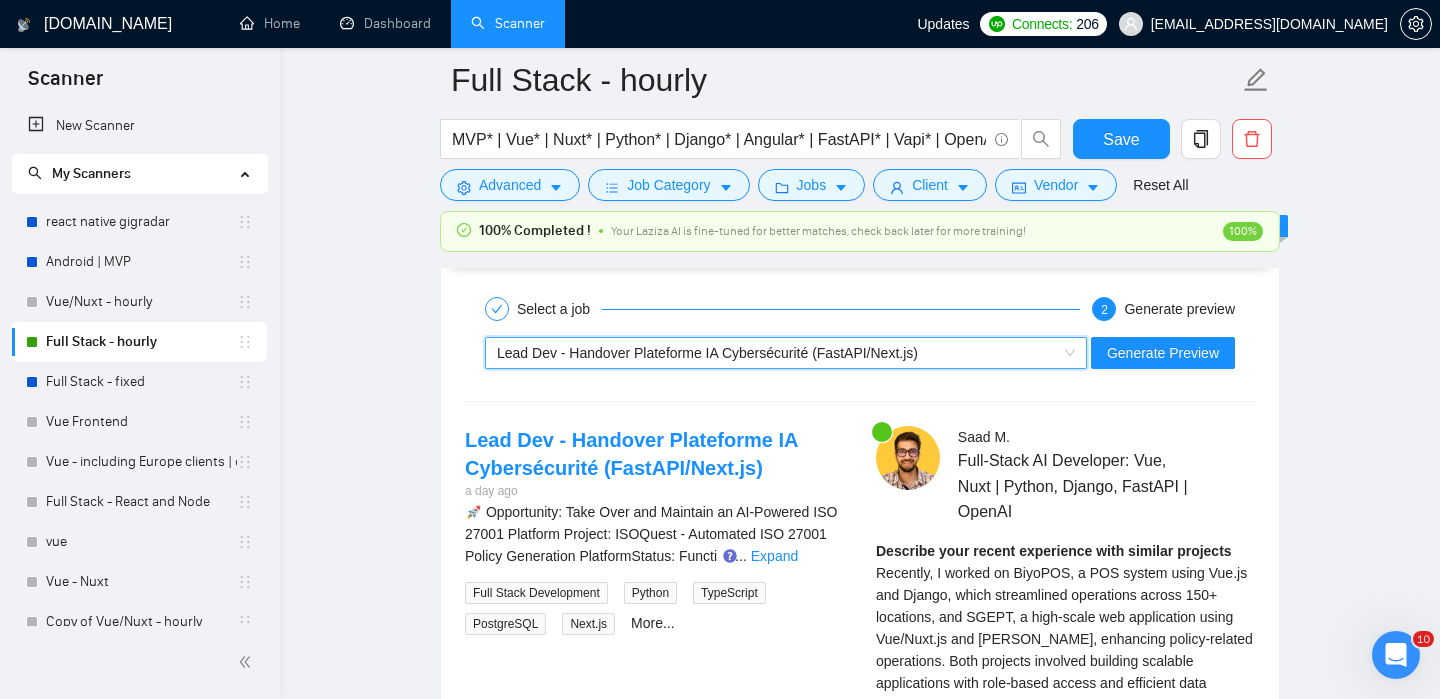click on "🚀 Opportunity: Take Over and Maintain an AI-Powered ISO 27001 Platform
Project: ISOQuest - Automated ISO 27001 Policy Generation PlatformStatus: Functi ... Expand" at bounding box center (654, 534) 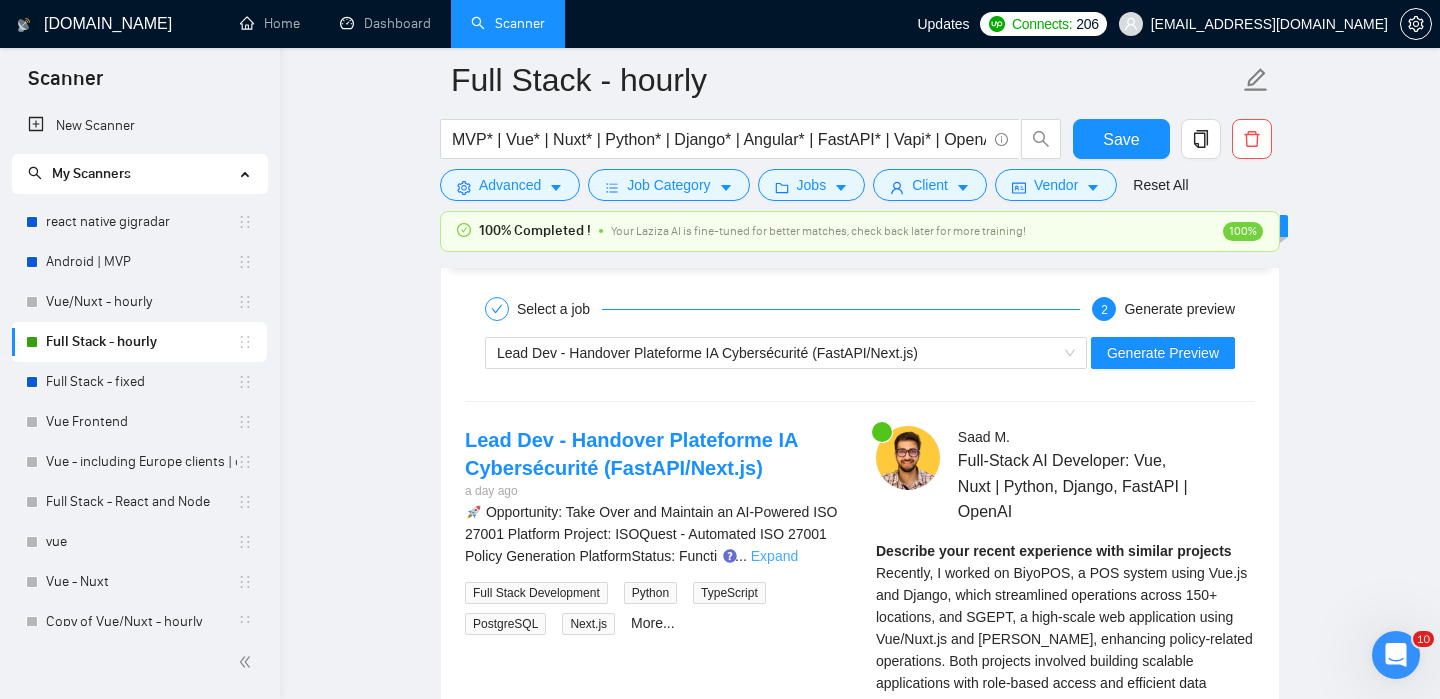 click on "Expand" at bounding box center [774, 556] 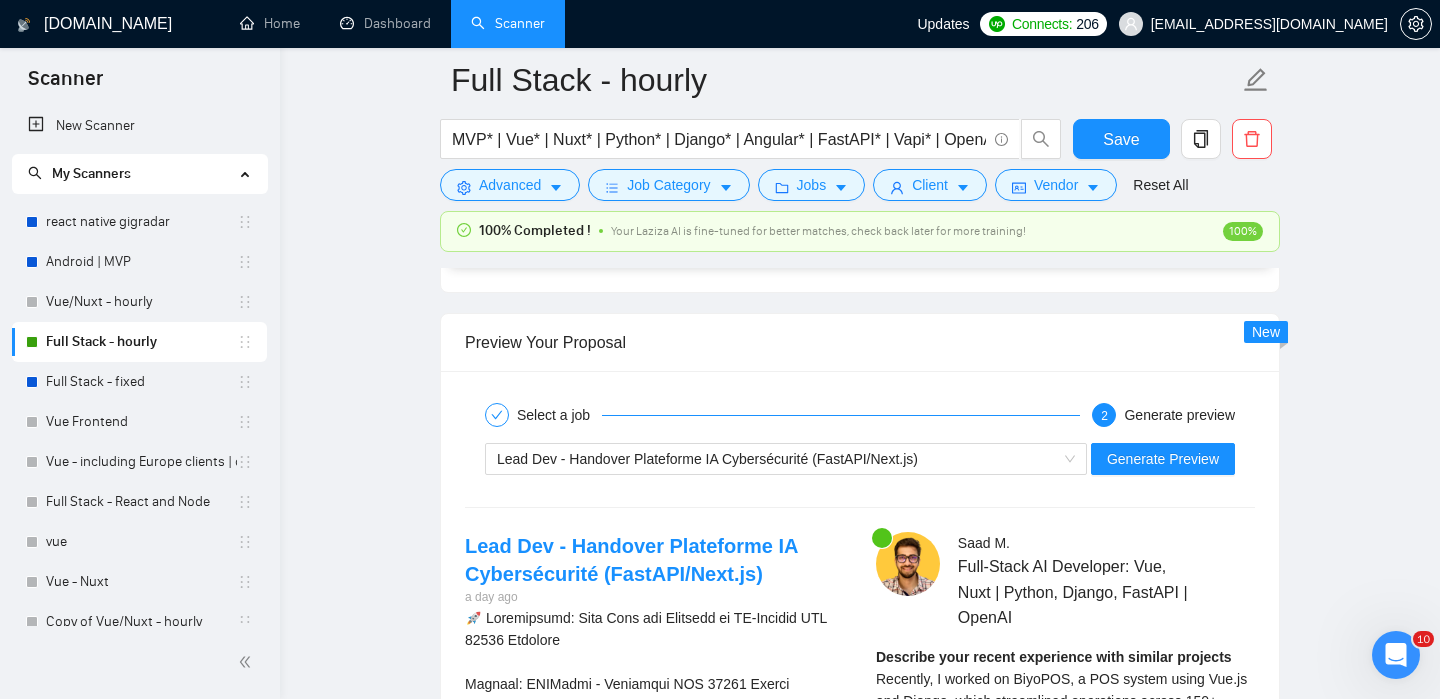 scroll, scrollTop: 3239, scrollLeft: 0, axis: vertical 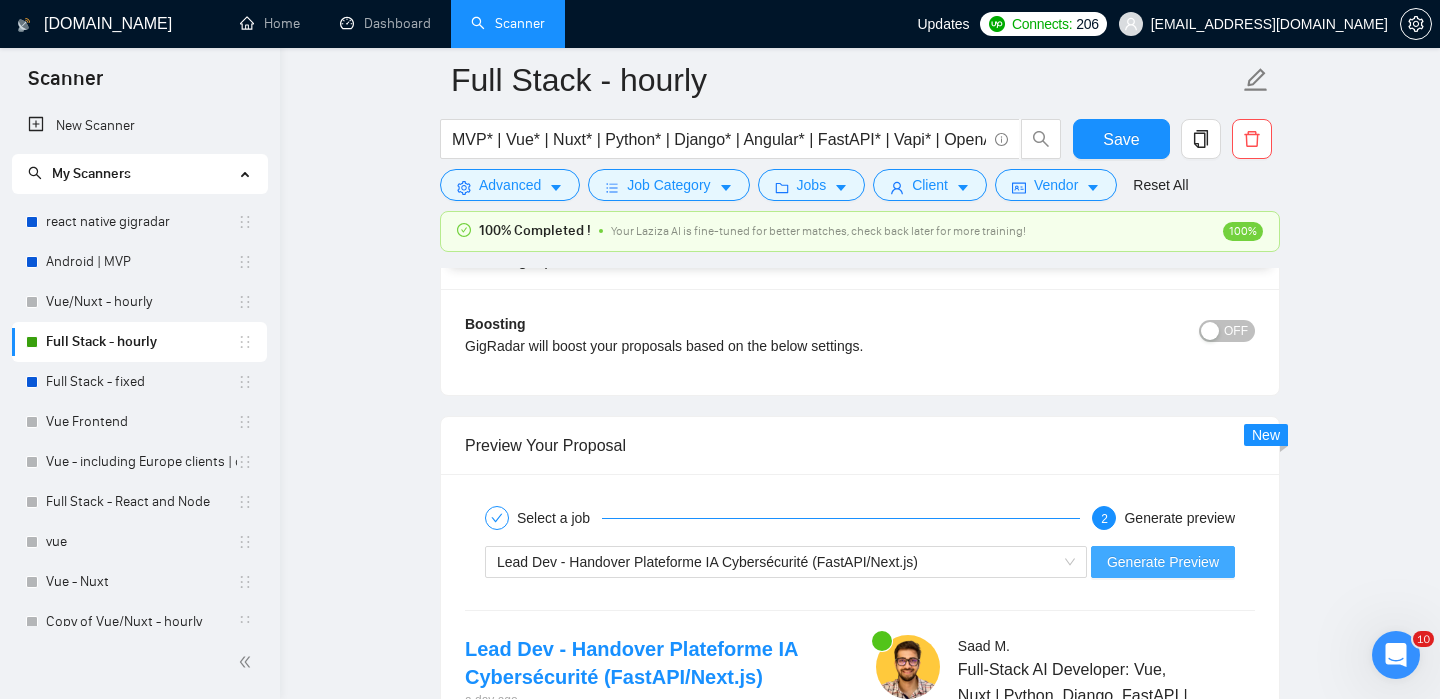 click on "Generate Preview" at bounding box center (1163, 562) 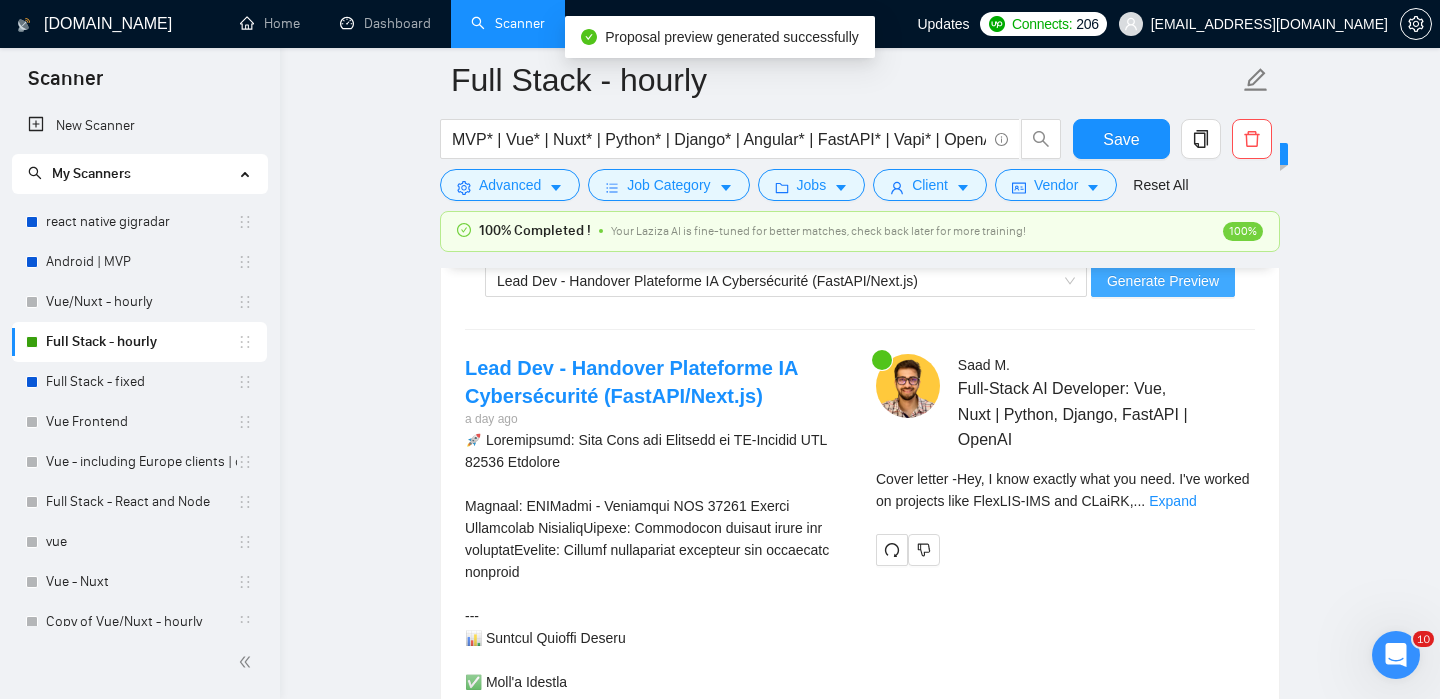 scroll, scrollTop: 3565, scrollLeft: 0, axis: vertical 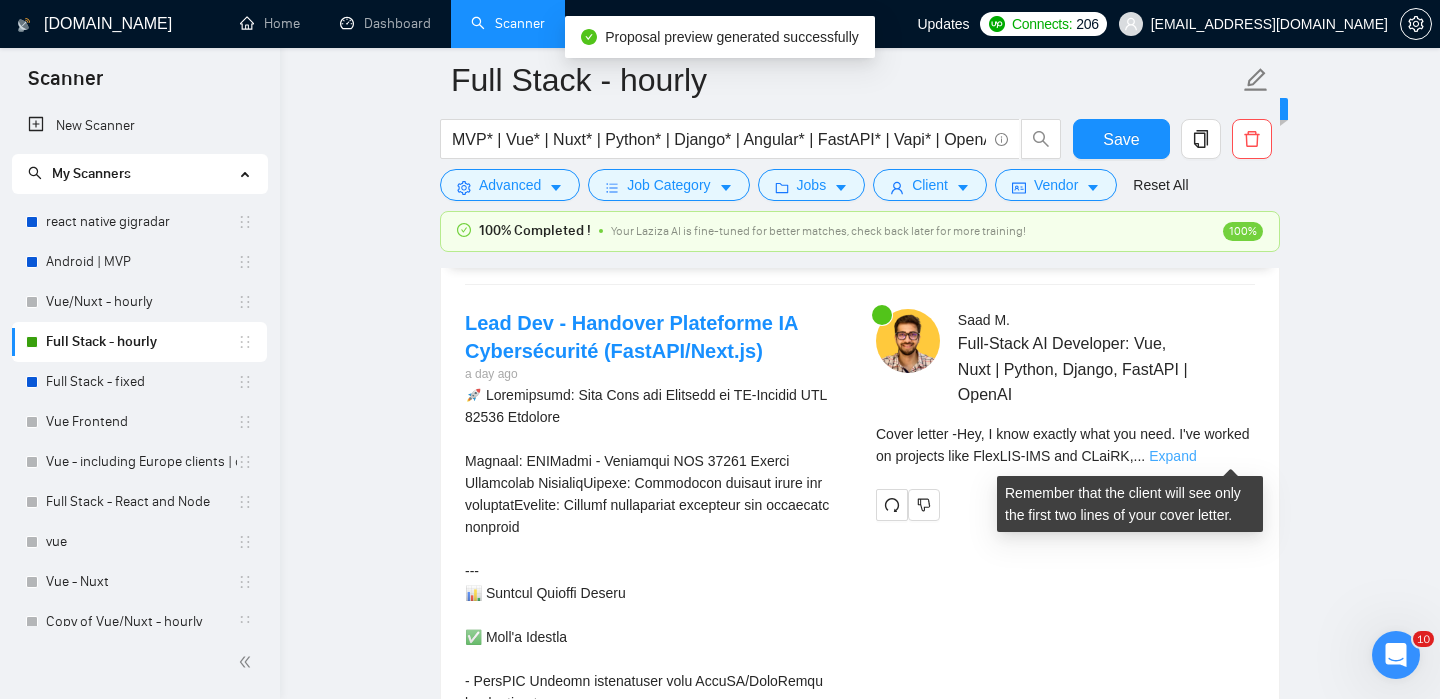 click on "Expand" at bounding box center [1172, 456] 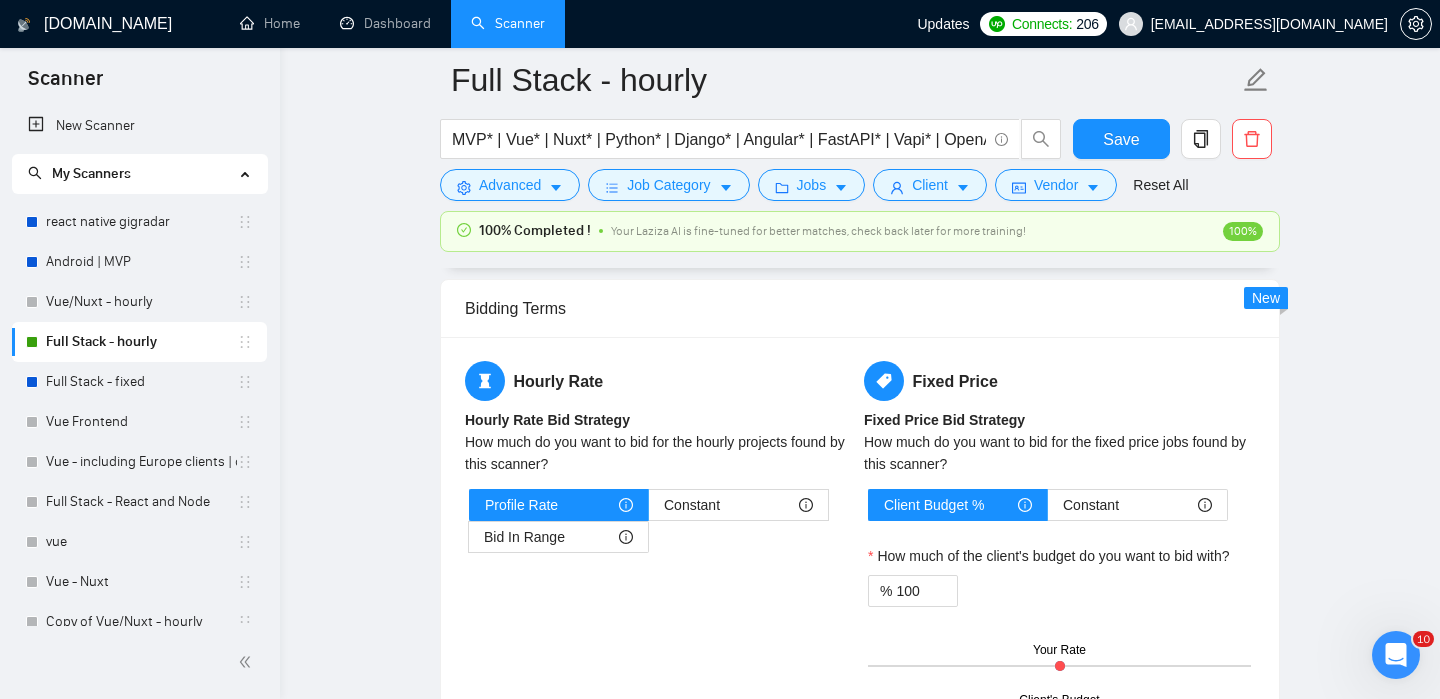 scroll, scrollTop: 1998, scrollLeft: 0, axis: vertical 